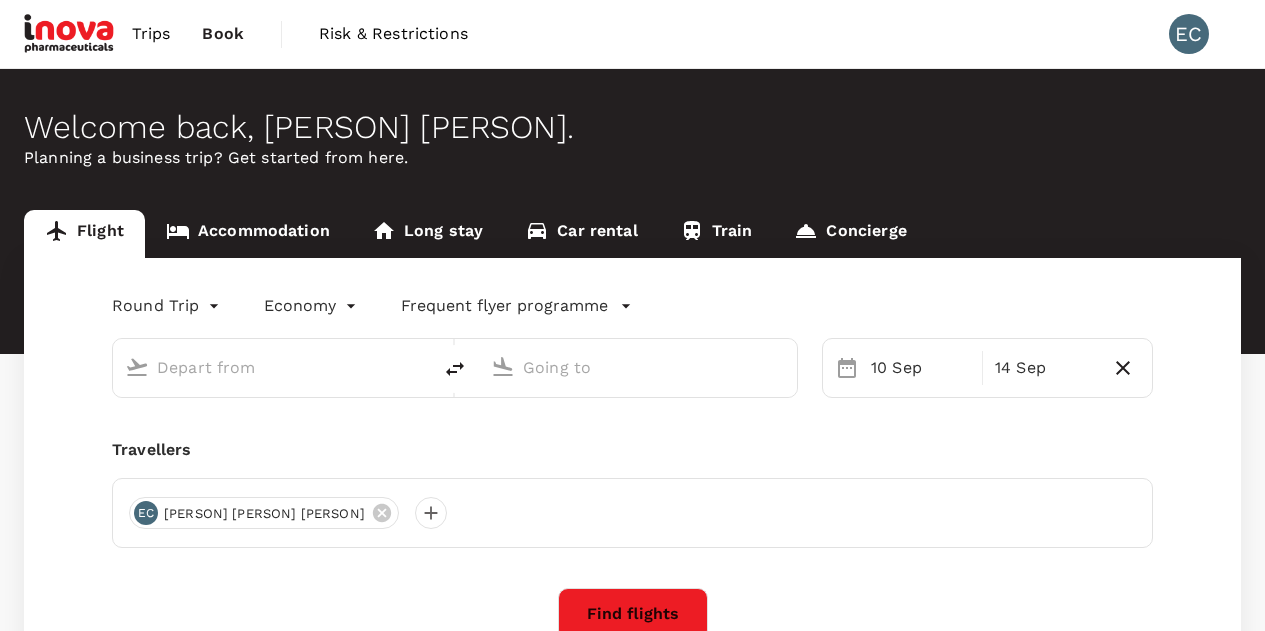 scroll, scrollTop: 200, scrollLeft: 0, axis: vertical 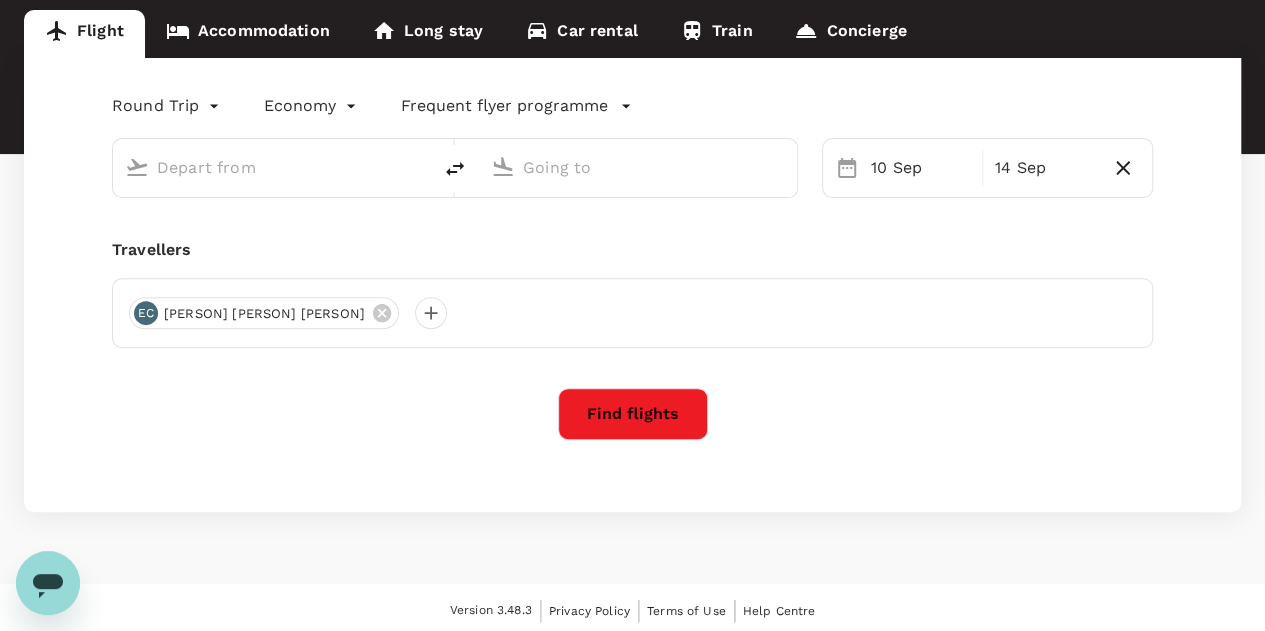 click at bounding box center (639, 167) 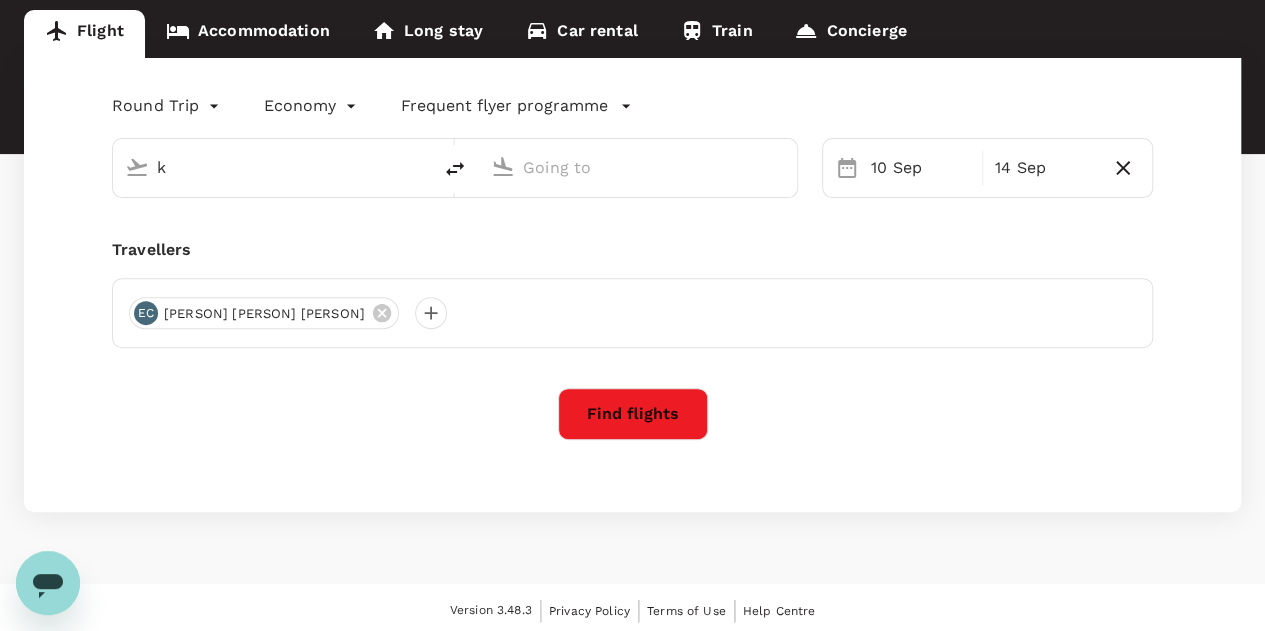 type on "Kuala Lumpur Intl (KUL)" 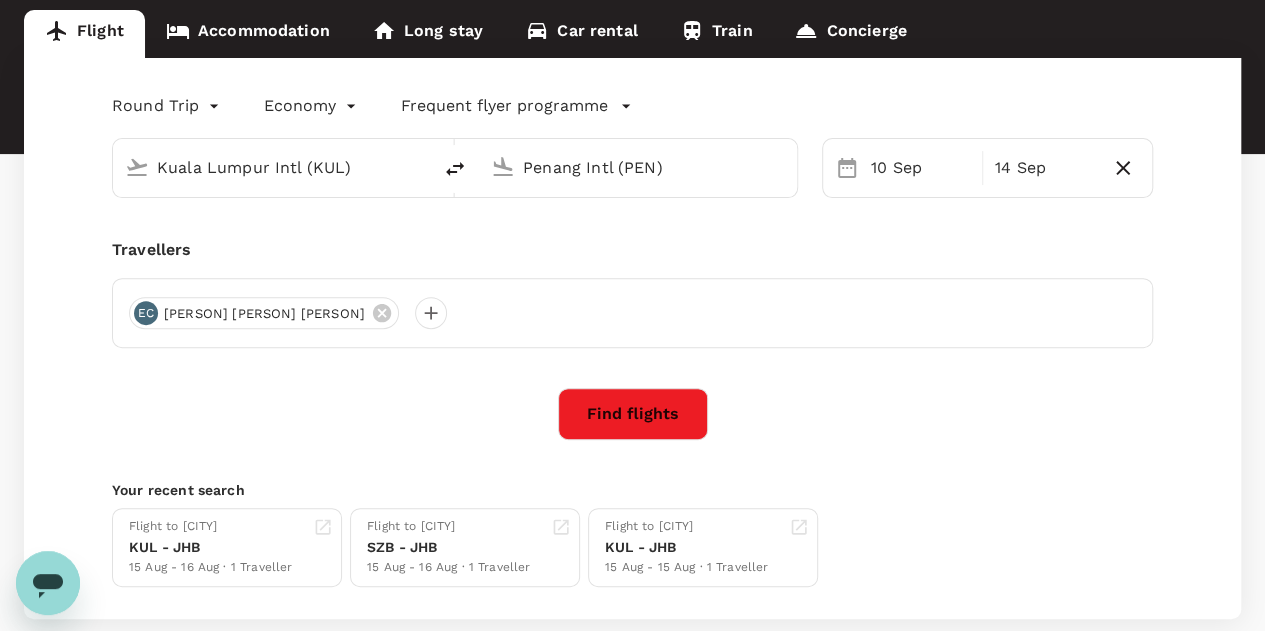 type 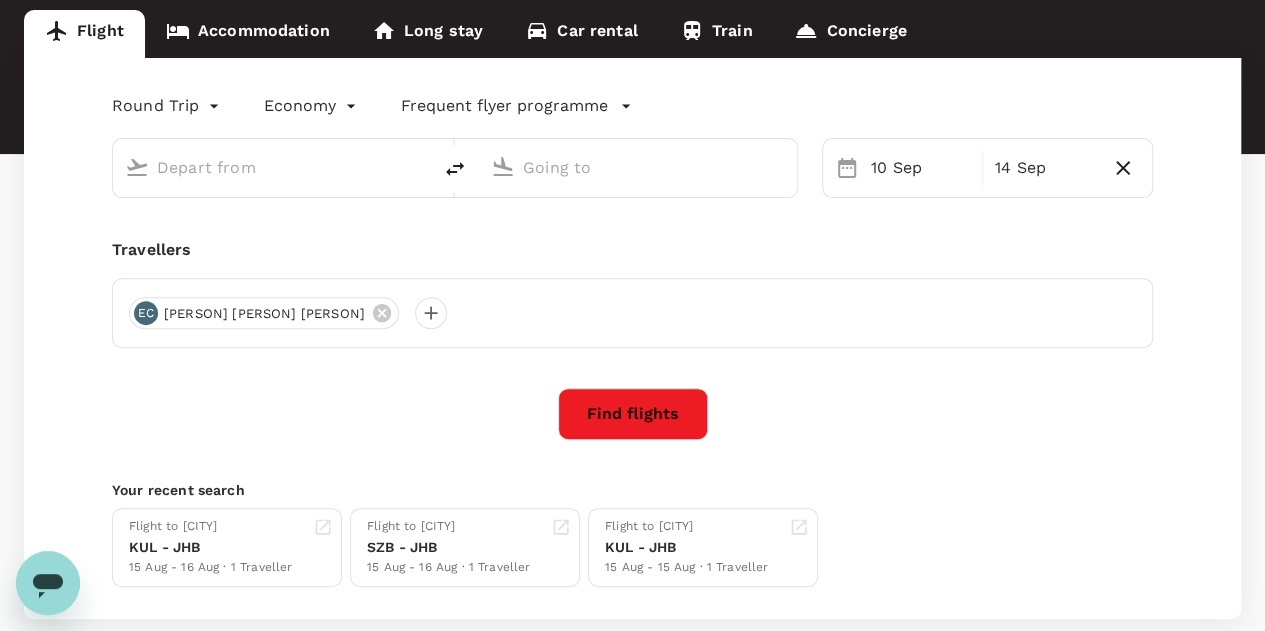 type on "Kuala Lumpur Intl (KUL)" 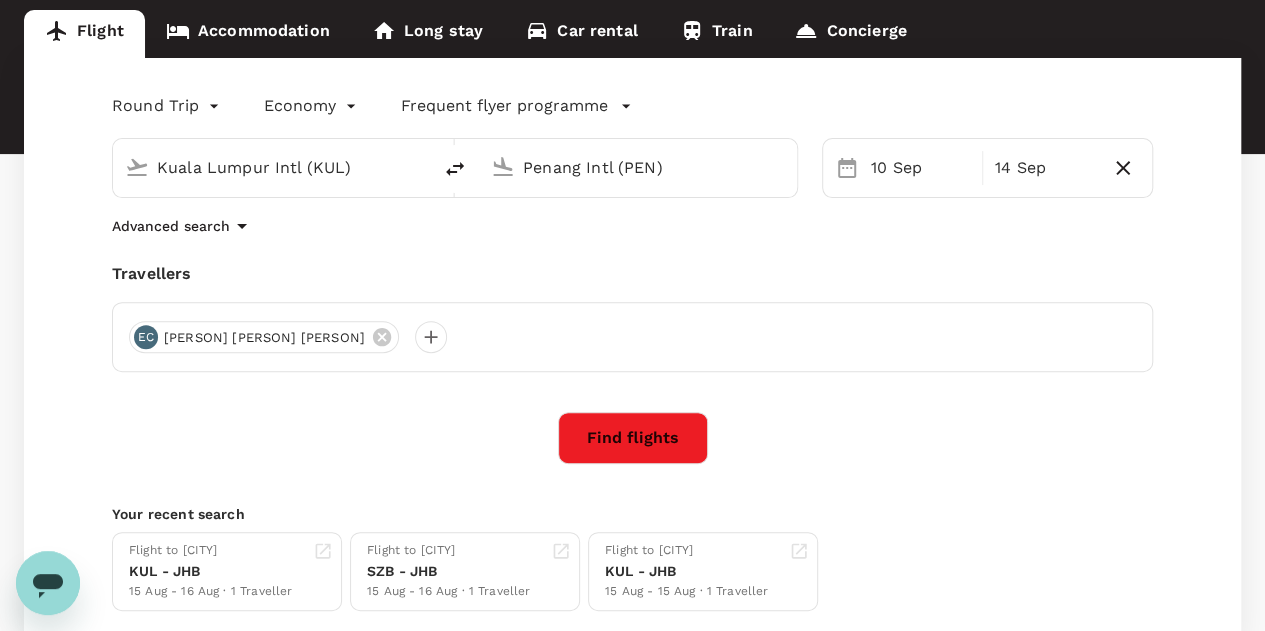 type on "Kuala Lumpur Intl (KUL)" 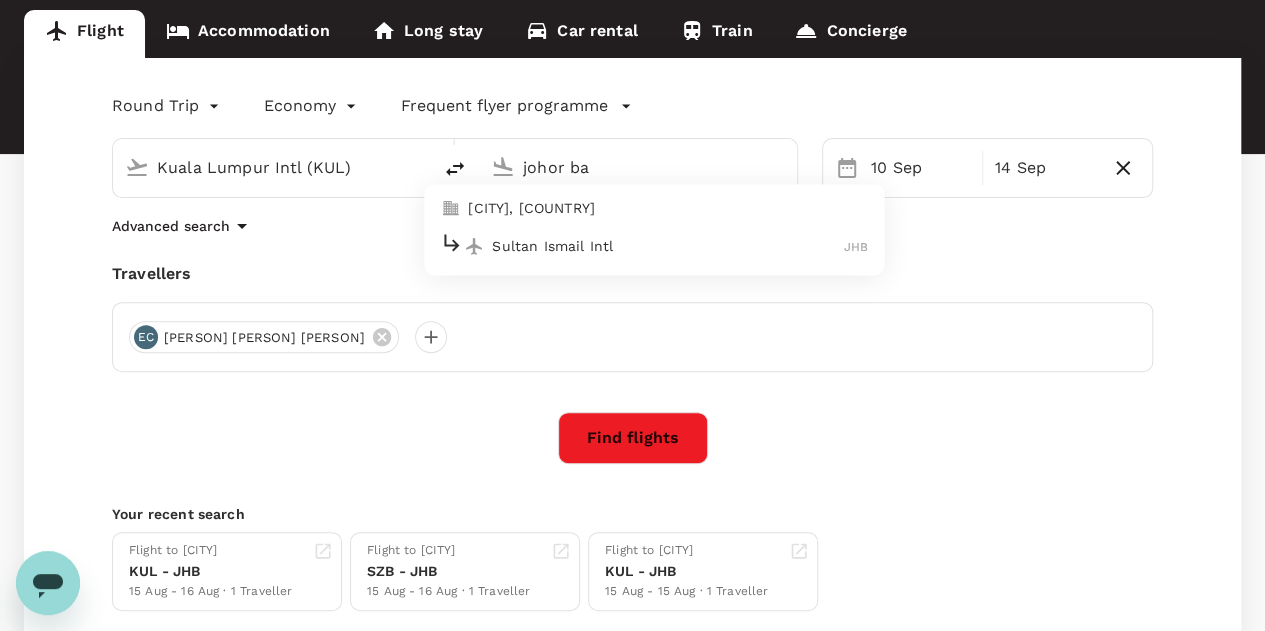 click on "Sultan Ismail Intl JHB" at bounding box center [654, 246] 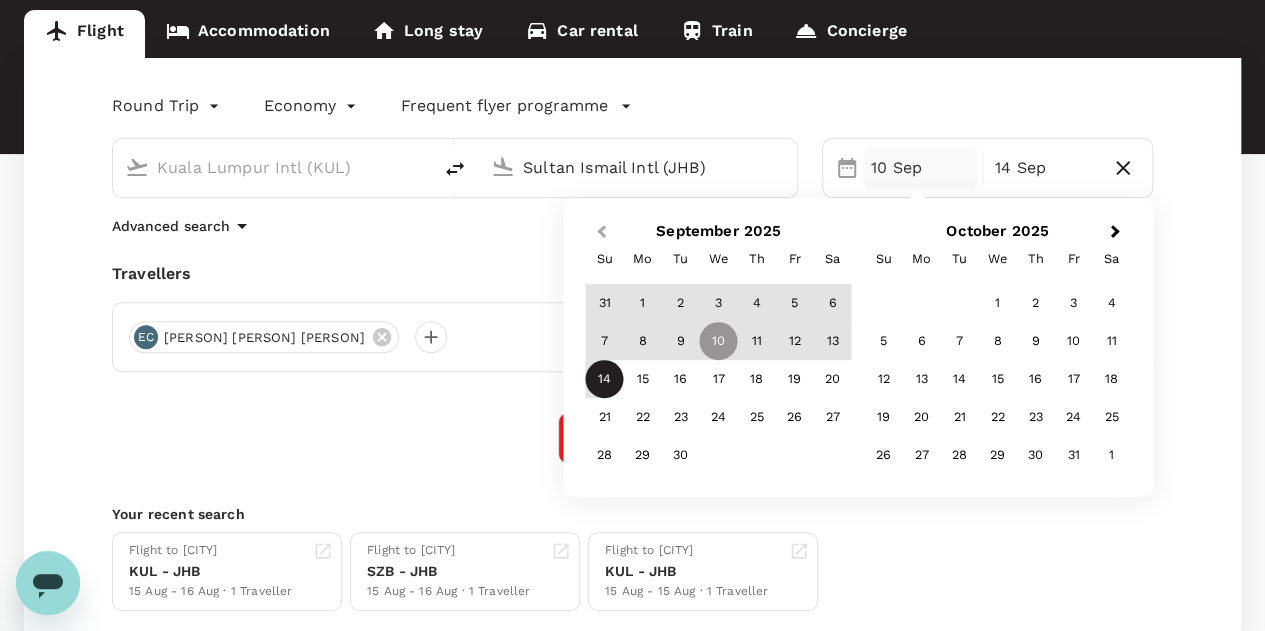 type on "Sultan Ismail Intl (JHB)" 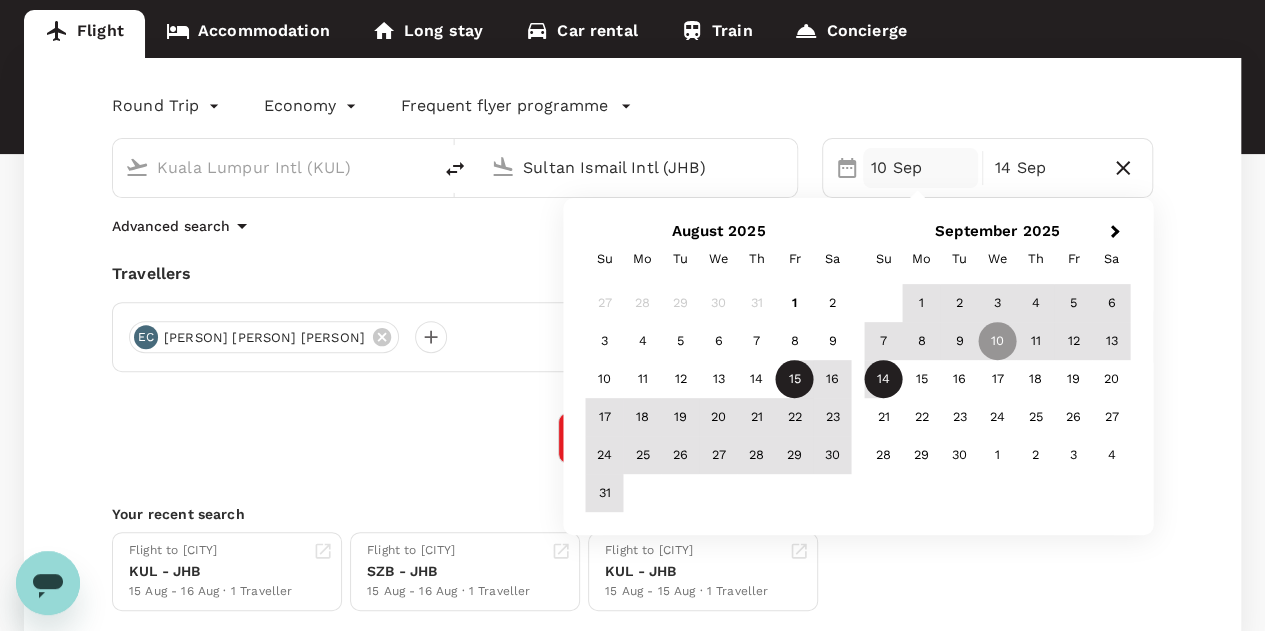 click on "15" at bounding box center [795, 379] 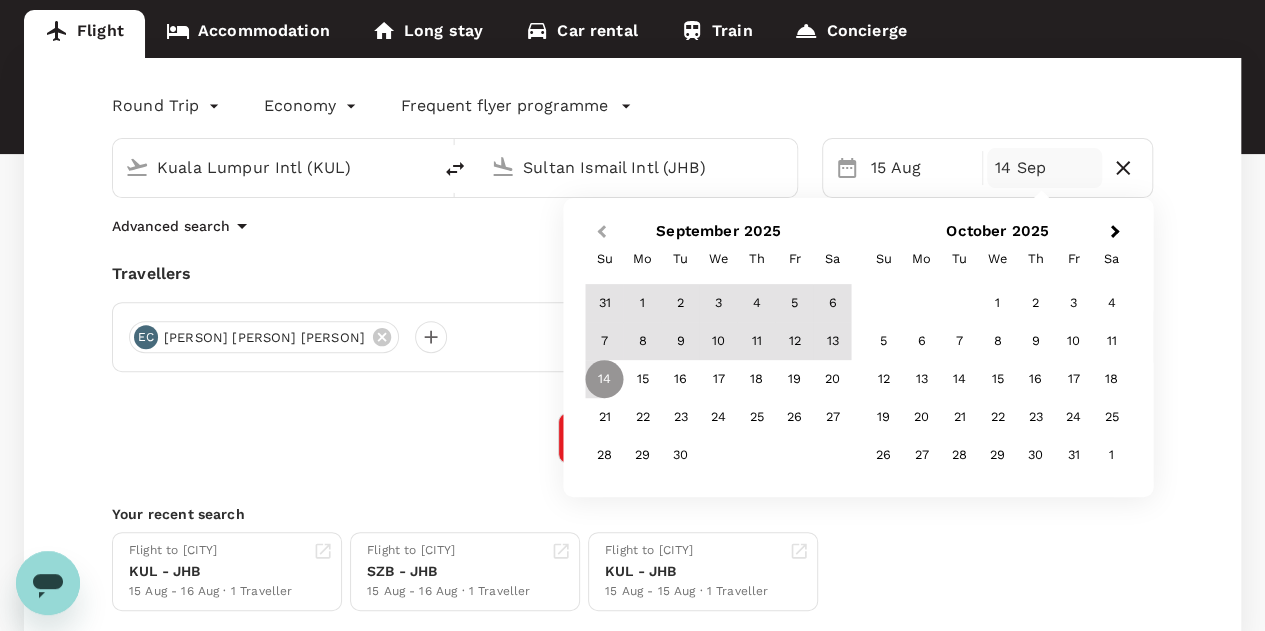 click on "Previous Month" at bounding box center (599, 233) 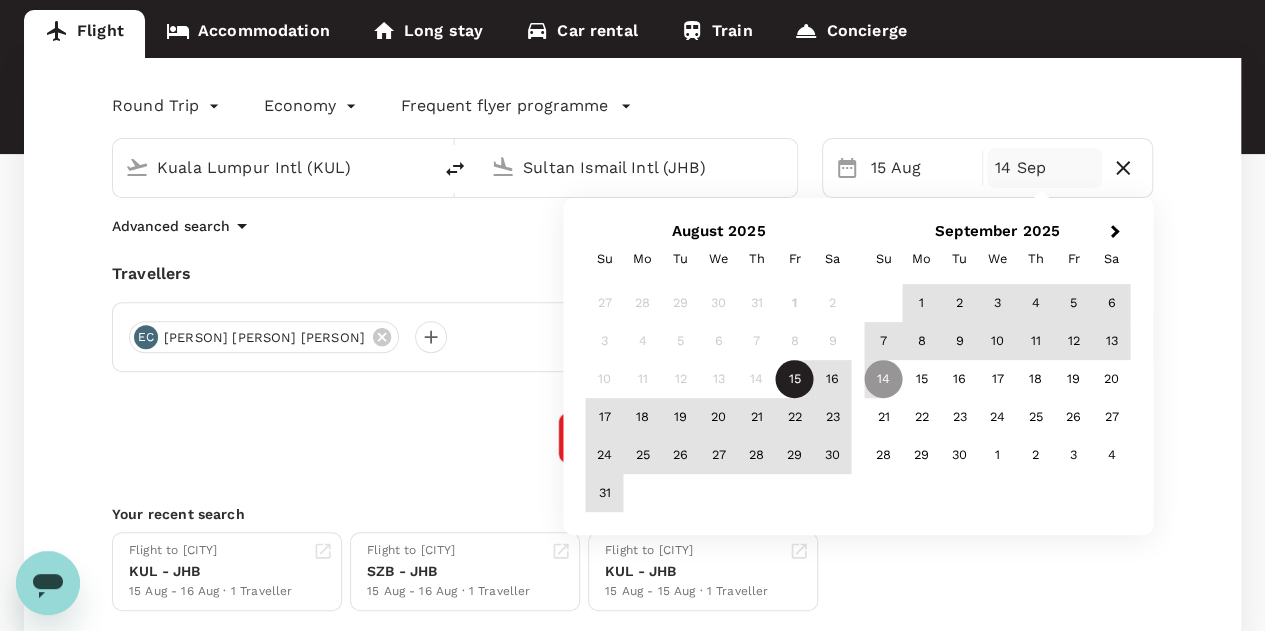 click on "15" at bounding box center (795, 379) 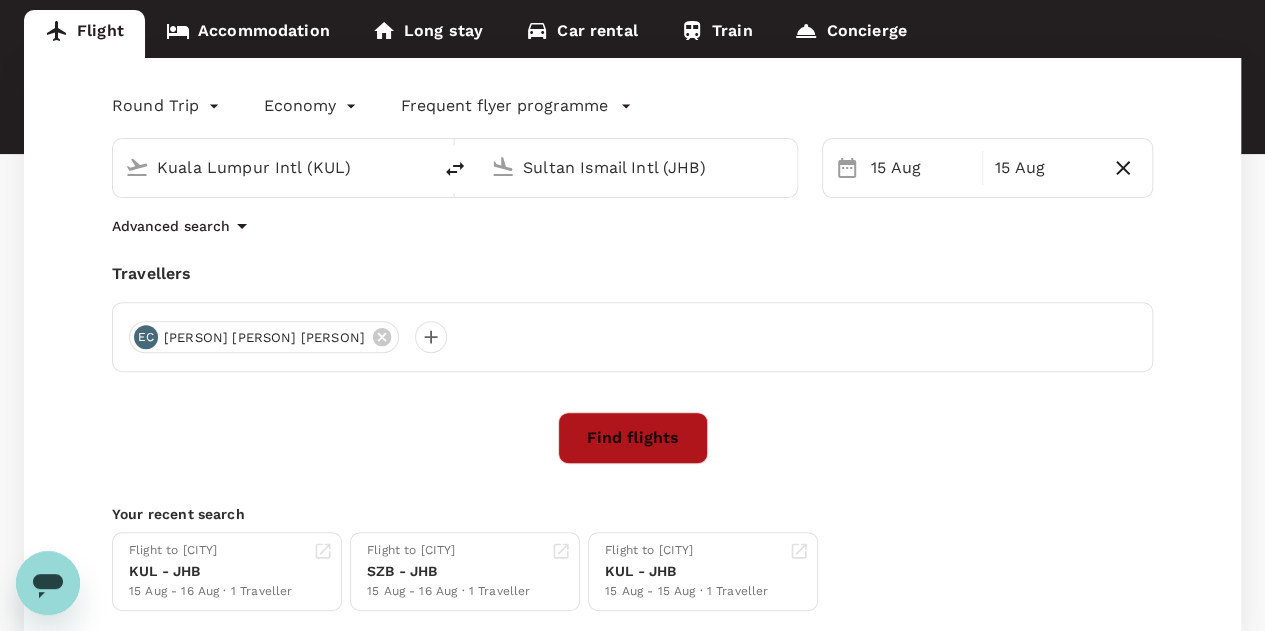 click on "Find flights" at bounding box center [633, 438] 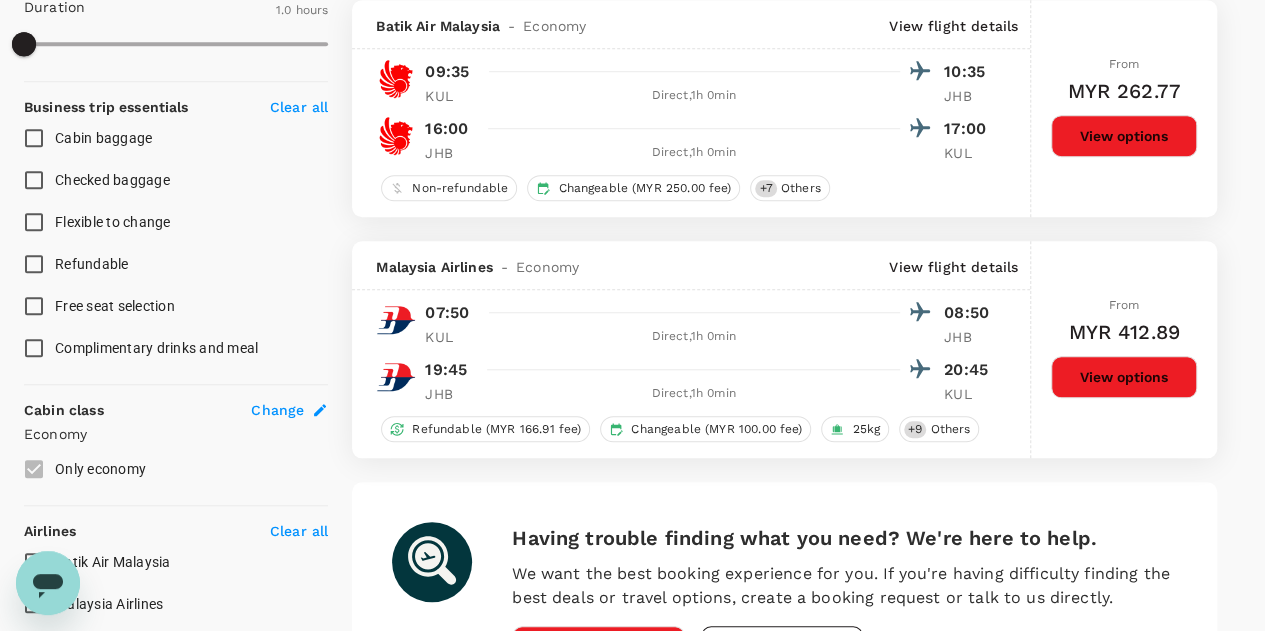 scroll, scrollTop: 931, scrollLeft: 0, axis: vertical 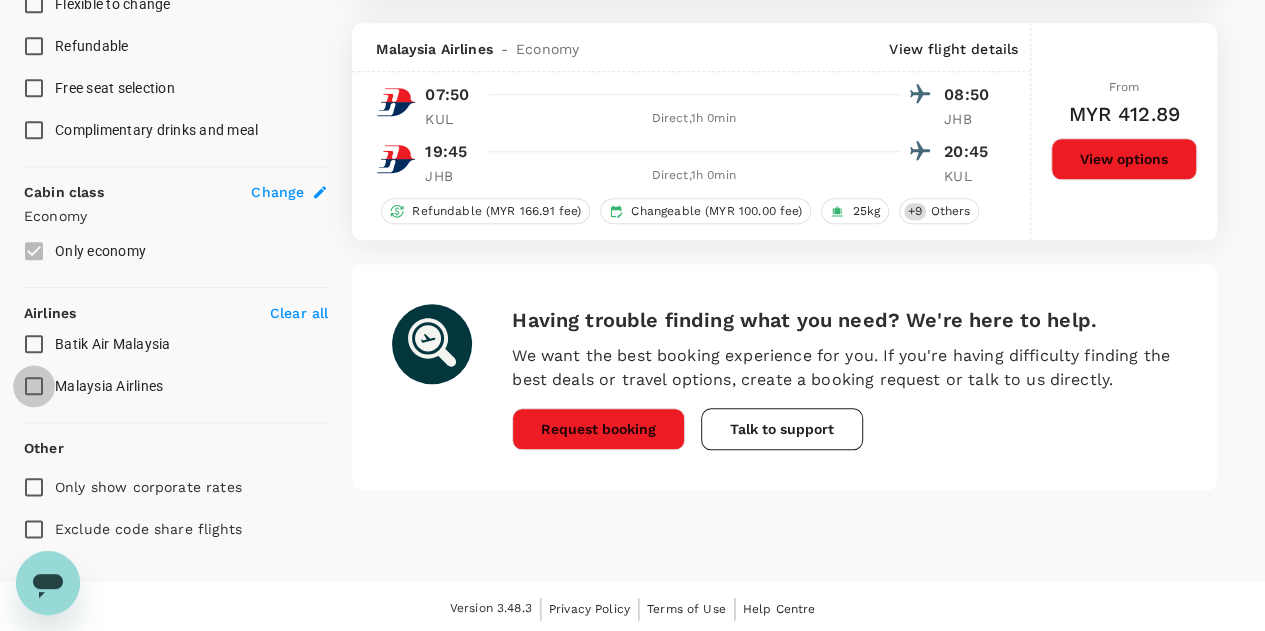 click on "Malaysia Airlines" at bounding box center [34, 386] 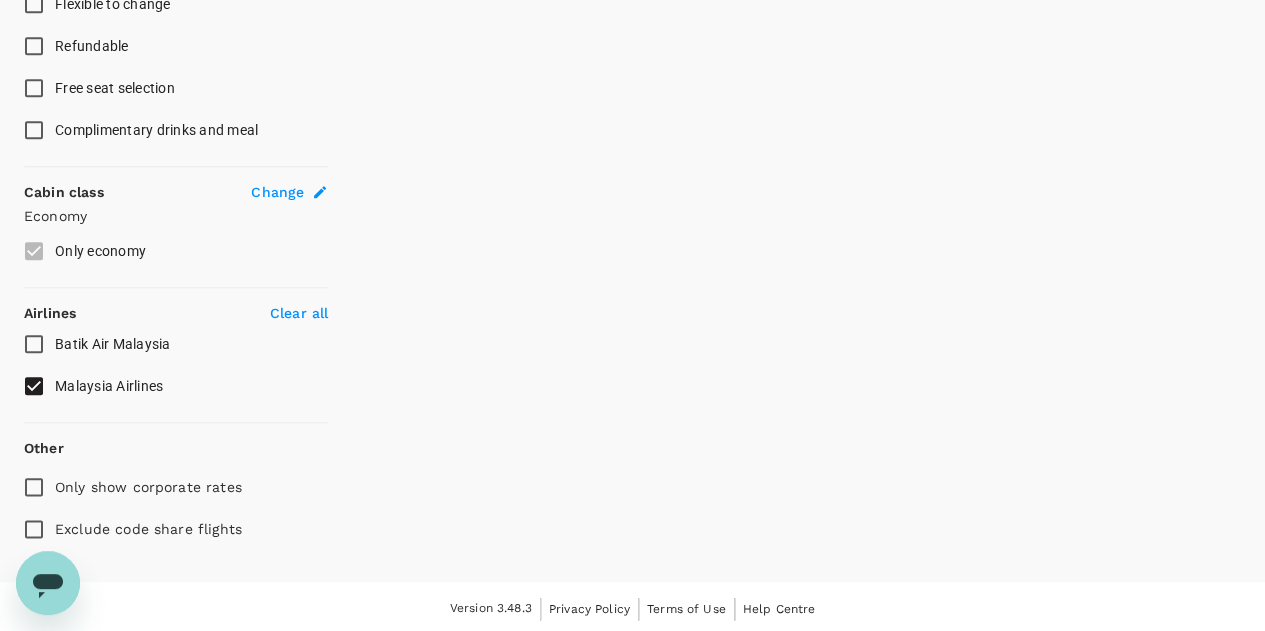 checkbox on "false" 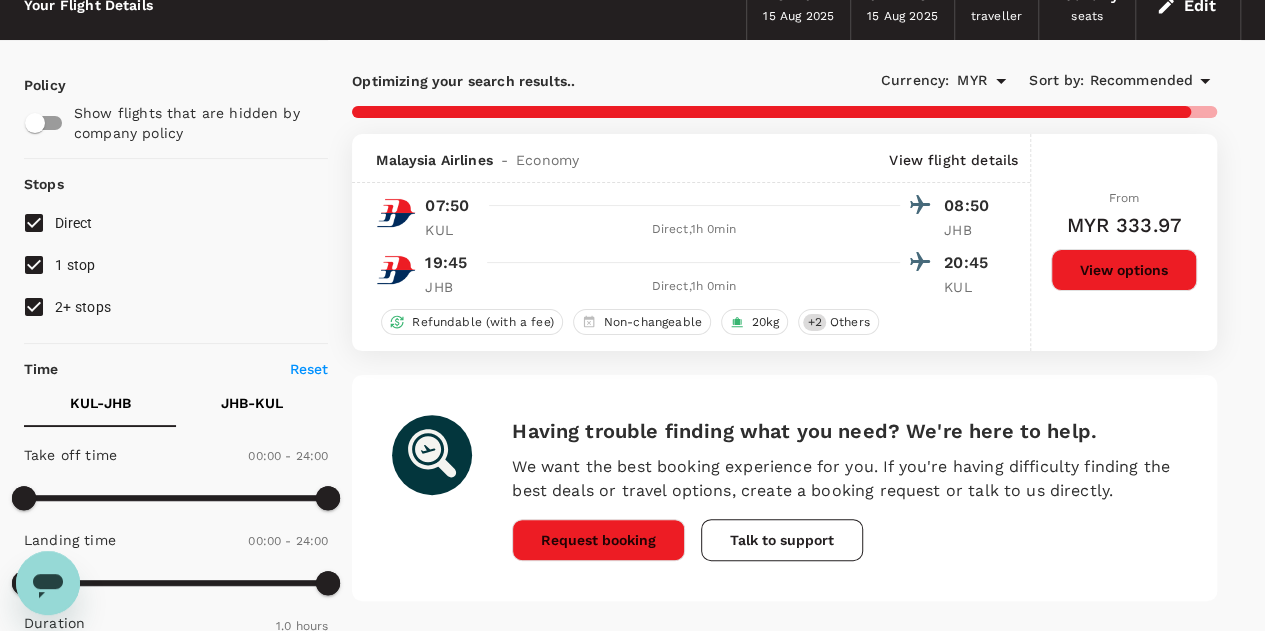 scroll, scrollTop: 94, scrollLeft: 0, axis: vertical 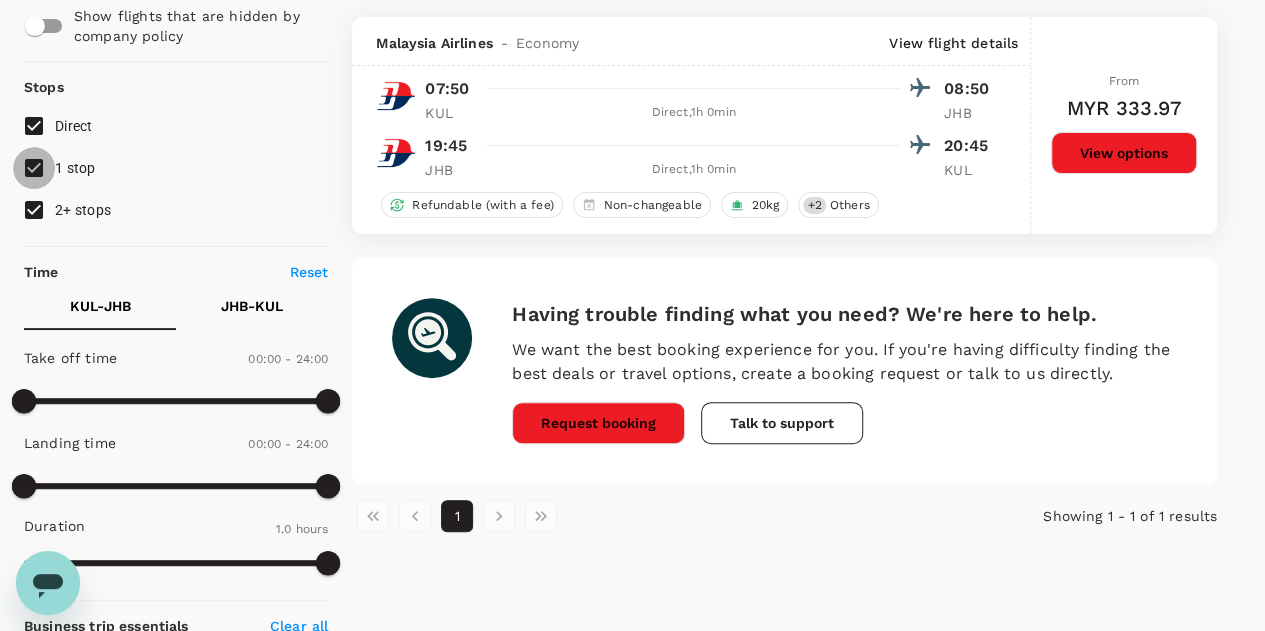 click on "1 stop" at bounding box center (34, 168) 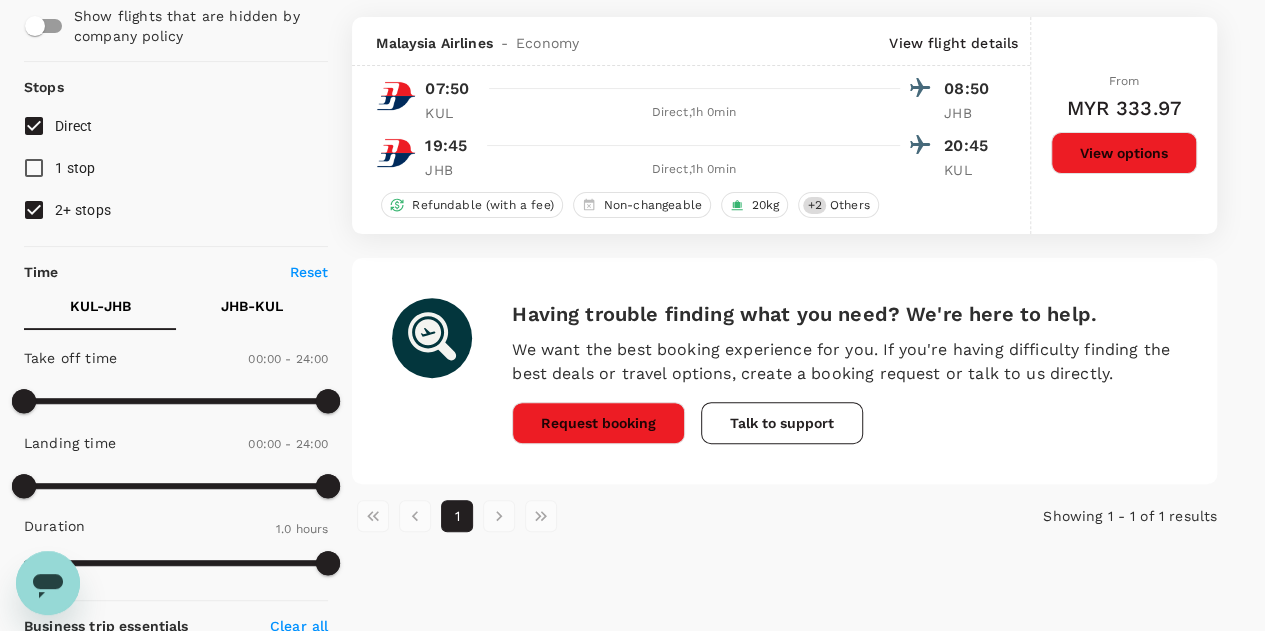click on "2+ stops" at bounding box center (34, 210) 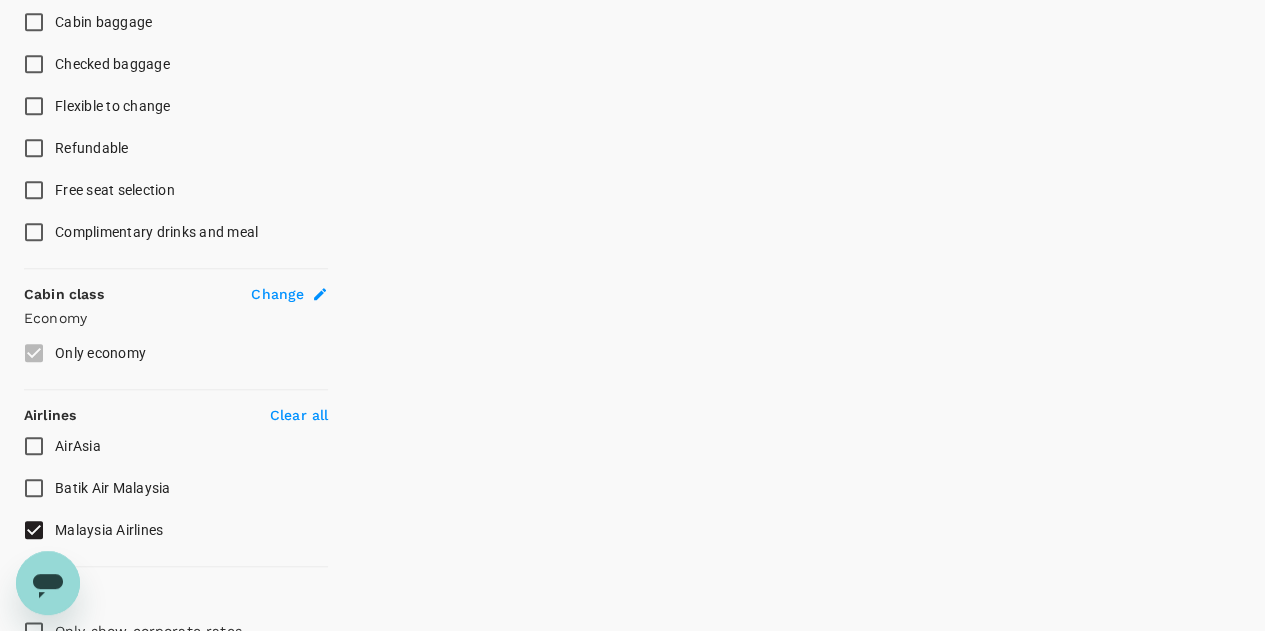 scroll, scrollTop: 973, scrollLeft: 0, axis: vertical 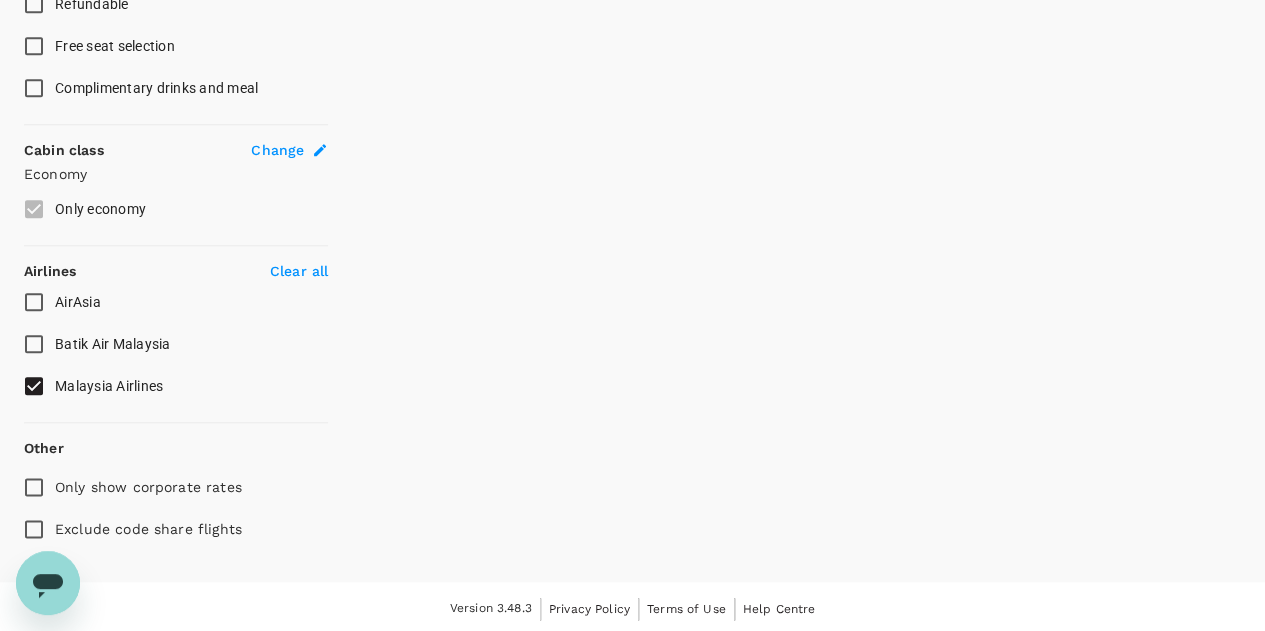 click on "Malaysia Airlines" at bounding box center (34, 386) 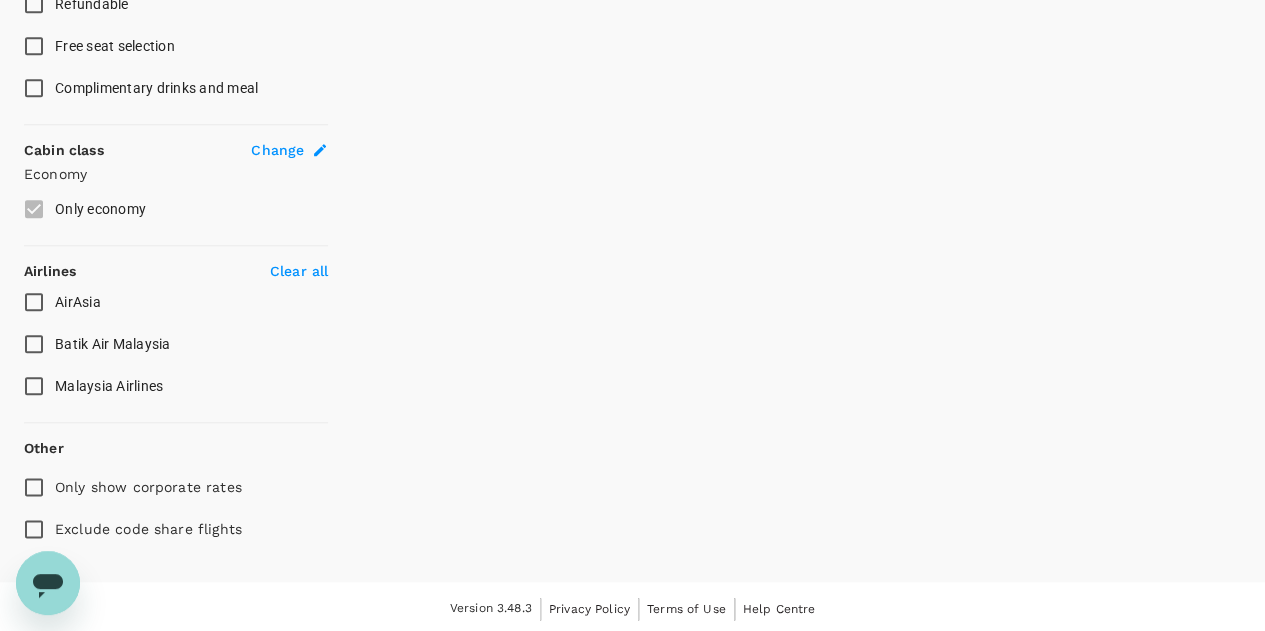 click on "Batik Air Malaysia" at bounding box center (34, 344) 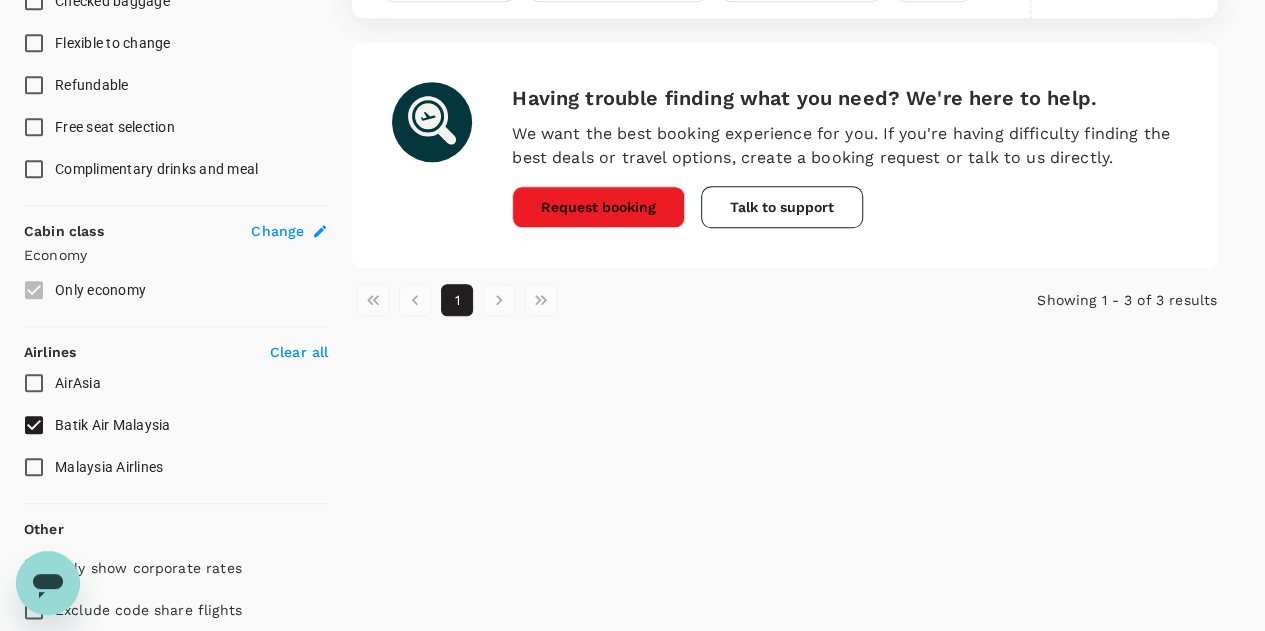 scroll, scrollTop: 973, scrollLeft: 0, axis: vertical 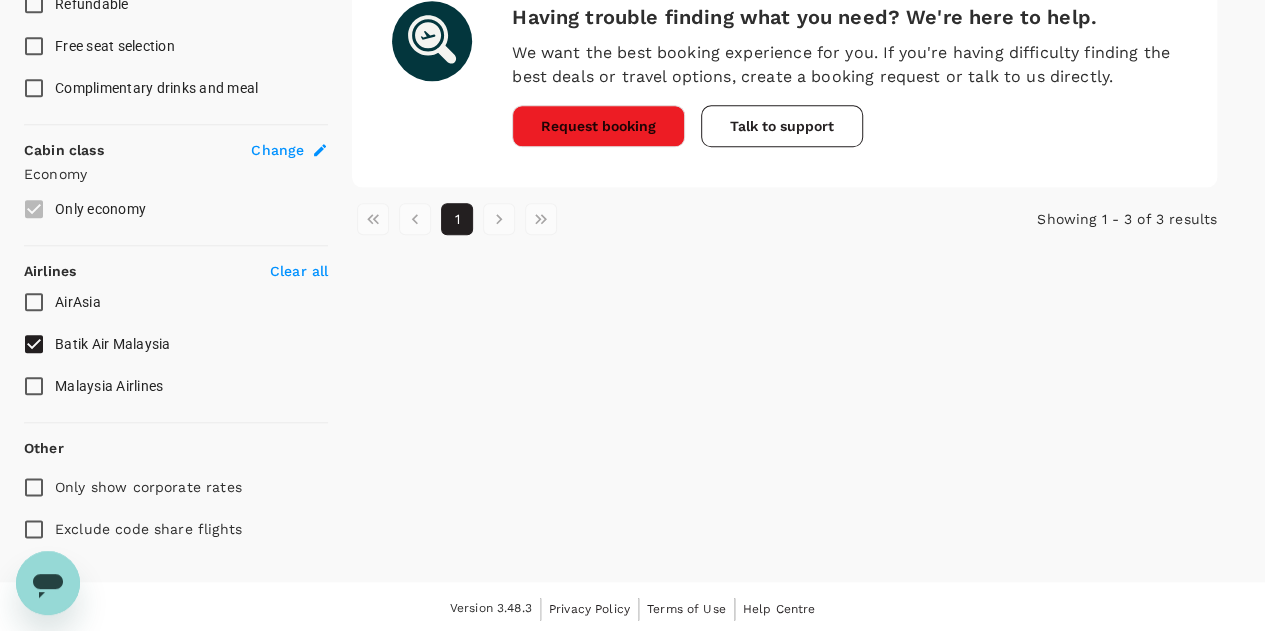 click on "Batik Air Malaysia" at bounding box center (34, 344) 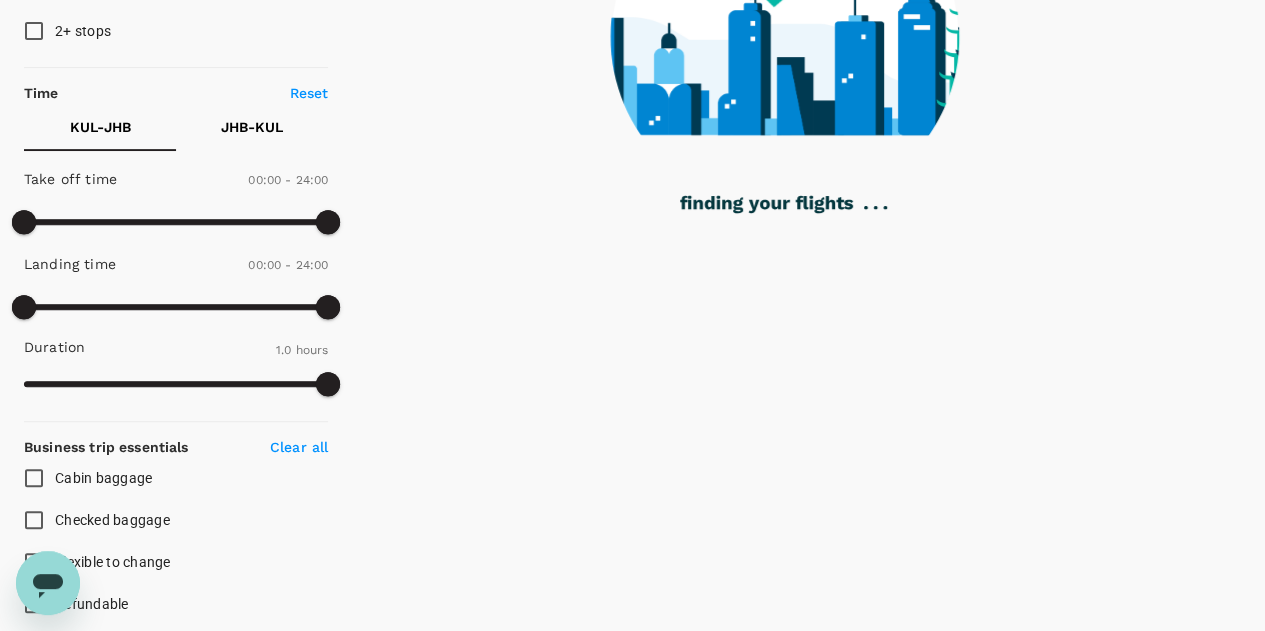 scroll, scrollTop: 0, scrollLeft: 0, axis: both 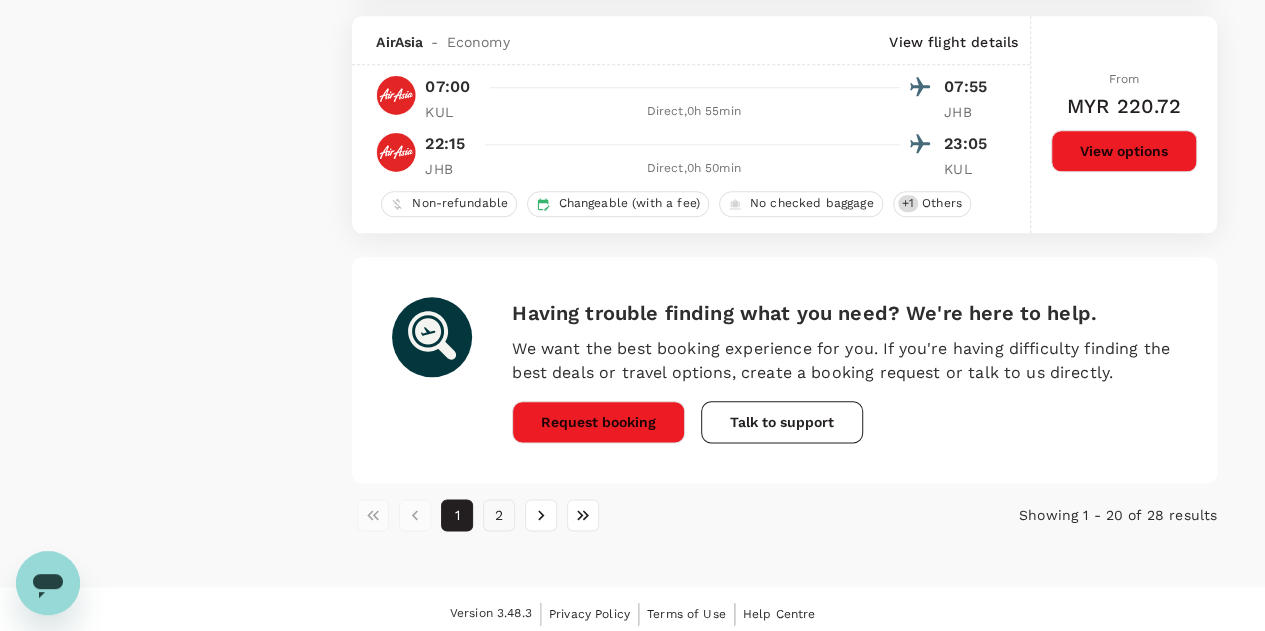 click on "2" at bounding box center [499, 515] 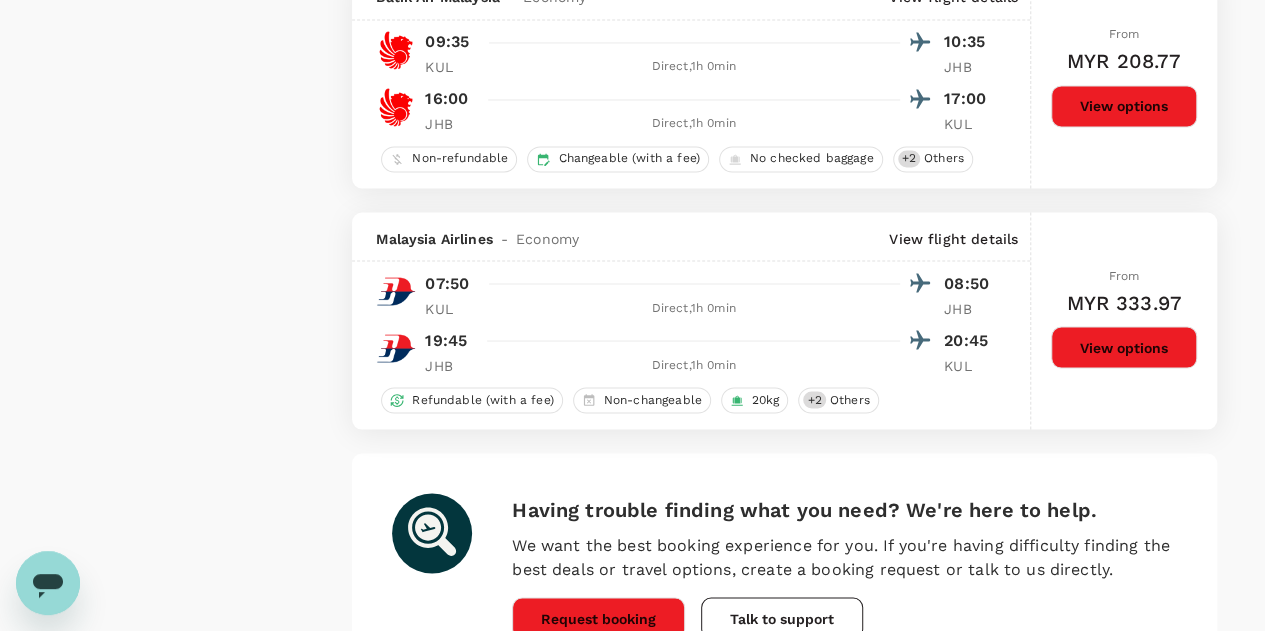 scroll, scrollTop: 1587, scrollLeft: 0, axis: vertical 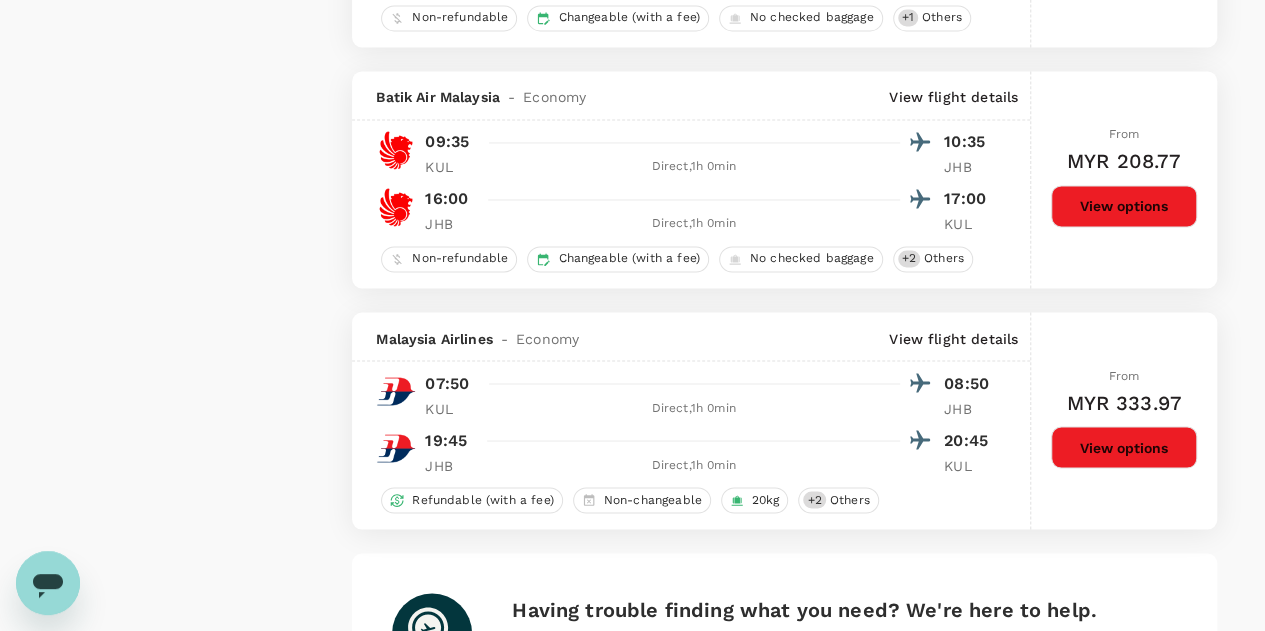 click on "Policy Show flights that are hidden by company policy Stops Direct 1 stop 2+ stops Time Reset KUL - JHB JHB - KUL Take off time 00:00 - 24:00 Landing time 00:00 - 24:00 Duration 1.0 hours Take off time 00:00 - 24:00 Landing time 00:00 - 24:00 Duration 1.0 hours Business trip essentials Clear all Cabin baggage Checked baggage Flexible to change Refundable Free seat selection Complimentary drinks and meal Cabin class Change Economy Only economy Airlines Clear all AirAsia Batik Air Malaysia Malaysia Airlines Other Only show corporate rates Exclude code share flights" at bounding box center [176, -300] 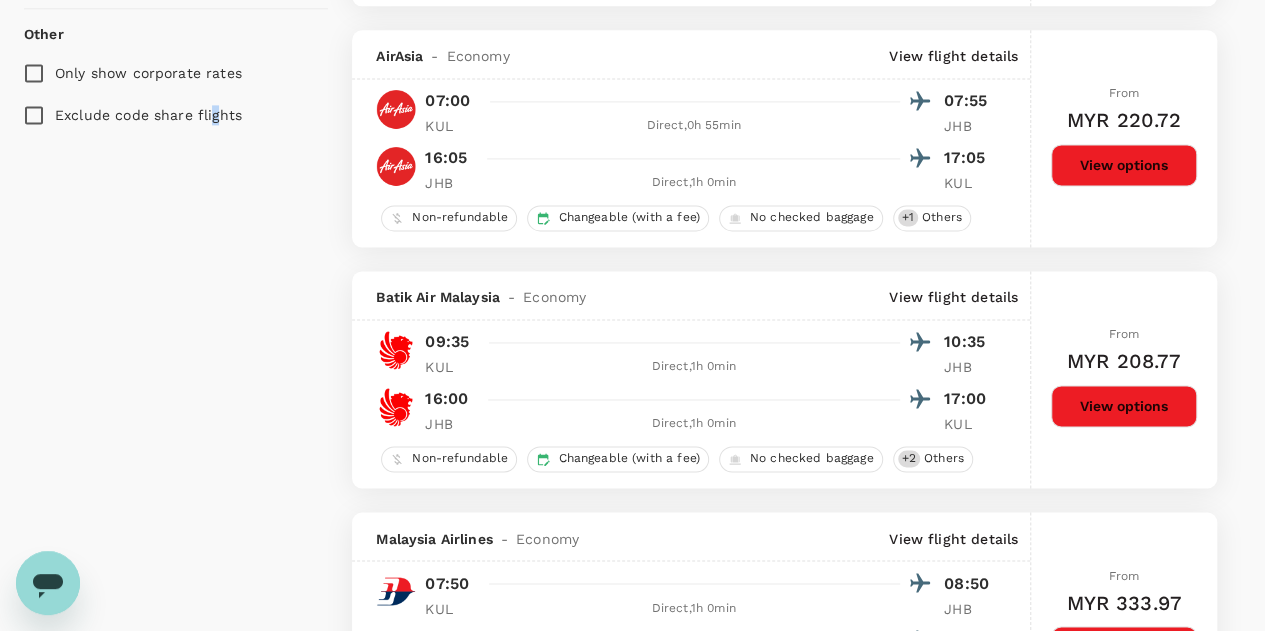 scroll, scrollTop: 1887, scrollLeft: 0, axis: vertical 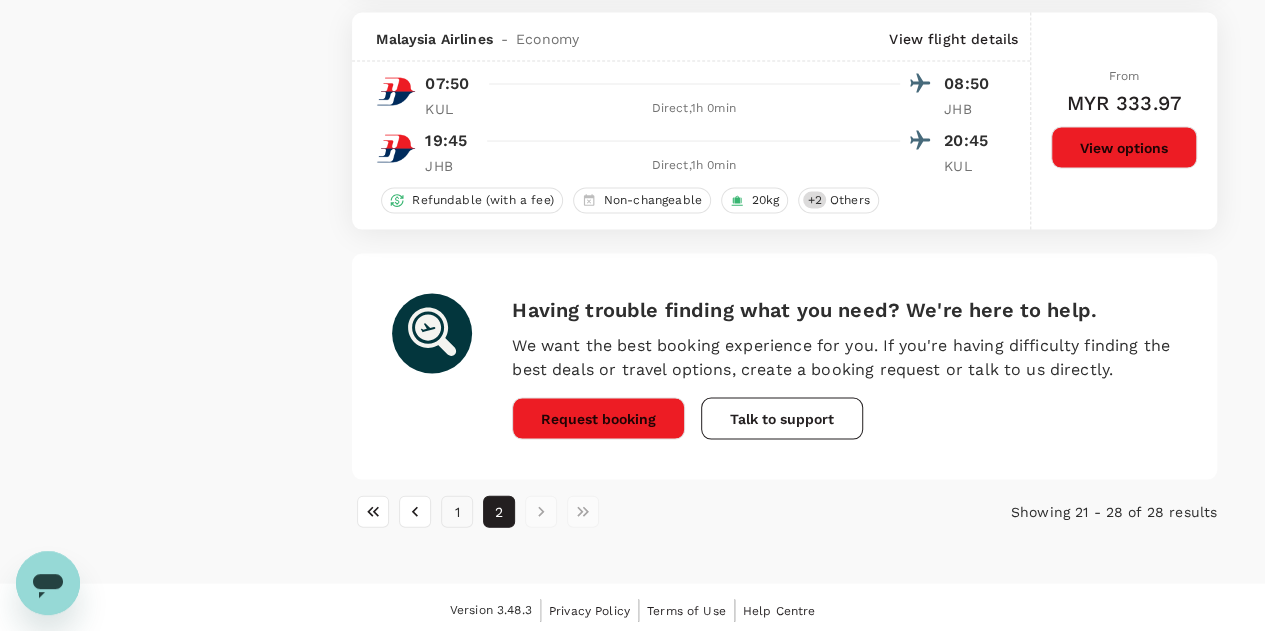 click on "1" at bounding box center (457, 511) 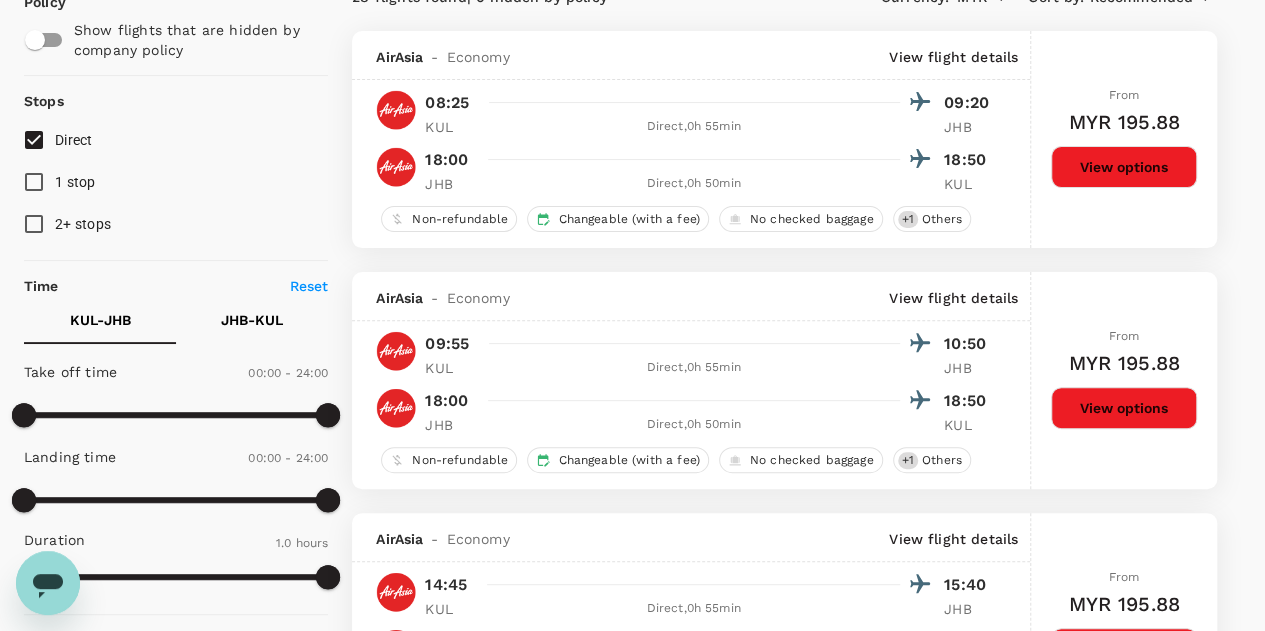 scroll, scrollTop: 200, scrollLeft: 0, axis: vertical 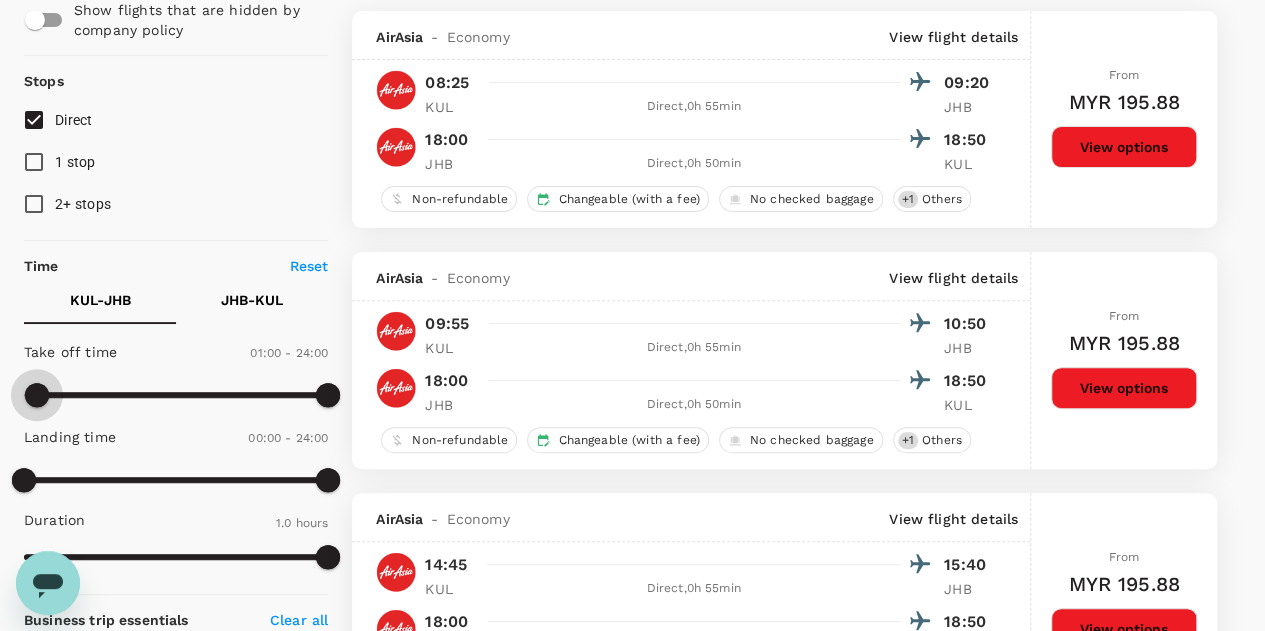 type on "390" 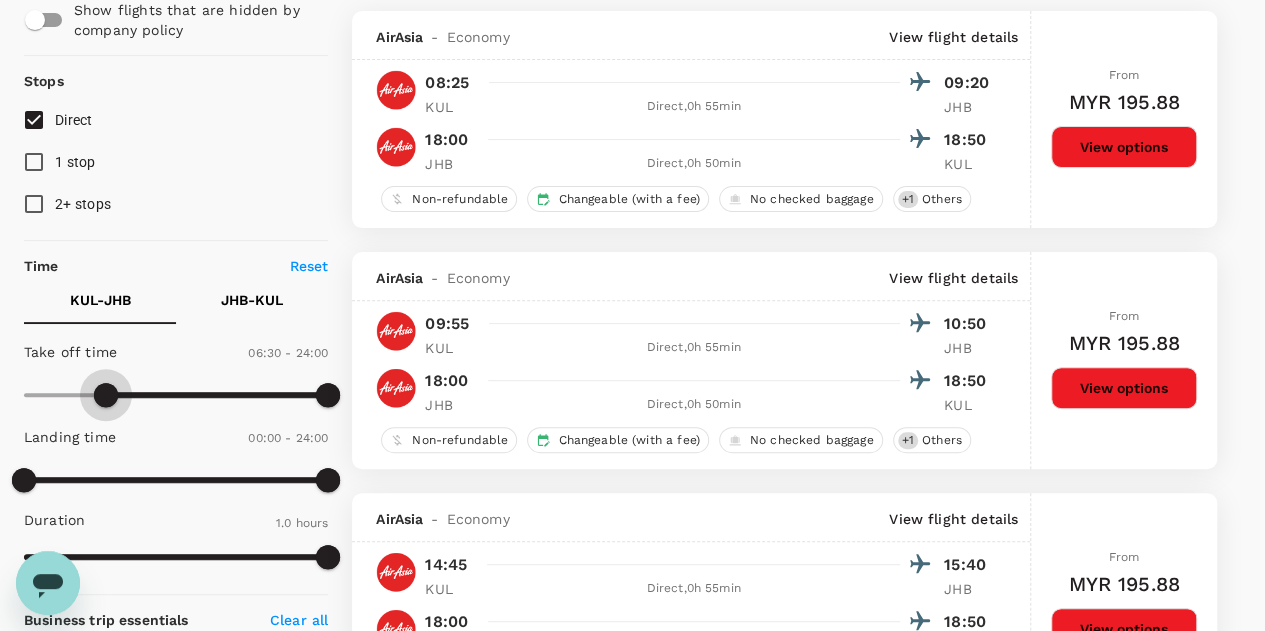 drag, startPoint x: 35, startPoint y: 399, endPoint x: 105, endPoint y: 395, distance: 70.11419 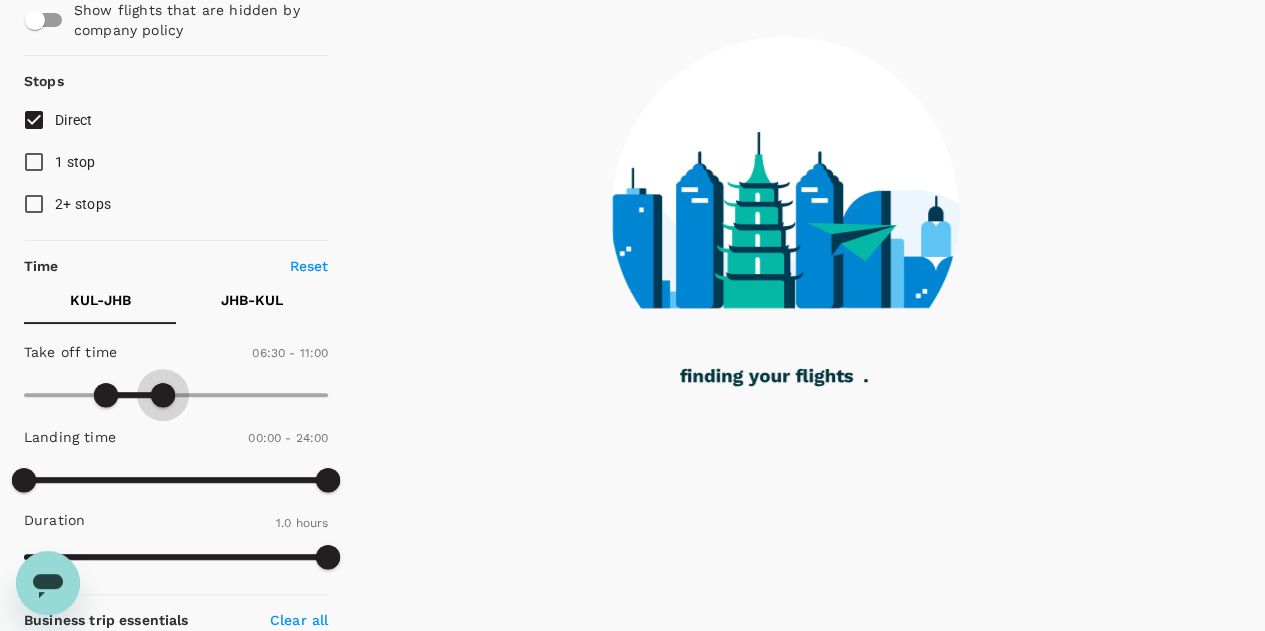 type on "630" 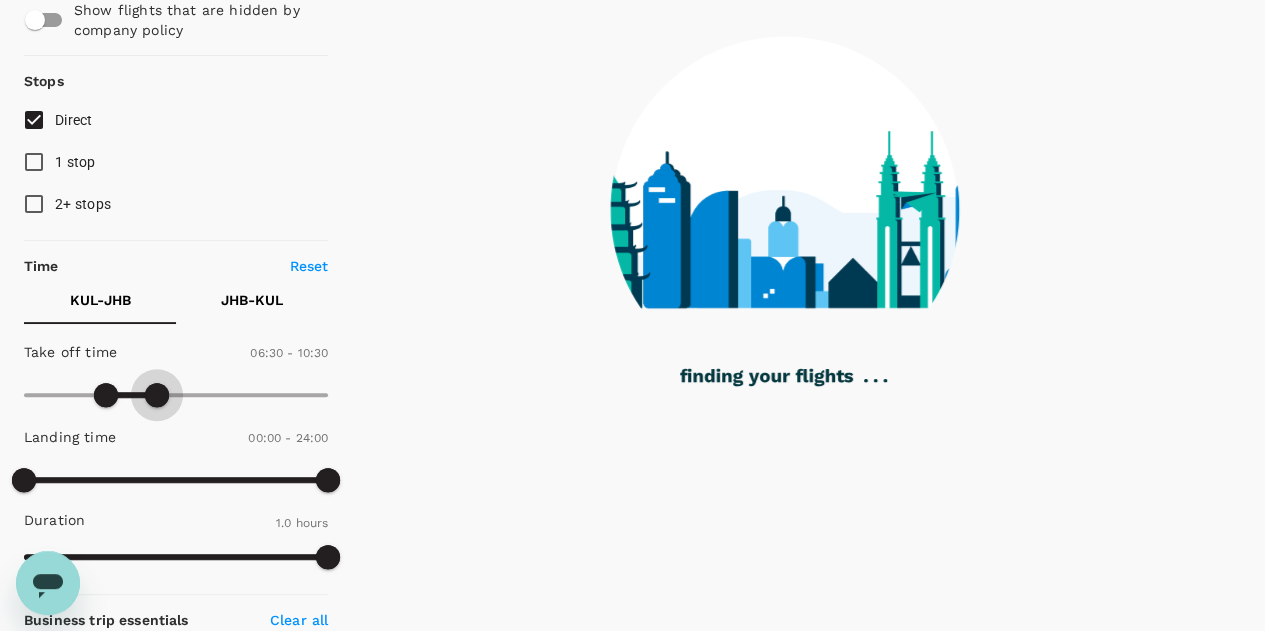 drag, startPoint x: 338, startPoint y: 392, endPoint x: 155, endPoint y: 392, distance: 183 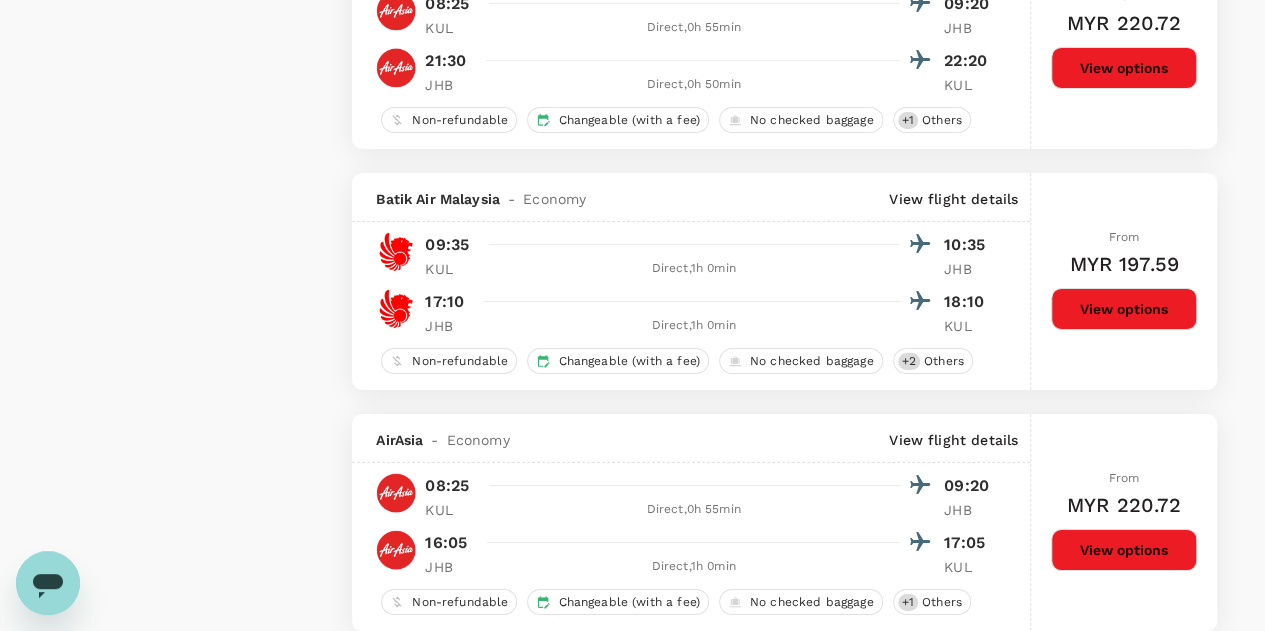 scroll, scrollTop: 3415, scrollLeft: 0, axis: vertical 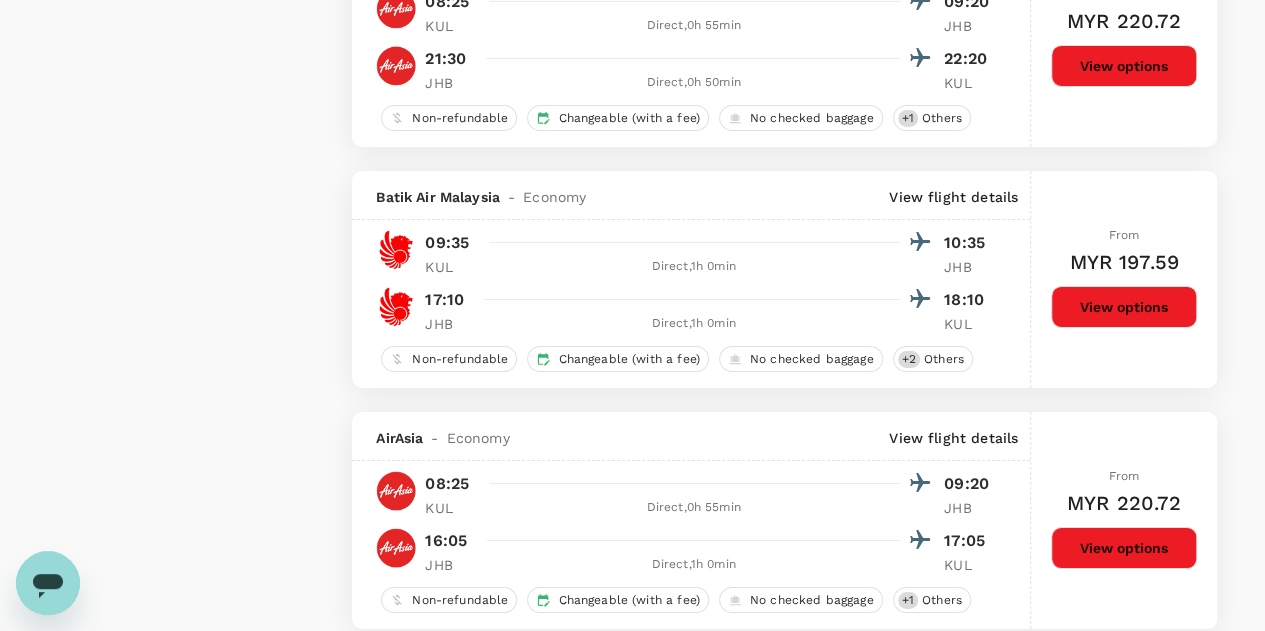 drag, startPoint x: 853, startPoint y: 0, endPoint x: 275, endPoint y: 227, distance: 620.9775 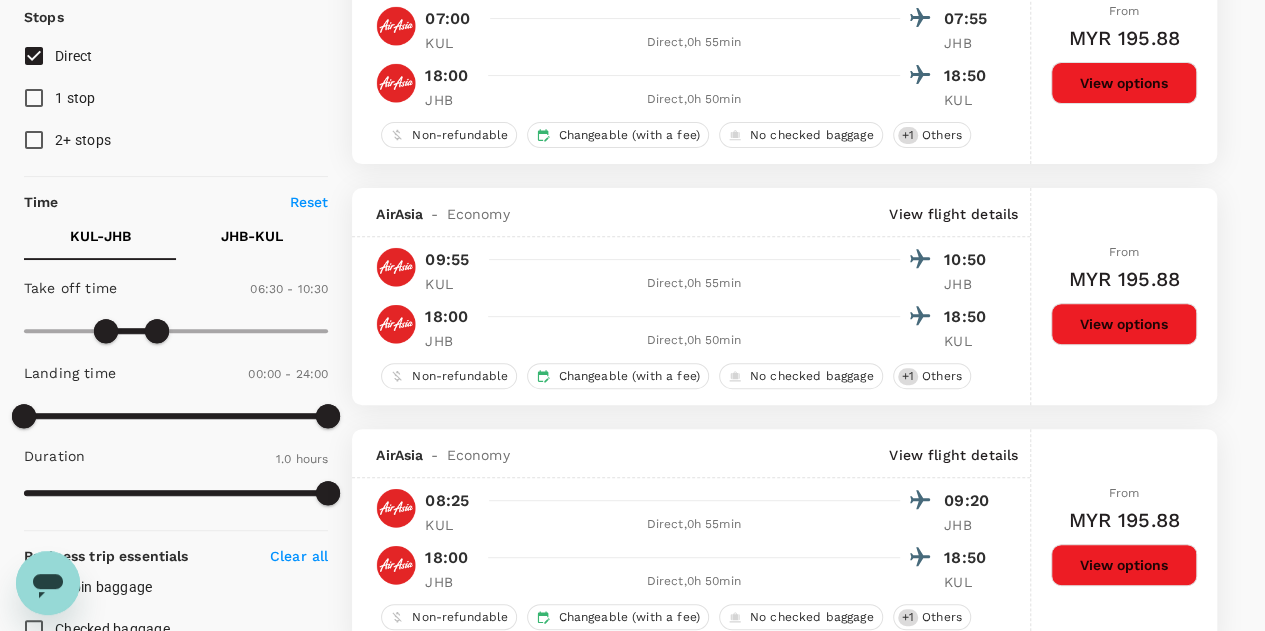 scroll, scrollTop: 0, scrollLeft: 0, axis: both 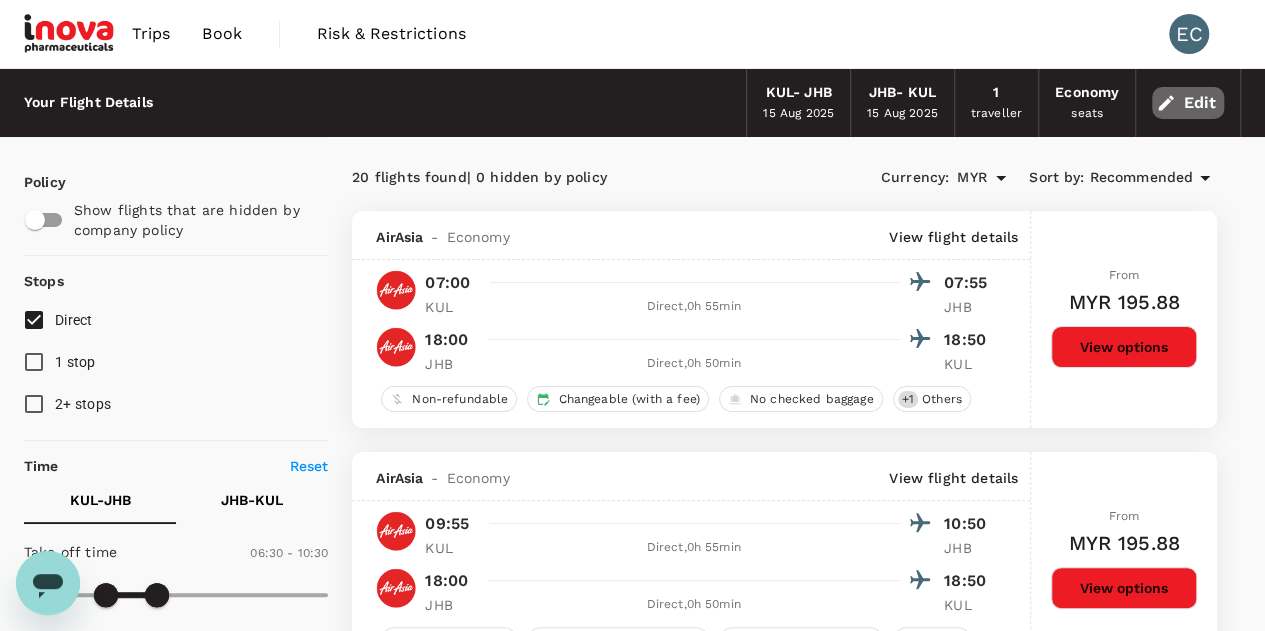 click on "Edit" at bounding box center [1188, 103] 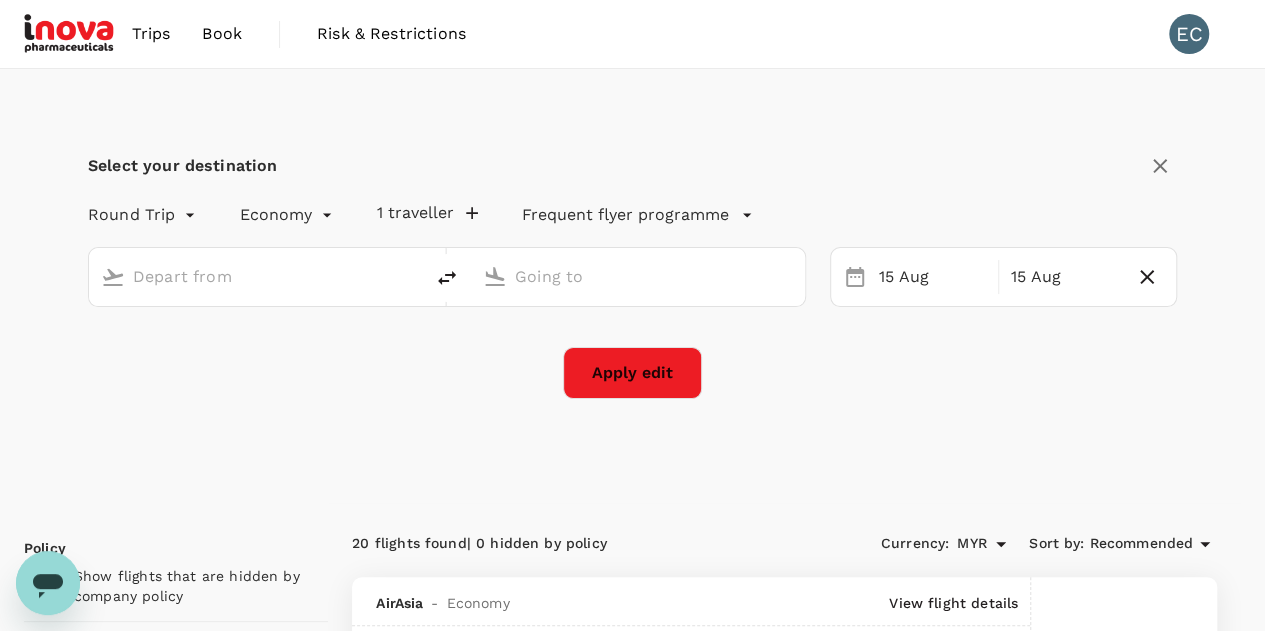 type on "Kuala Lumpur Intl (KUL)" 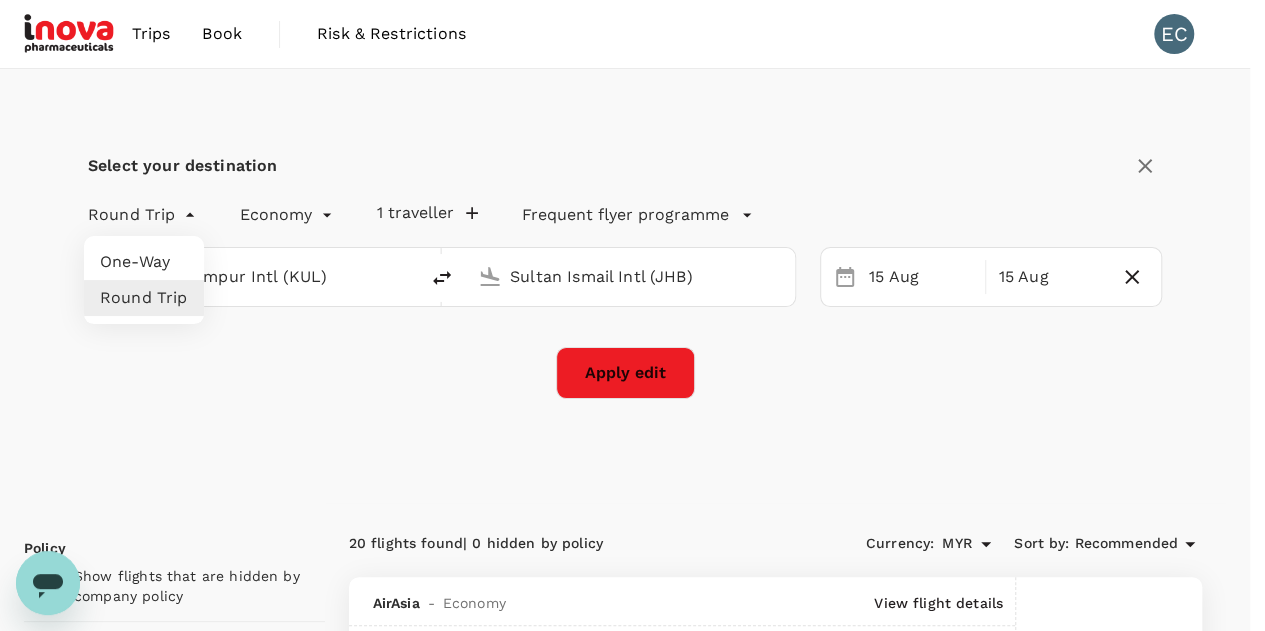 click on "Trips Book Risk & Restrictions EC Select your destination Round Trip roundtrip Economy economy 1   traveller Frequent flyer programme Kuala Lumpur Intl (KUL) Sultan Ismail Intl (JHB) 15 Aug 15 Aug Apply edit Policy Show flights that are hidden by company policy Stops Direct 1 stop 2+ stops Time Reset KUL - JHB JHB - KUL Take off time 06:30 - 10:30 Landing time 00:00 - 24:00 Duration 1.0 hours Take off time 00:00 - 24:00 Landing time 00:00 - 24:00 Duration 1.0 hours Business trip essentials Clear all Cabin baggage Checked baggage Flexible to change Refundable Free seat selection Complimentary drinks and meal Cabin class Change Economy Only economy Airlines Clear all AirAsia Batik Air Malaysia Malaysia Airlines Other Only show corporate rates Exclude code share flights 20   flights found  |   0   hidden by policy Currency :  MYR Sort by :  Recommended AirAsia     - Economy   View flight details 07:00 07:55 KUL Direct ,  0h 55min JHB 18:00 18:50 JHB Direct ,  0h 50min KUL Non-refundable Changeable (with a fee) +" at bounding box center [632, 2891] 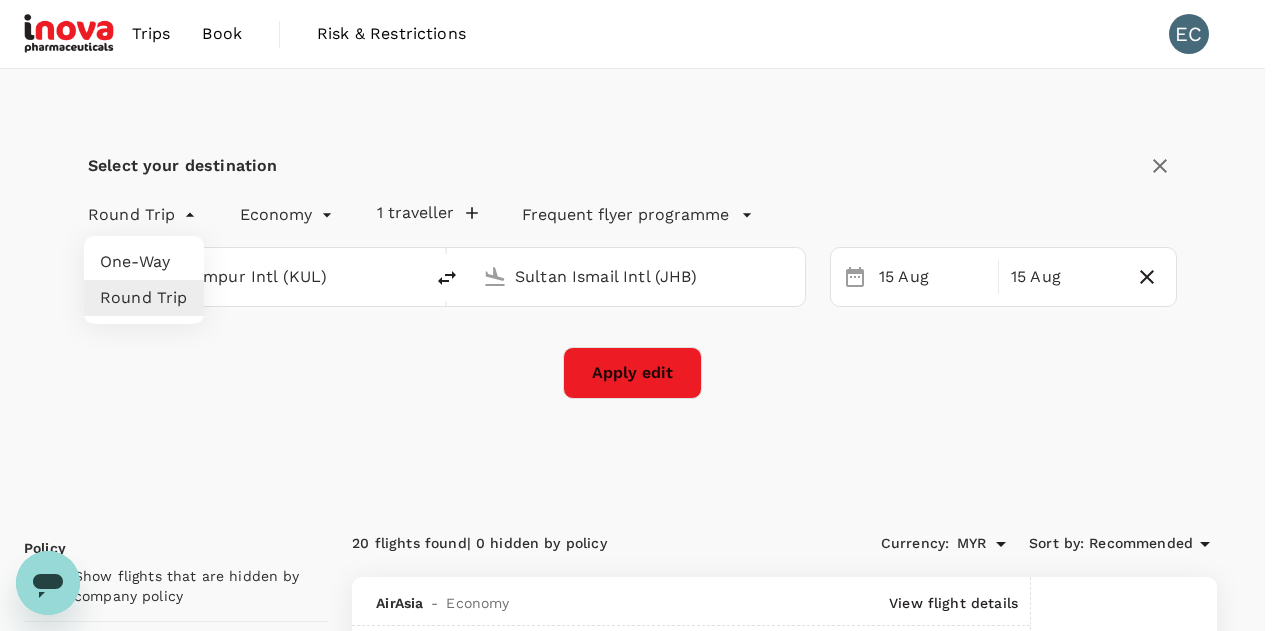 click on "One-Way" at bounding box center (144, 262) 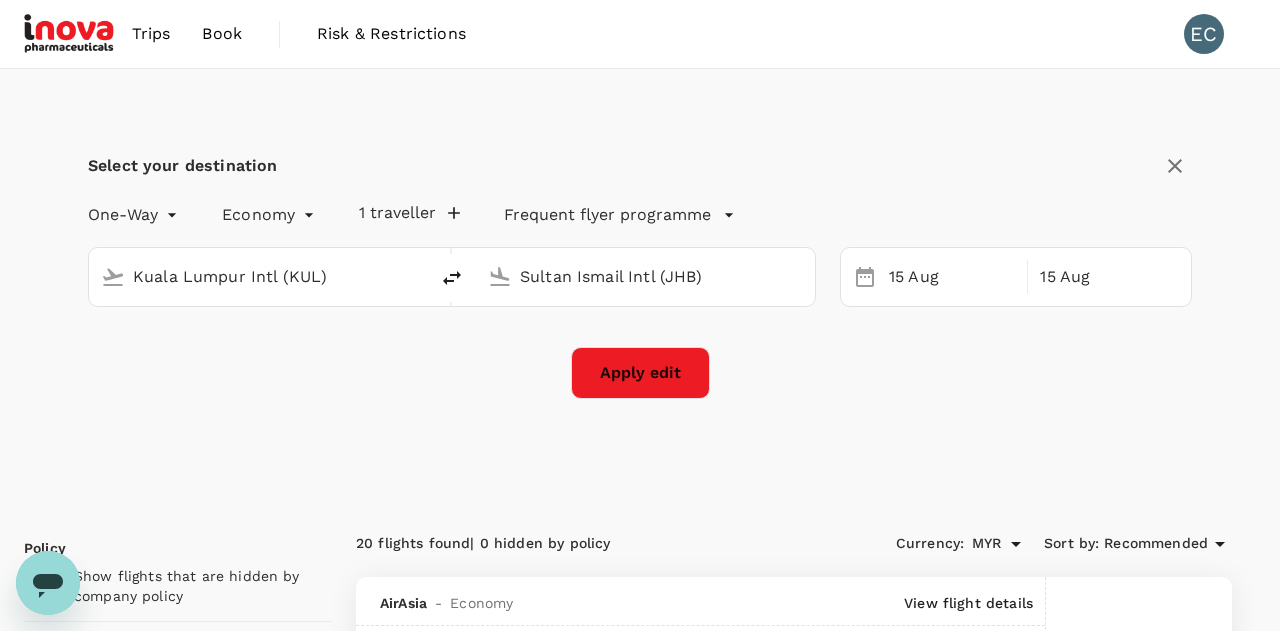 type on "oneway" 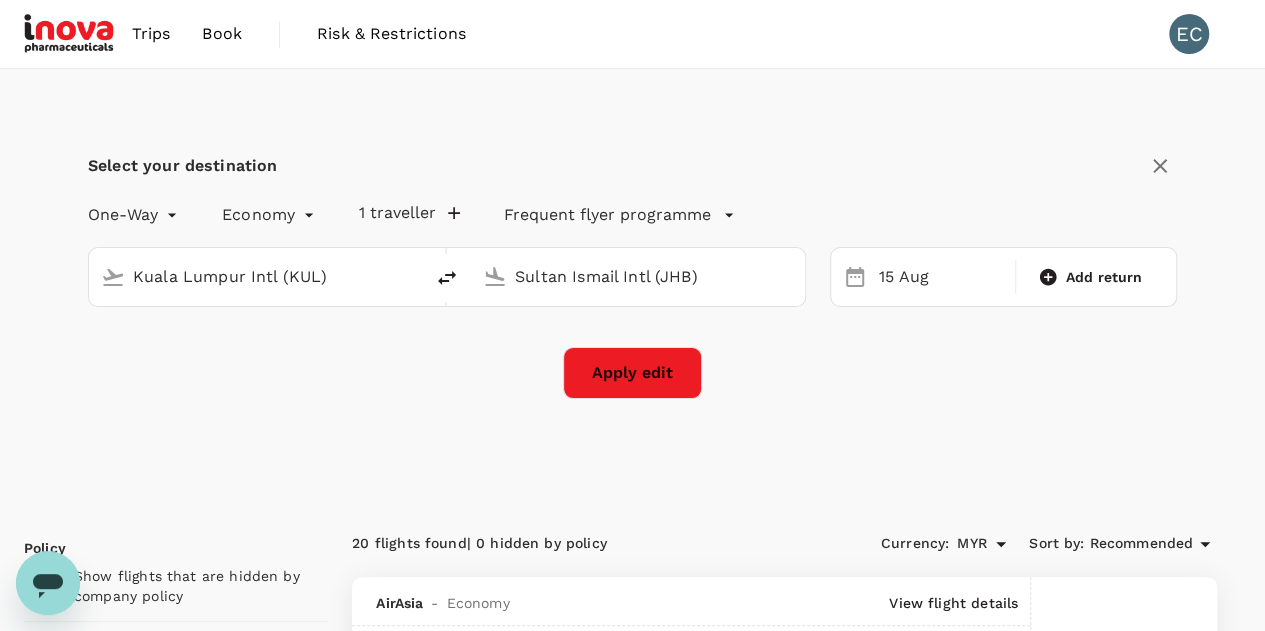 click 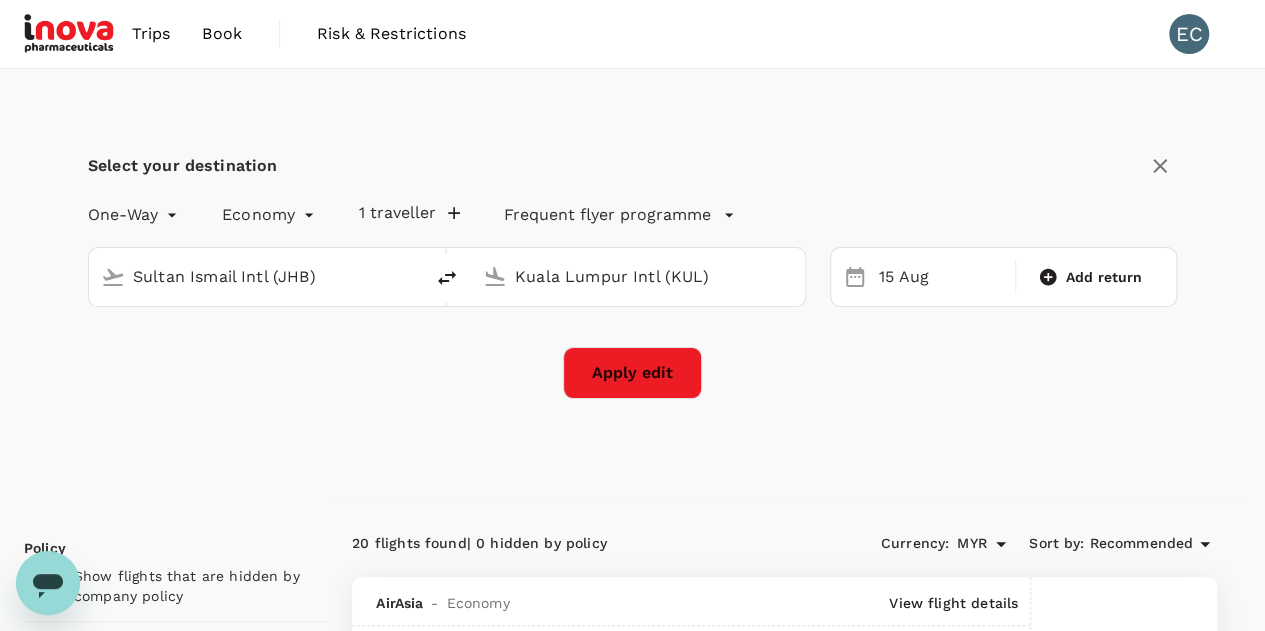 click on "Apply edit" at bounding box center [632, 373] 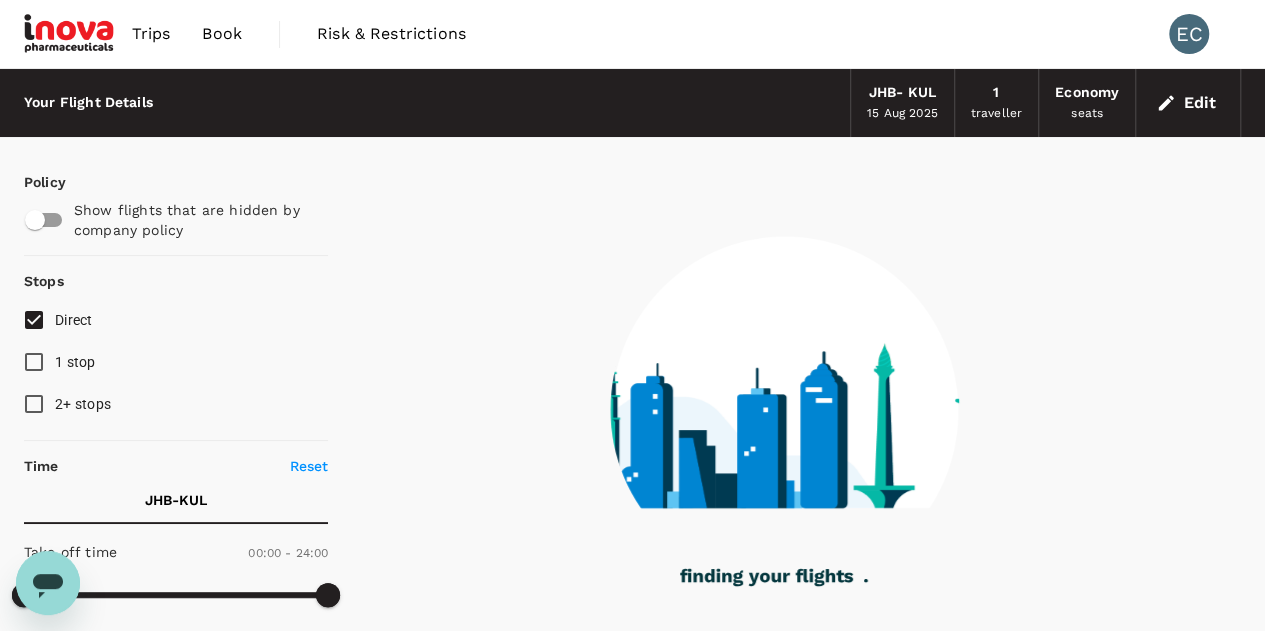 checkbox on "true" 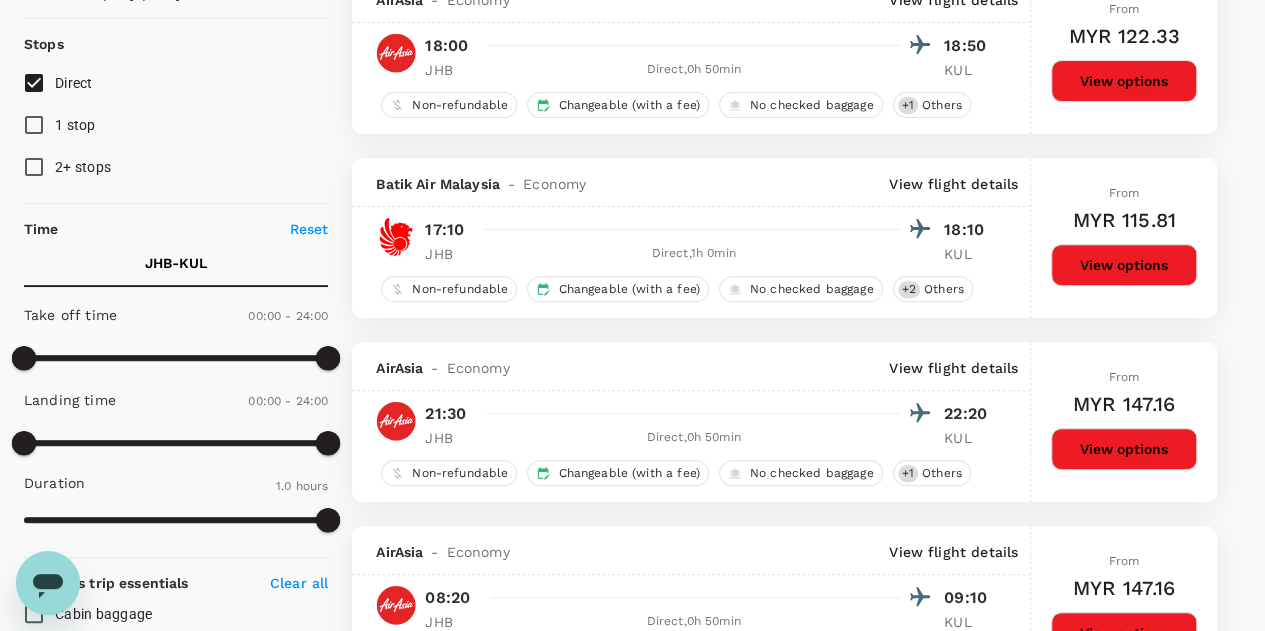 scroll, scrollTop: 0, scrollLeft: 0, axis: both 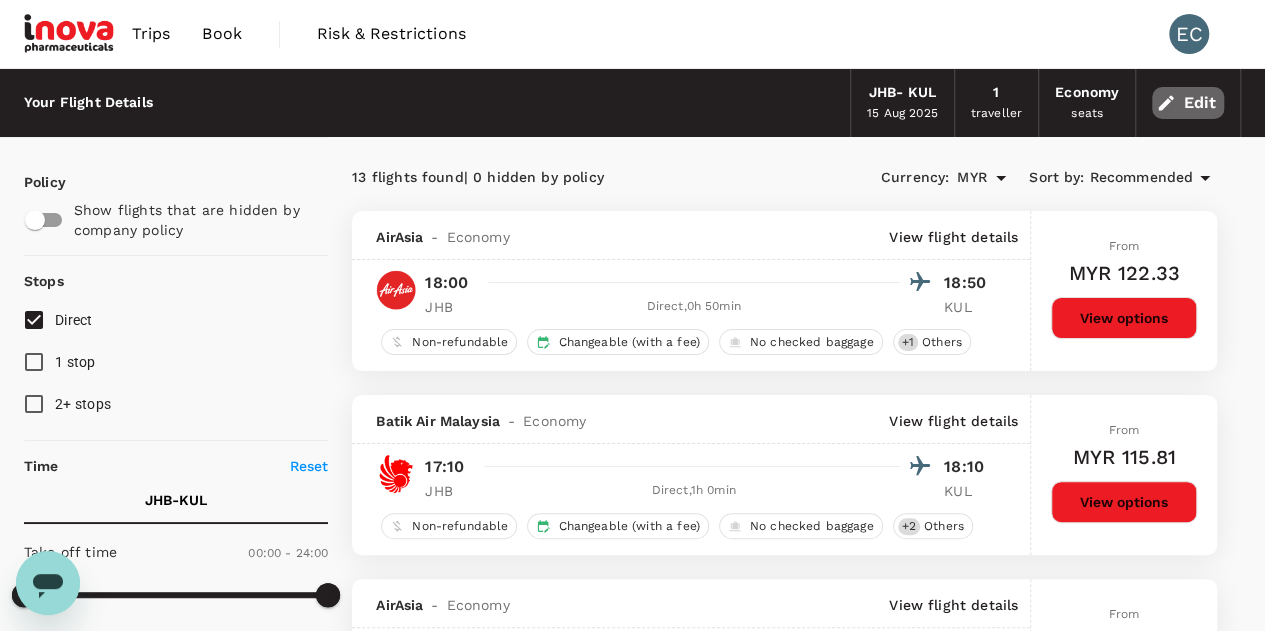 click on "Edit" at bounding box center [1188, 103] 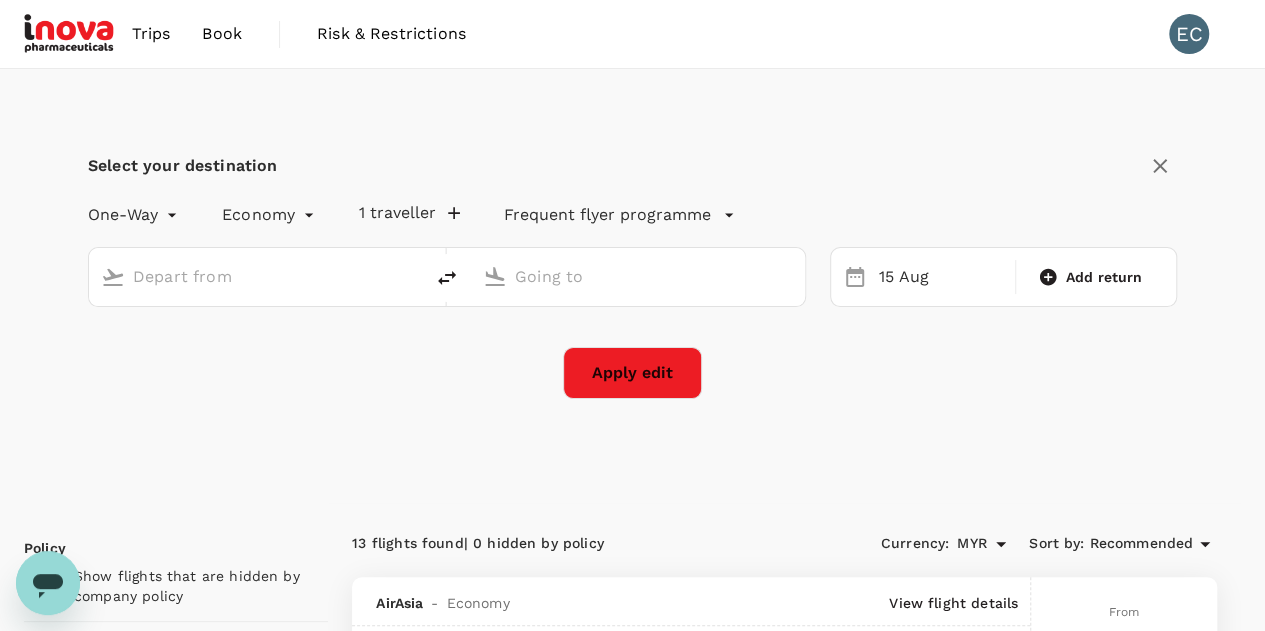 type on "Sultan Ismail Intl (JHB)" 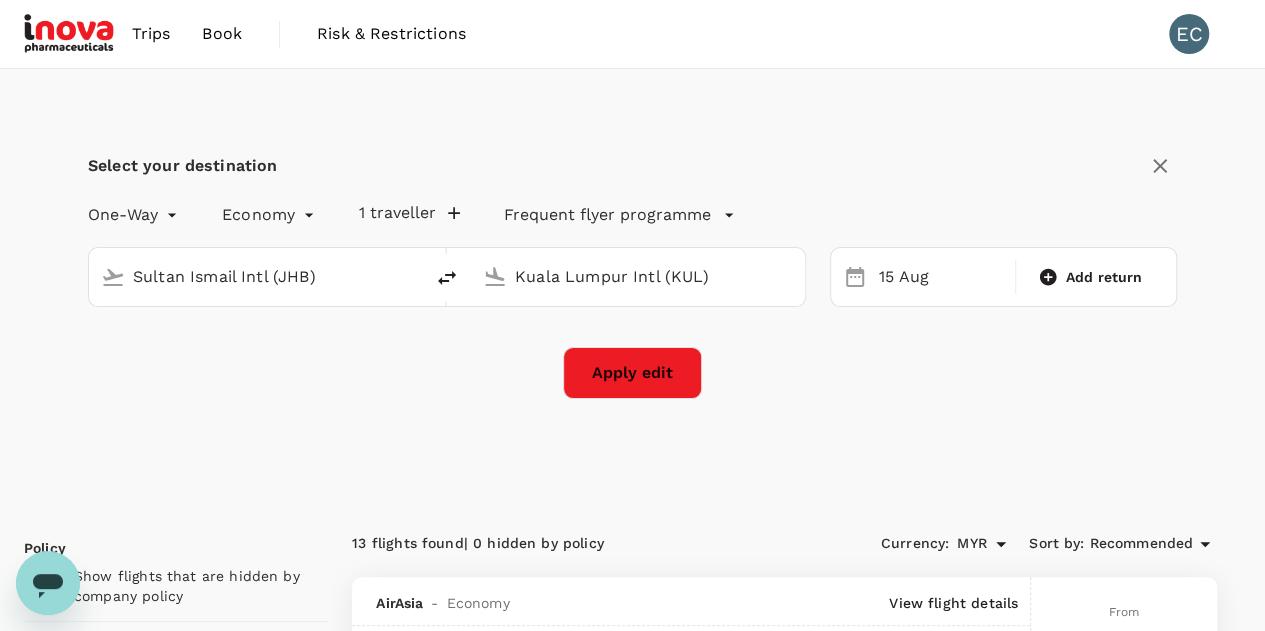 click on "Trips Book Risk & Restrictions EC Select your destination One-Way oneway Economy economy 1   traveller Frequent flyer programme Sultan Ismail Intl (JHB) Kuala Lumpur Intl (KUL) 15 Aug Add return Apply edit Policy Show flights that are hidden by company policy Stops Direct 1 stop 2+ stops Time Reset JHB - KUL Take off time 00:00 - 24:00 Landing time 00:00 - 24:00 Duration 1.0 hours Business trip essentials Clear all Cabin baggage Checked baggage Flexible to change Refundable Free seat selection Complimentary drinks and meal Cabin class Change Economy Only economy Airlines Clear all AirAsia Batik Air Malaysia Malaysia Airlines Other Only show corporate rates Exclude code share flights 13   flights found  |   0   hidden by policy Currency :  MYR Sort by :  Recommended AirAsia     - Economy   View flight details 18:00 18:50 JHB Direct ,  0h 50min KUL Non-refundable Changeable (with a fee) No checked baggage + 1 Others From MYR 122.33 View options Batik Air Malaysia     - Economy   View flight details 17:10 18:10" at bounding box center [632, 1677] 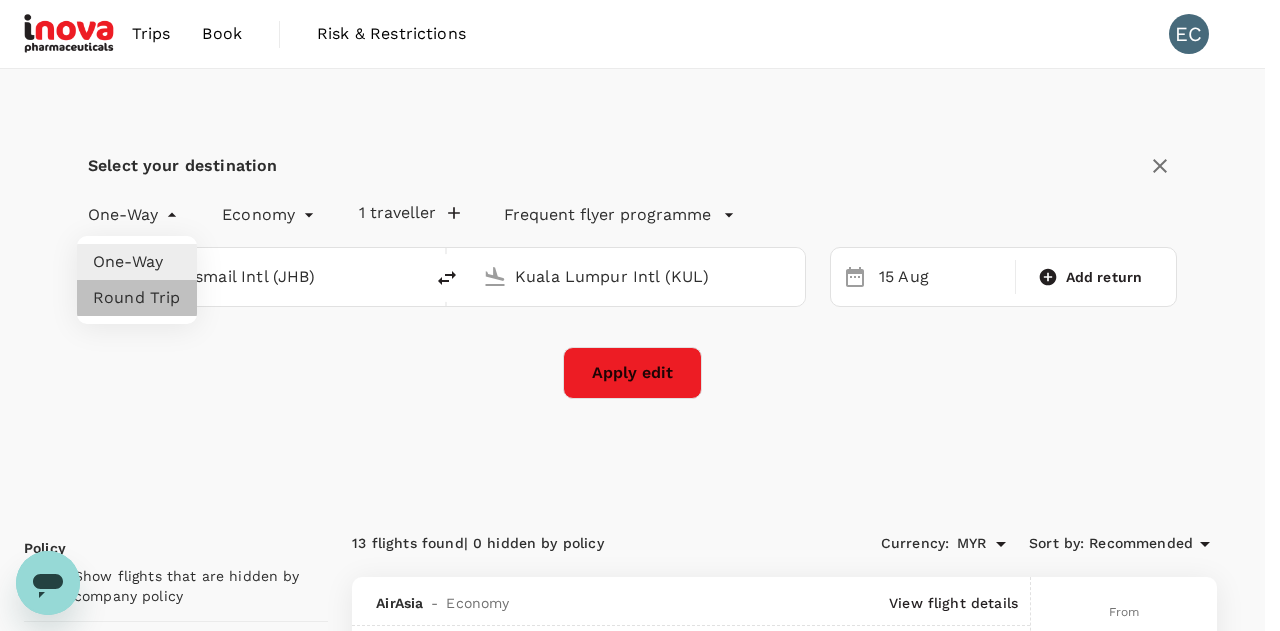 click on "Round Trip" at bounding box center (137, 298) 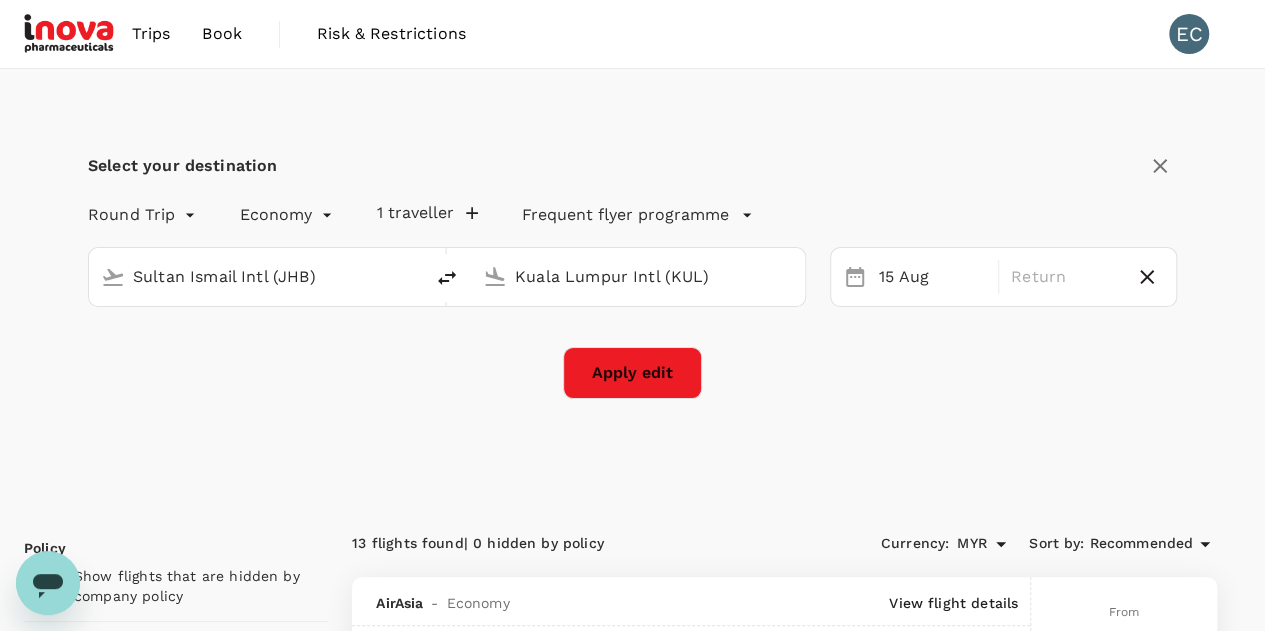 click at bounding box center (447, 278) 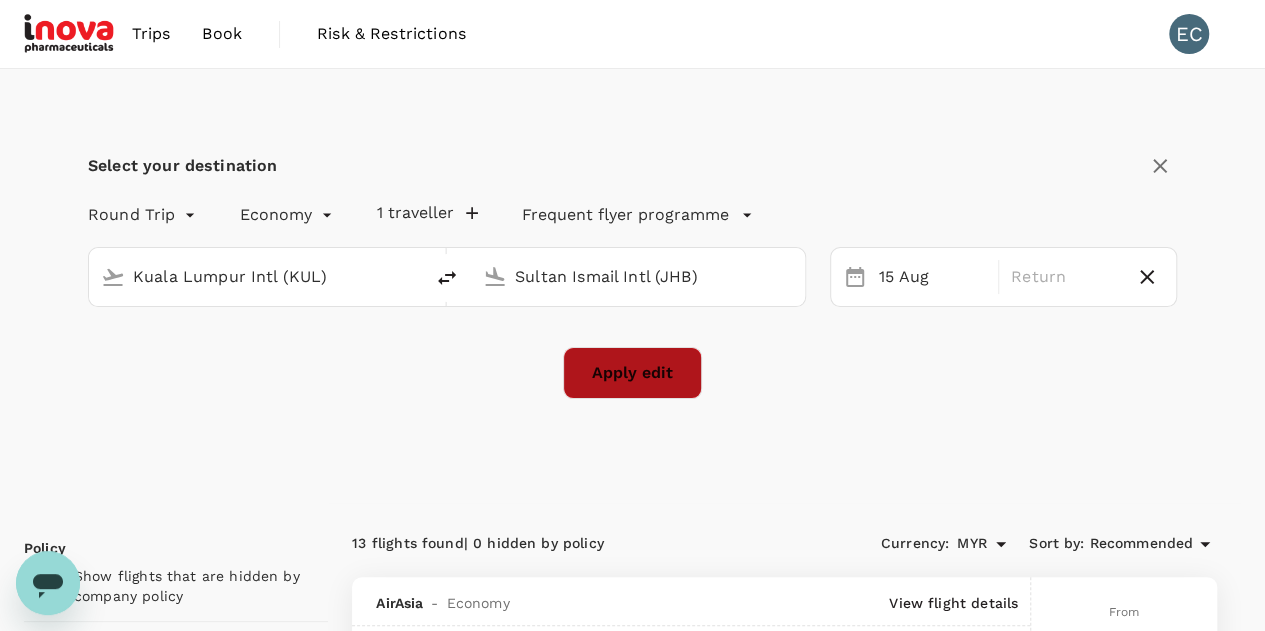 click on "Apply edit" at bounding box center [632, 373] 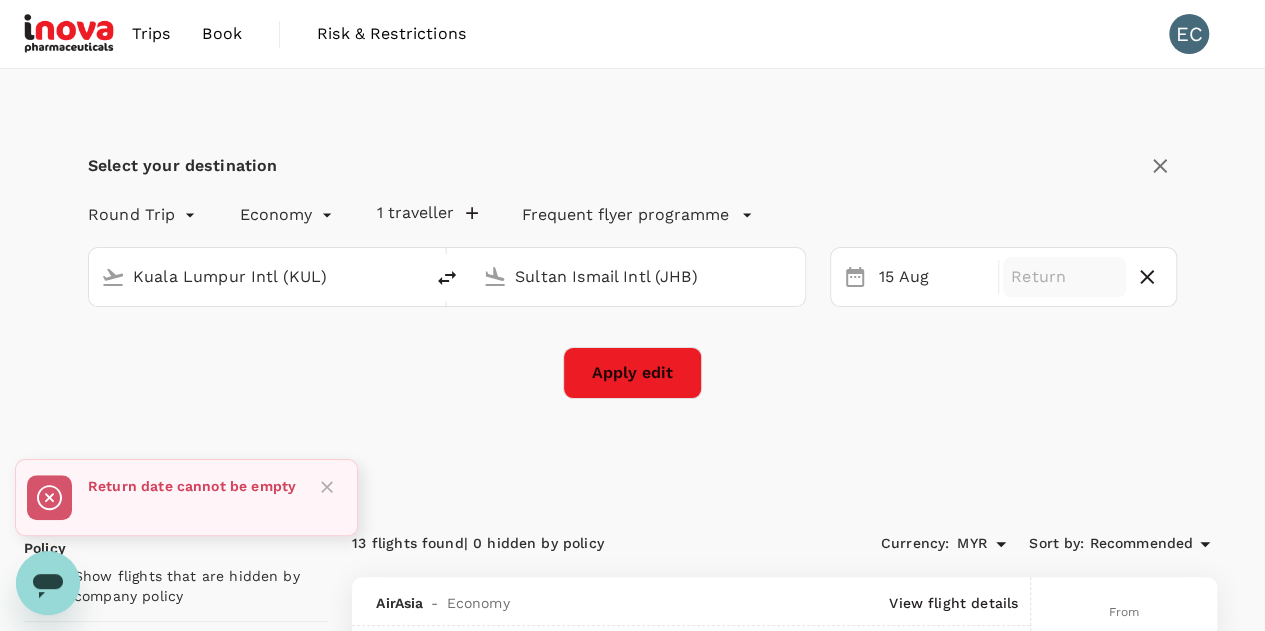 click on "Return" at bounding box center [1064, 277] 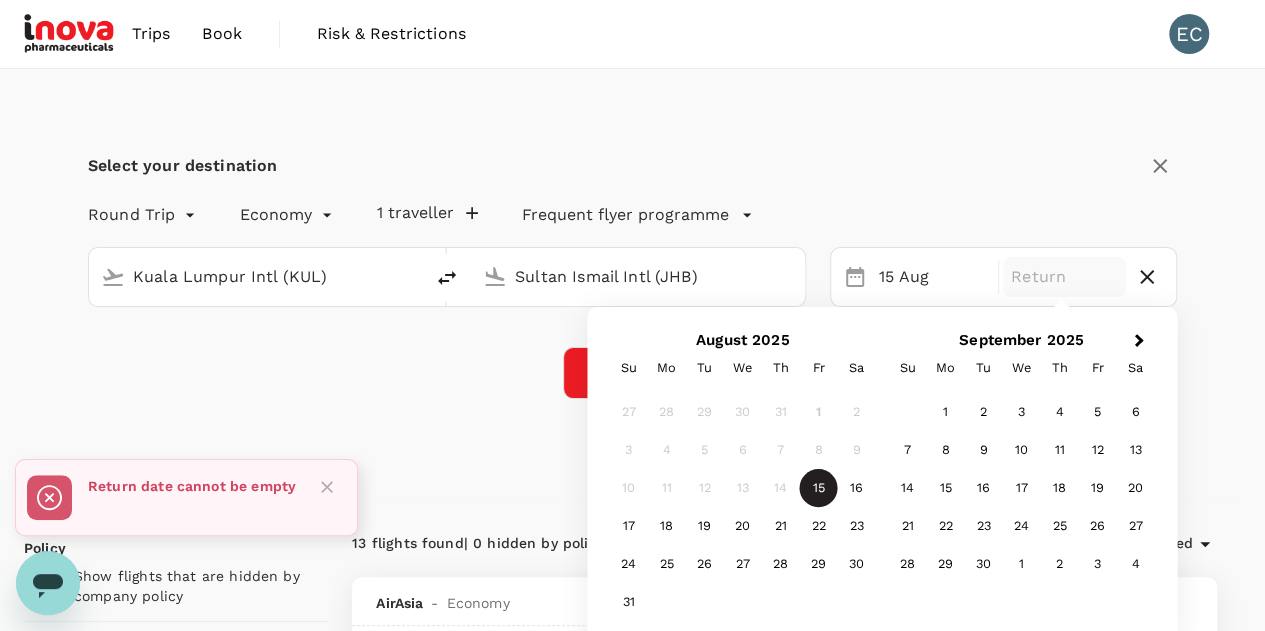 click on "15" at bounding box center [819, 488] 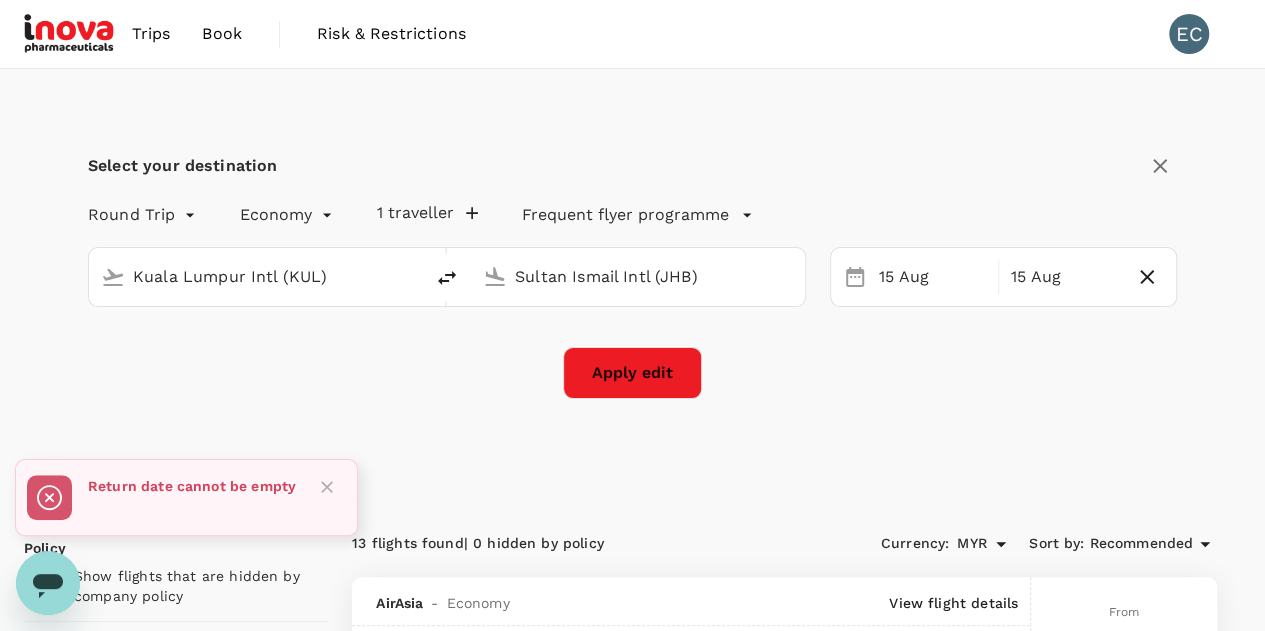click on "Apply edit" at bounding box center (632, 373) 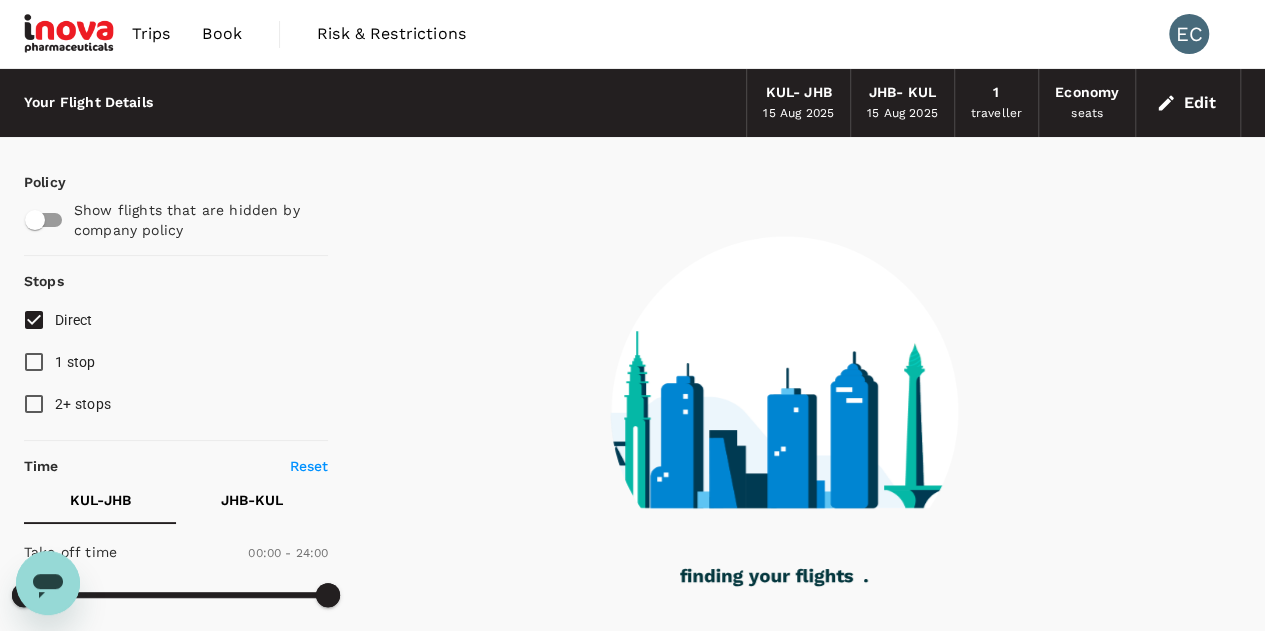 checkbox on "true" 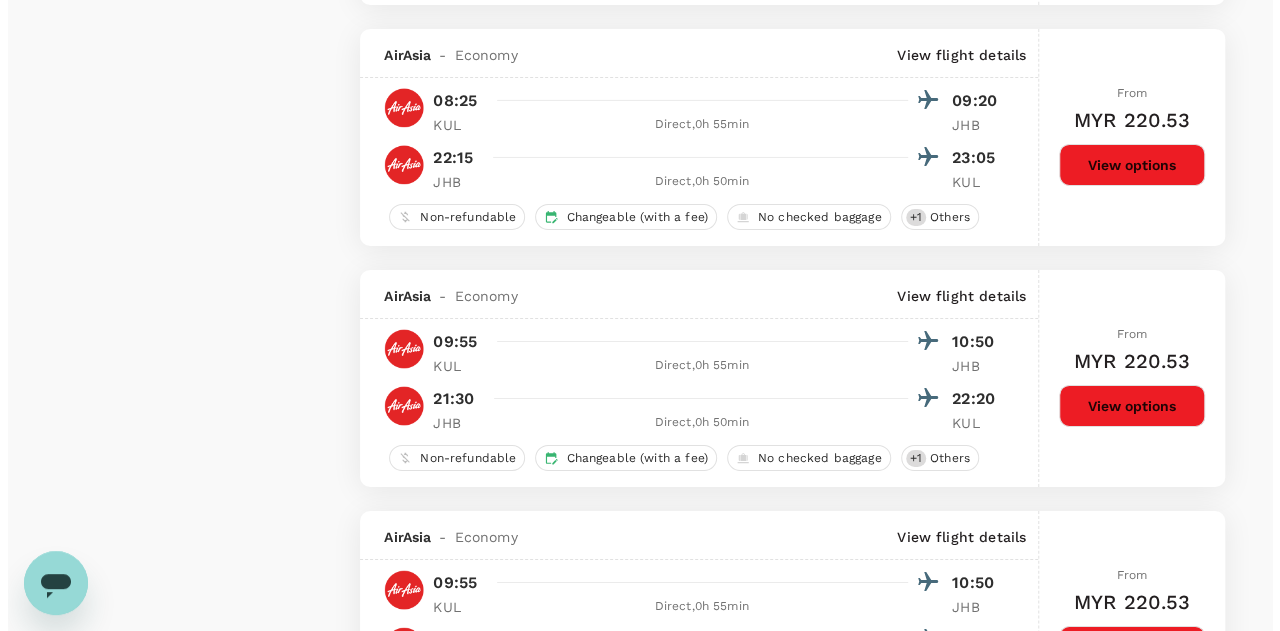 scroll, scrollTop: 3319, scrollLeft: 0, axis: vertical 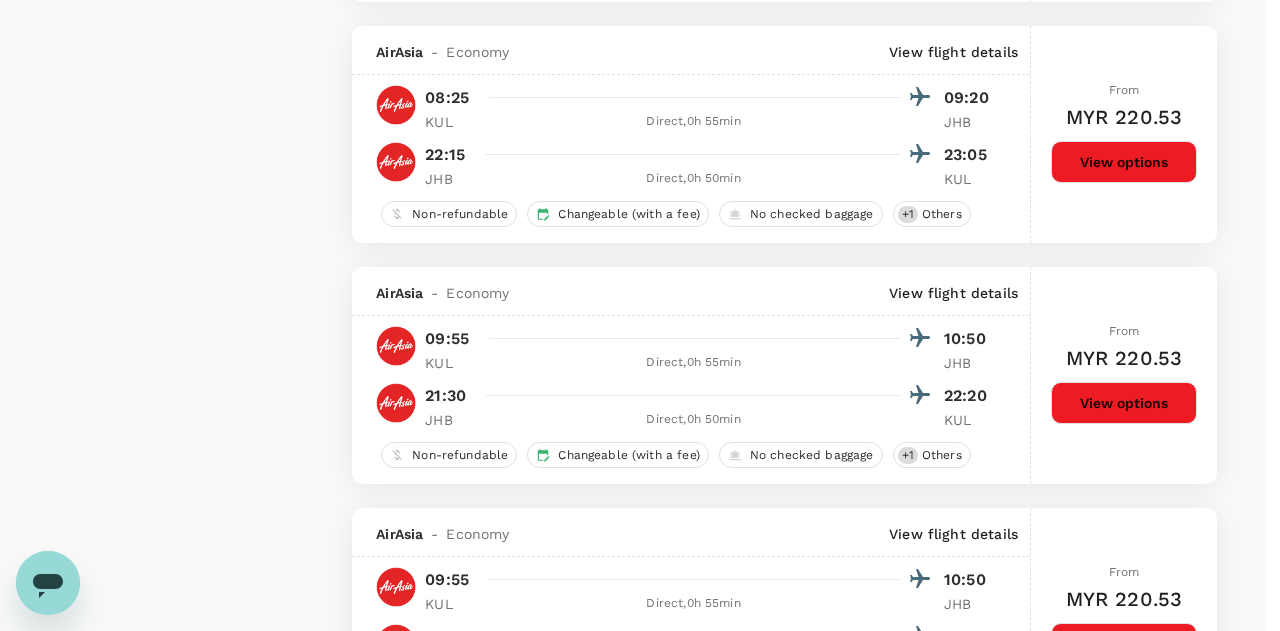 click on "Refresh Search" at bounding box center (48, 2249) 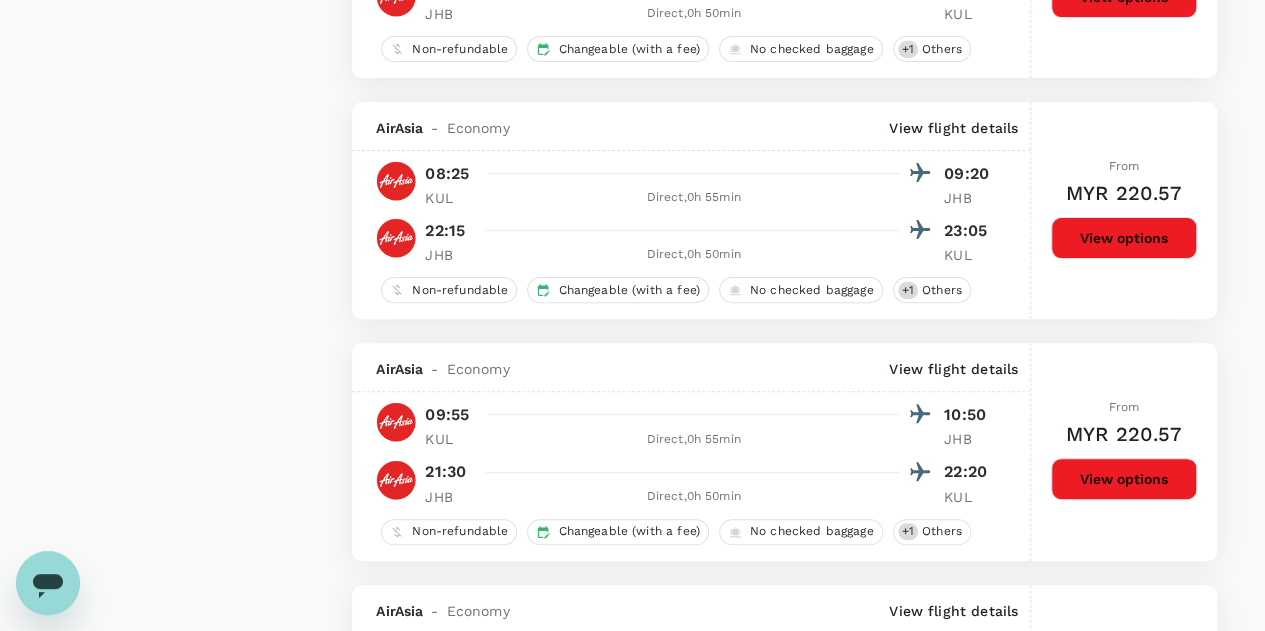 scroll, scrollTop: 3967, scrollLeft: 0, axis: vertical 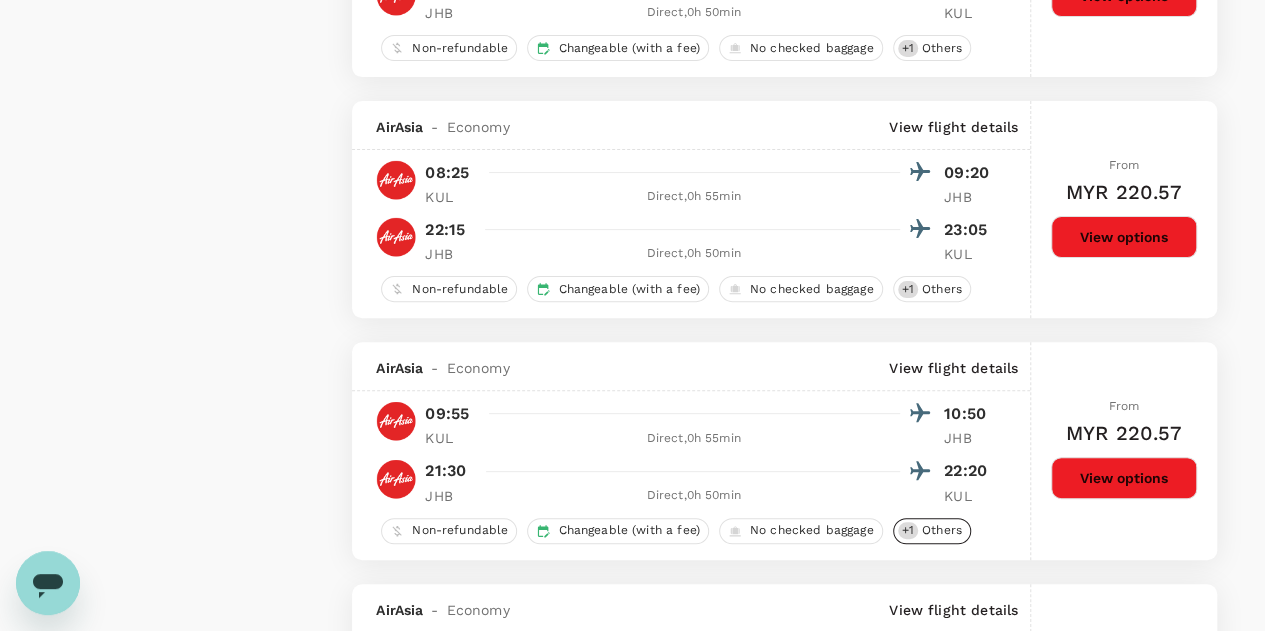 click on "Others" at bounding box center (942, 530) 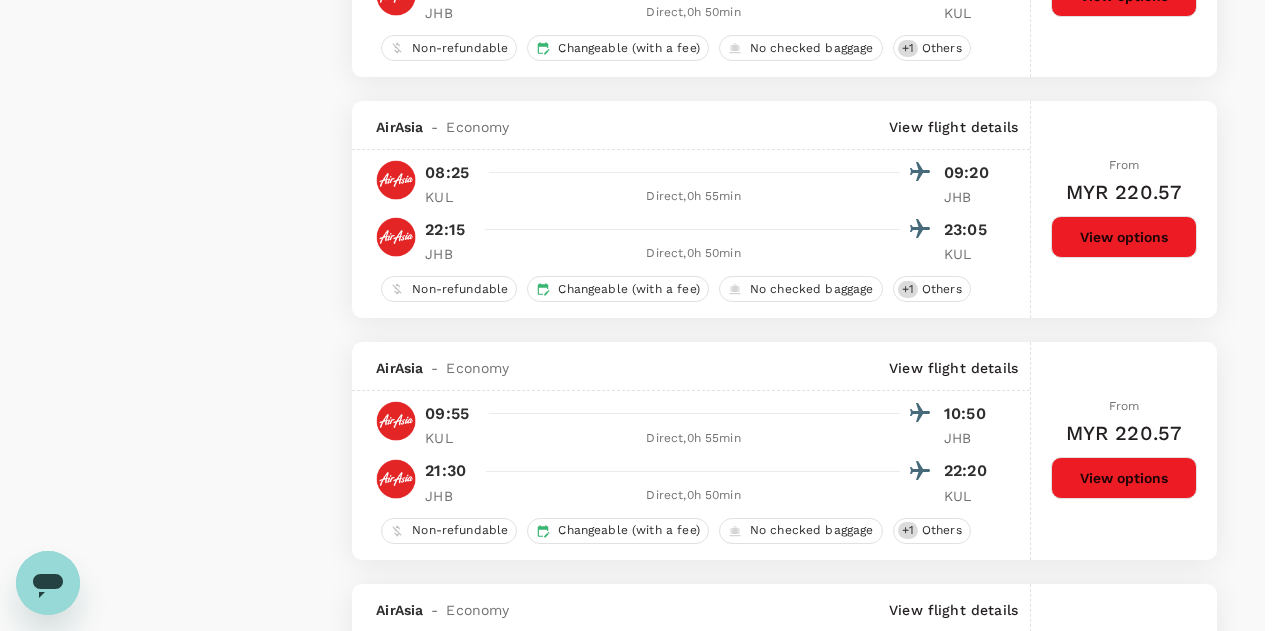 click 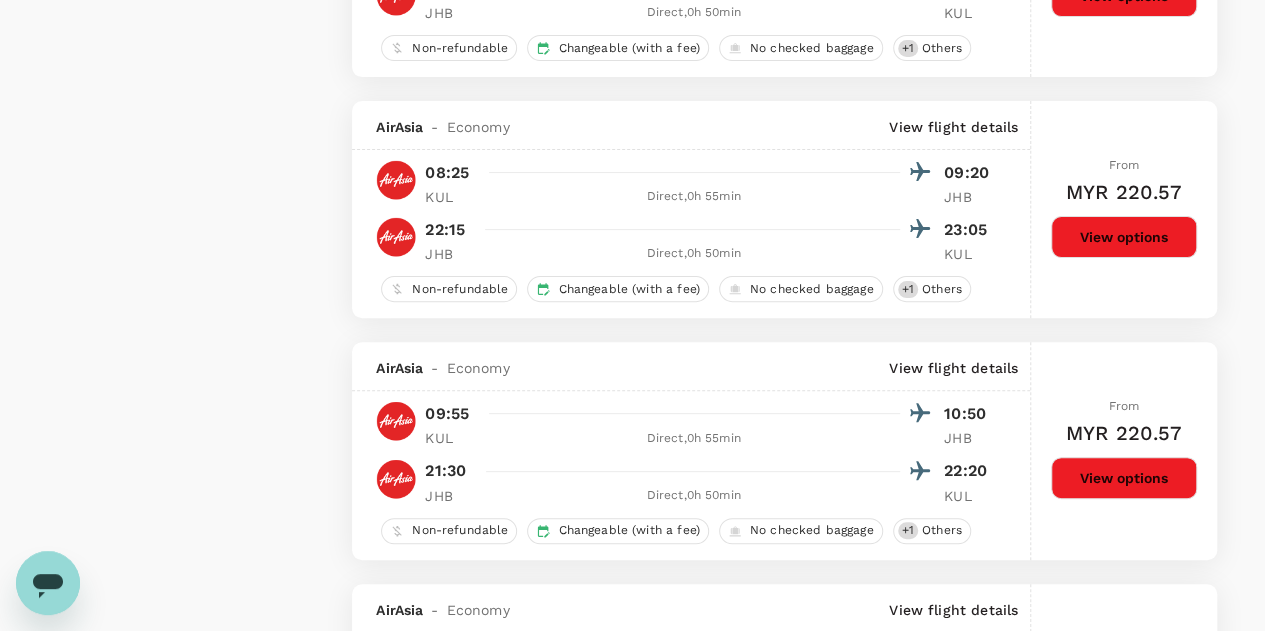 click on "Policy Show flights that are hidden by company policy Stops Direct 1 stop 2+ stops Time Reset KUL - JHB JHB - KUL Take off time 00:00 - 24:00 Landing time 00:00 - 24:00 Duration 1.0 hours Take off time 00:00 - 24:00 Landing time 00:00 - 24:00 Duration 1.0 hours Business trip essentials Clear all Cabin baggage Checked baggage Flexible to change Refundable Free seat selection Complimentary drinks and meal Cabin class Change Economy Only economy Airlines Clear all AirAsia Batik Air Malaysia Malaysia Airlines Other Only show corporate rates Exclude code share flights" at bounding box center (176, -1233) 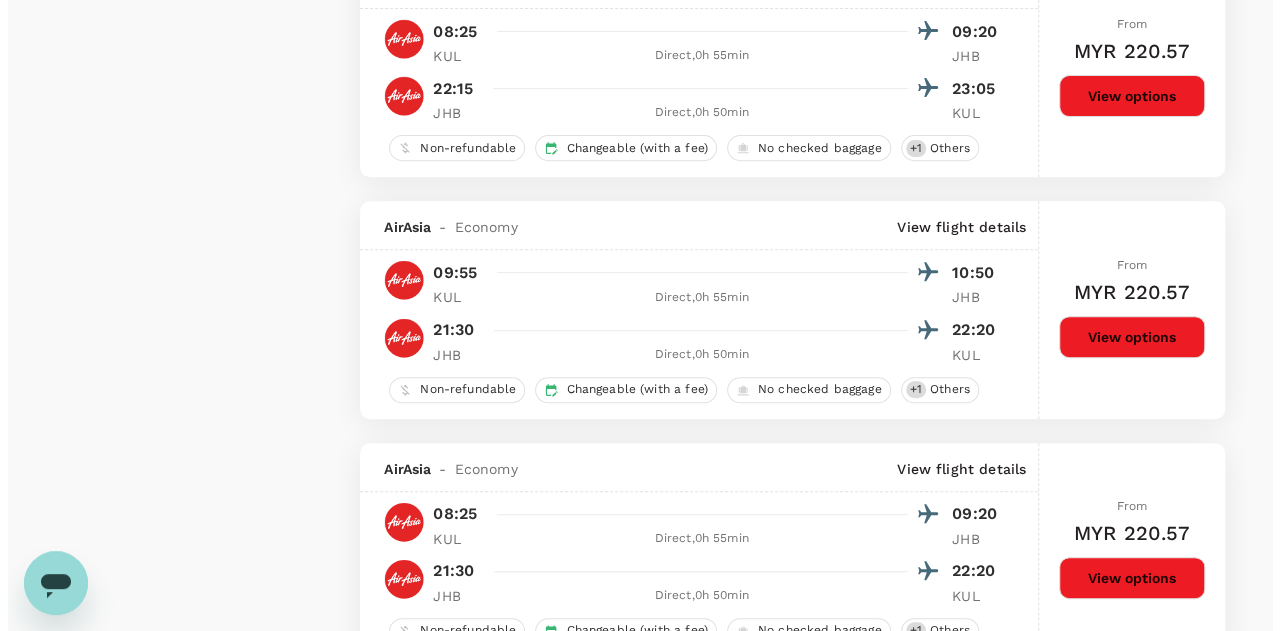 scroll, scrollTop: 4109, scrollLeft: 0, axis: vertical 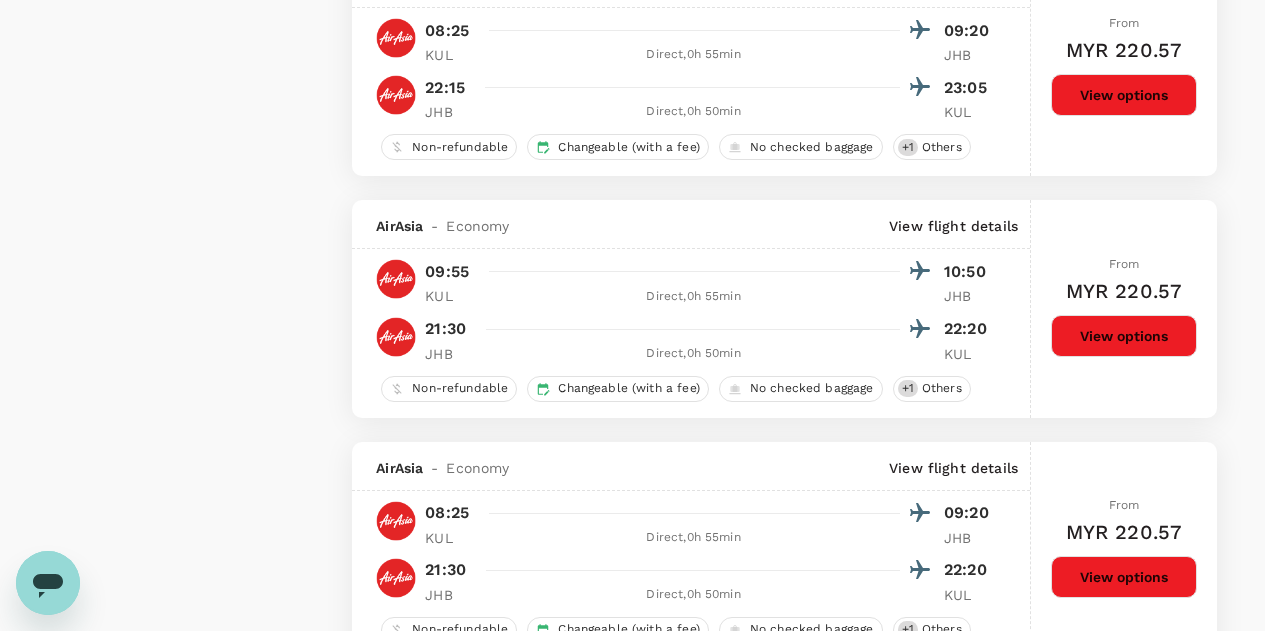 click on "Refresh your page for the latest flight data Flight prices and availability may have changed since you started this search session. Click refresh to stay updated. Refresh Search" at bounding box center (175, 1388) 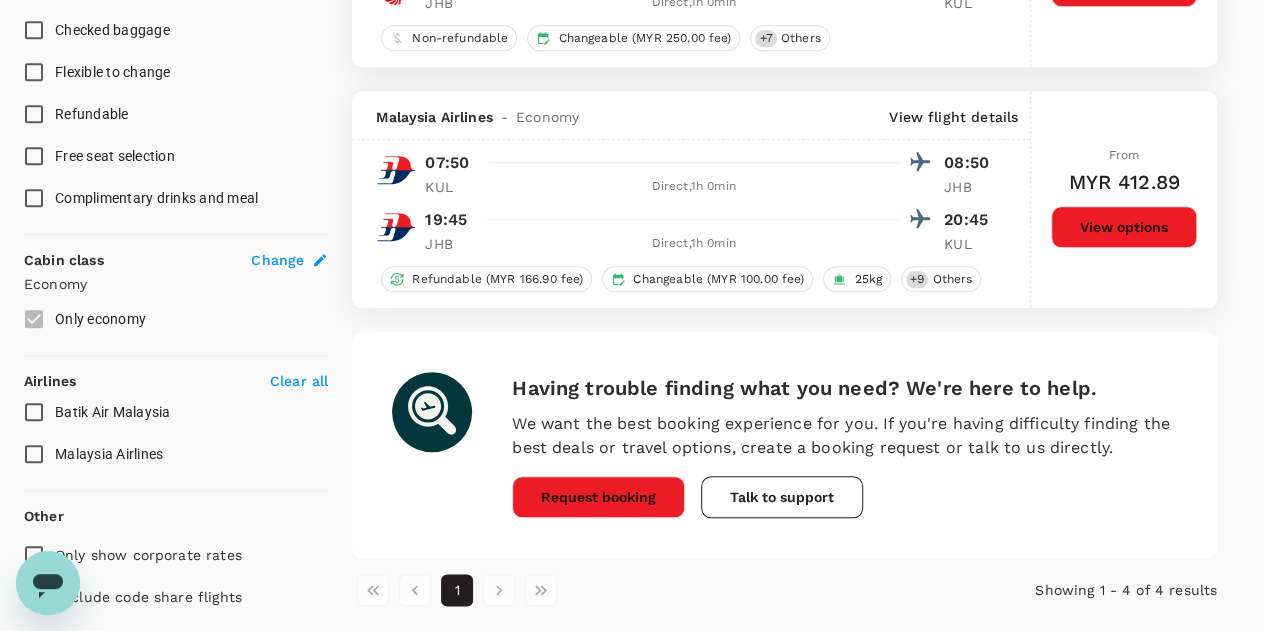 scroll, scrollTop: 944, scrollLeft: 0, axis: vertical 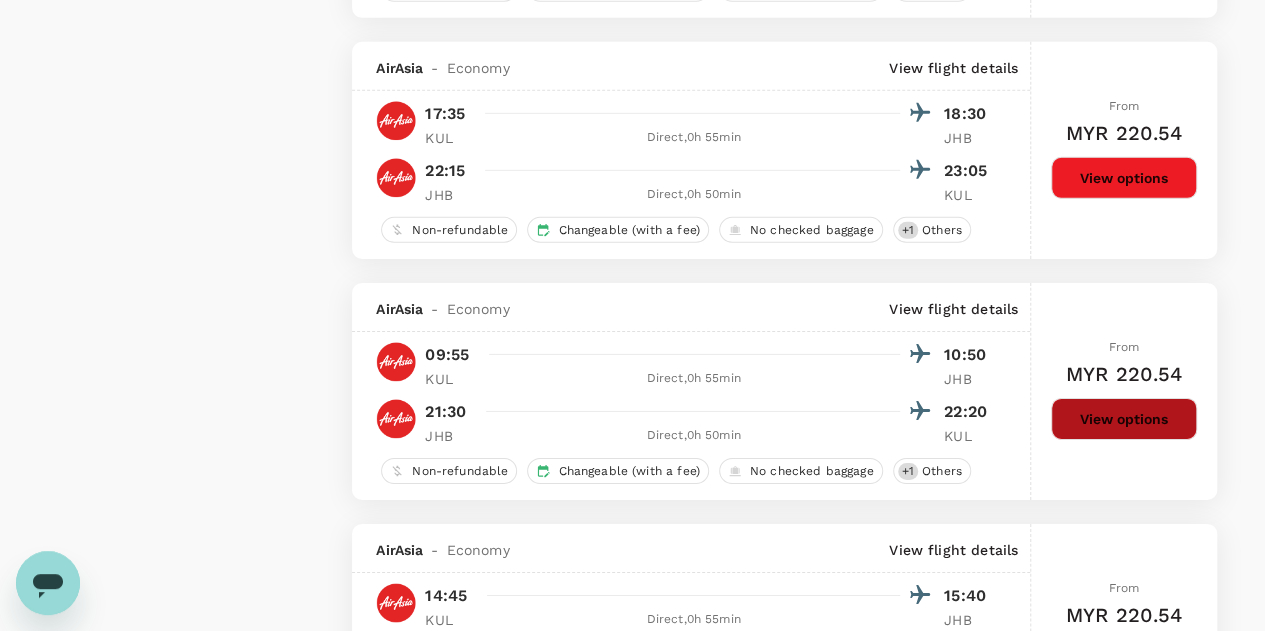 click on "View options" at bounding box center (1124, 419) 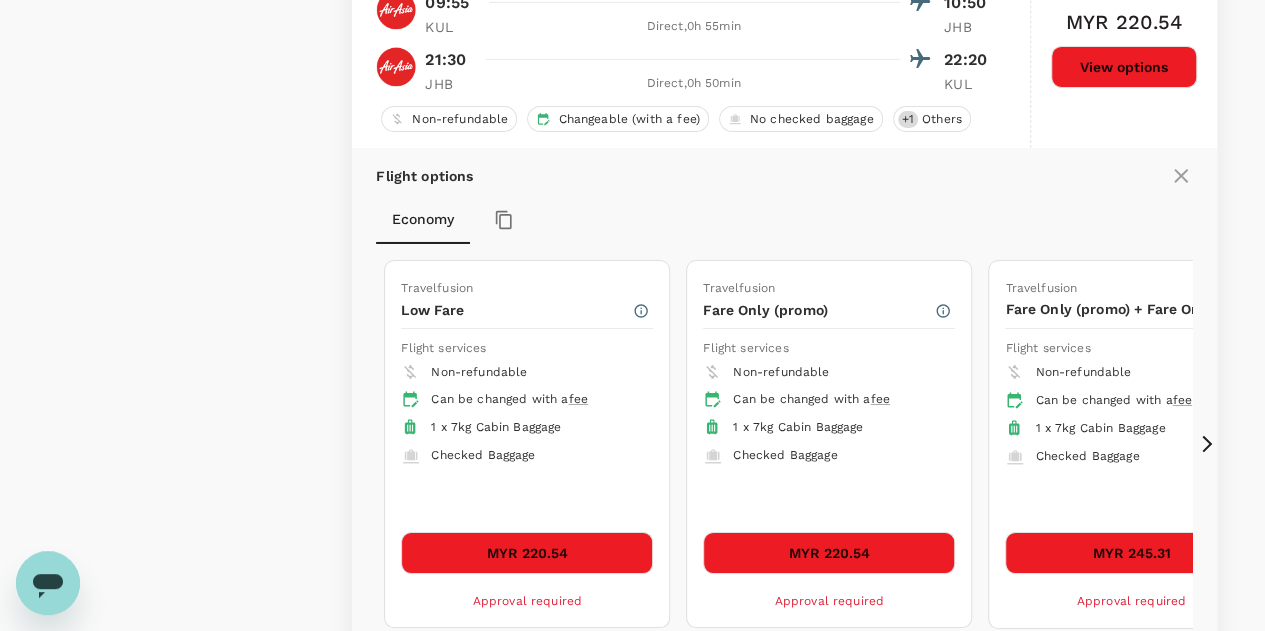 scroll, scrollTop: 3420, scrollLeft: 0, axis: vertical 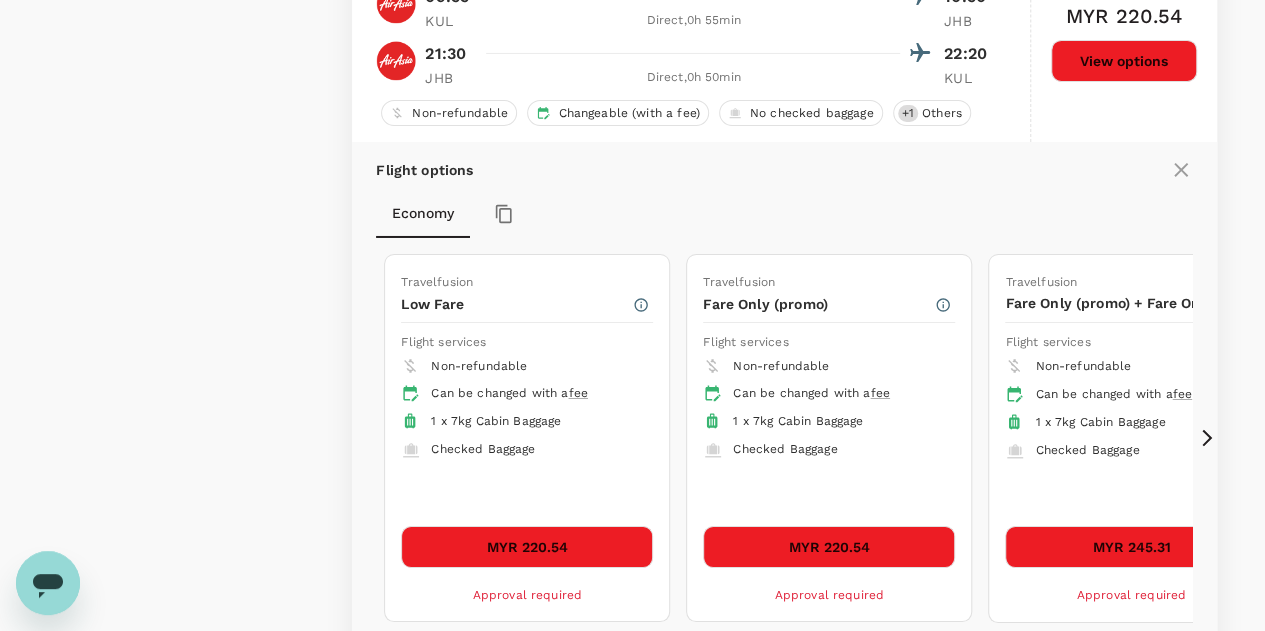 click 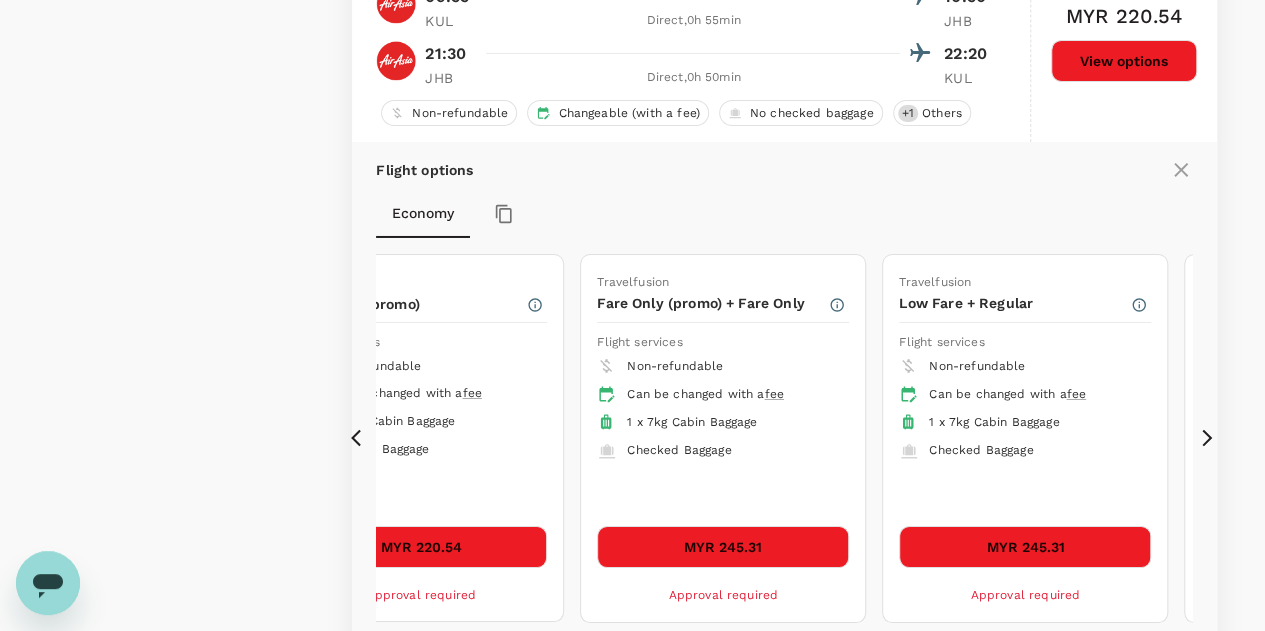 click 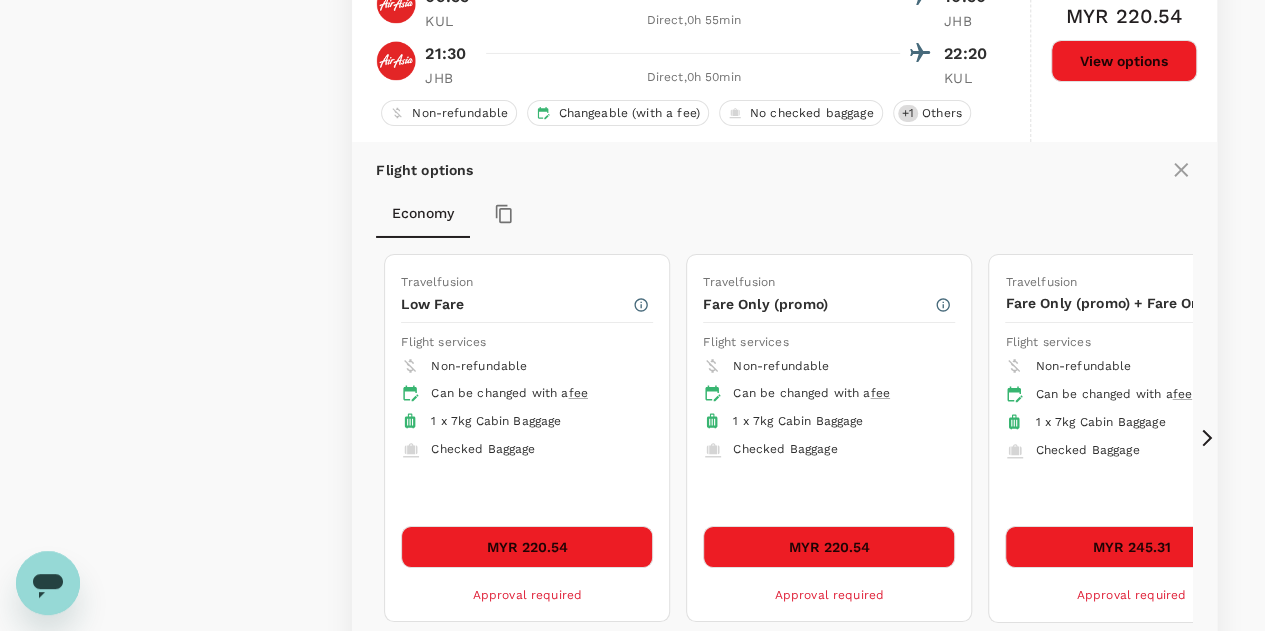 click 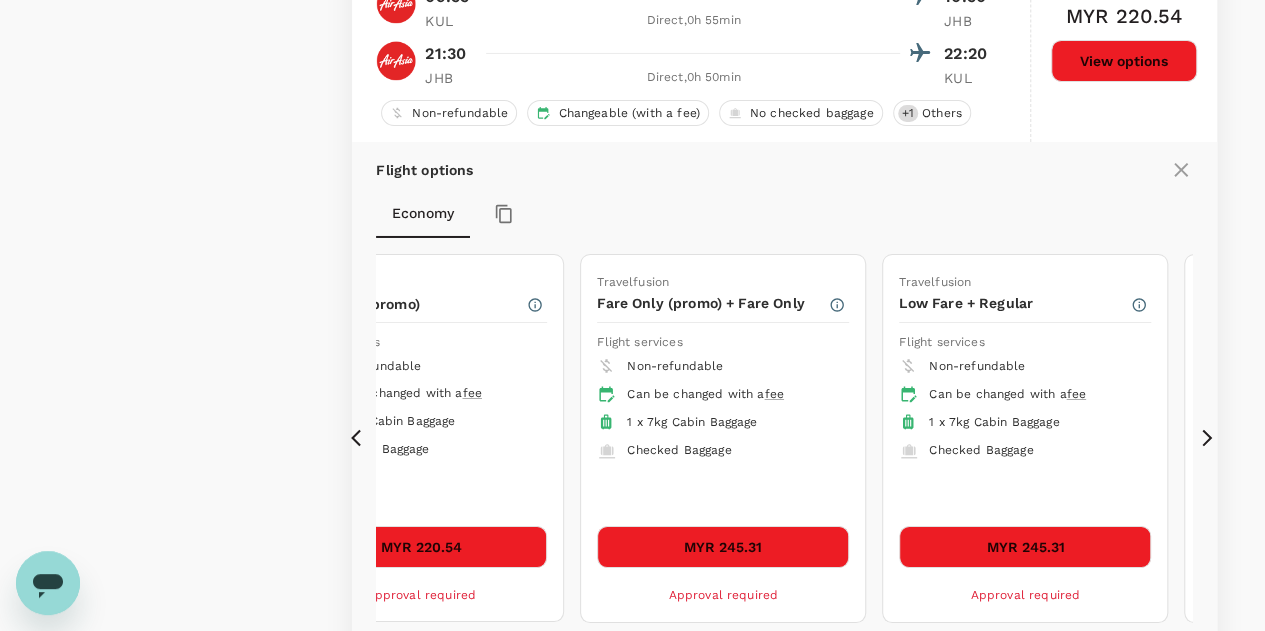 click 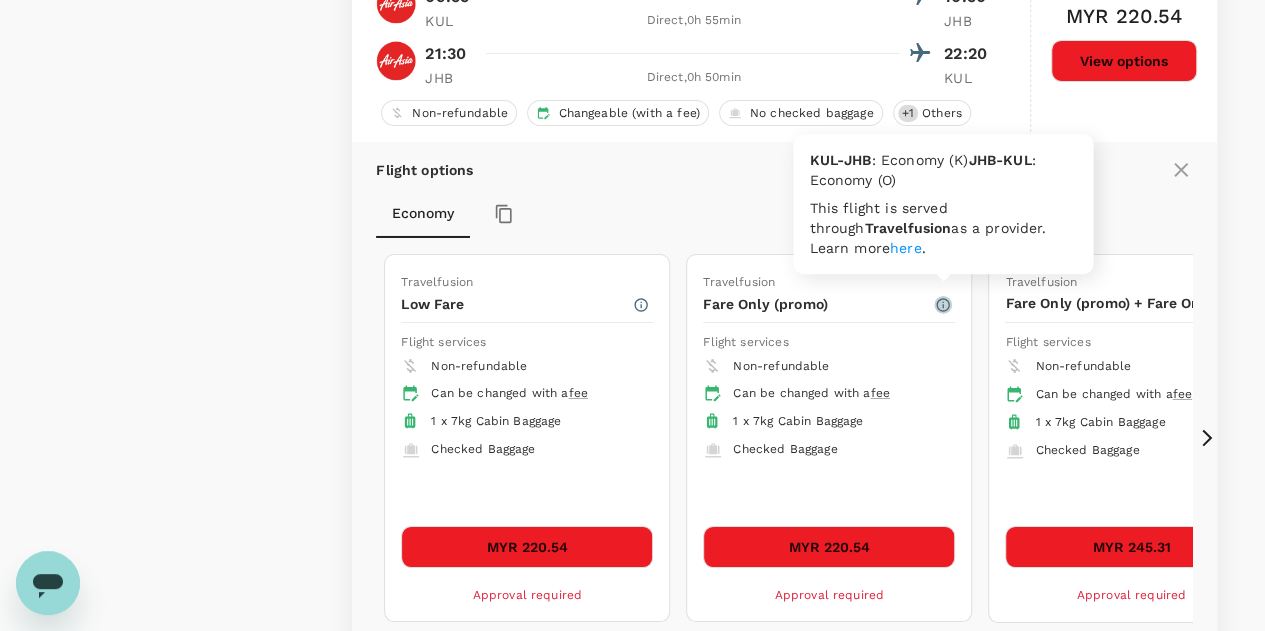 click 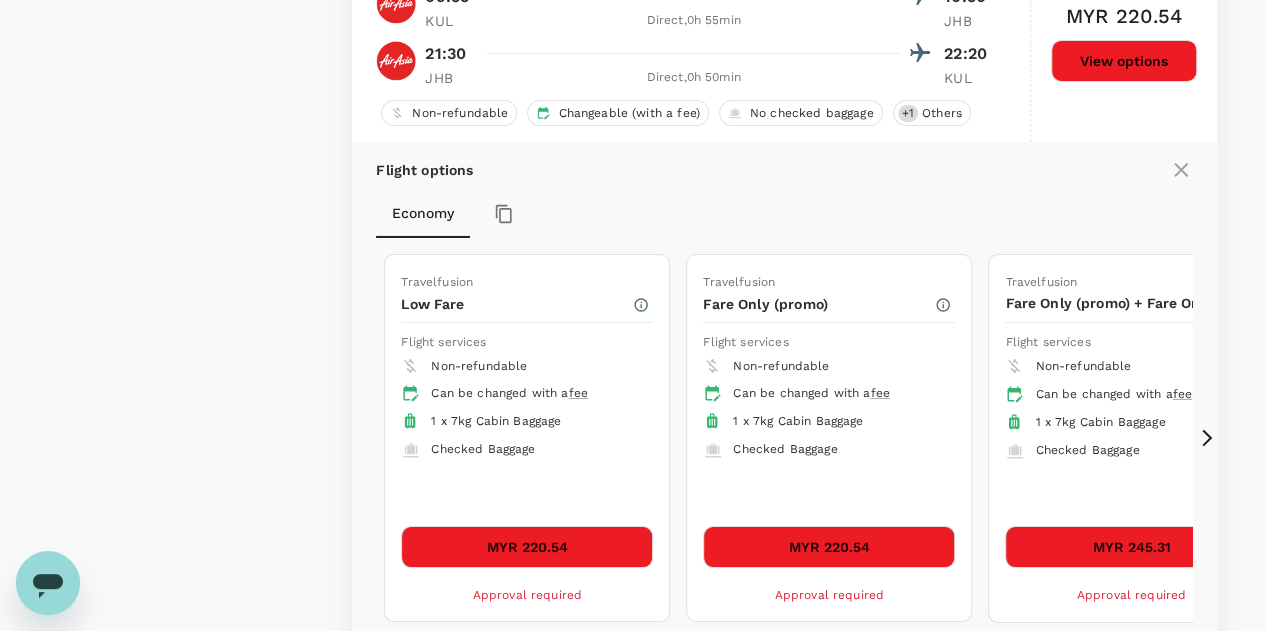 click 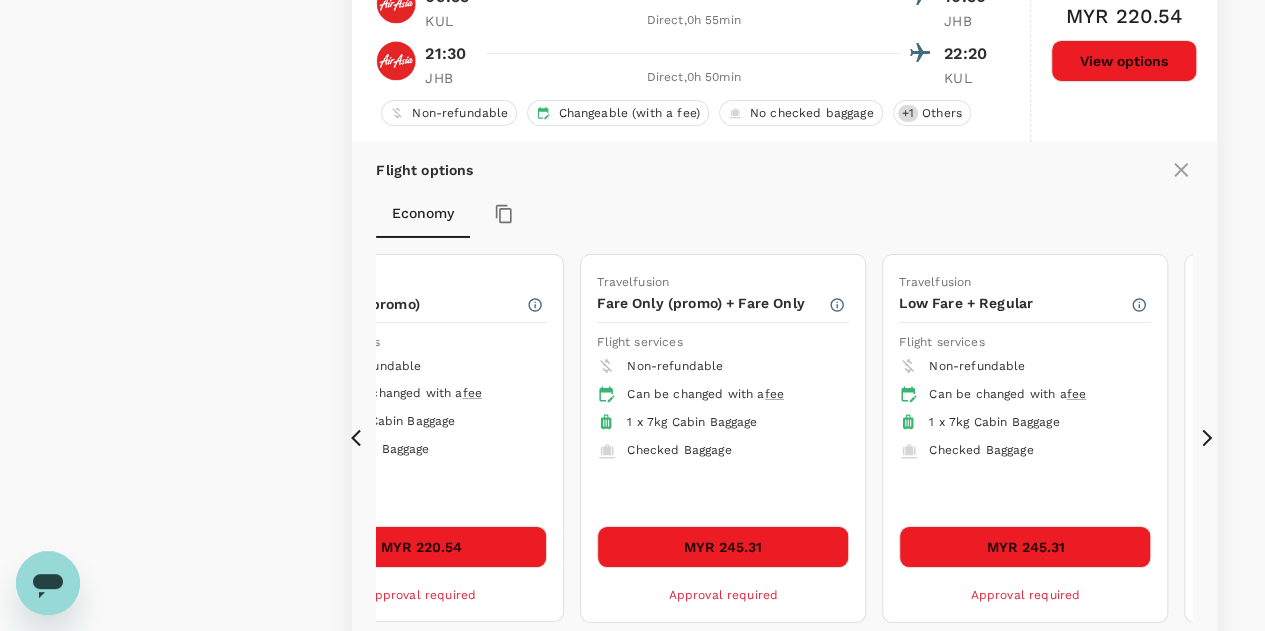 click 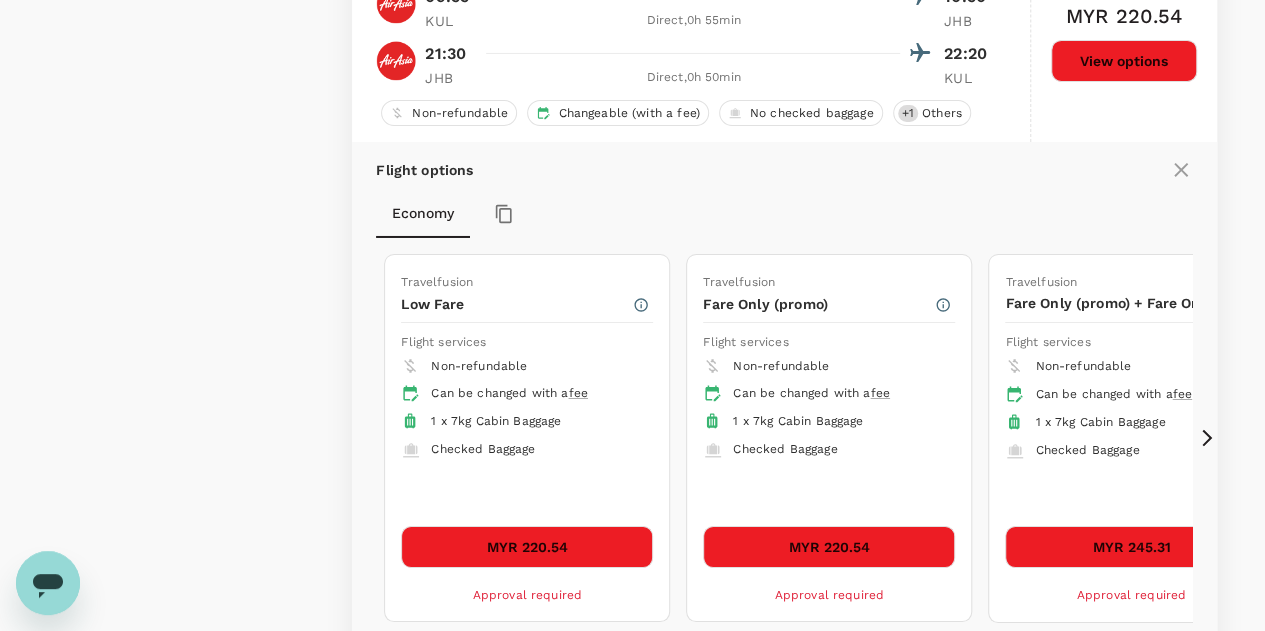 click on "MYR 220.54" at bounding box center [527, 547] 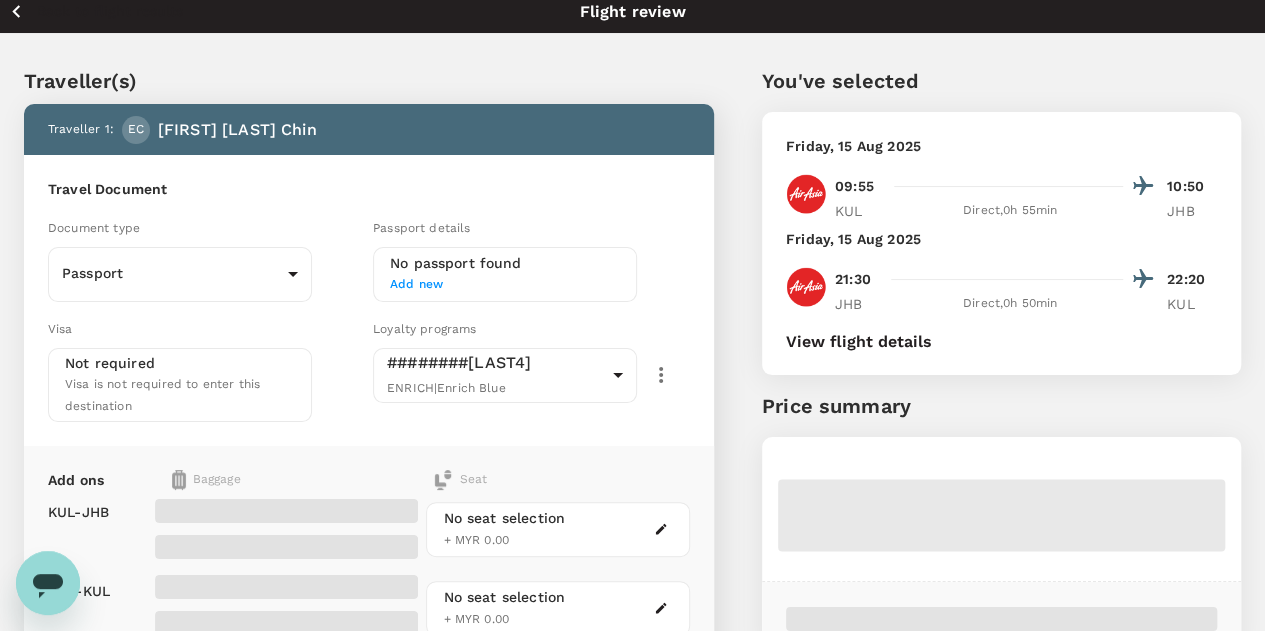 scroll, scrollTop: 0, scrollLeft: 0, axis: both 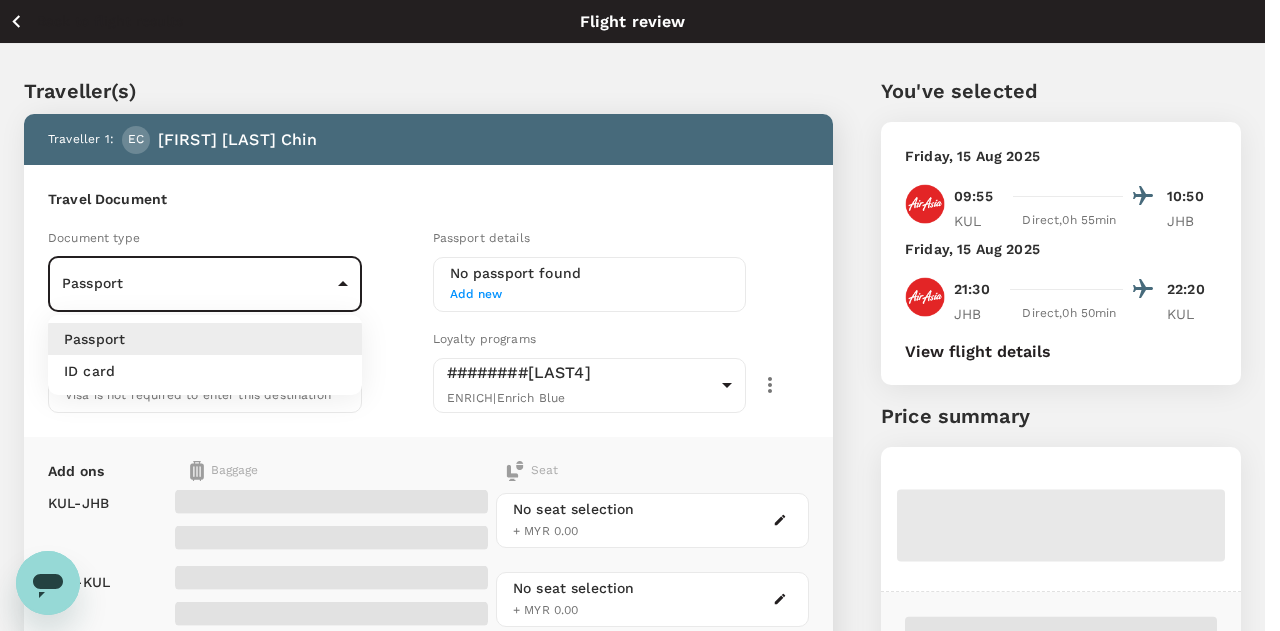 click on "Back to flight results Flight review Traveller(s) Traveller   1 : EC Elyssia Jia-Yi   Chin Travel Document Document type Passport Passport ​ Passport details No passport found Add new Visa Not required Visa is not required to enter this destination Loyalty programs ########456 ENRICH |  Enrich Blue 5ada2953-b69c-4f5b-9476-b8850c29f2d9 ​ Add ons Baggage Seat KUL  -  JHB JHB  -  KUL No seat selection + MYR 0.00 No seat selection + MYR 0.00 Special request Add any special requests here. Our support team will attend to it and reach out to you as soon as possible. Add request You've selected Friday, 15 Aug 2025 09:55 10:50 KUL Direct ,  0h 55min JHB Friday, 15 Aug 2025 21:30 22:20 JHB Direct ,  0h 50min KUL View flight details Price summary Continue to payment details Some travellers require a valid travel document to proceed with this booking Version 3.48.3 Privacy Policy Terms of Use Help Centre View details Edit Add new Passport ID card" at bounding box center [640, 469] 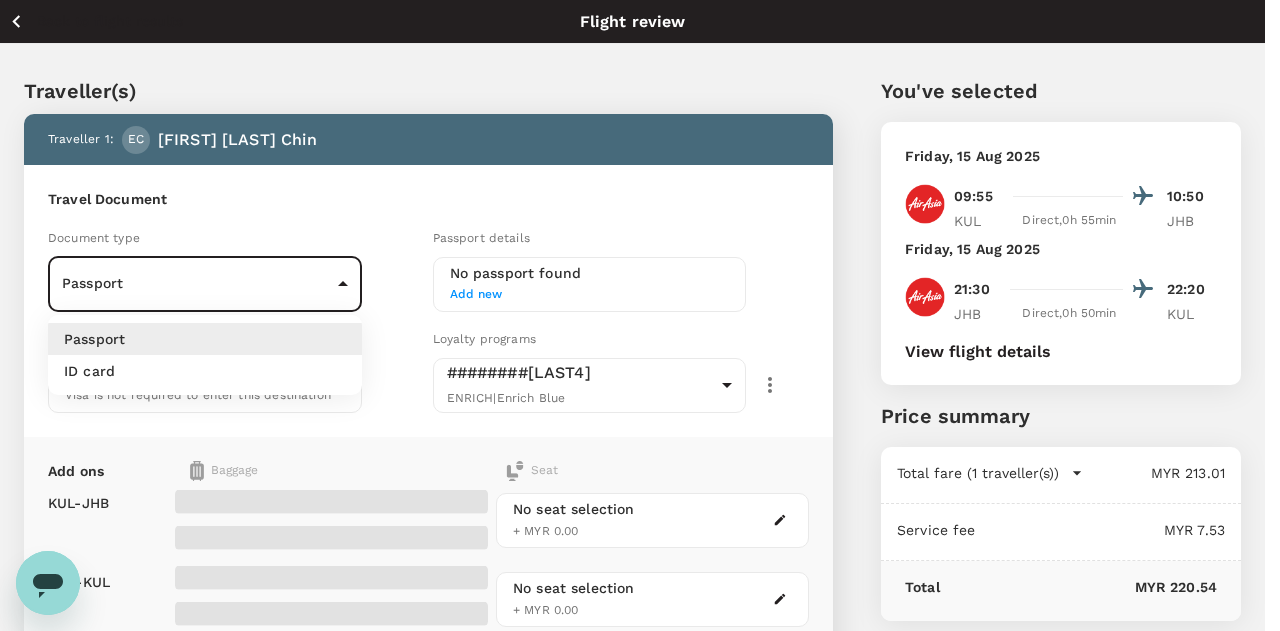click on "ID card" at bounding box center (205, 371) 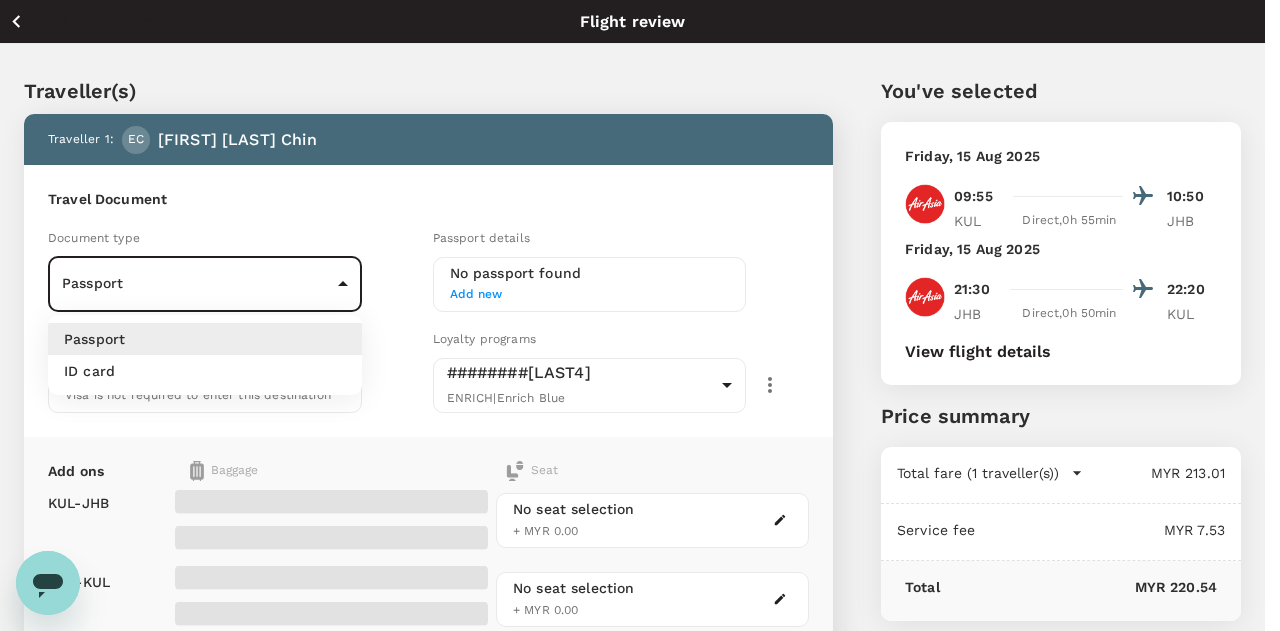 type on "Id card" 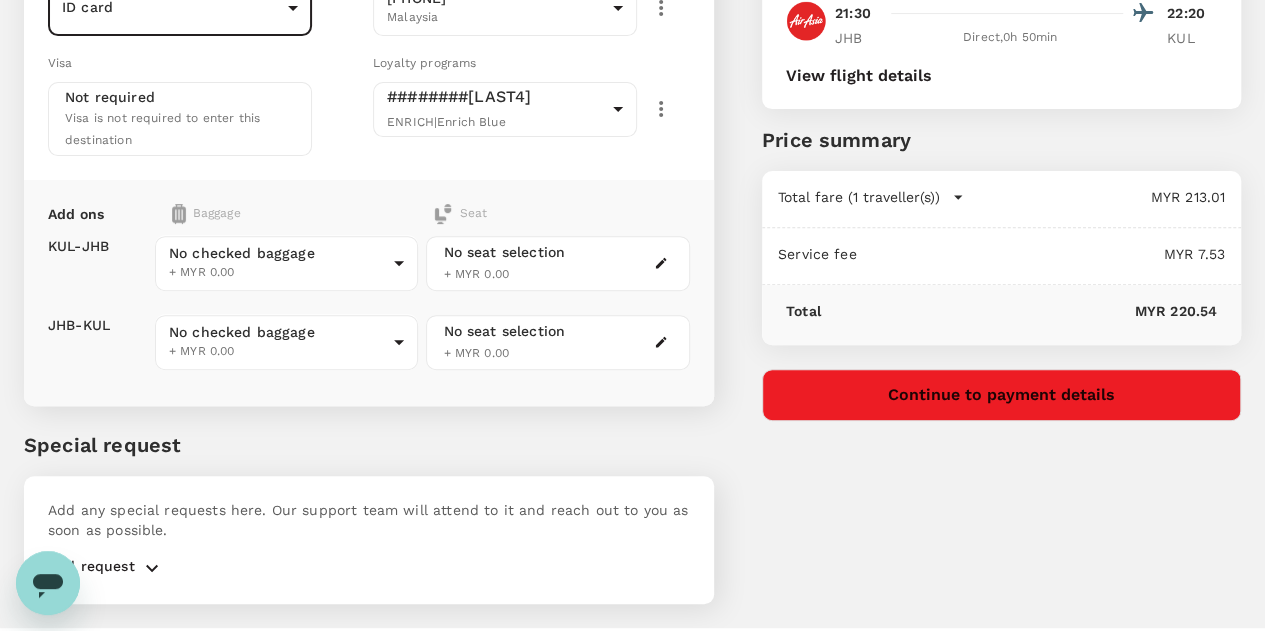 scroll, scrollTop: 278, scrollLeft: 0, axis: vertical 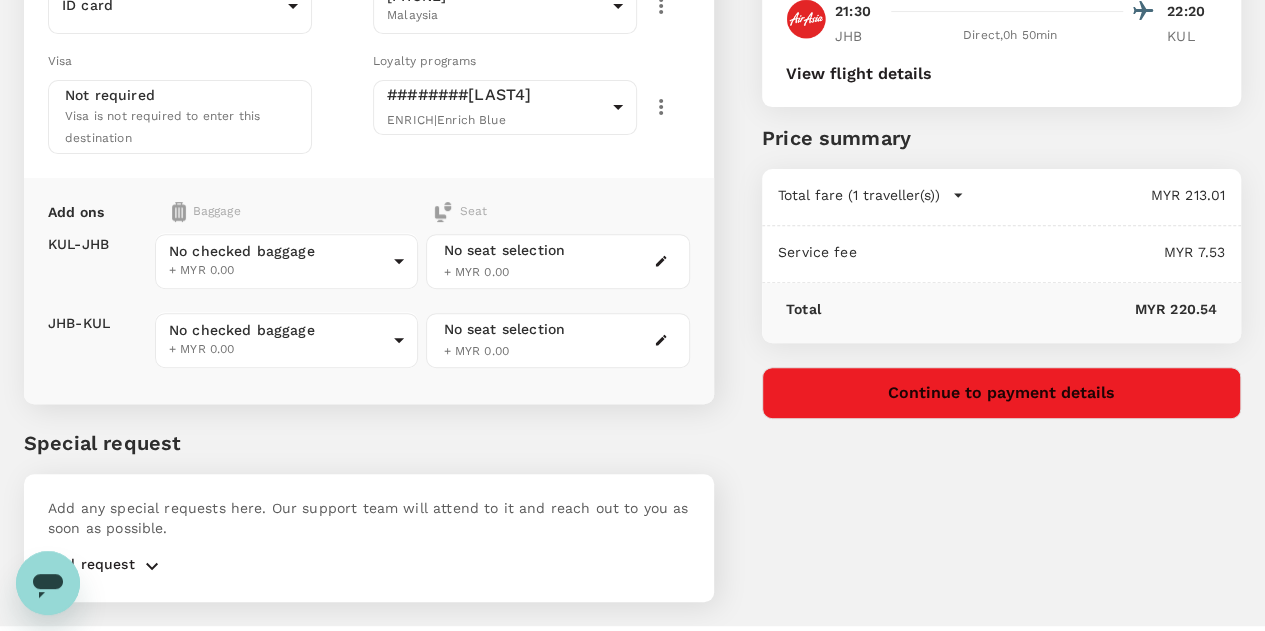 click on "No seat selection" at bounding box center [504, 250] 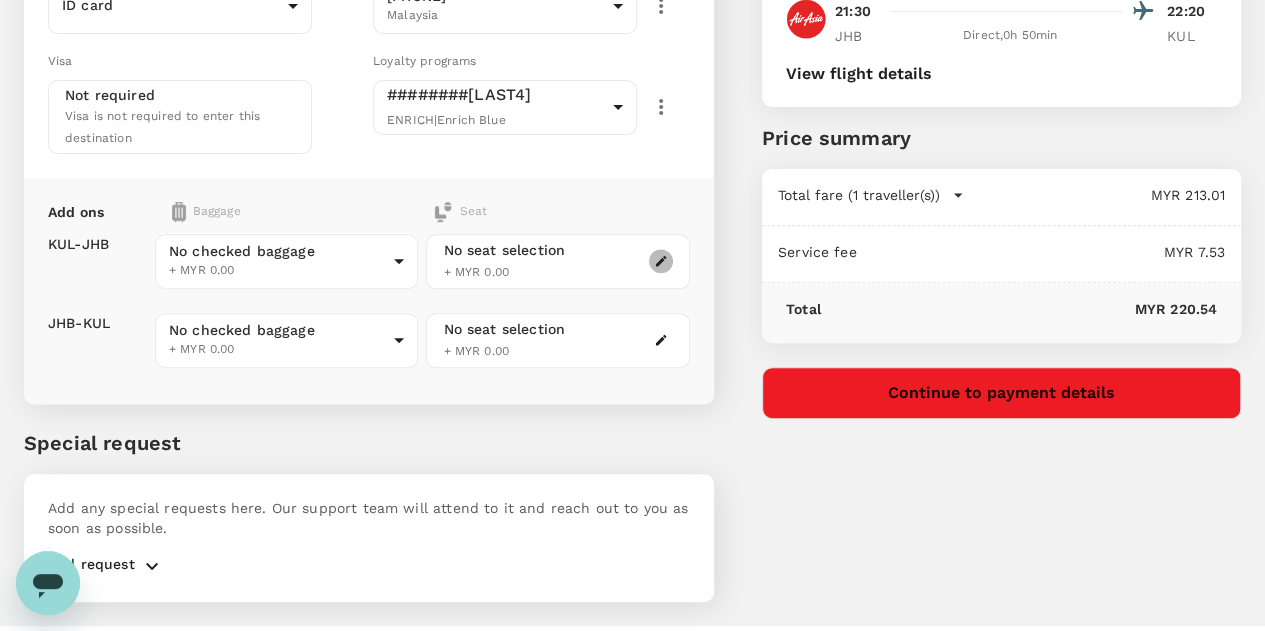 click at bounding box center [661, 261] 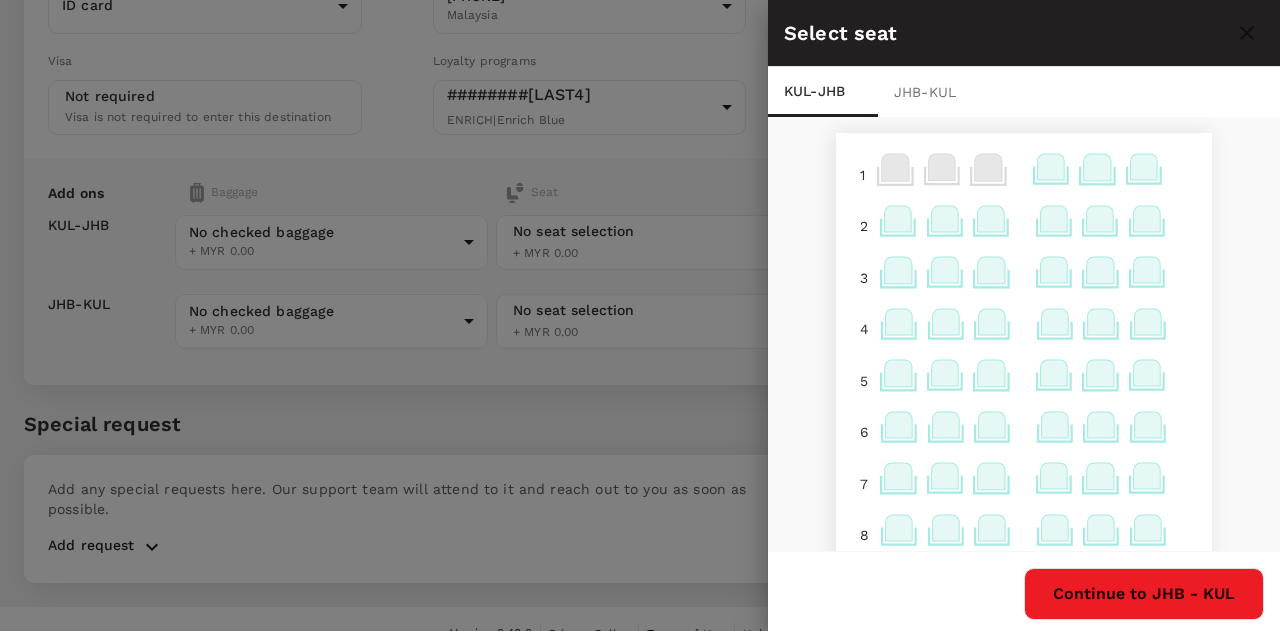 click at bounding box center [640, 315] 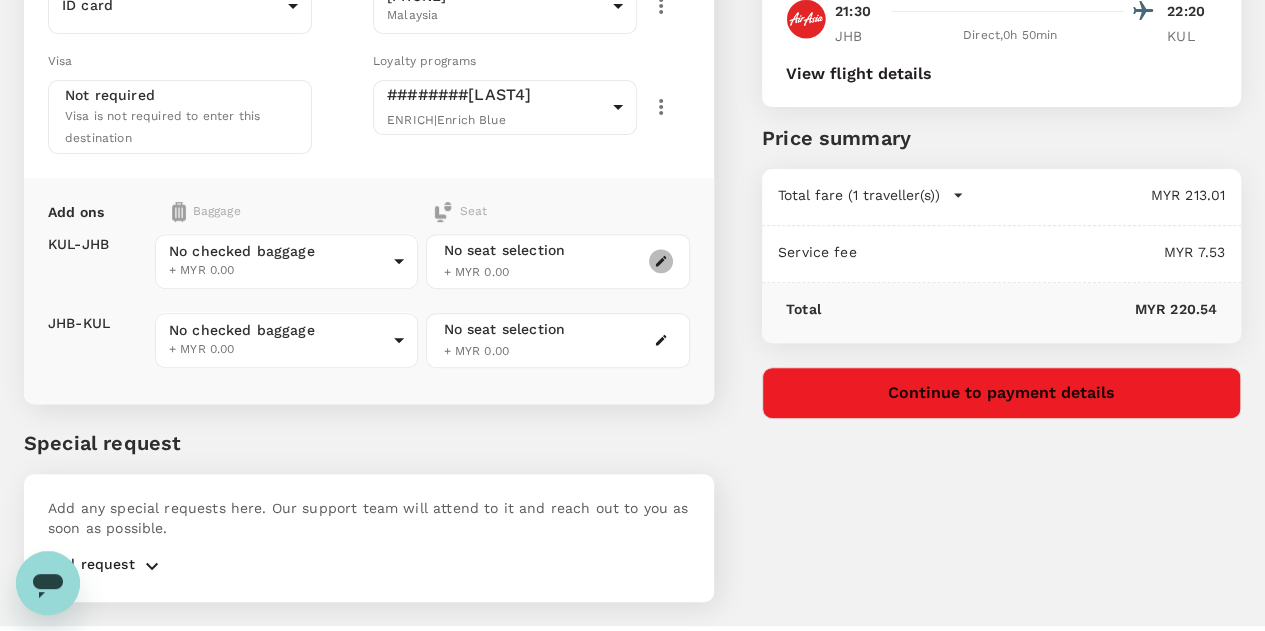 click at bounding box center (661, 261) 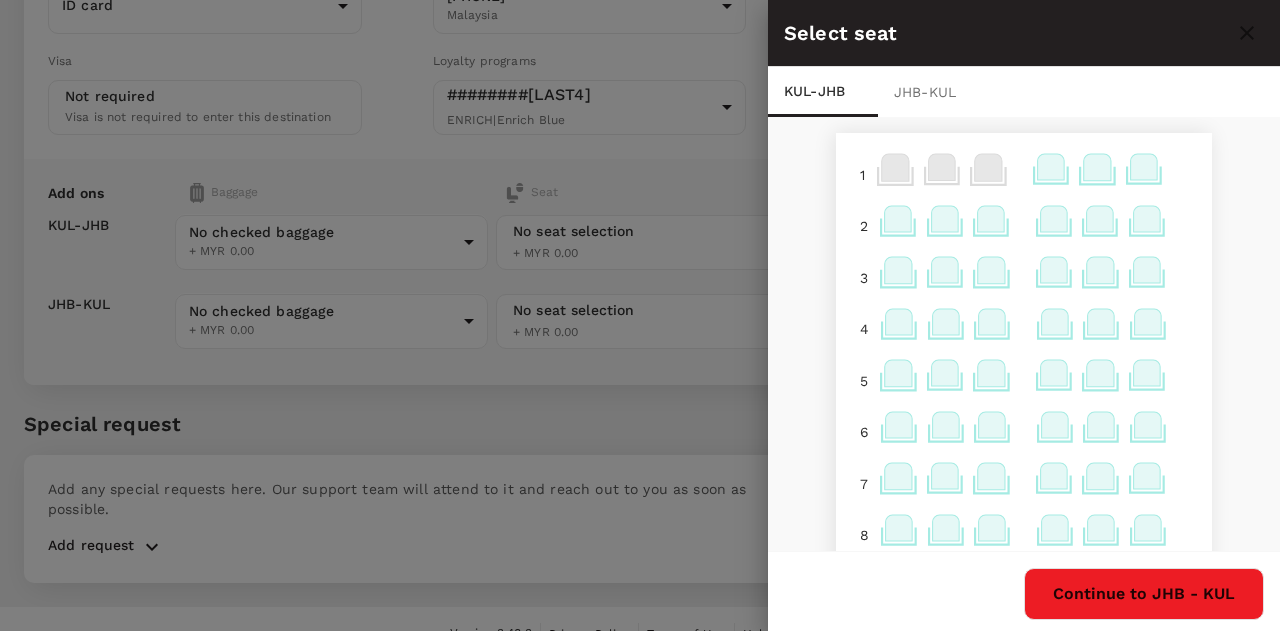 click 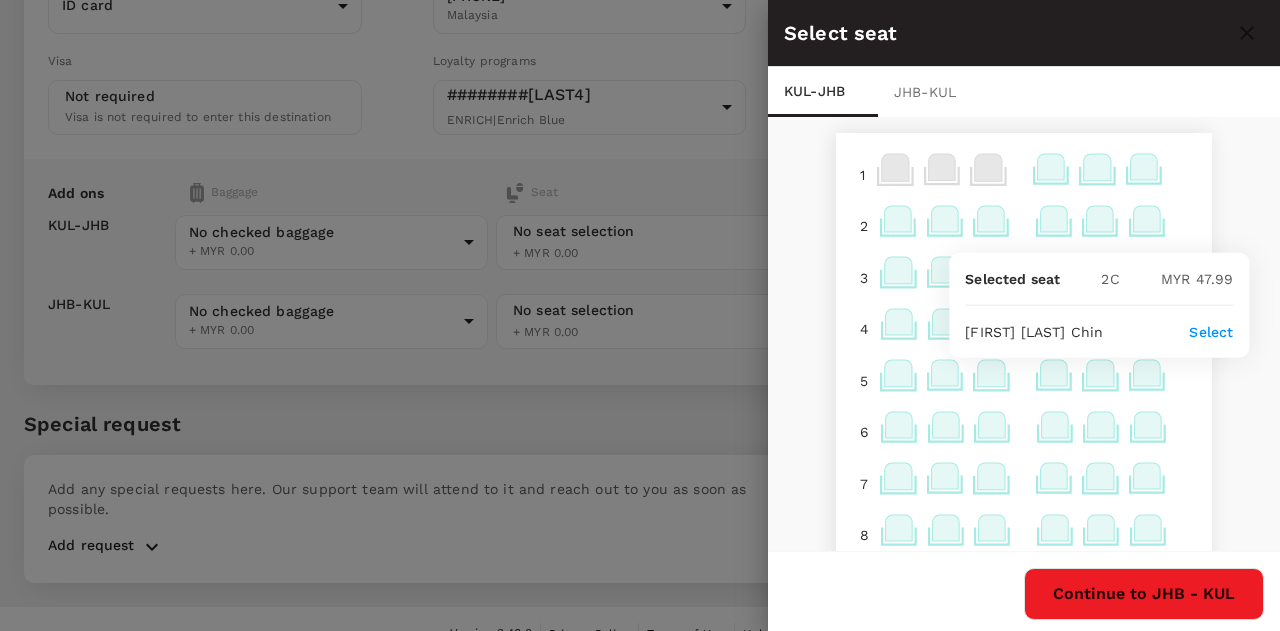 click at bounding box center [640, 315] 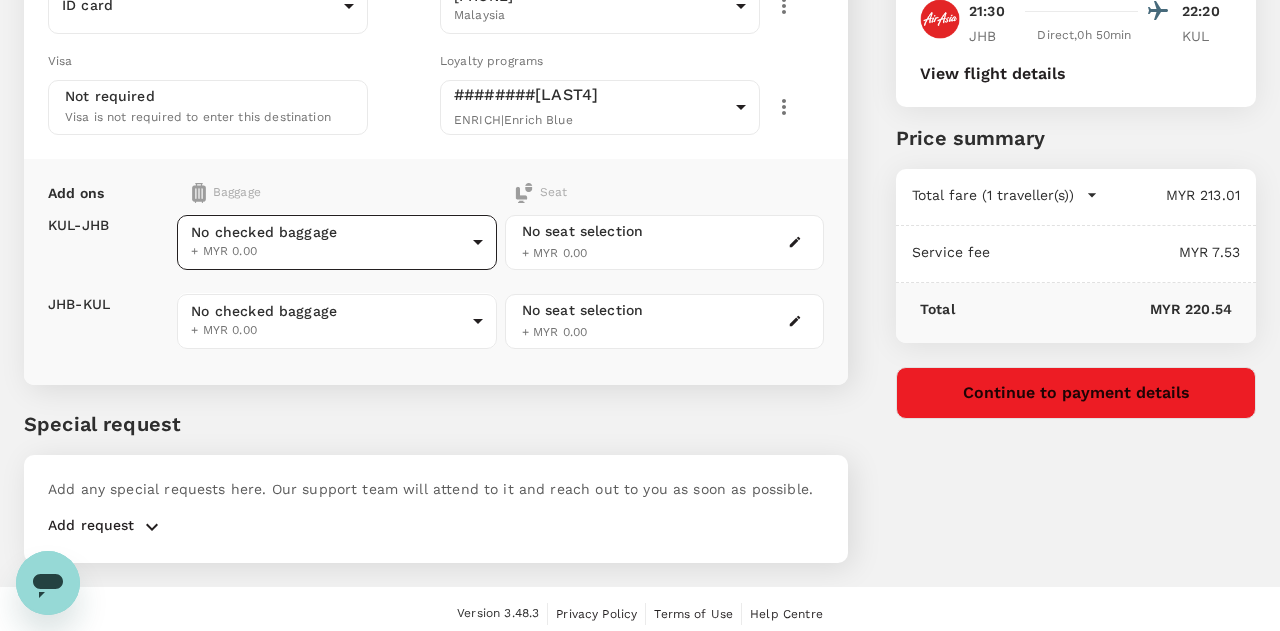 click on "Back to flight results Flight review Traveller(s) Traveller   1 : EC Elyssia Jia-Yi   Chin Travel Document Document type ID card Id card ​ Id card details 921212146316 Malaysia 9f56d20e-b35b-4dcc-8f06-c54bd36f5513 ​ Visa Not required Visa is not required to enter this destination Loyalty programs ########456 ENRICH |  Enrich Blue 5ada2953-b69c-4f5b-9476-b8850c29f2d9 ​ Add ons Baggage Seat KUL  -  JHB JHB  -  KUL No checked baggage + MYR 0.00 ​ No checked baggage + MYR 0.00 ​ No seat selection + MYR 0.00 No seat selection + MYR 0.00 Special request Add any special requests here. Our support team will attend to it and reach out to you as soon as possible. Add request You've selected Friday, 15 Aug 2025 09:55 10:50 KUL Direct ,  0h 55min JHB Friday, 15 Aug 2025 21:30 22:20 JHB Direct ,  0h 50min KUL View flight details Price summary Total fare (1 traveller(s)) MYR 213.01 Air fare MYR 213.01 Baggage fee MYR 0.00 Seat fee MYR 0.00 Service fee MYR 7.53 Total MYR 220.54 Continue to payment details Edit" at bounding box center (640, 181) 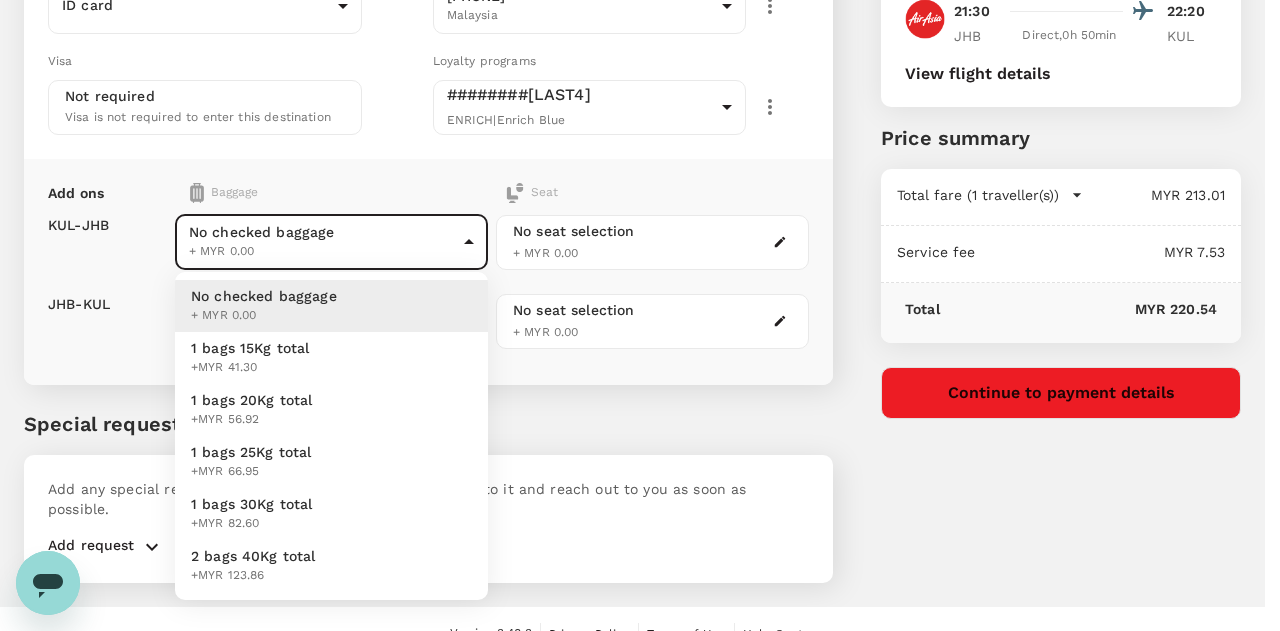 click at bounding box center [640, 315] 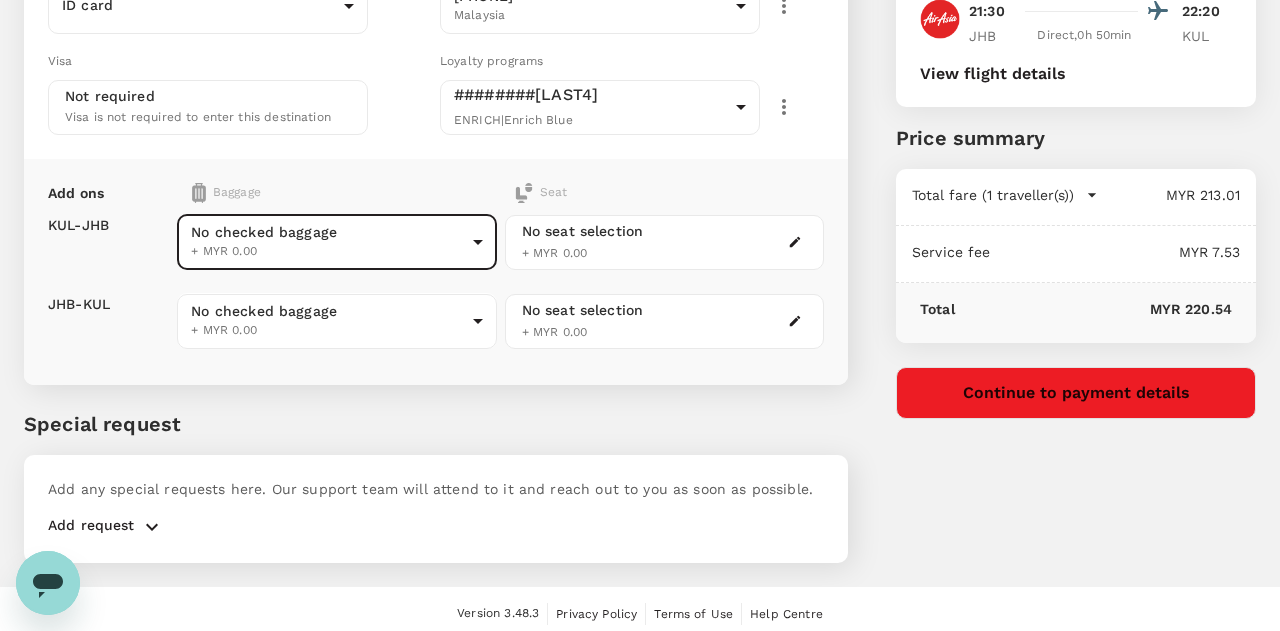 click on "Back to flight results Flight review Traveller(s) Traveller   1 : EC Elyssia Jia-Yi   Chin Travel Document Document type ID card Id card ​ Id card details 921212146316 Malaysia 9f56d20e-b35b-4dcc-8f06-c54bd36f5513 ​ Visa Not required Visa is not required to enter this destination Loyalty programs ########456 ENRICH |  Enrich Blue 5ada2953-b69c-4f5b-9476-b8850c29f2d9 ​ Add ons Baggage Seat KUL  -  JHB JHB  -  KUL No checked baggage + MYR 0.00 ​ No checked baggage + MYR 0.00 ​ No seat selection + MYR 0.00 No seat selection + MYR 0.00 Special request Add any special requests here. Our support team will attend to it and reach out to you as soon as possible. Add request You've selected Friday, 15 Aug 2025 09:55 10:50 KUL Direct ,  0h 55min JHB Friday, 15 Aug 2025 21:30 22:20 JHB Direct ,  0h 50min KUL View flight details Price summary Total fare (1 traveller(s)) MYR 213.01 Air fare MYR 213.01 Baggage fee MYR 0.00 Seat fee MYR 0.00 Service fee MYR 7.53 Total MYR 220.54 Continue to payment details Edit" at bounding box center (640, 181) 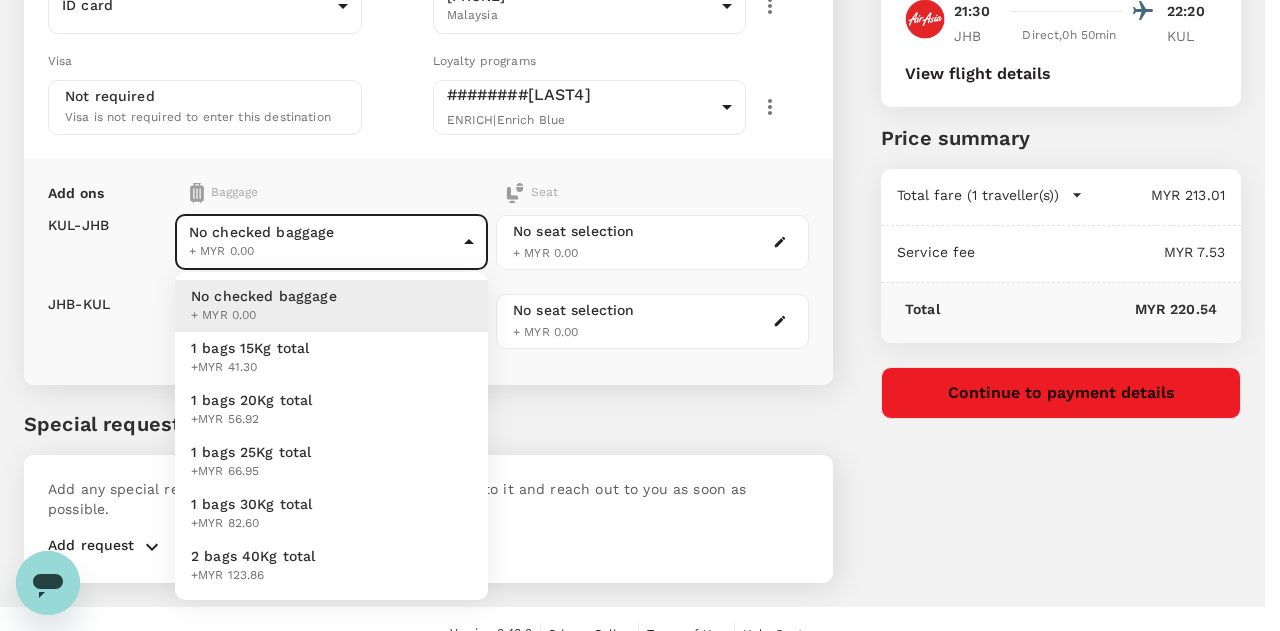 click at bounding box center [640, 315] 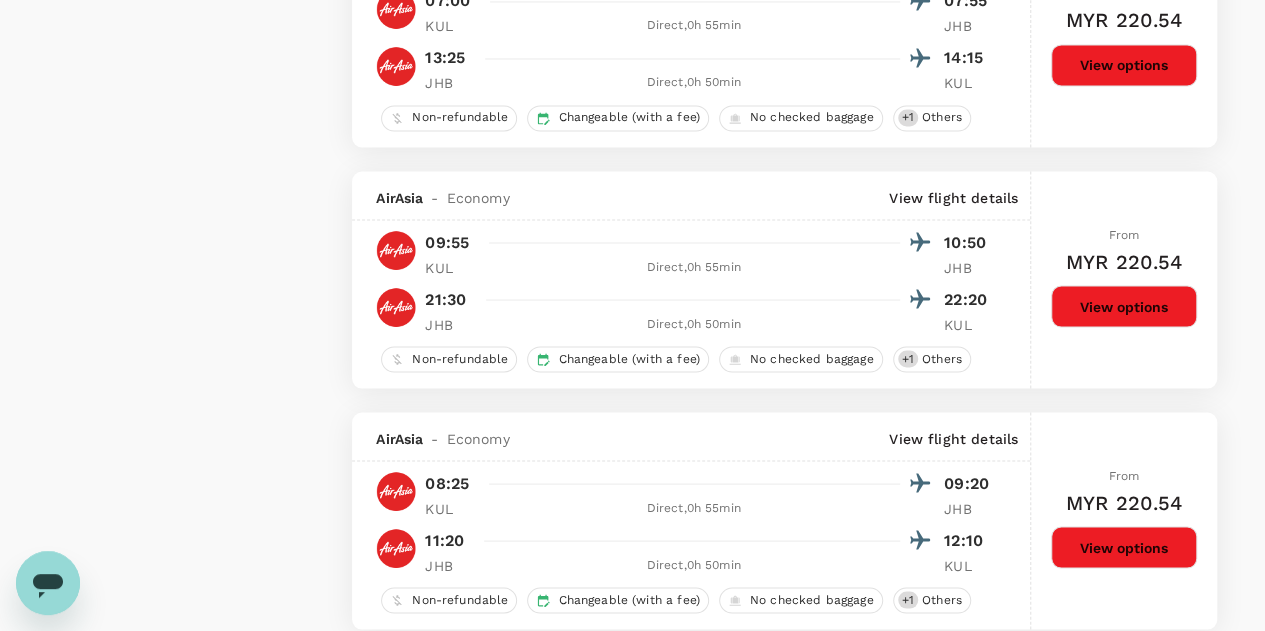scroll, scrollTop: 1764, scrollLeft: 0, axis: vertical 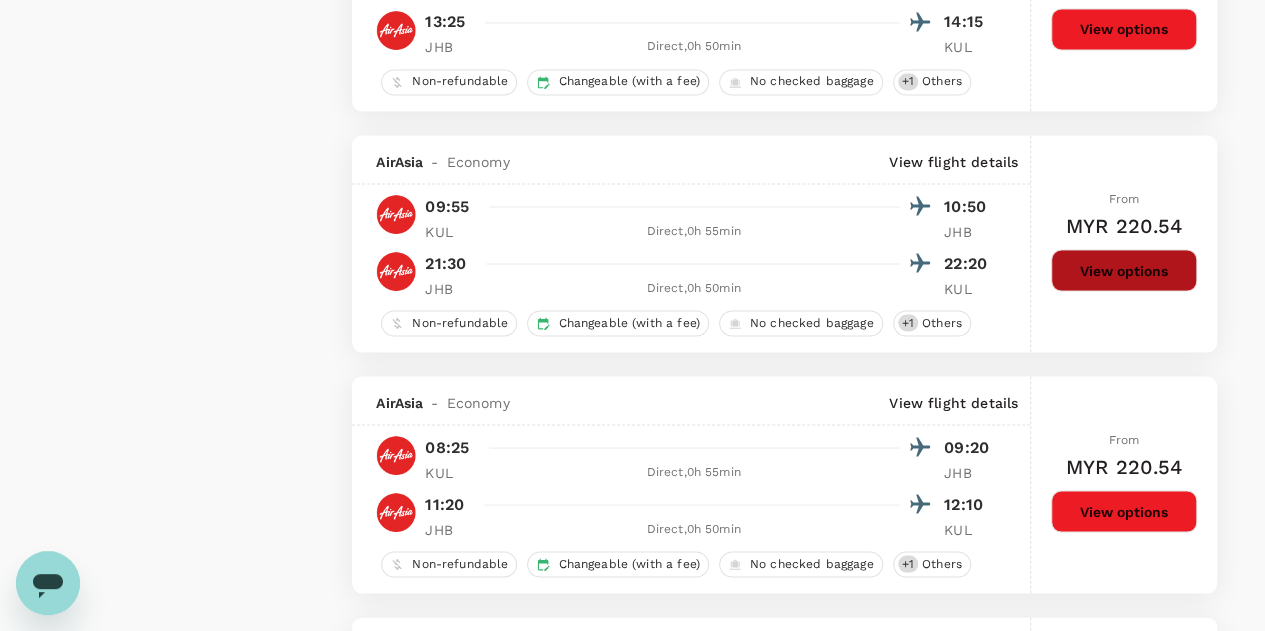 click on "View options" at bounding box center (1124, 270) 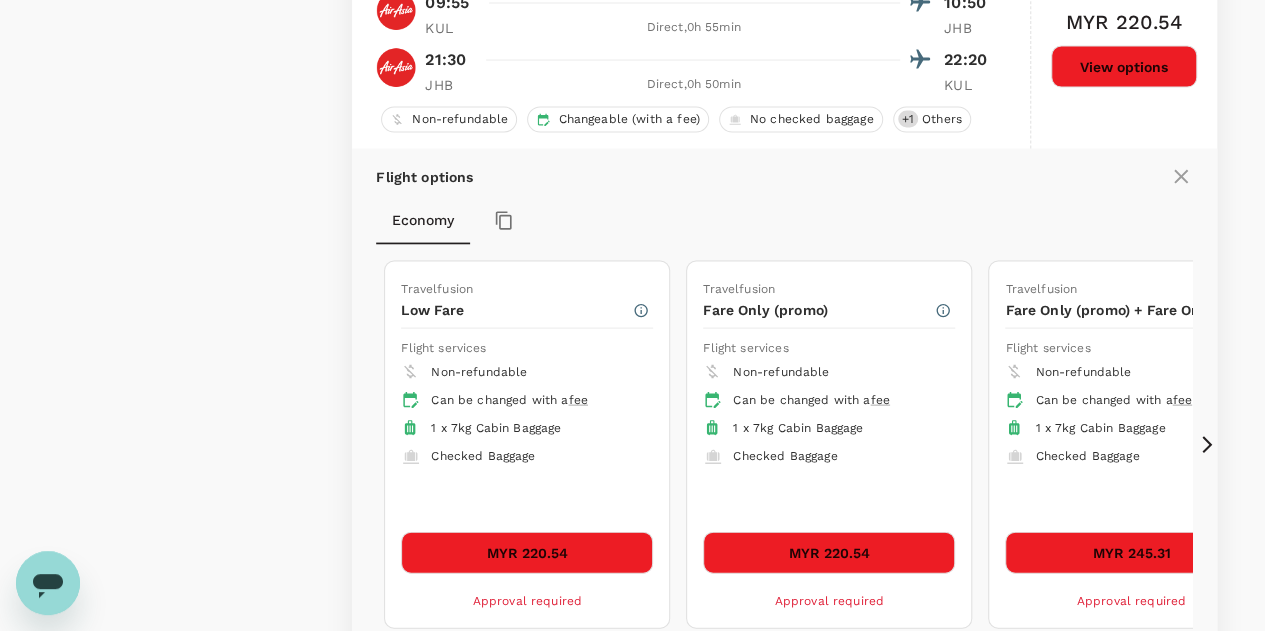 scroll, scrollTop: 1974, scrollLeft: 0, axis: vertical 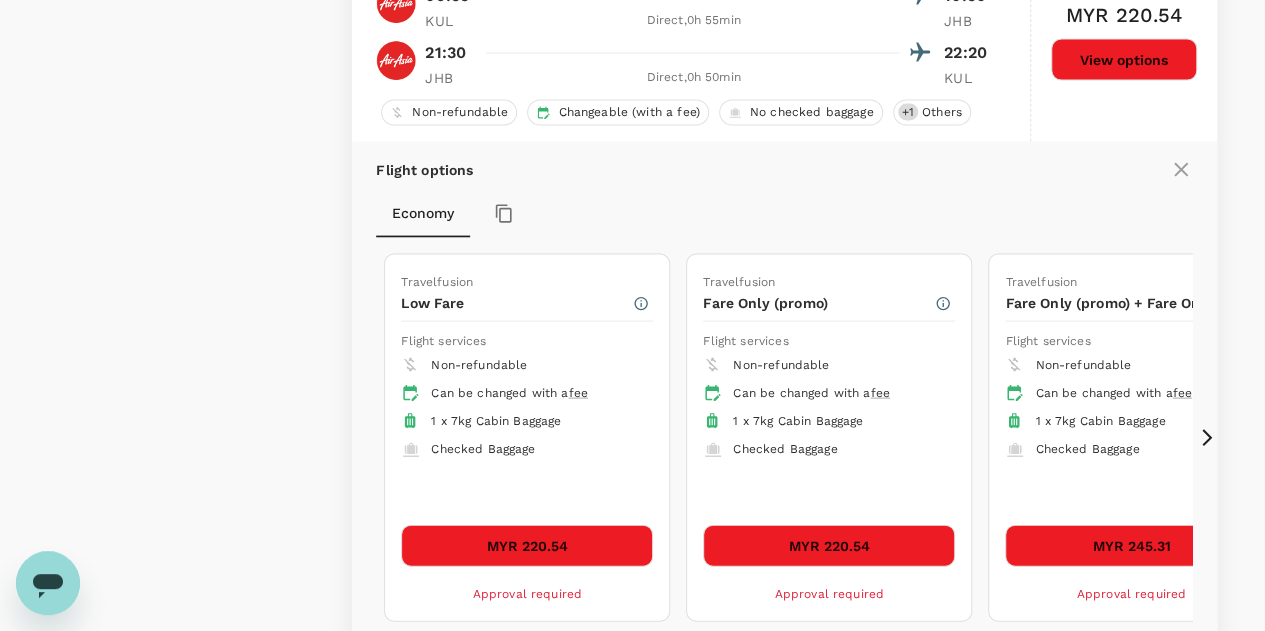 click 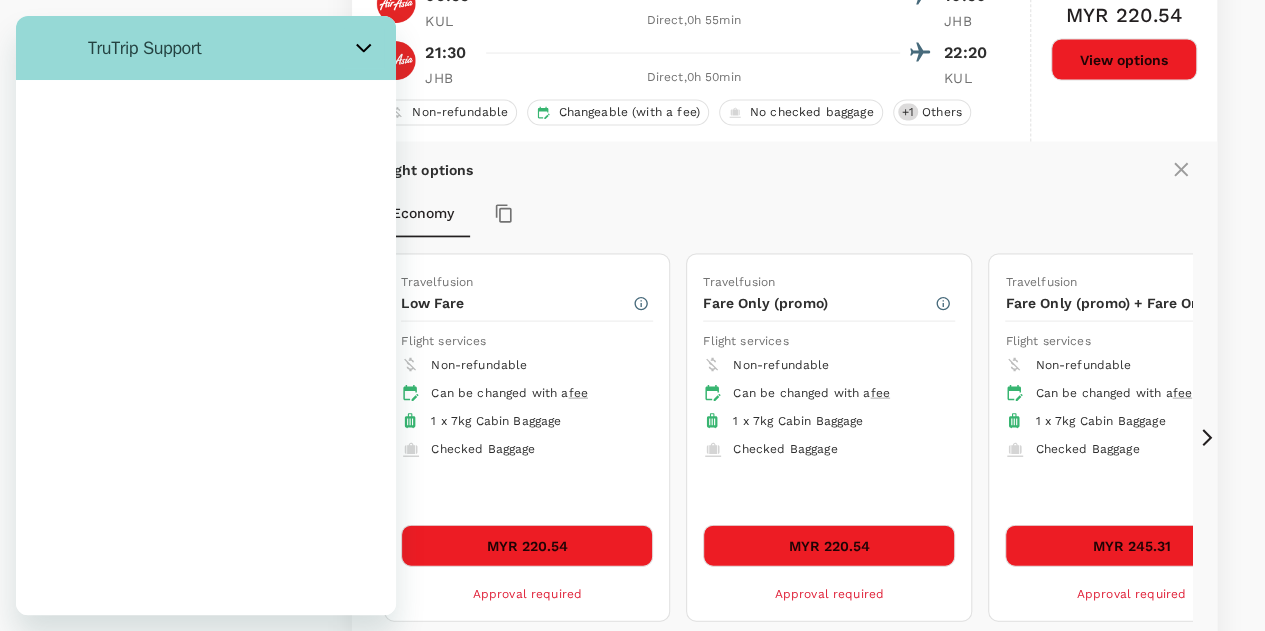 scroll, scrollTop: 0, scrollLeft: 0, axis: both 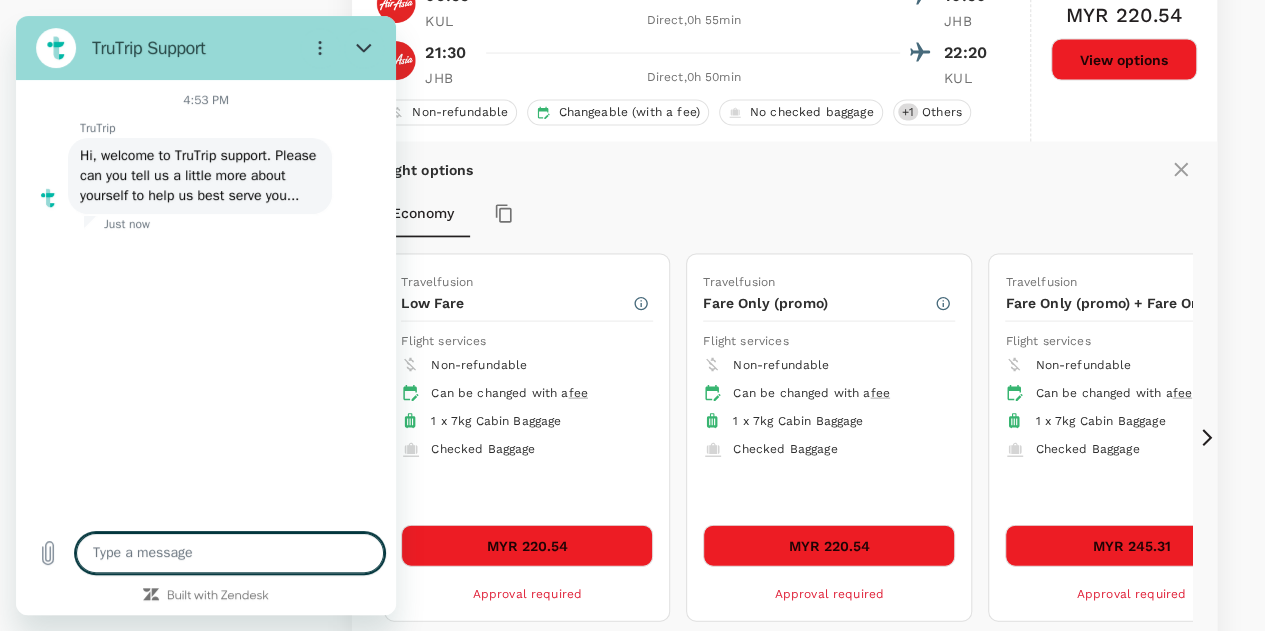 type on "x" 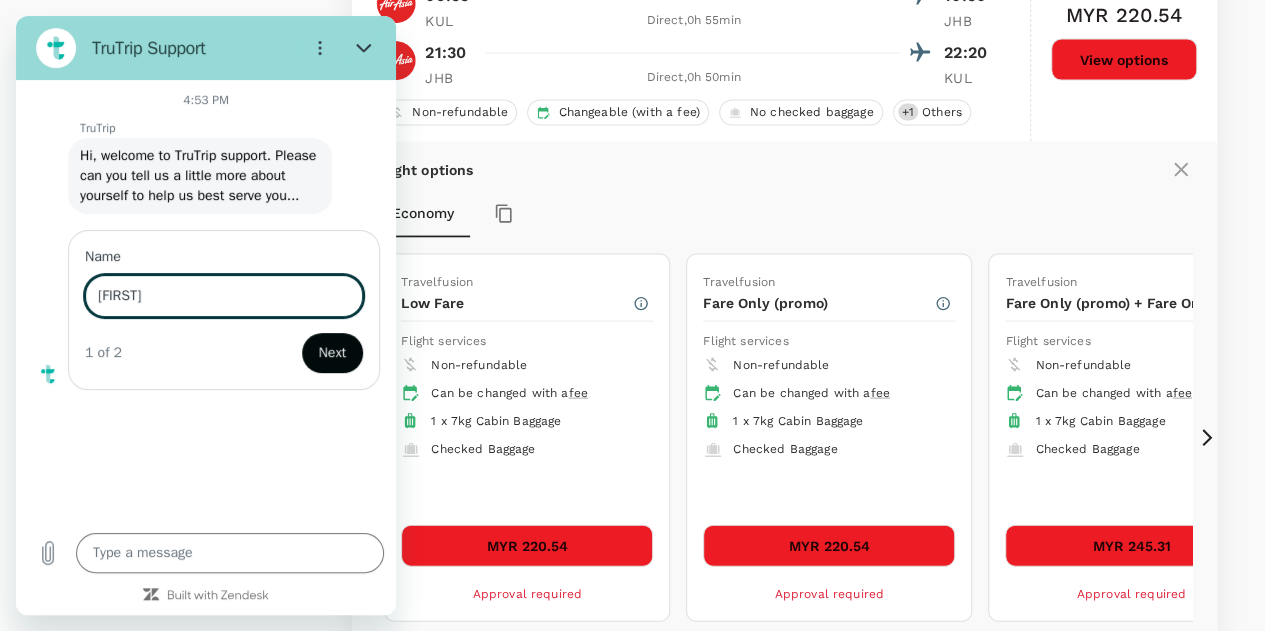 type on "[NAME]" 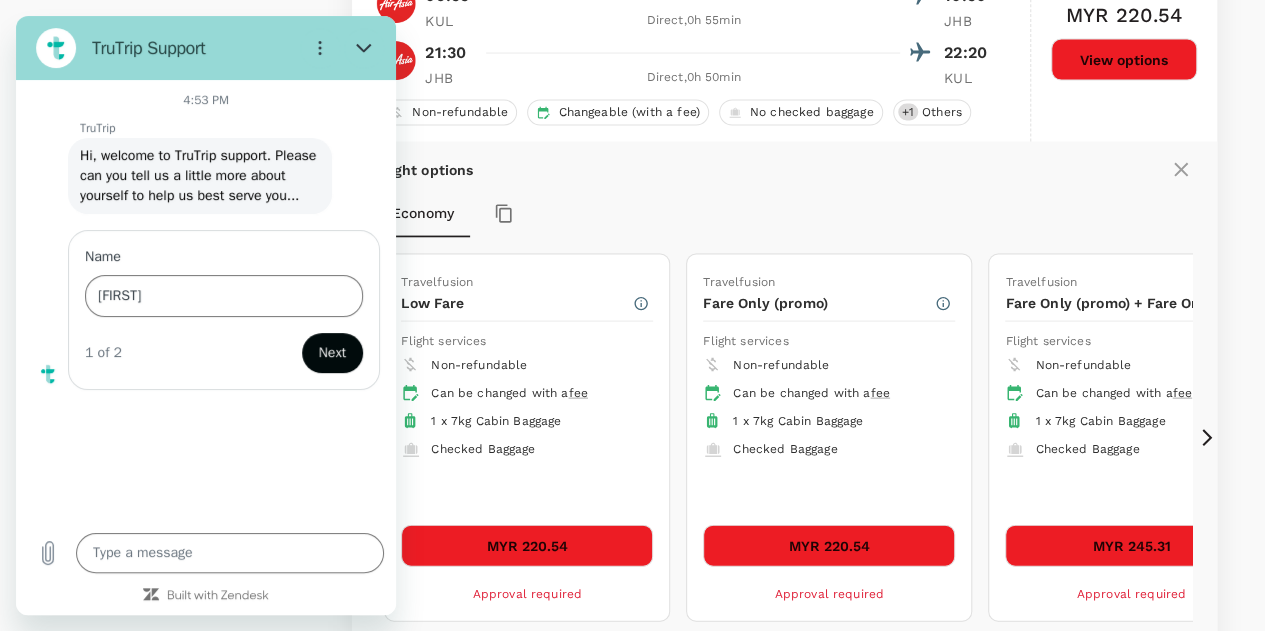 click on "Next" at bounding box center [332, 353] 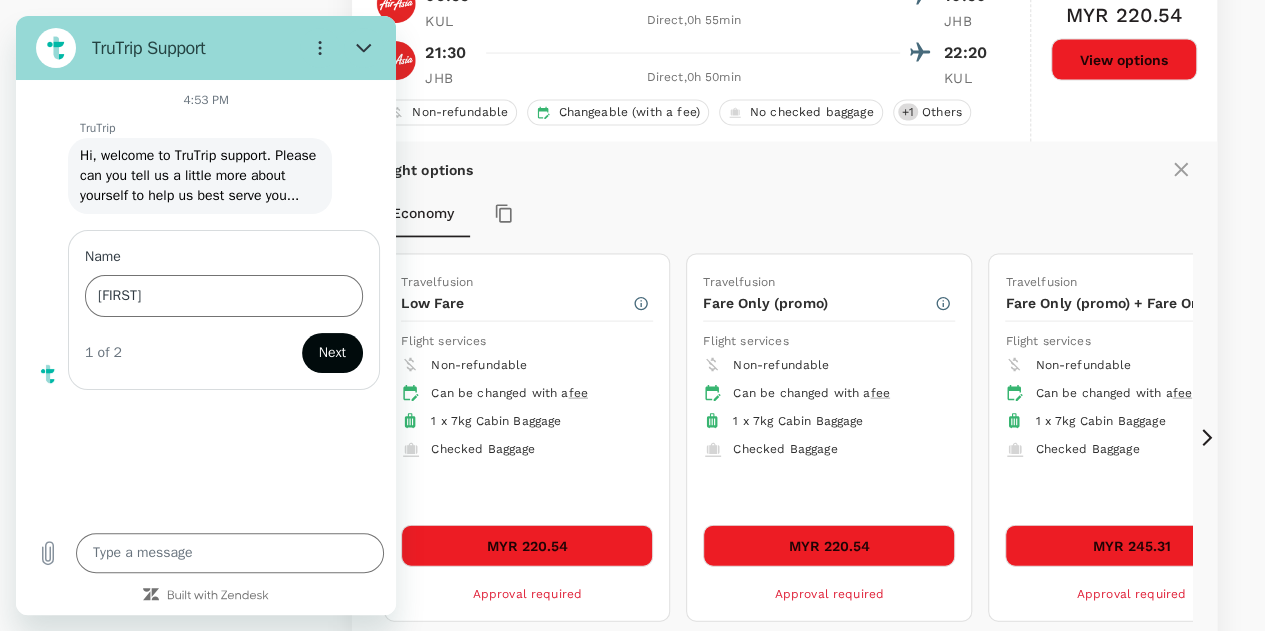 type on "x" 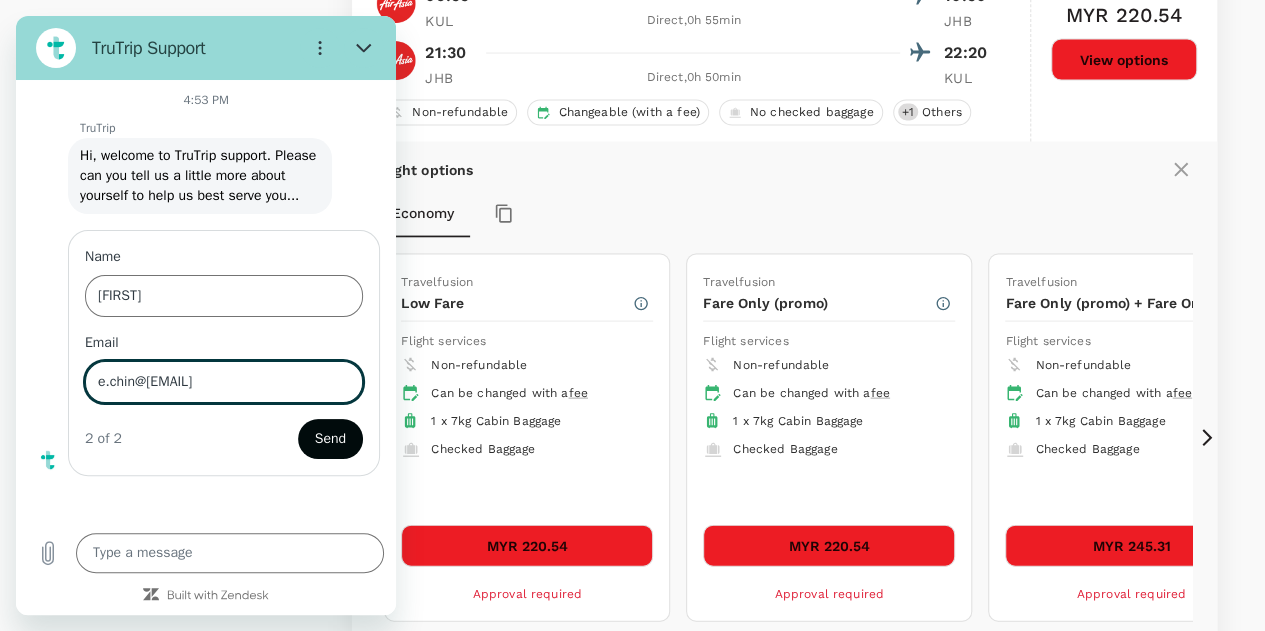 type on "[EMAIL]" 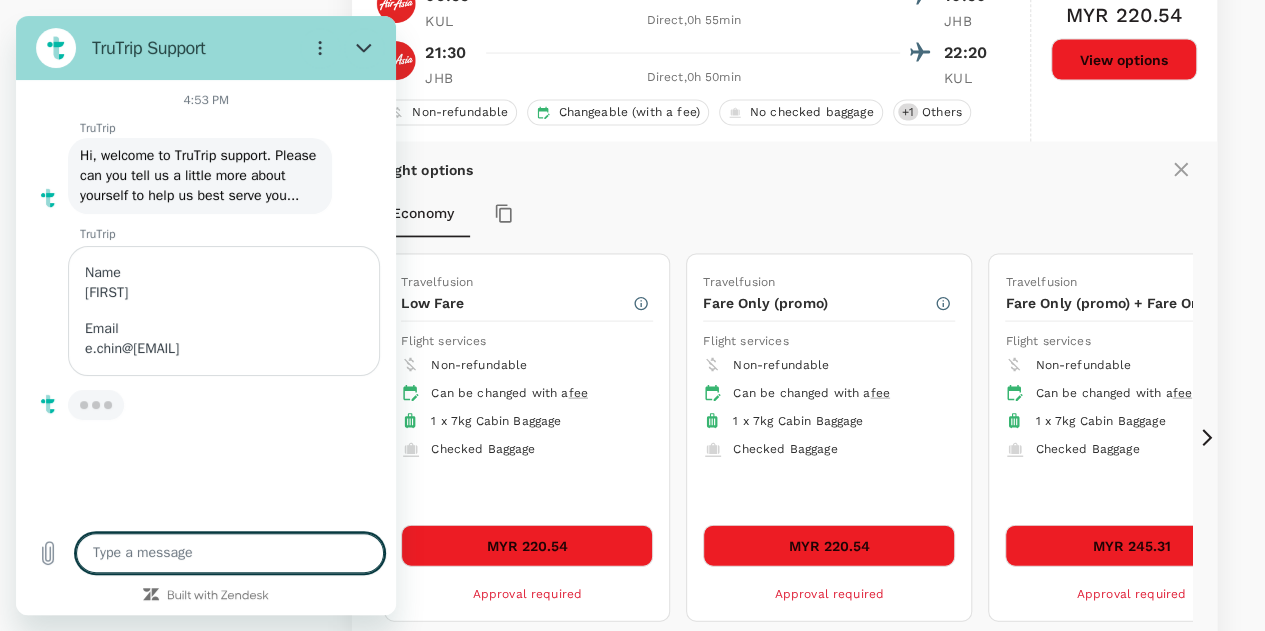 type on "x" 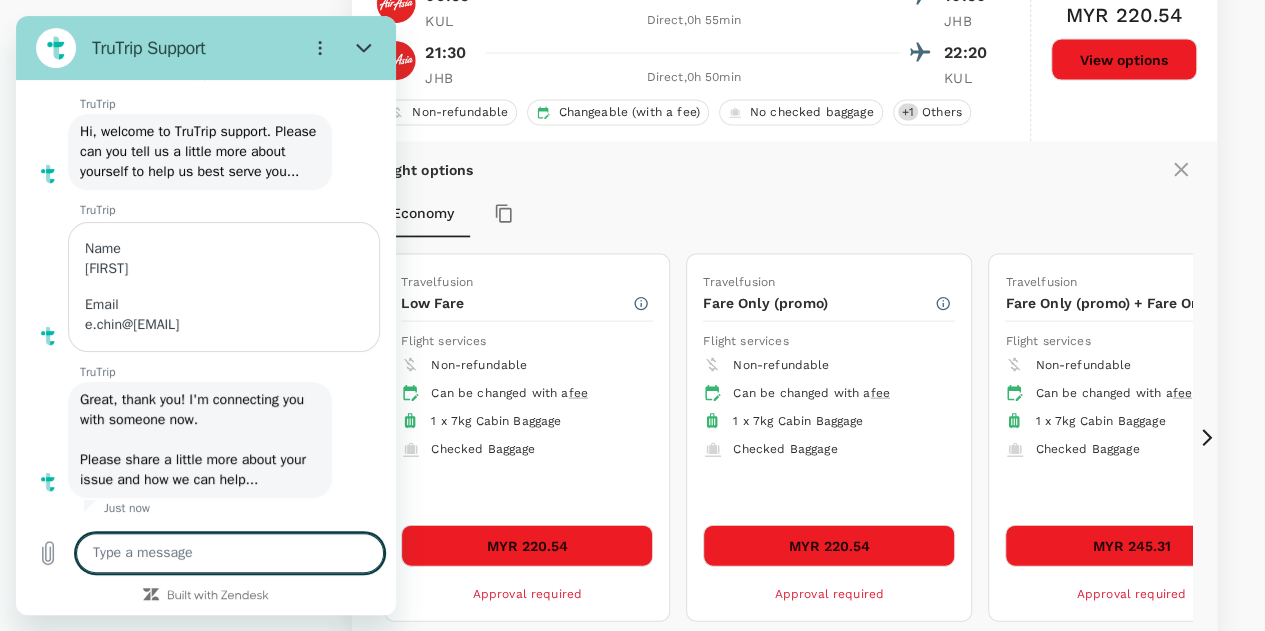 scroll, scrollTop: 43, scrollLeft: 0, axis: vertical 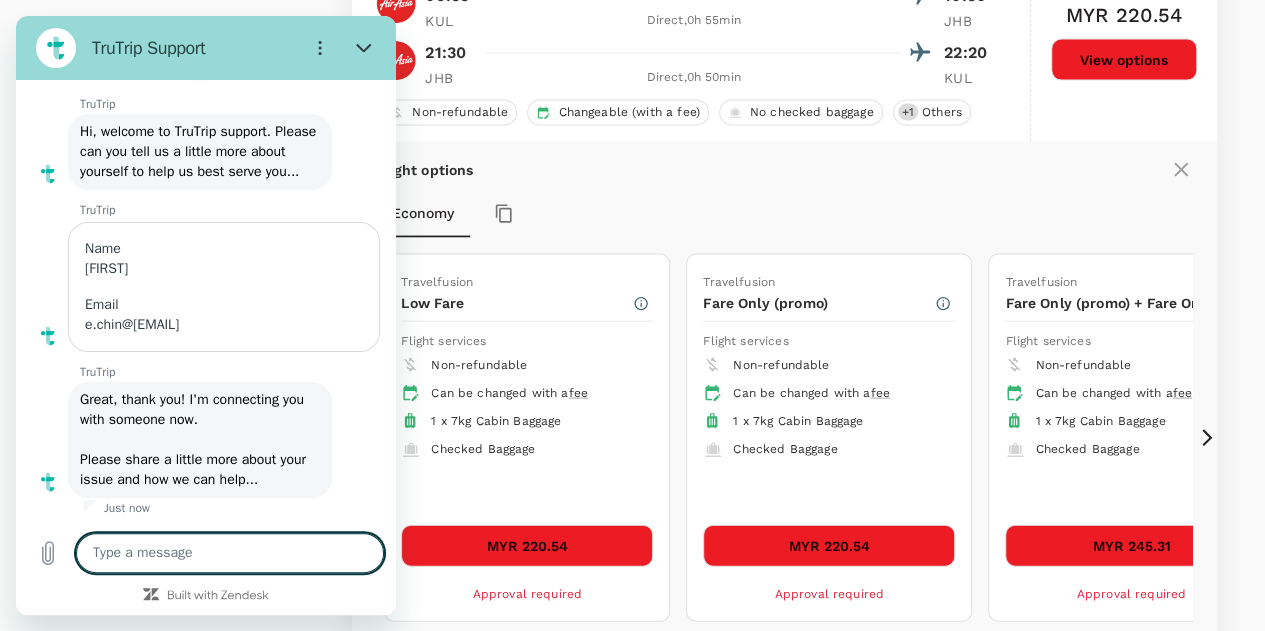 type on "i" 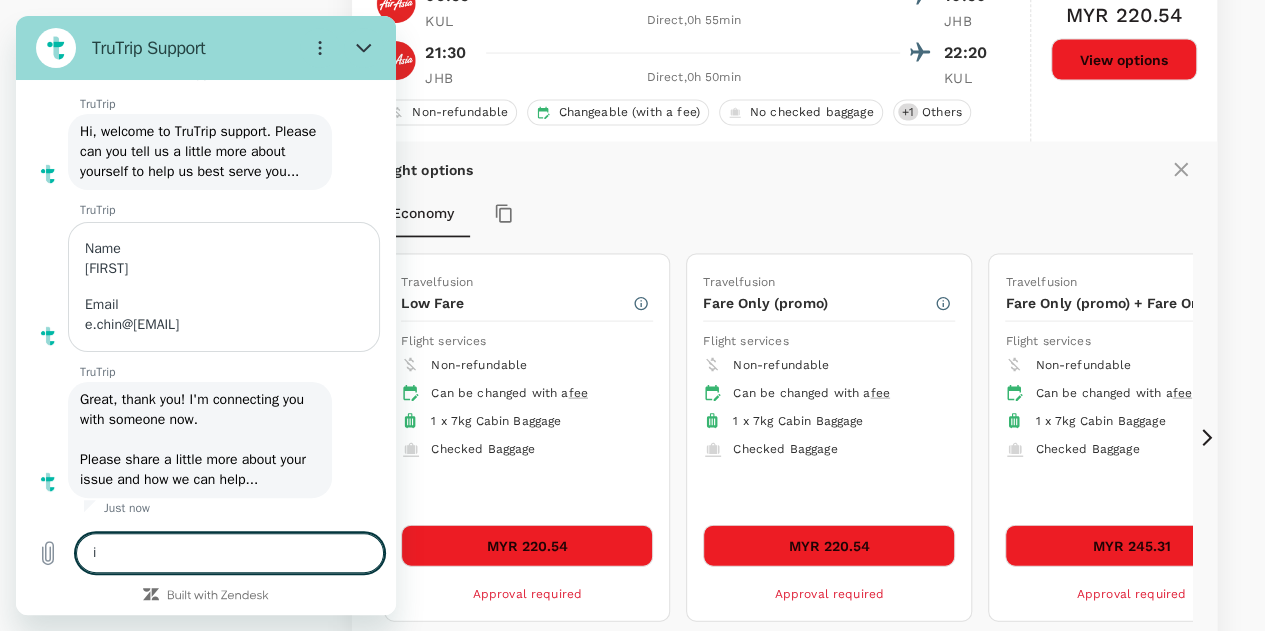 type on "x" 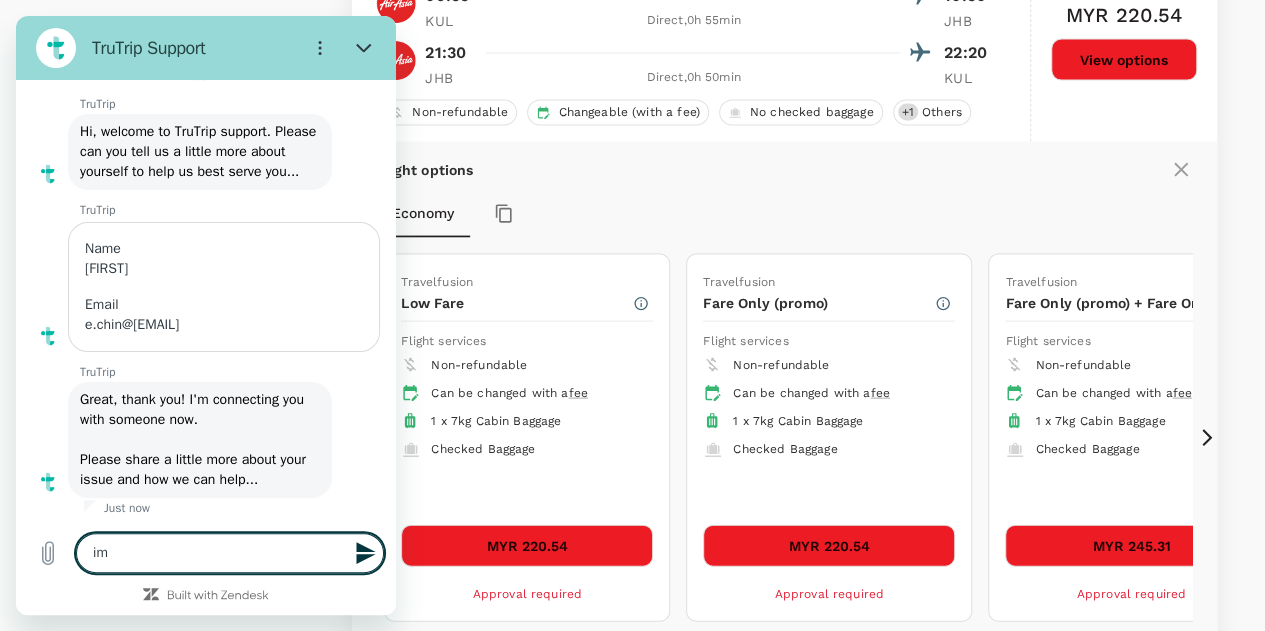 type on "im" 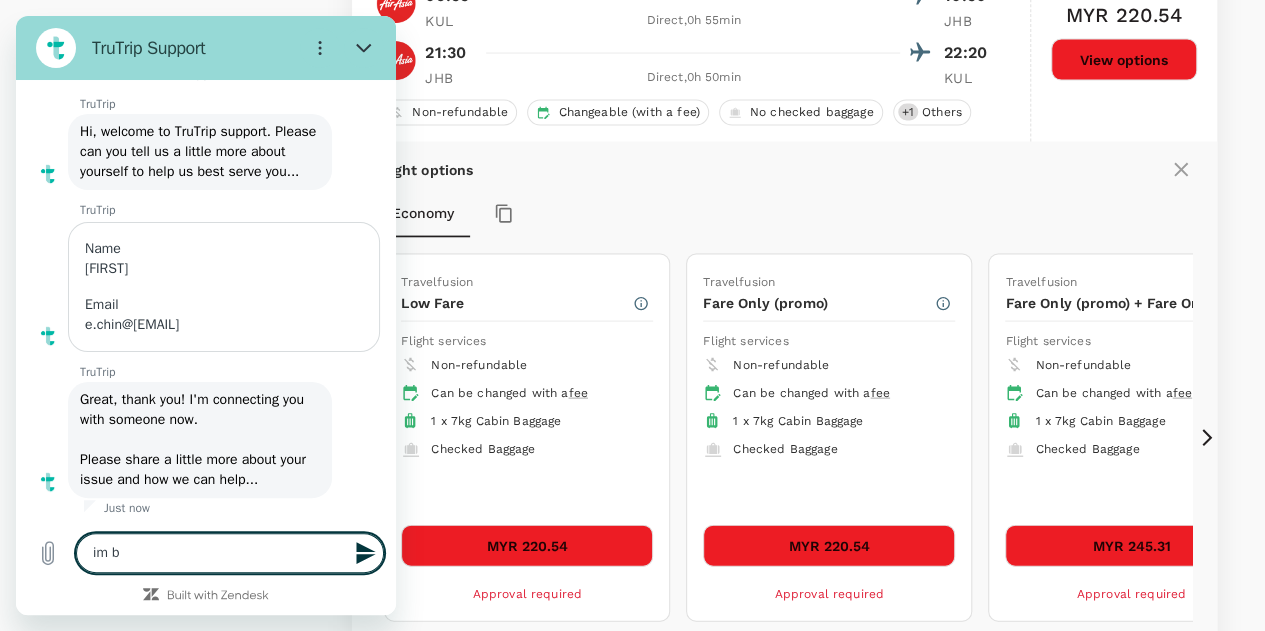 type on "im bo" 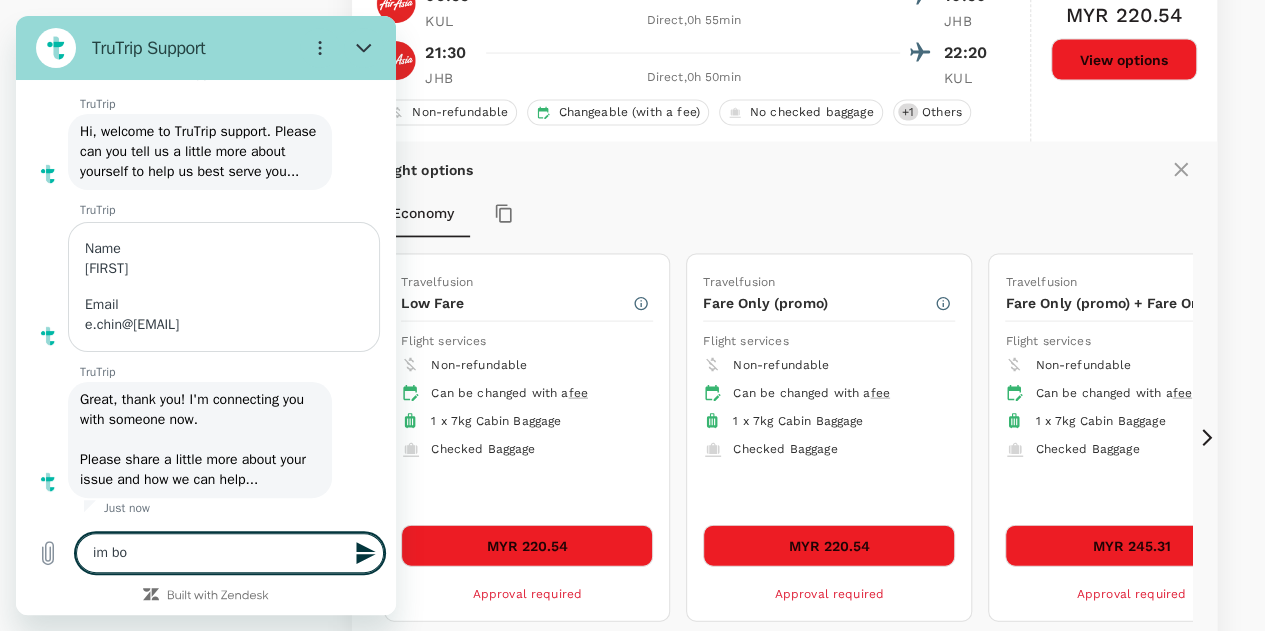 type on "im boo" 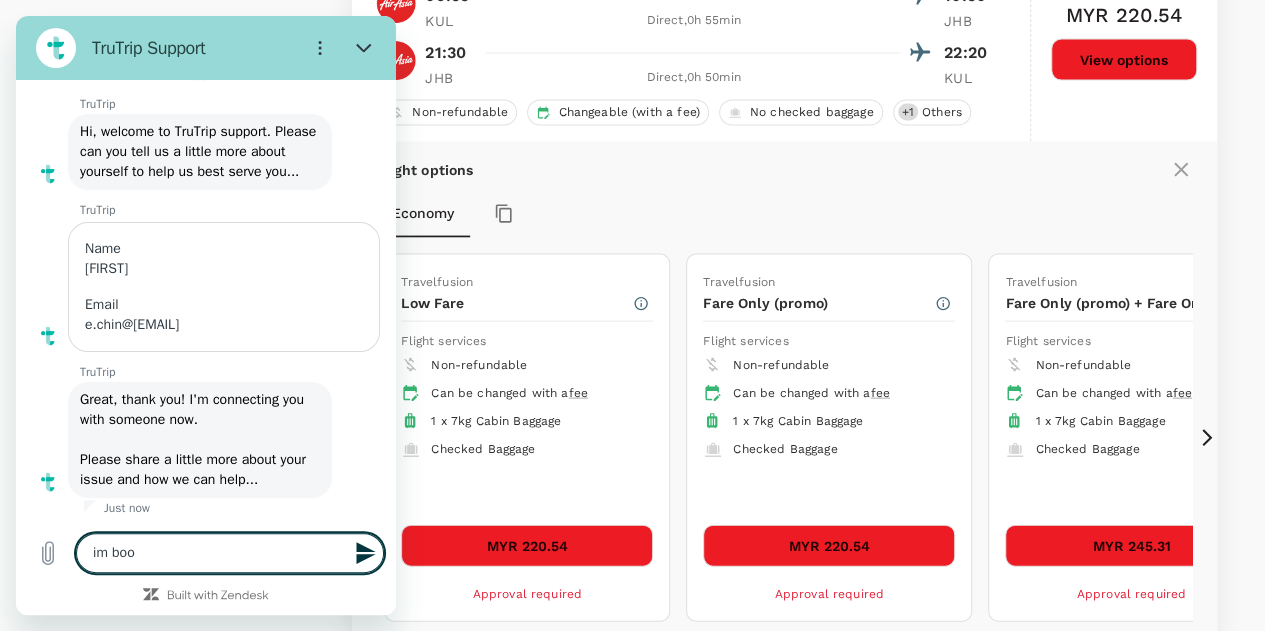 type on "im book" 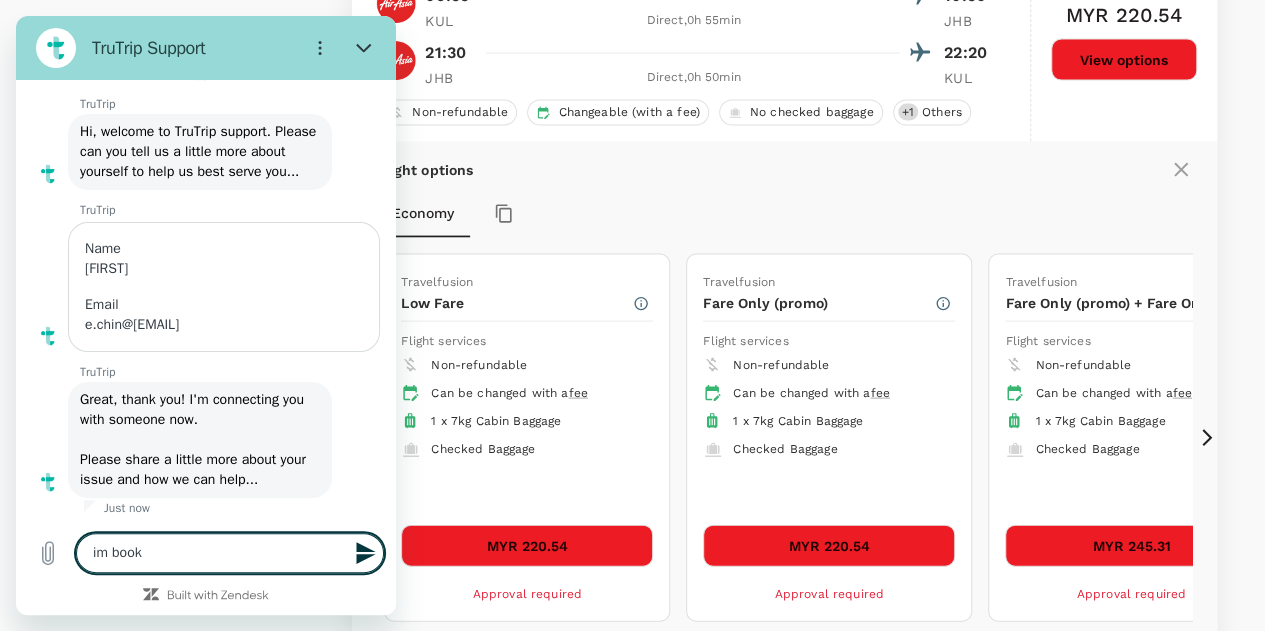 type on "im booki" 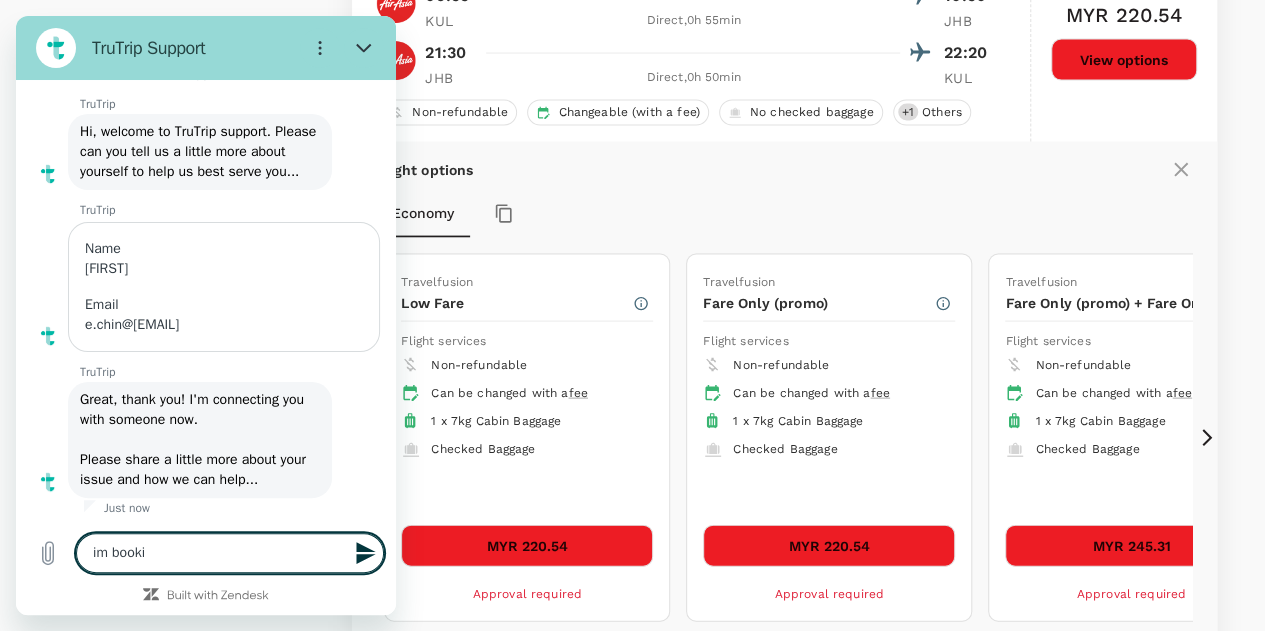 type on "im bookin" 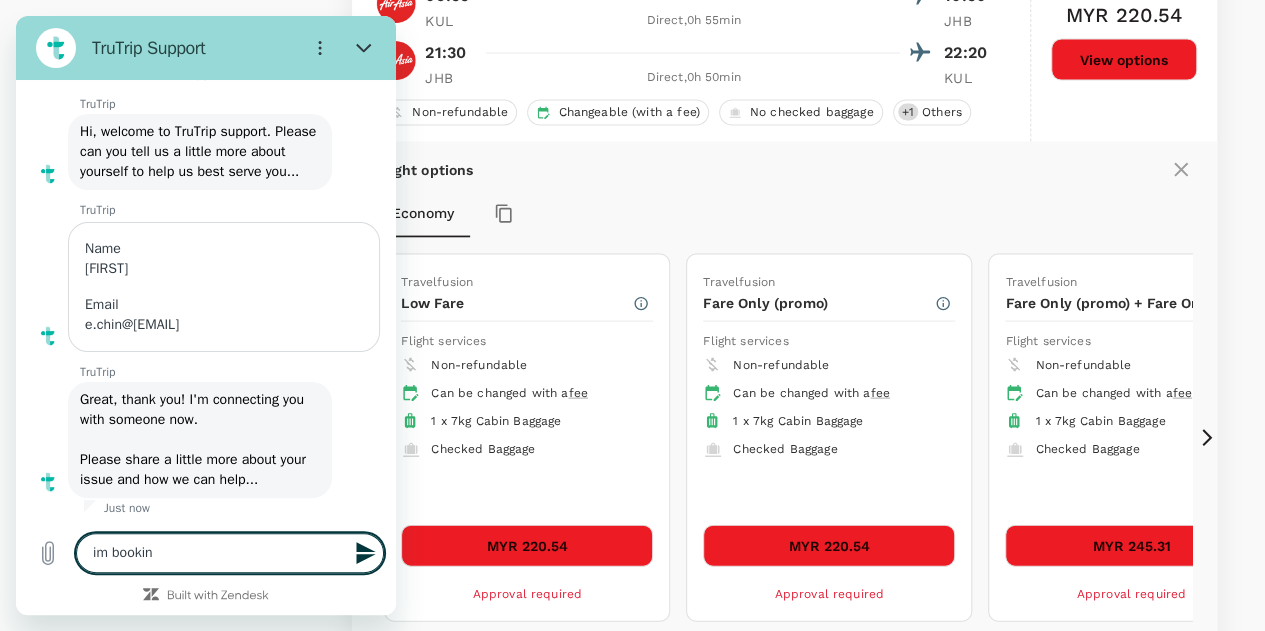 type on "x" 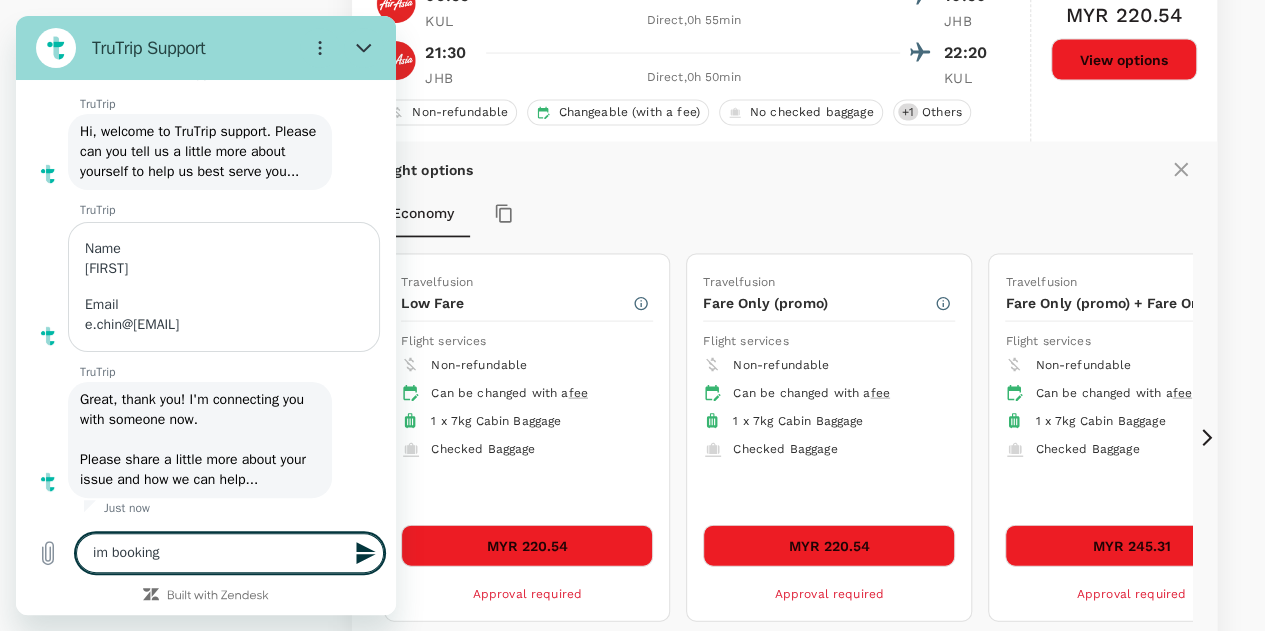 type on "x" 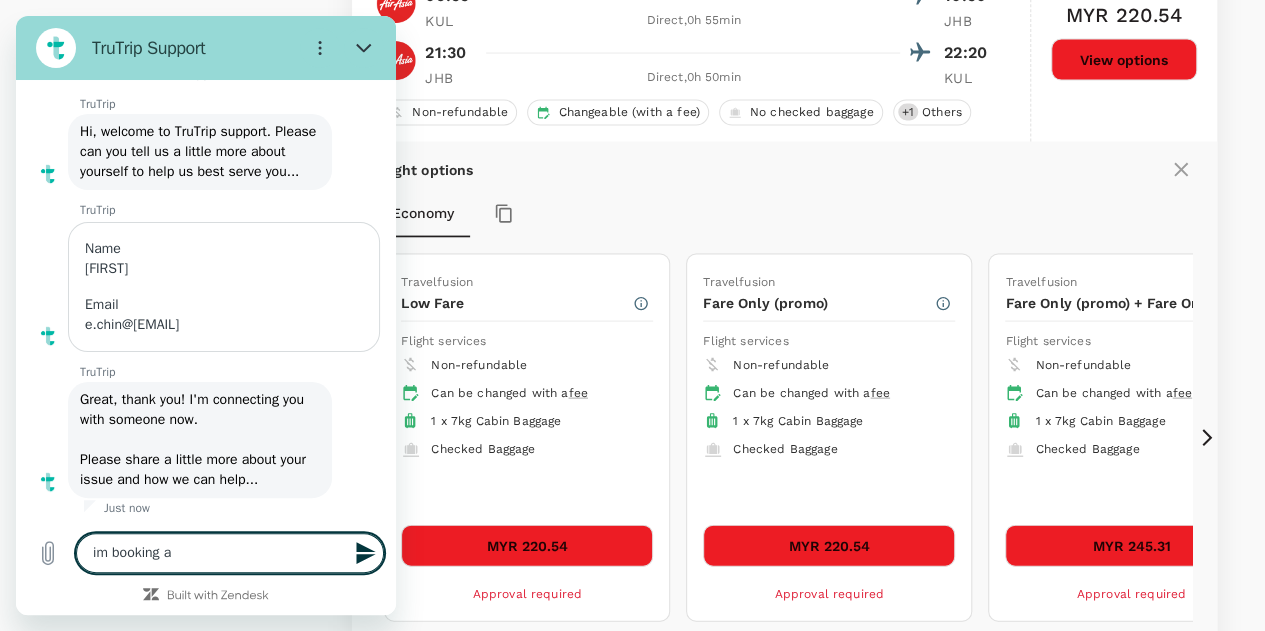 type on "x" 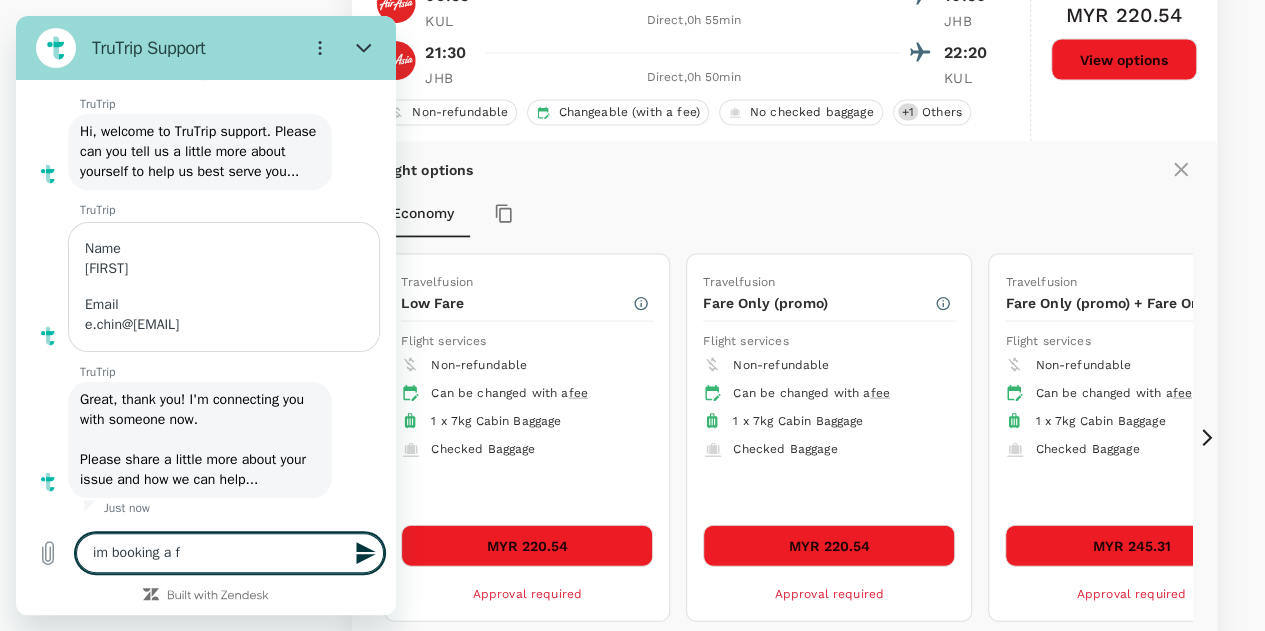 type on "im booking a fl" 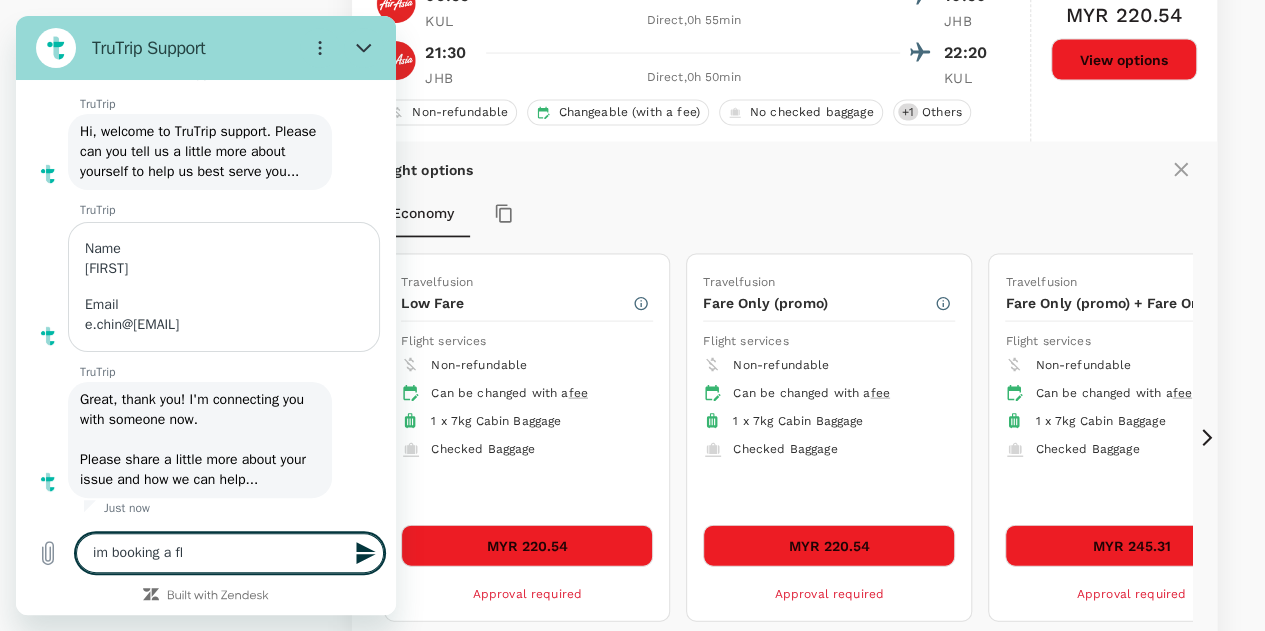 type on "im booking a fli" 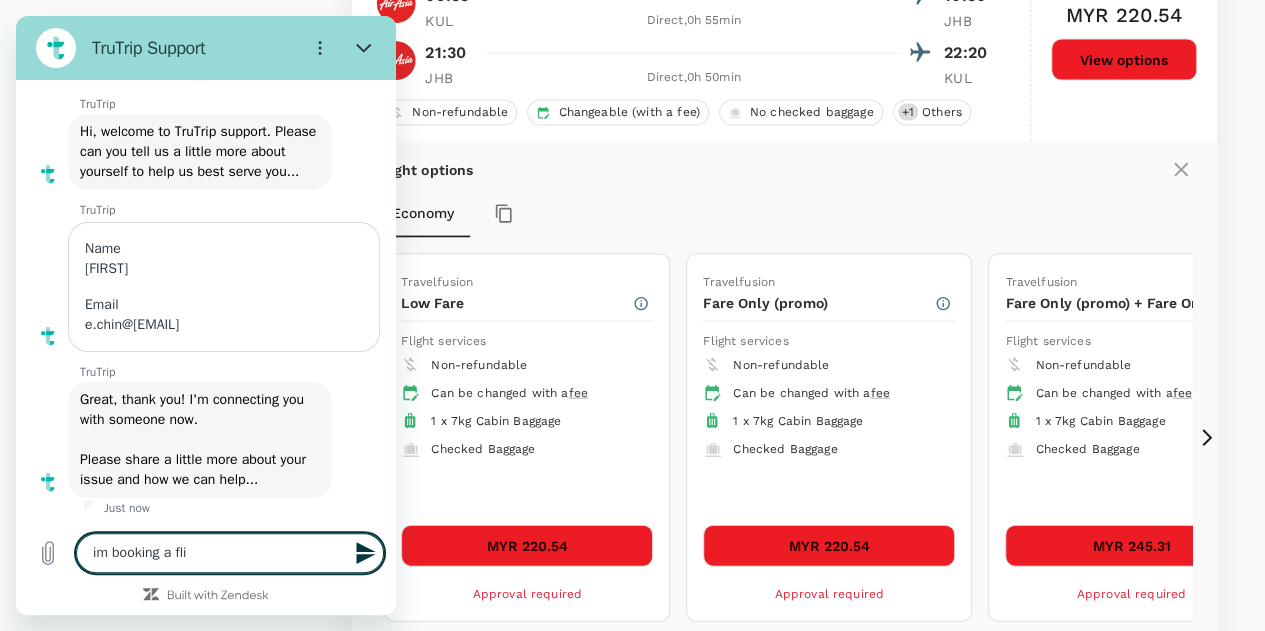 type on "im booking a flig" 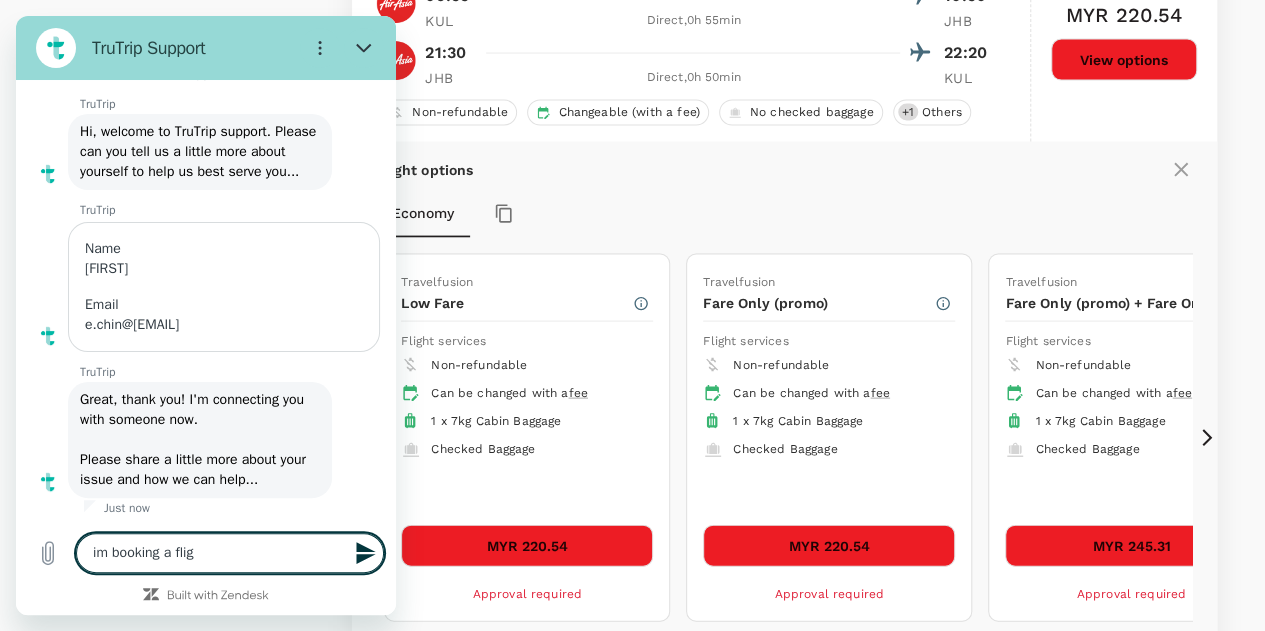 type on "im booking a fligh" 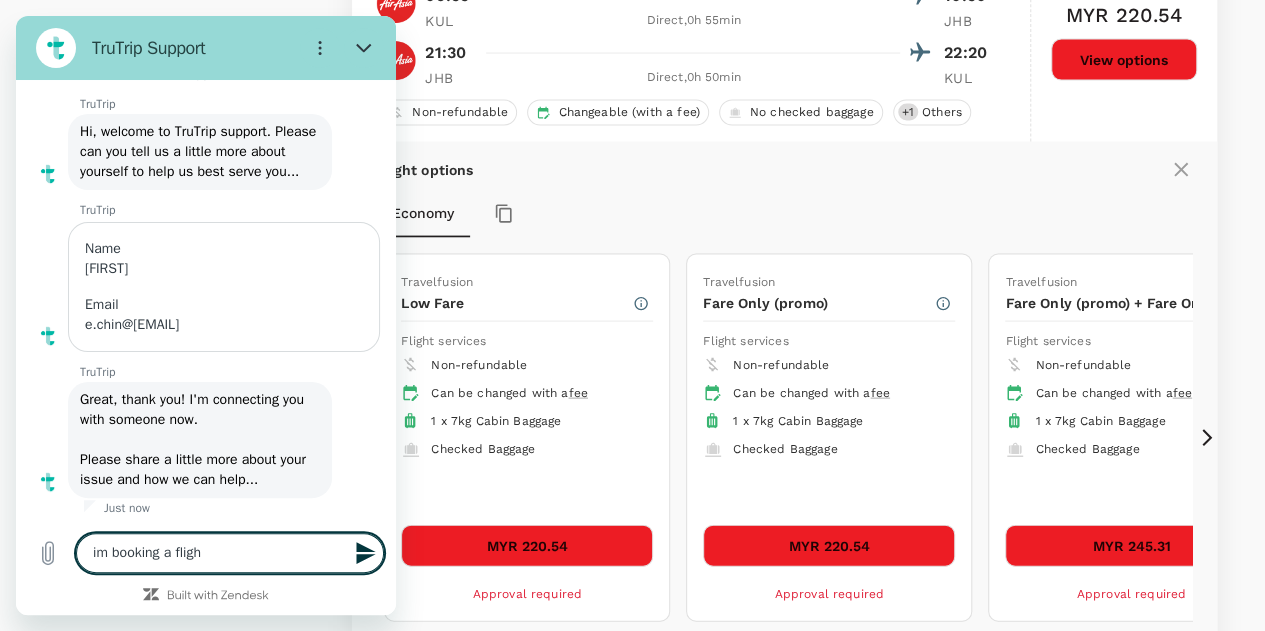 type on "im booking a flight" 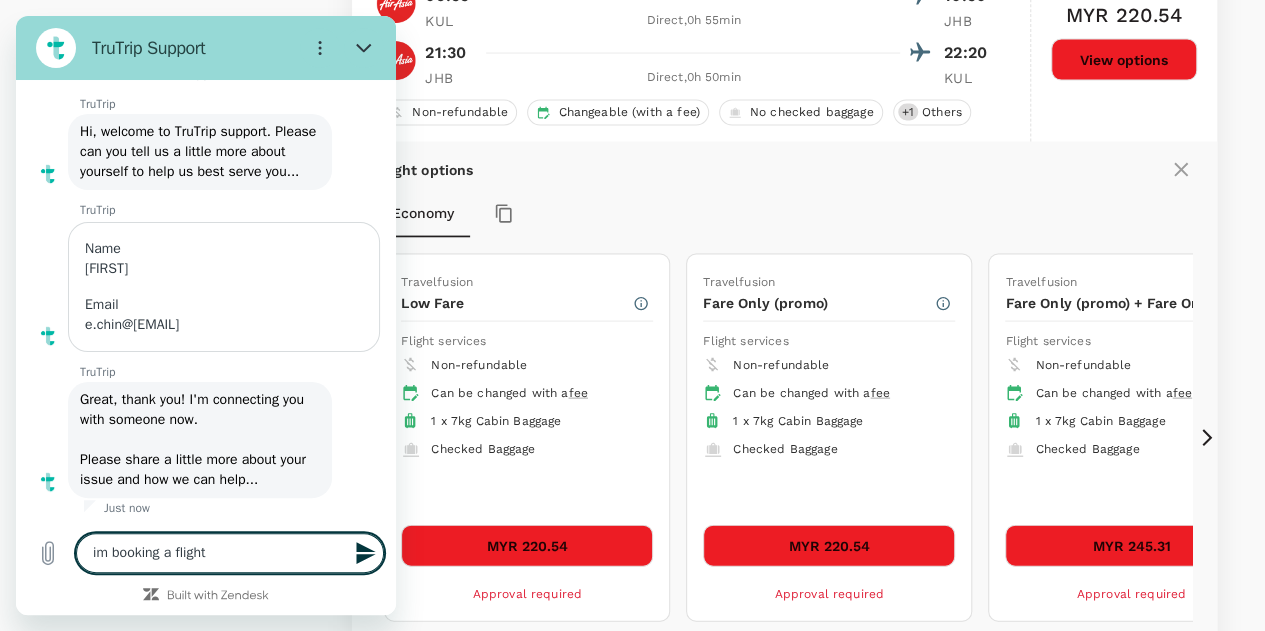 type on "im booking a flight," 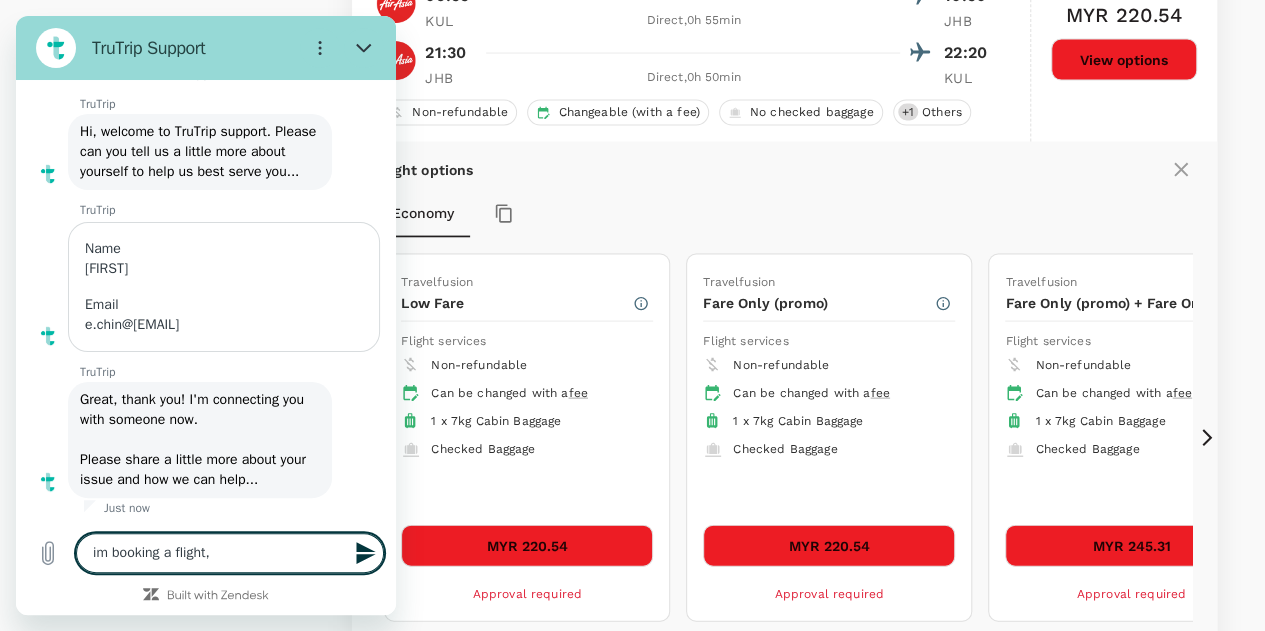 type on "im booking a flight," 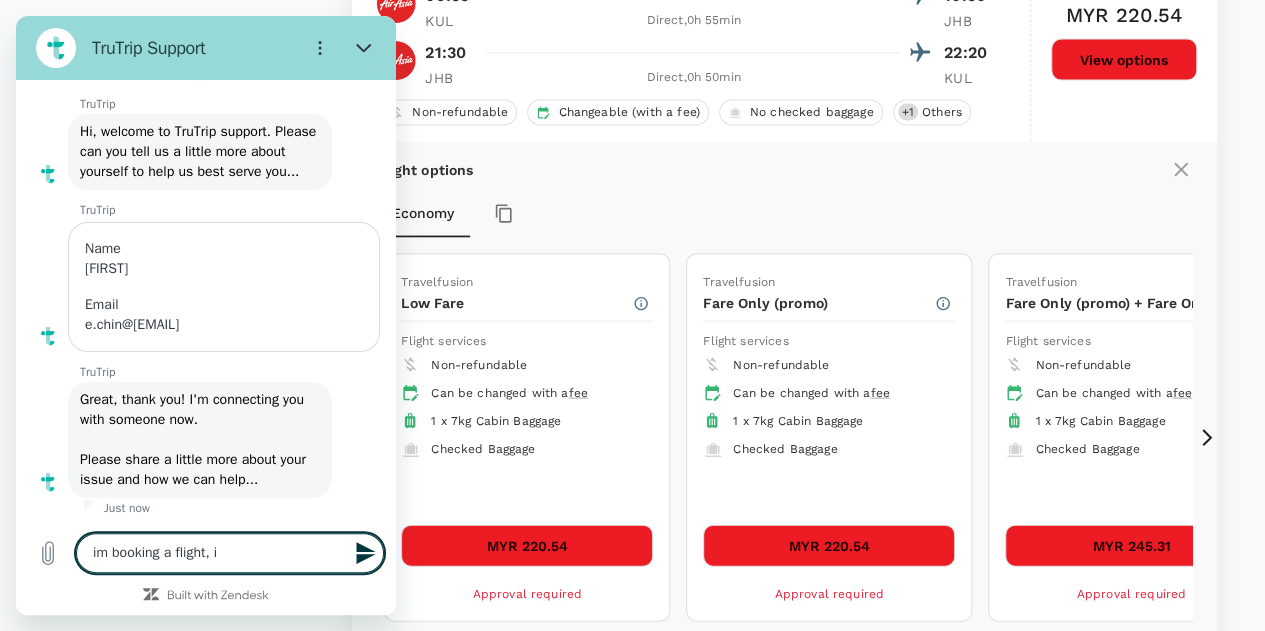 type on "x" 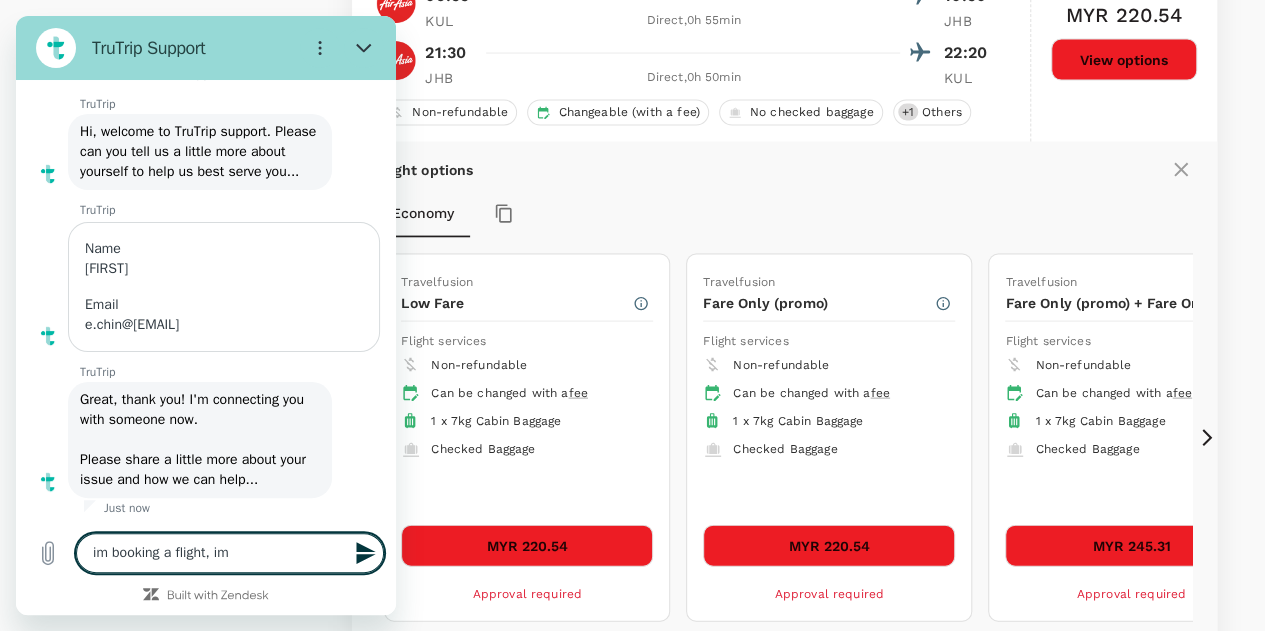 type on "im booking a flight, im" 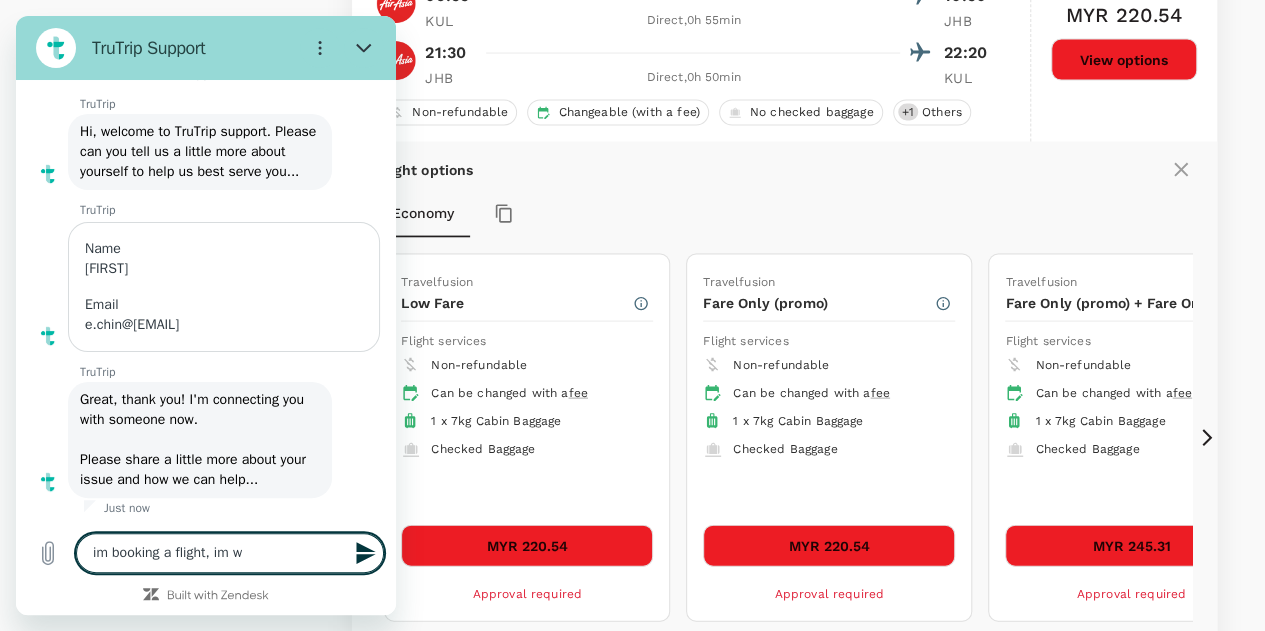 type on "im booking a flight, im wo" 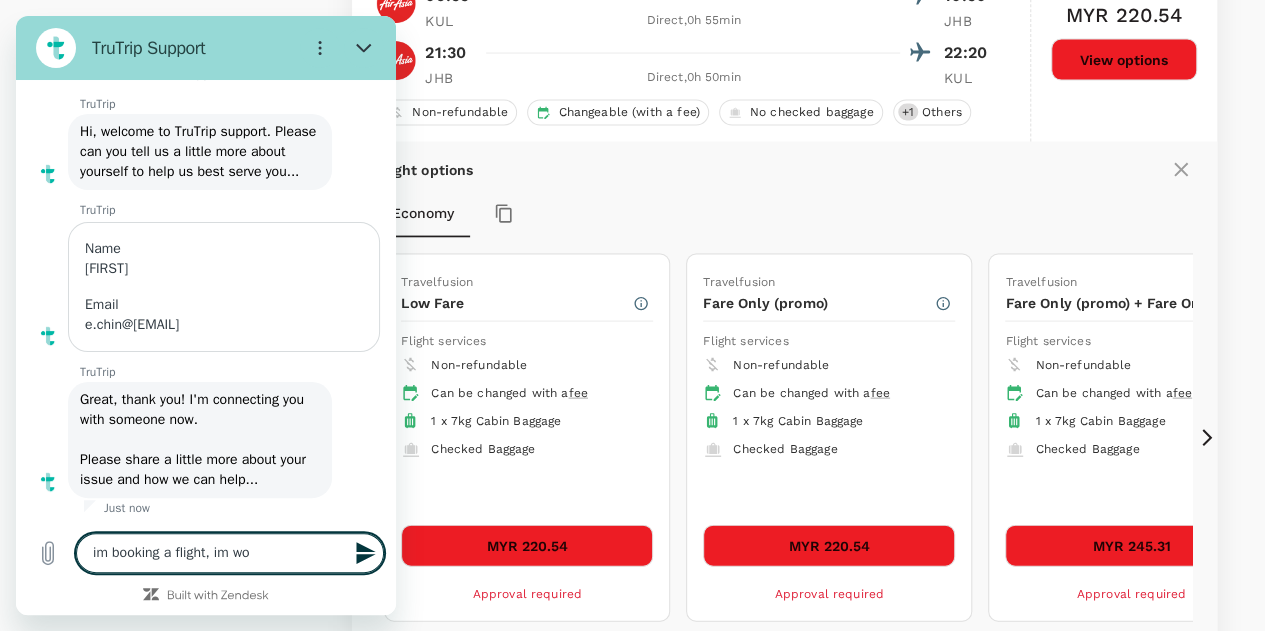 type on "im booking a flight, im won" 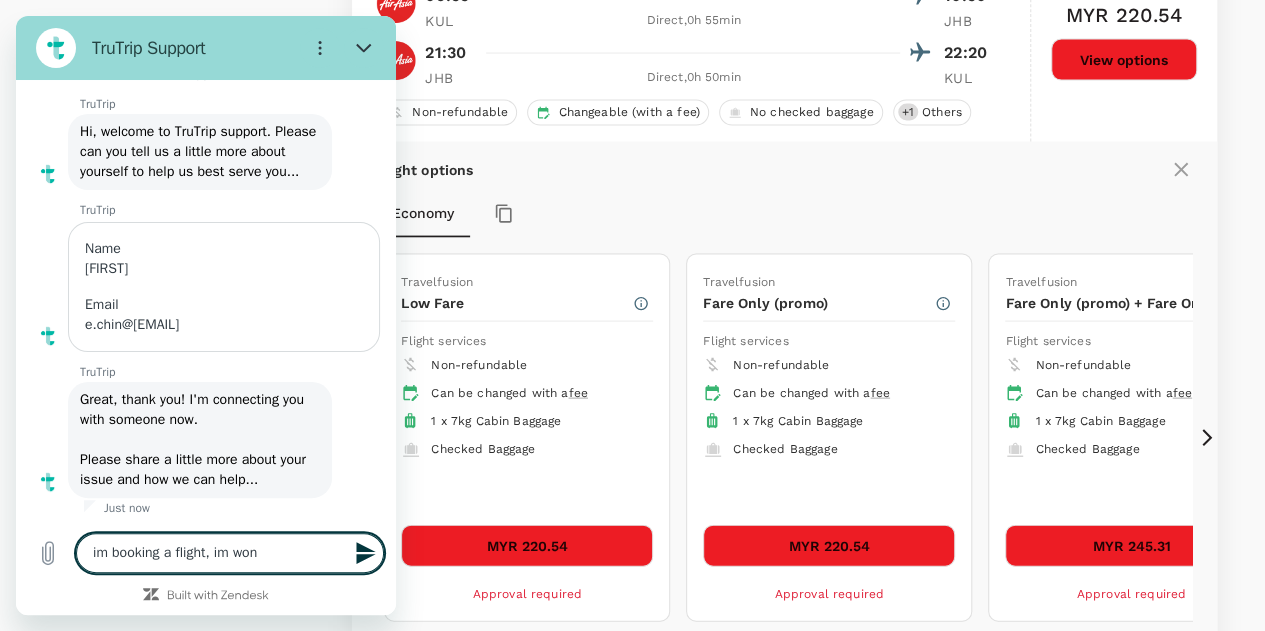 type on "im booking a flight, im wond" 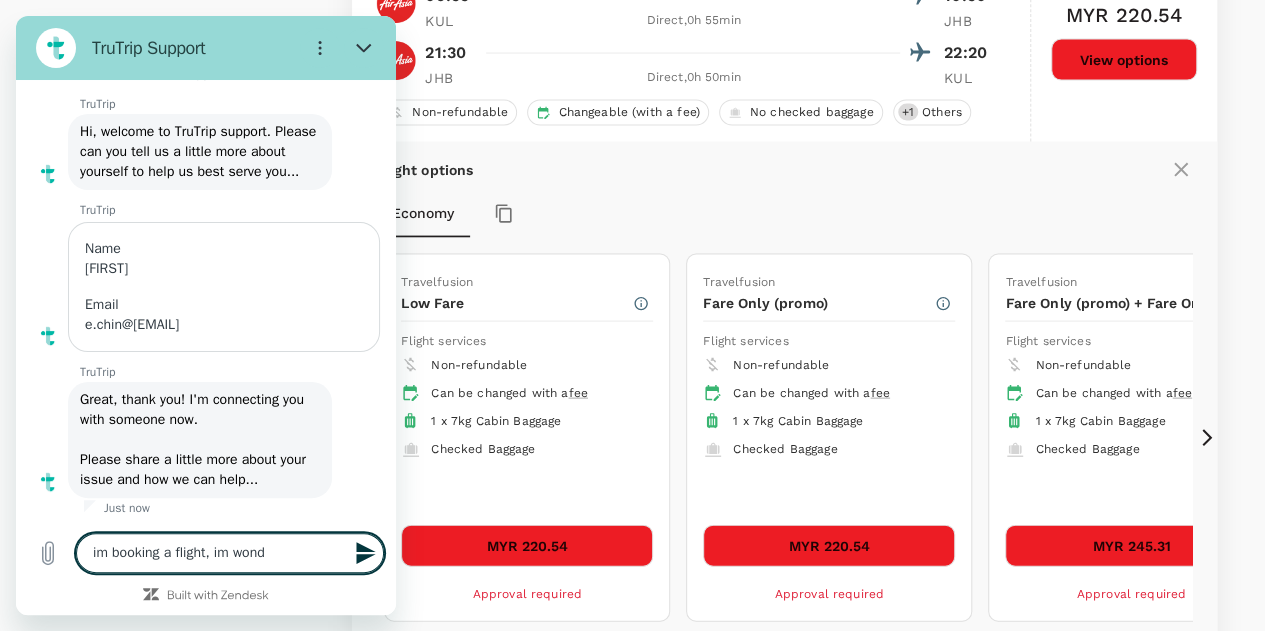 type on "x" 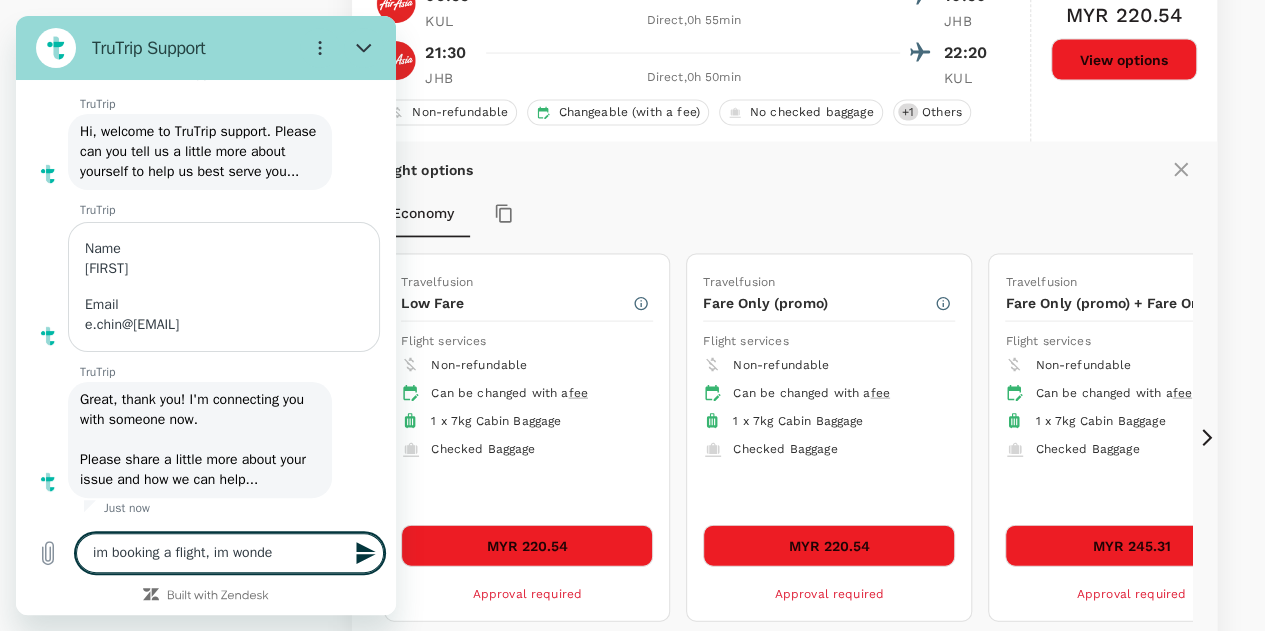 type on "x" 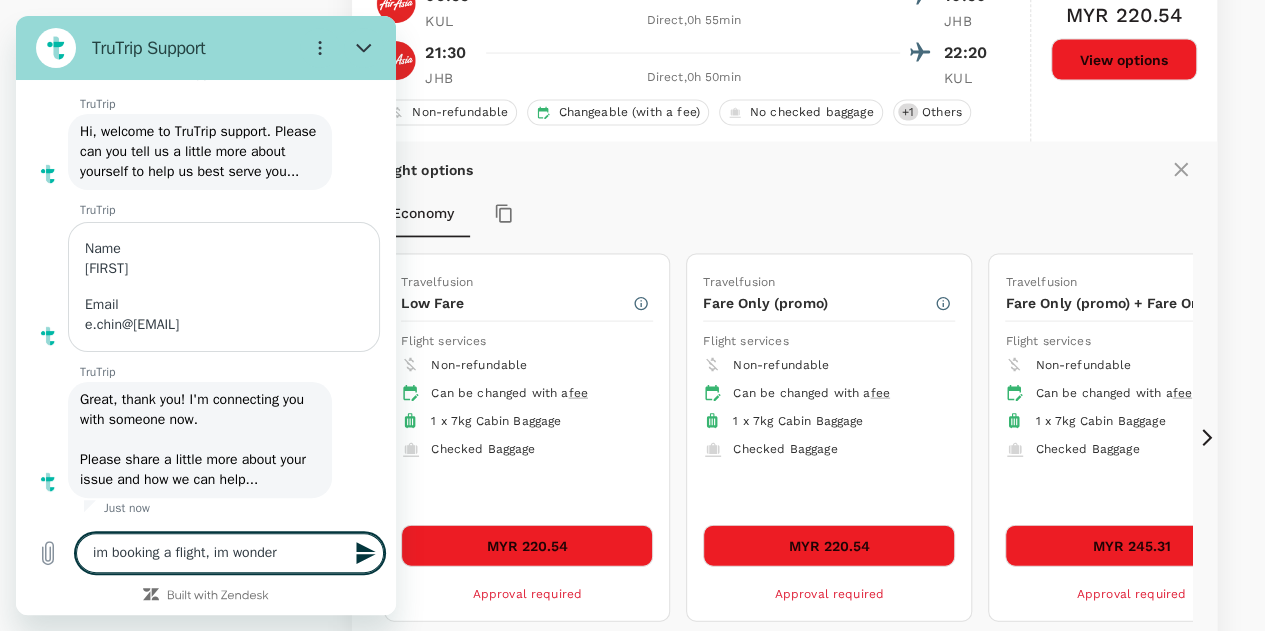 type on "im booking a flight, im wonderi" 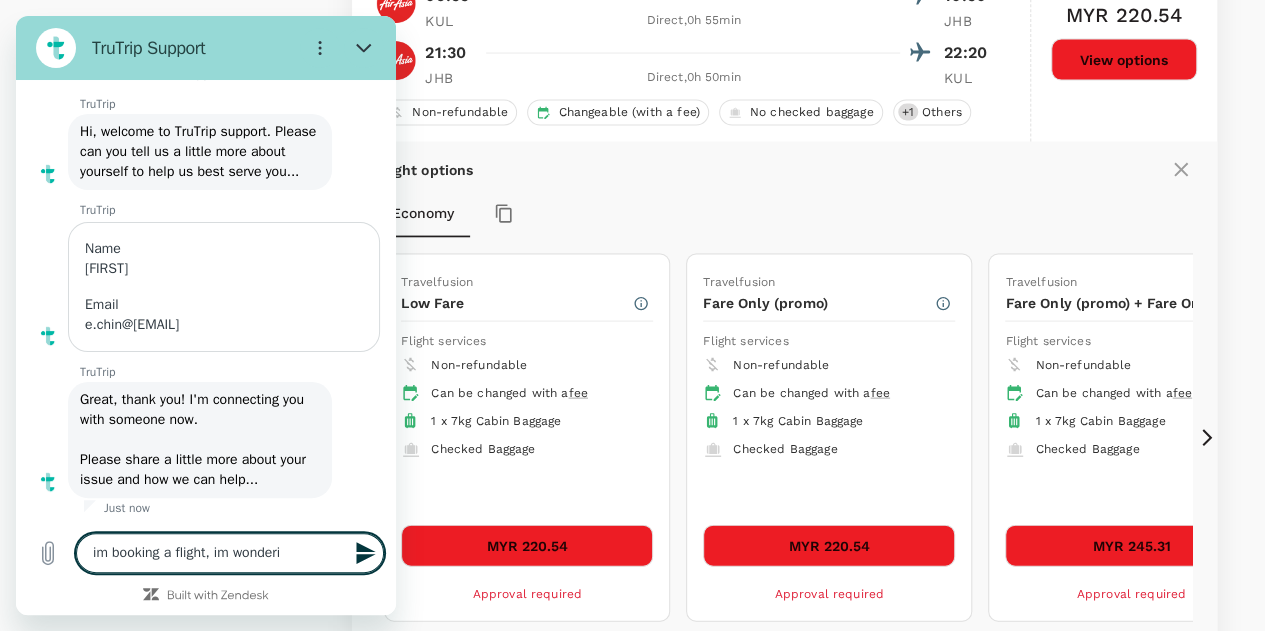type on "im booking a flight, im wonderin" 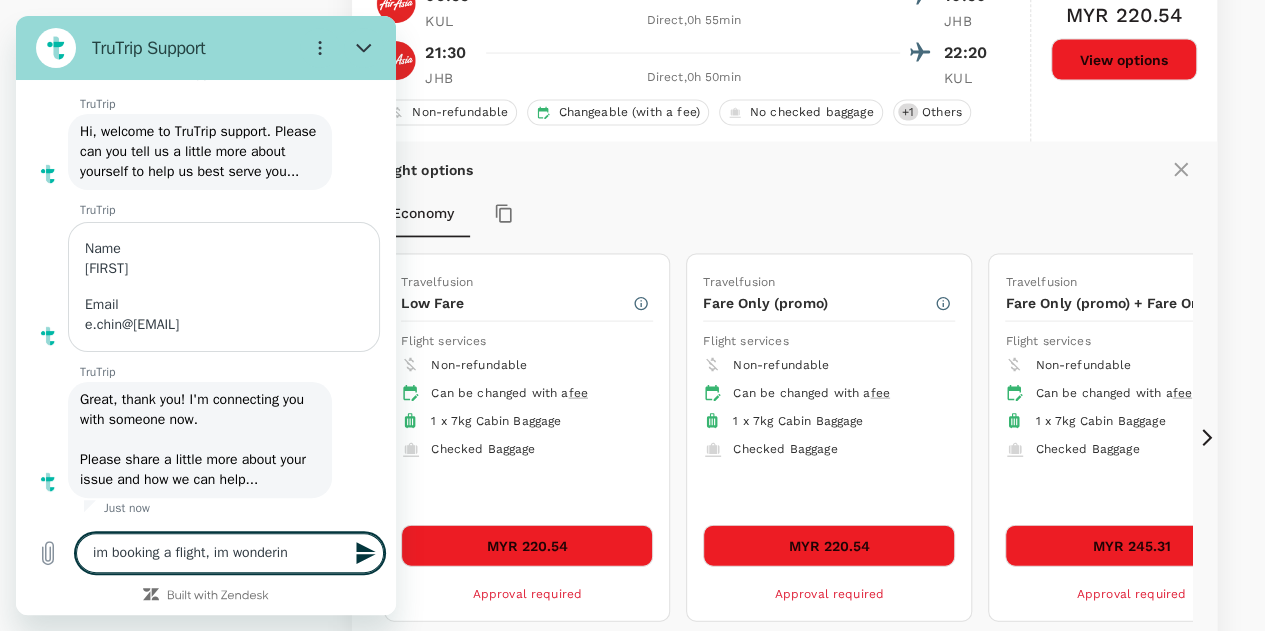 type on "im booking a flight, im wondering" 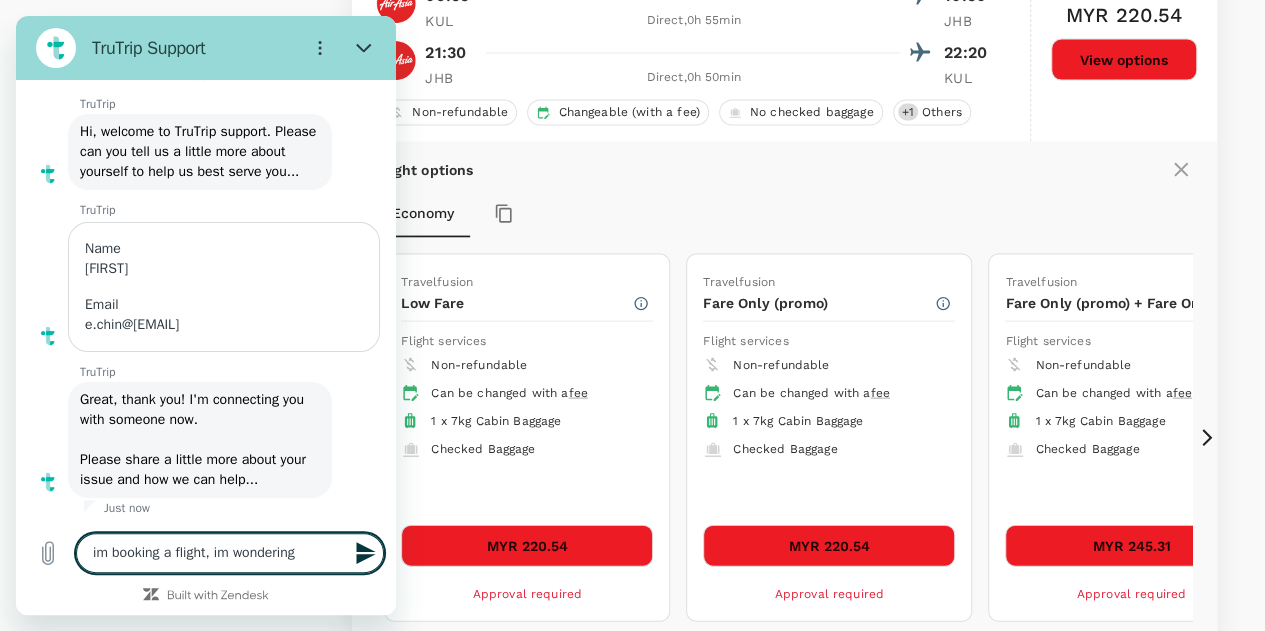 type on "im booking a flight, im wondering" 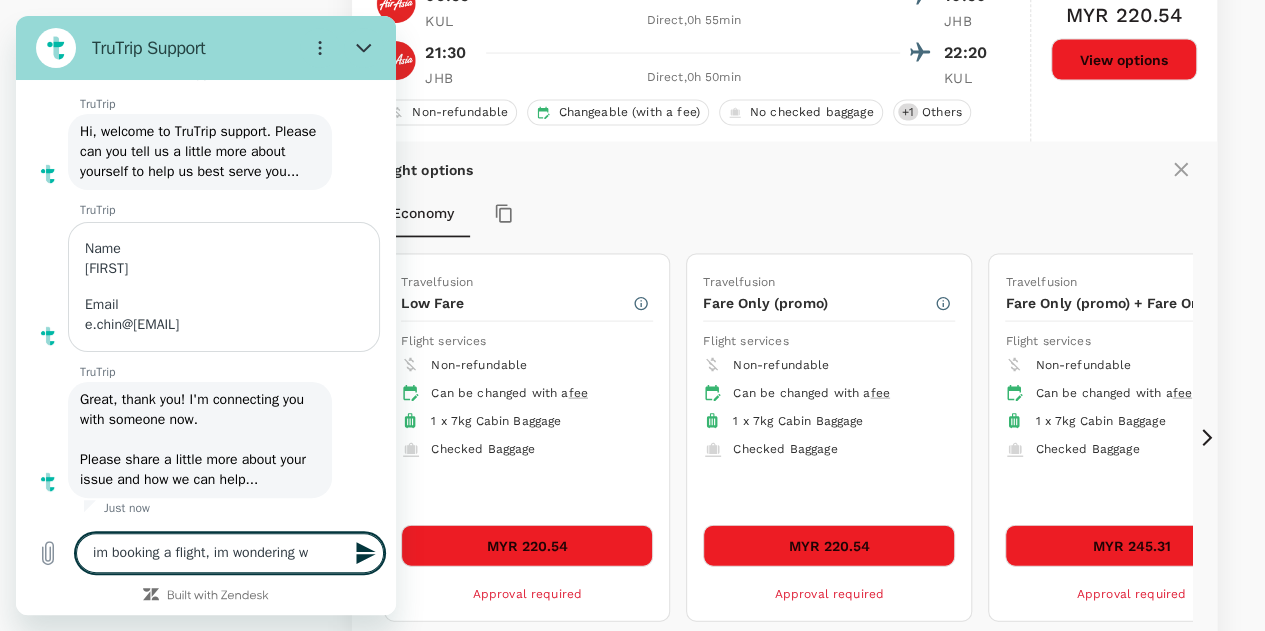 type on "im booking a flight, im wondering wh" 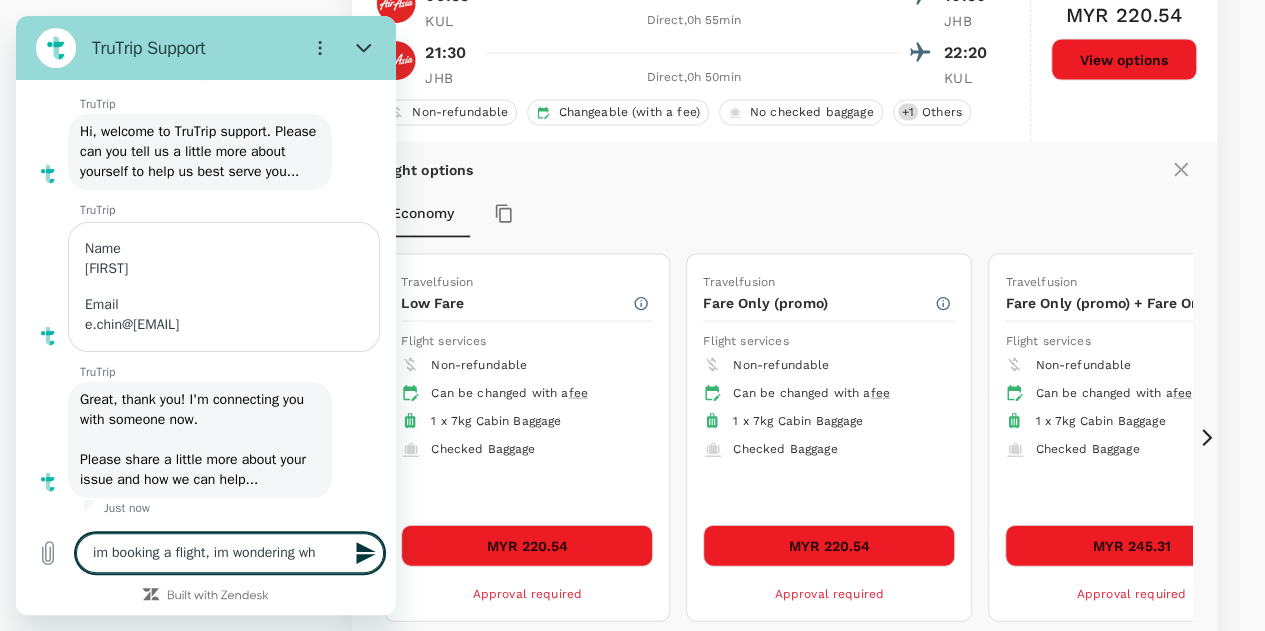 type on "x" 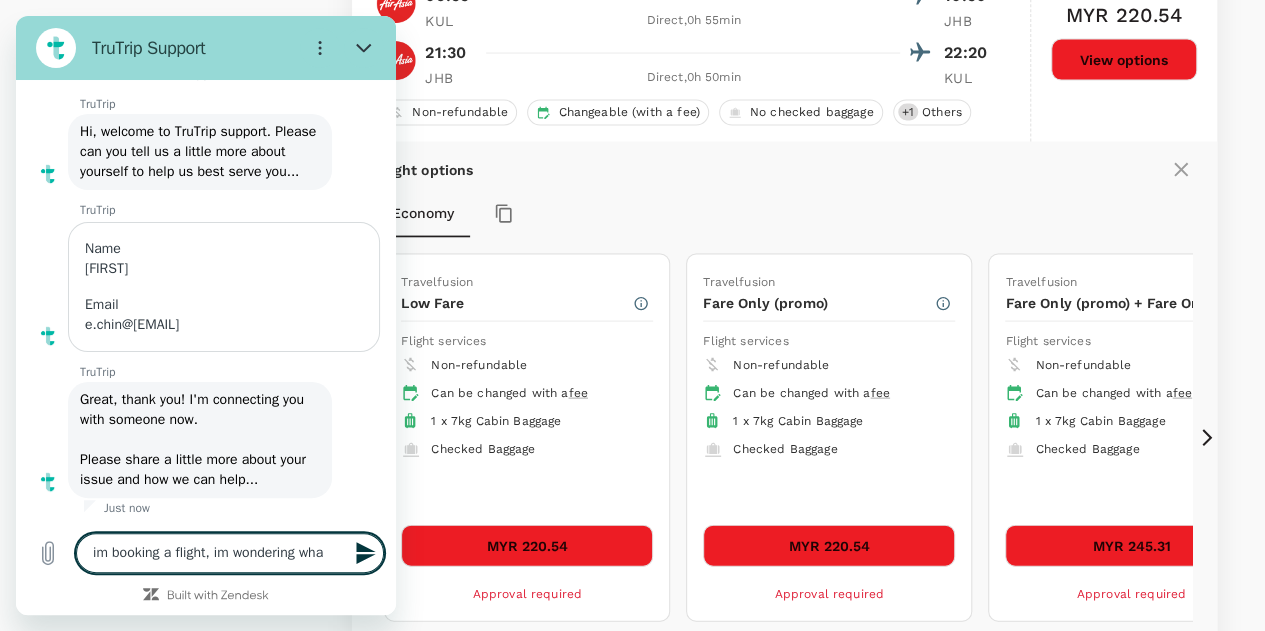 type on "im booking a flight, im wondering what" 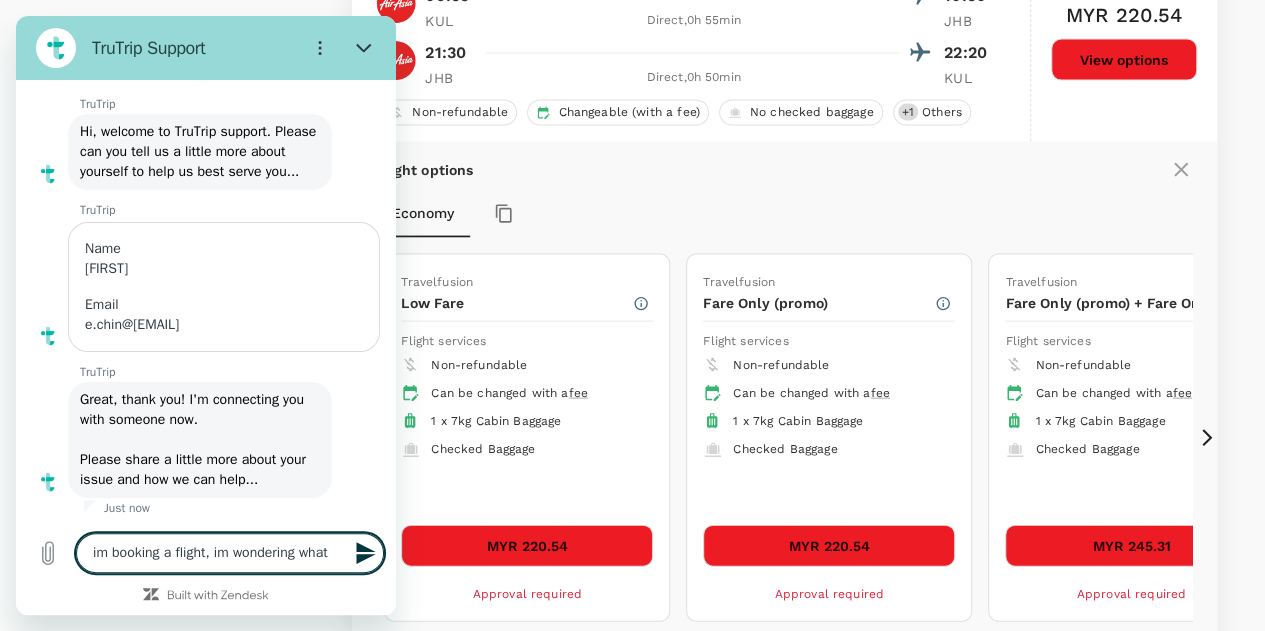 type on "im booking a flight, im wondering what'" 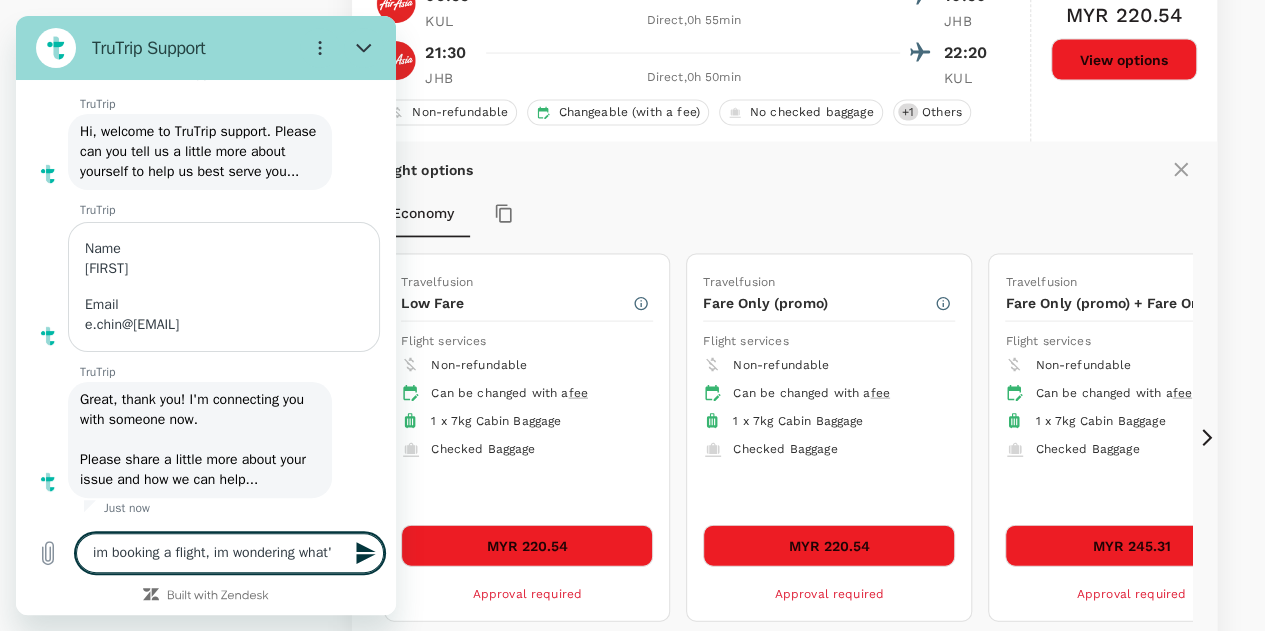 type on "im booking a flight, im wondering what's" 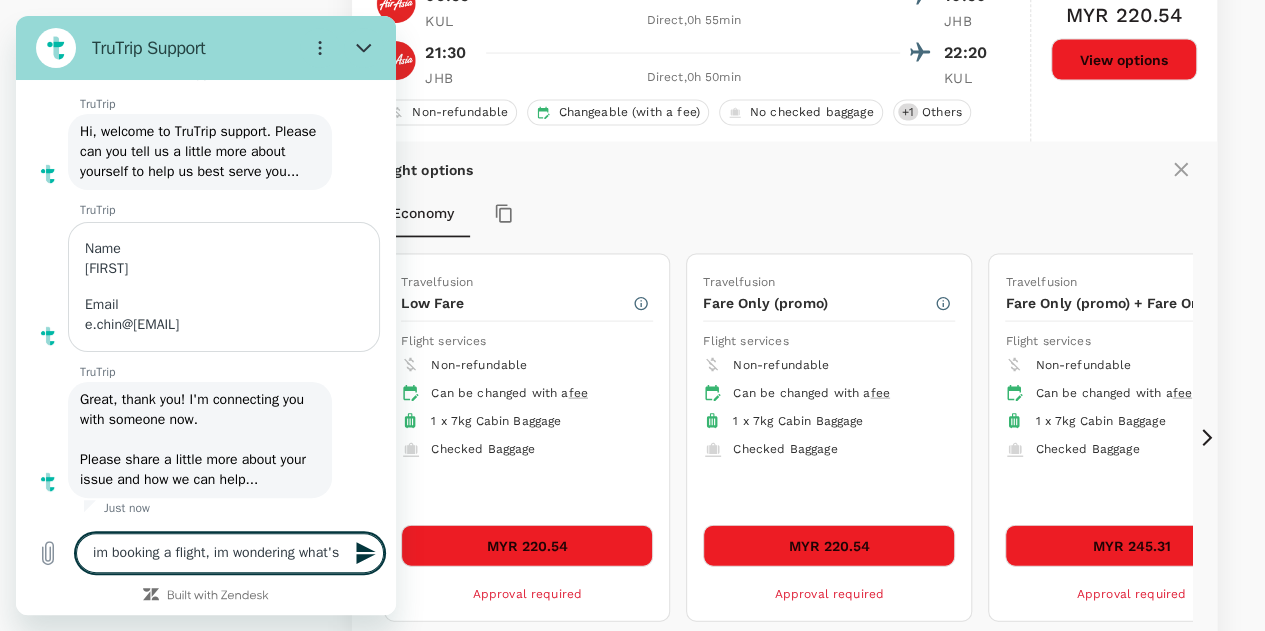 type on "im booking a flight, im wondering what's" 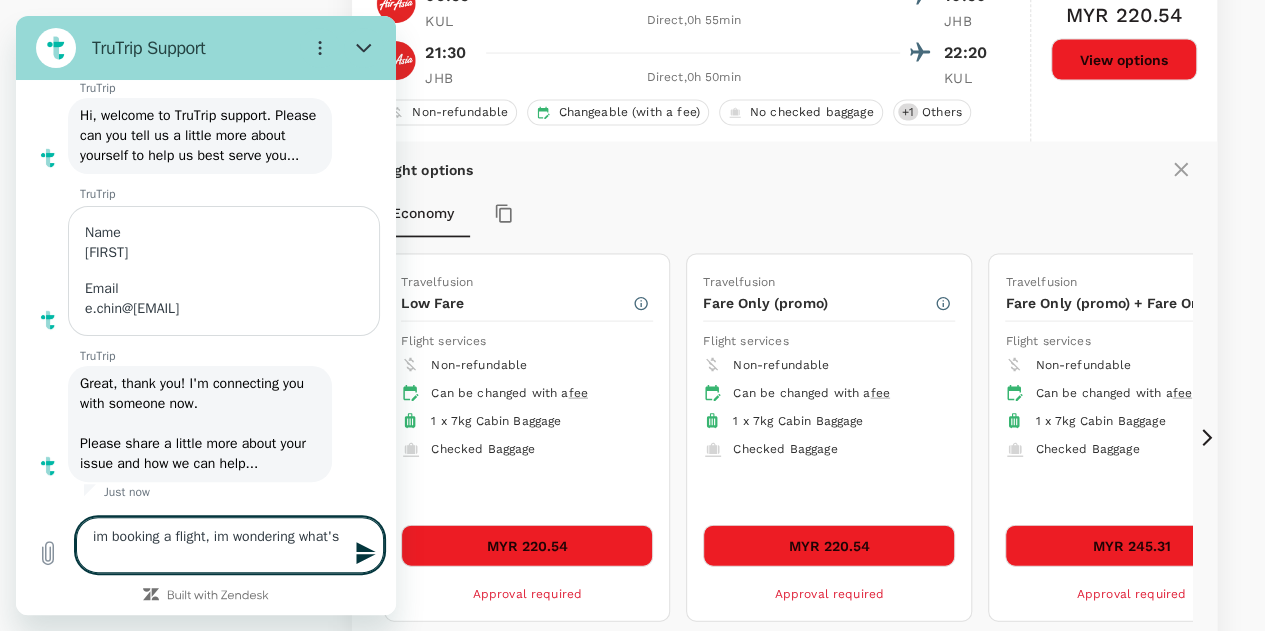 type on "im booking a flight, im wondering what's t" 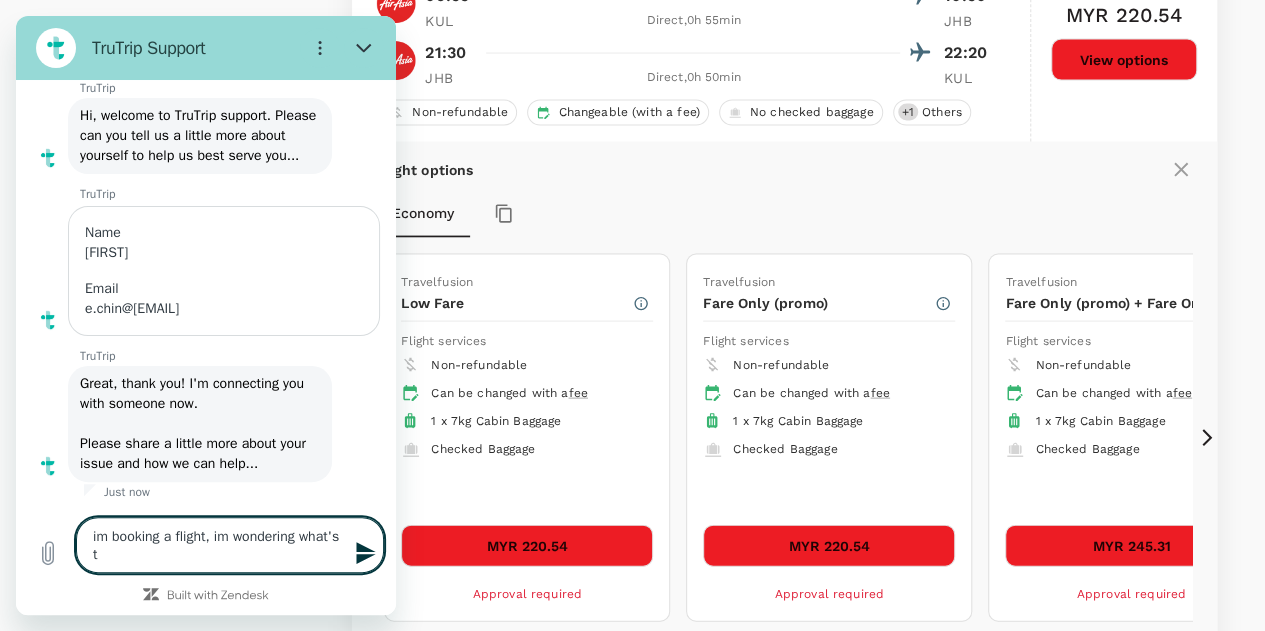 type on "im booking a flight, im wondering what's th" 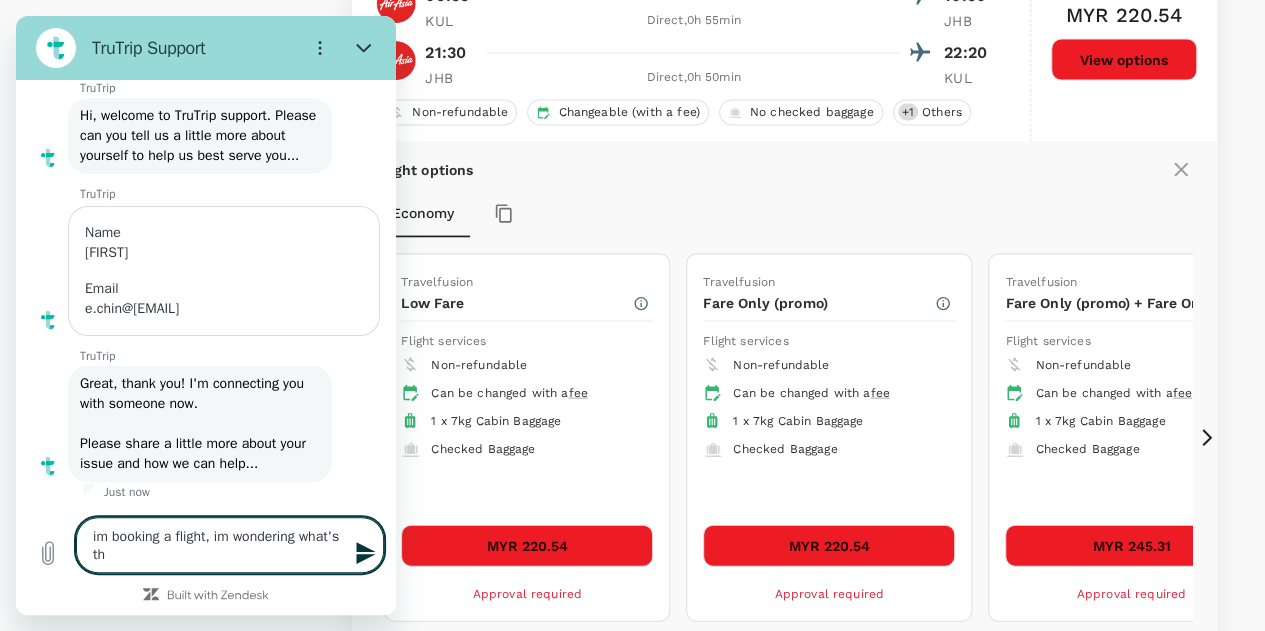 type on "im booking a flight, im wondering what's the" 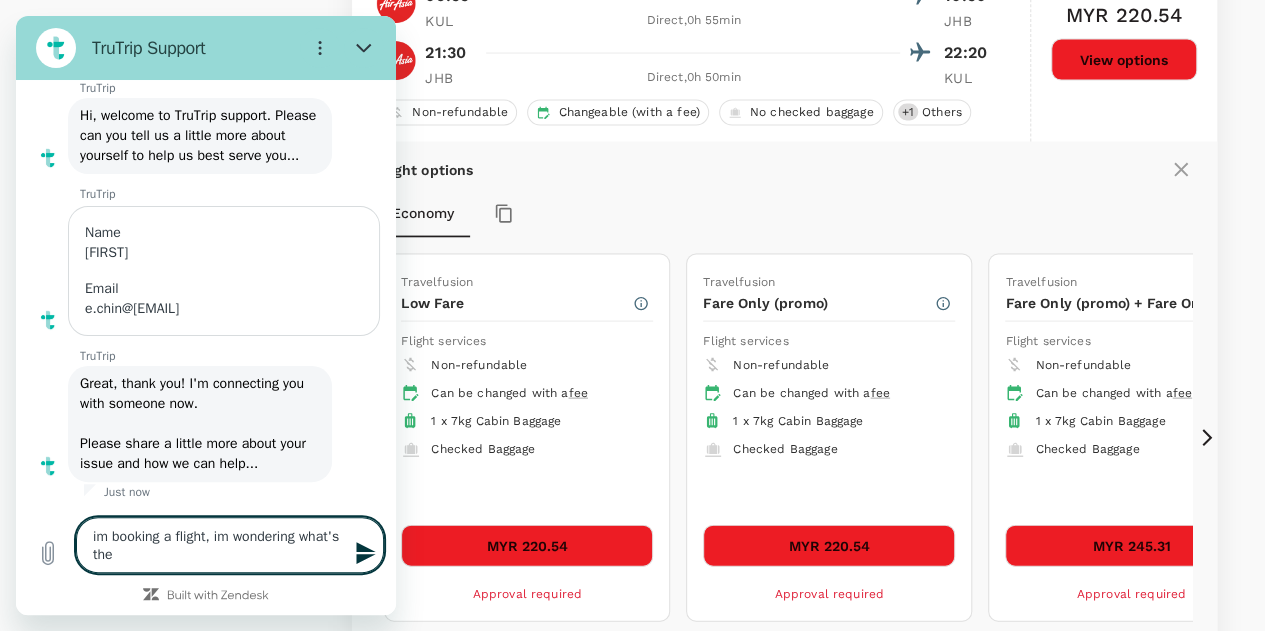 type on "im booking a flight, im wondering what's the" 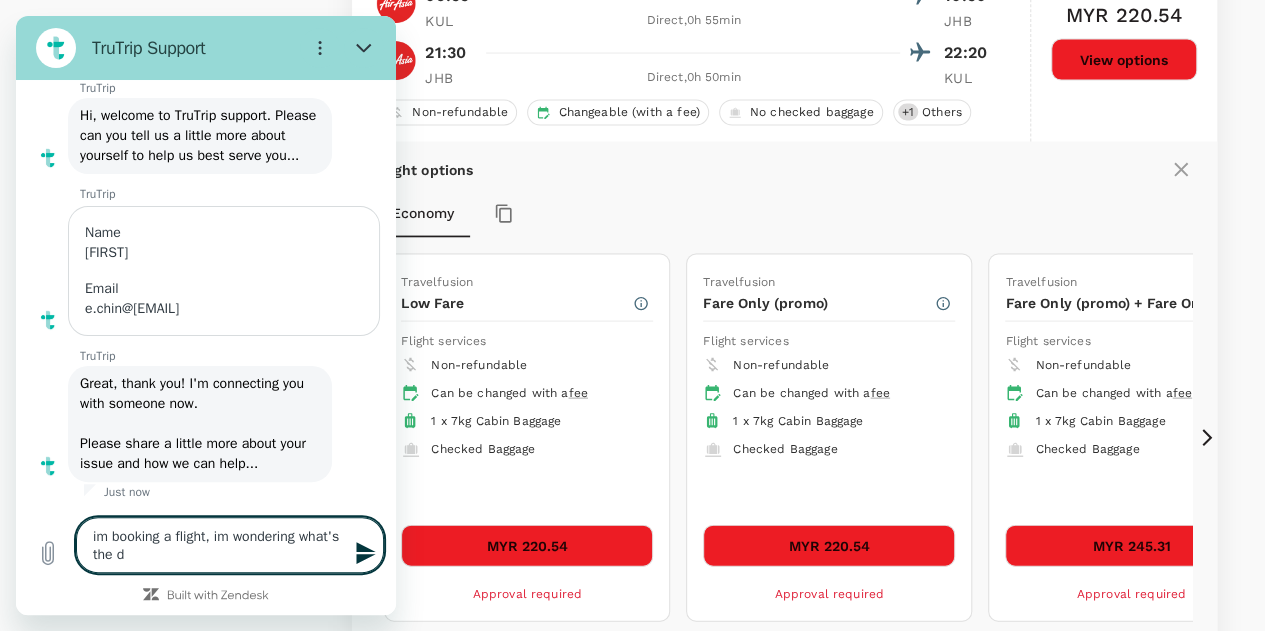 type on "im booking a flight, im wondering what's the di" 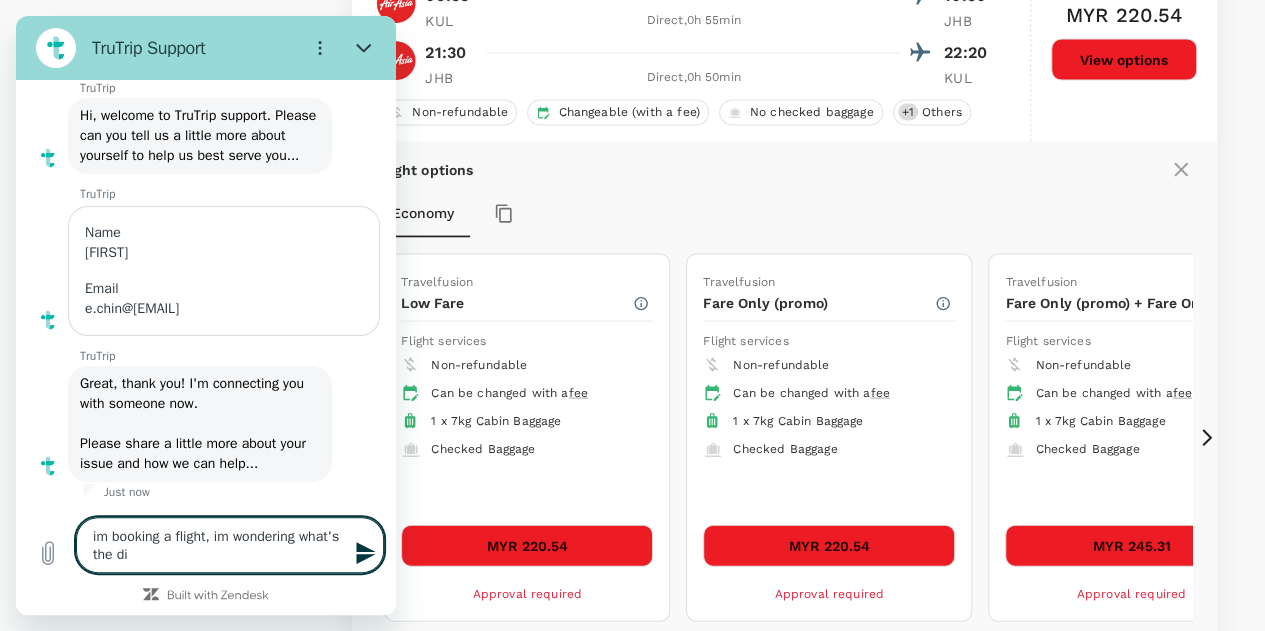 type on "im booking a flight, im wondering what's the dif" 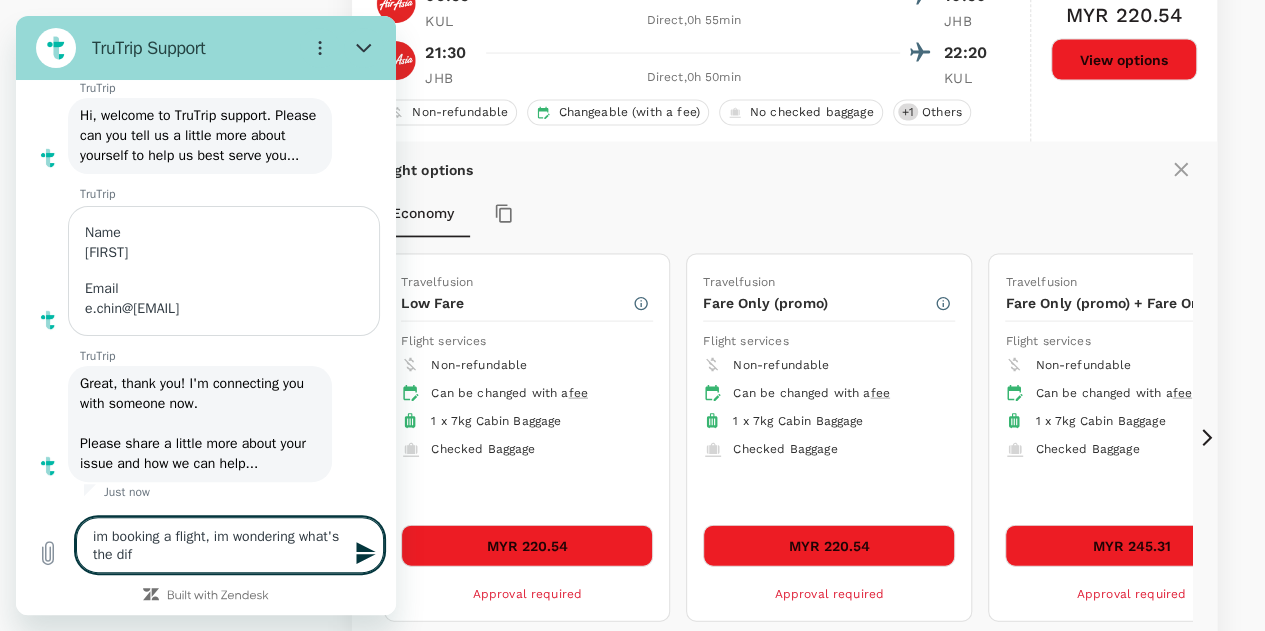 type on "im booking a flight, im wondering what's the diff" 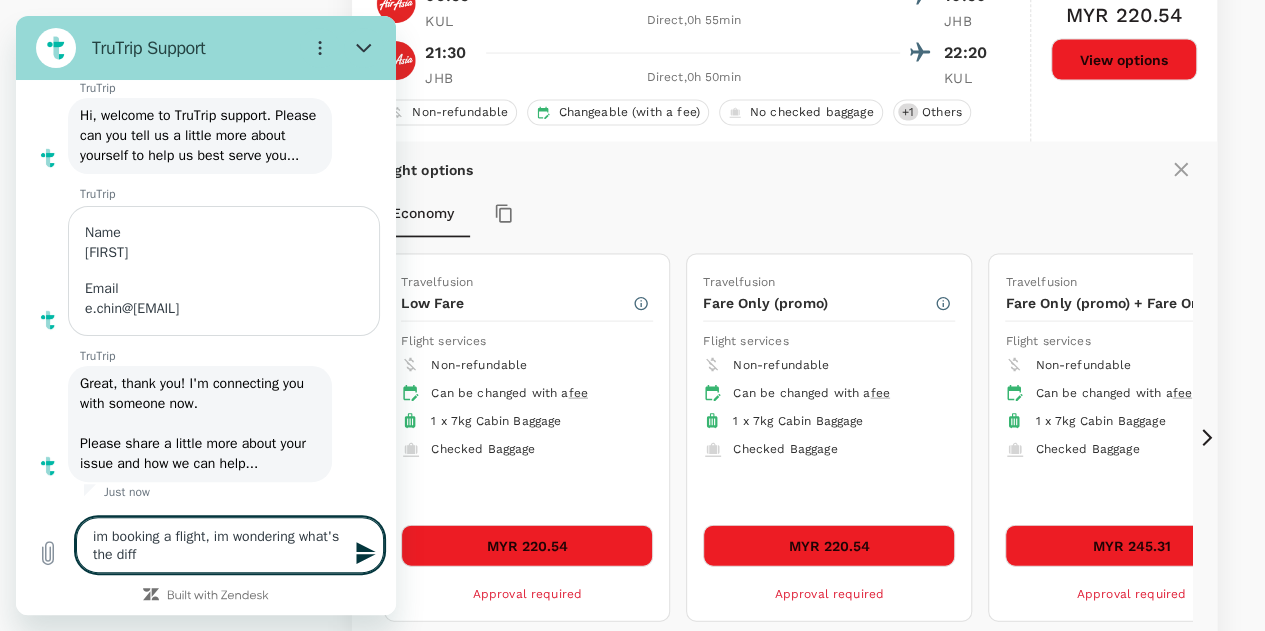 type on "x" 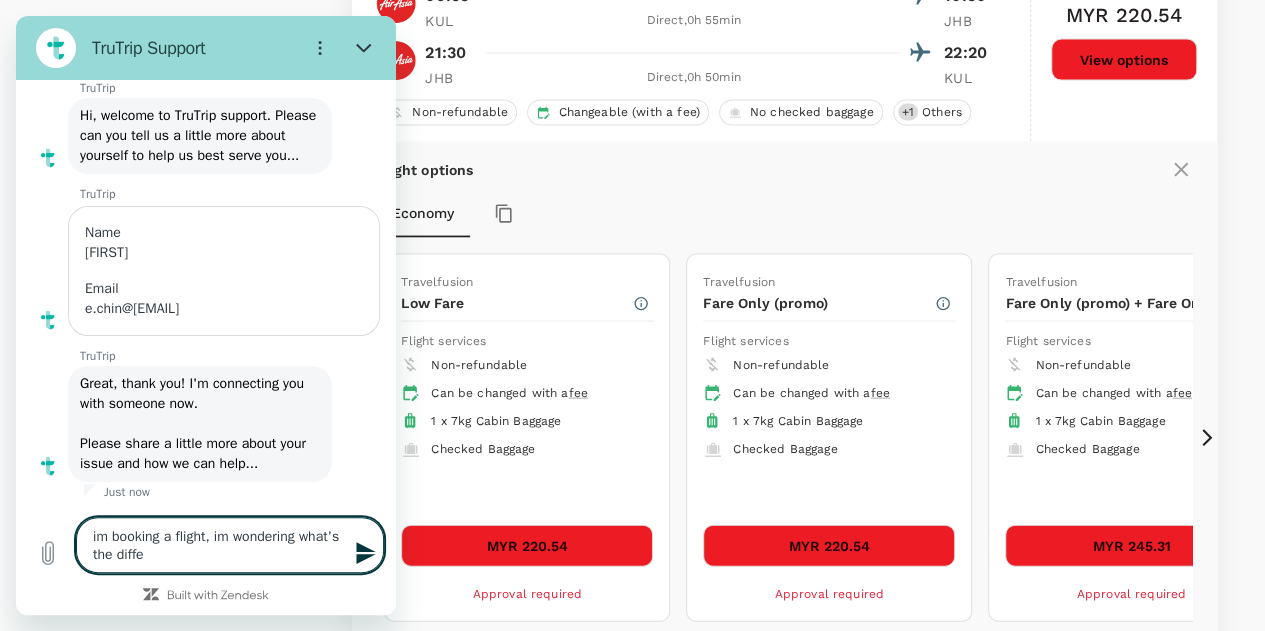 type on "im booking a flight, im wondering what's the differ" 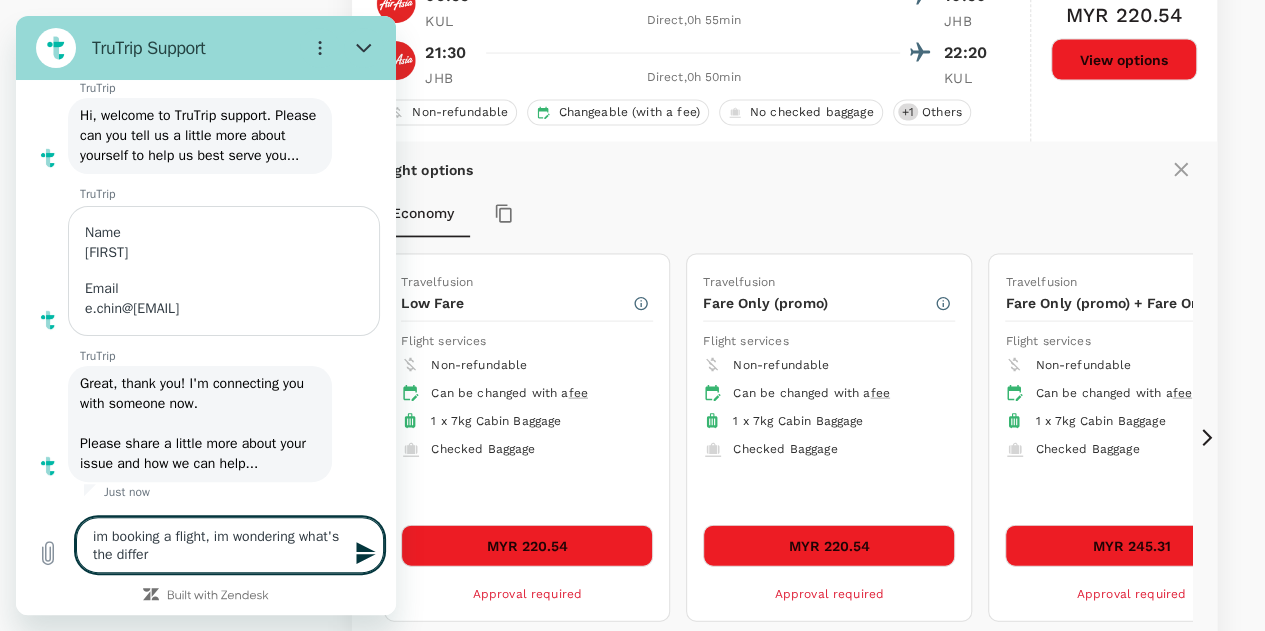 type on "im booking a flight, im wondering what's the differe" 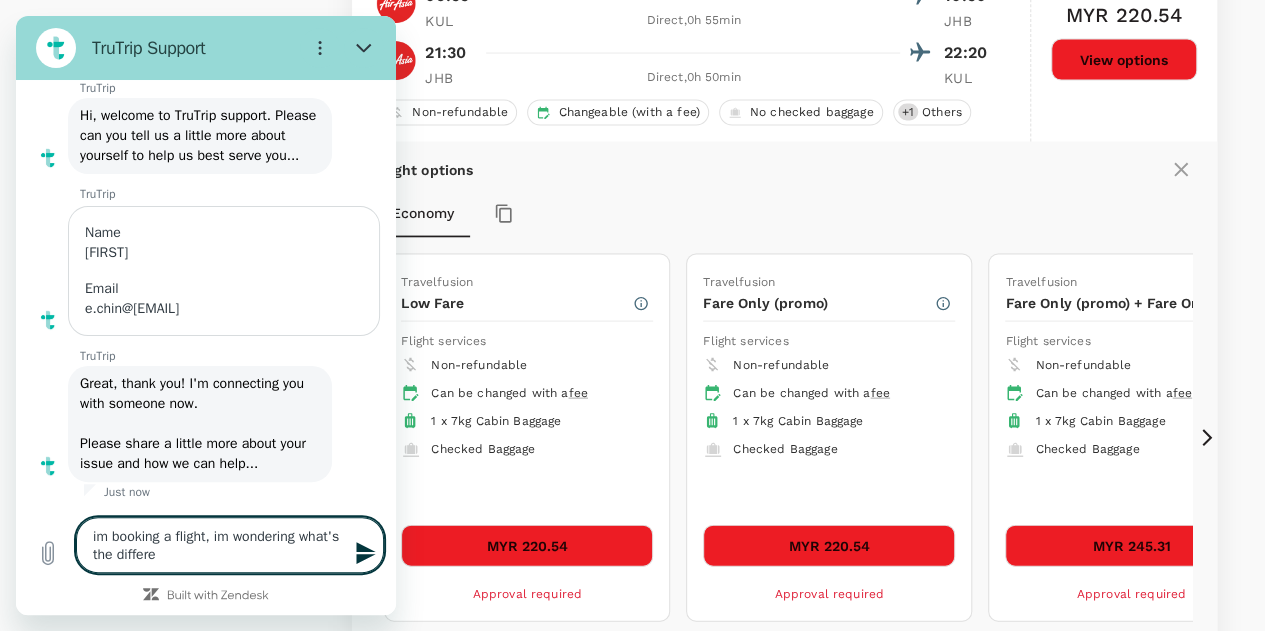 type on "im booking a flight, im wondering what's the differen" 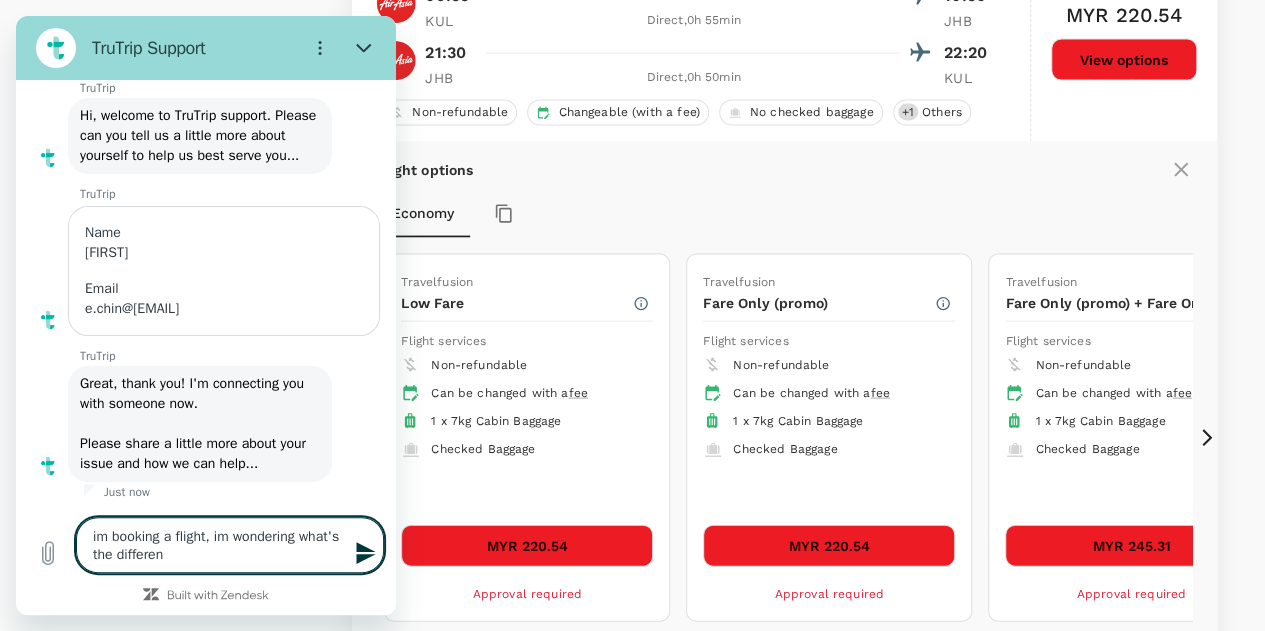 type on "im booking a flight, im wondering what's the differenc" 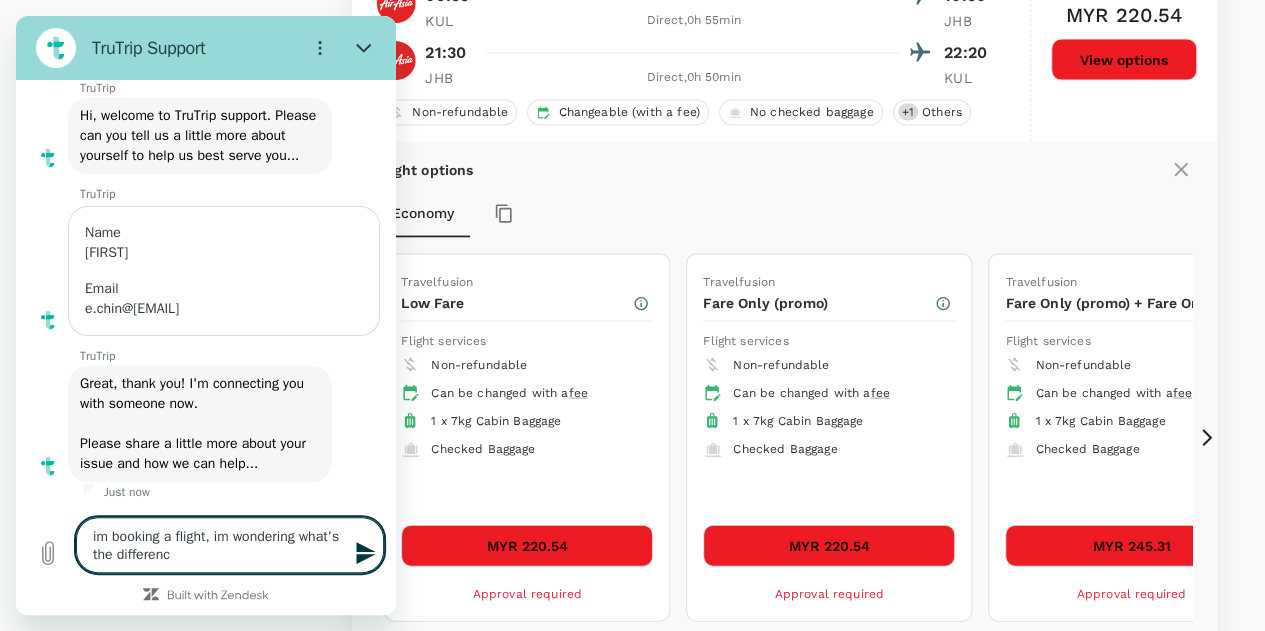 type on "im booking a flight, im wondering what's the difference" 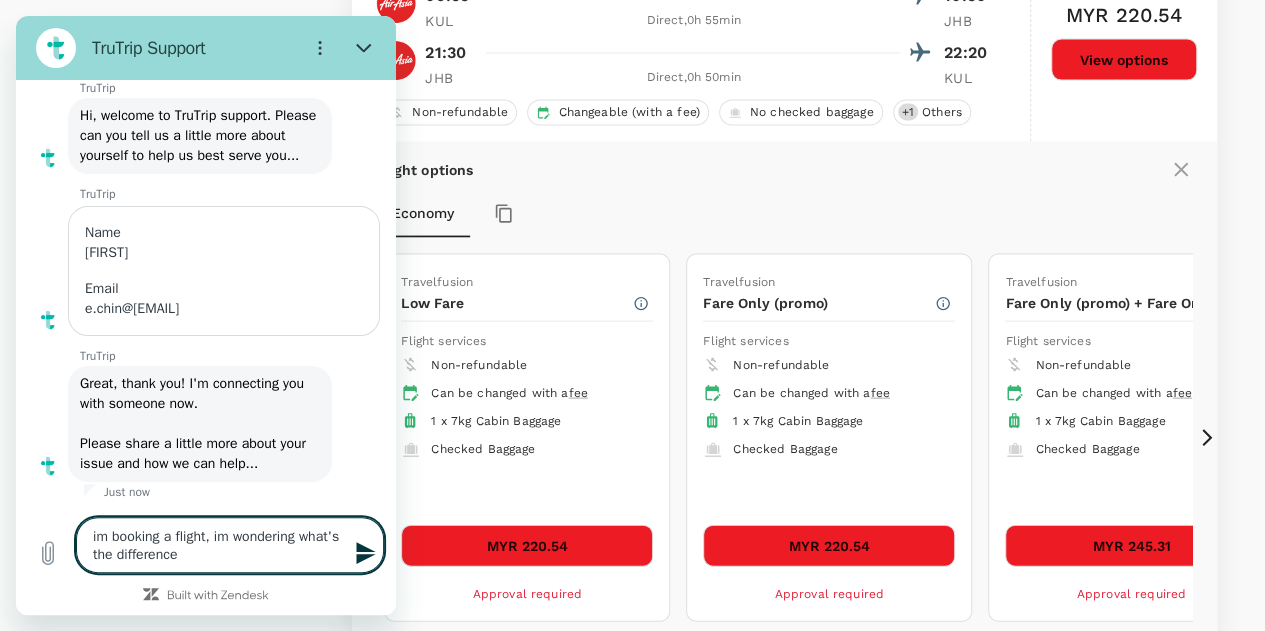 type on "im booking a flight, im wondering what's the difference" 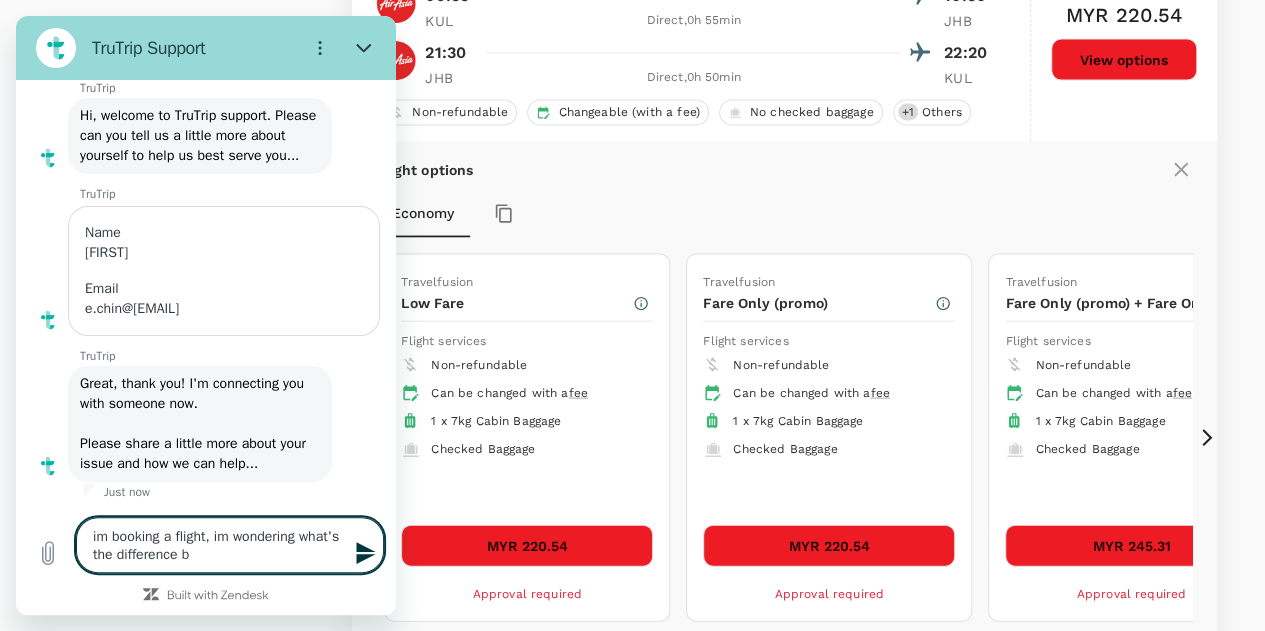 type on "im booking a flight, im wondering what's the difference be" 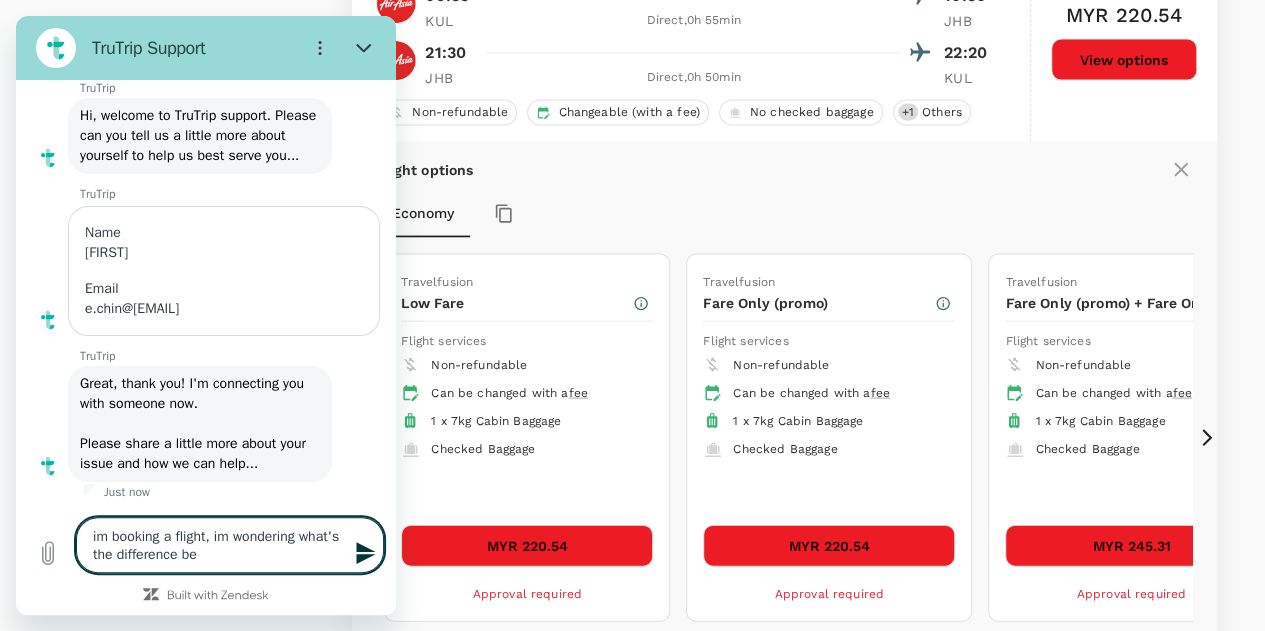 type on "im booking a flight, im wondering what's the difference bet" 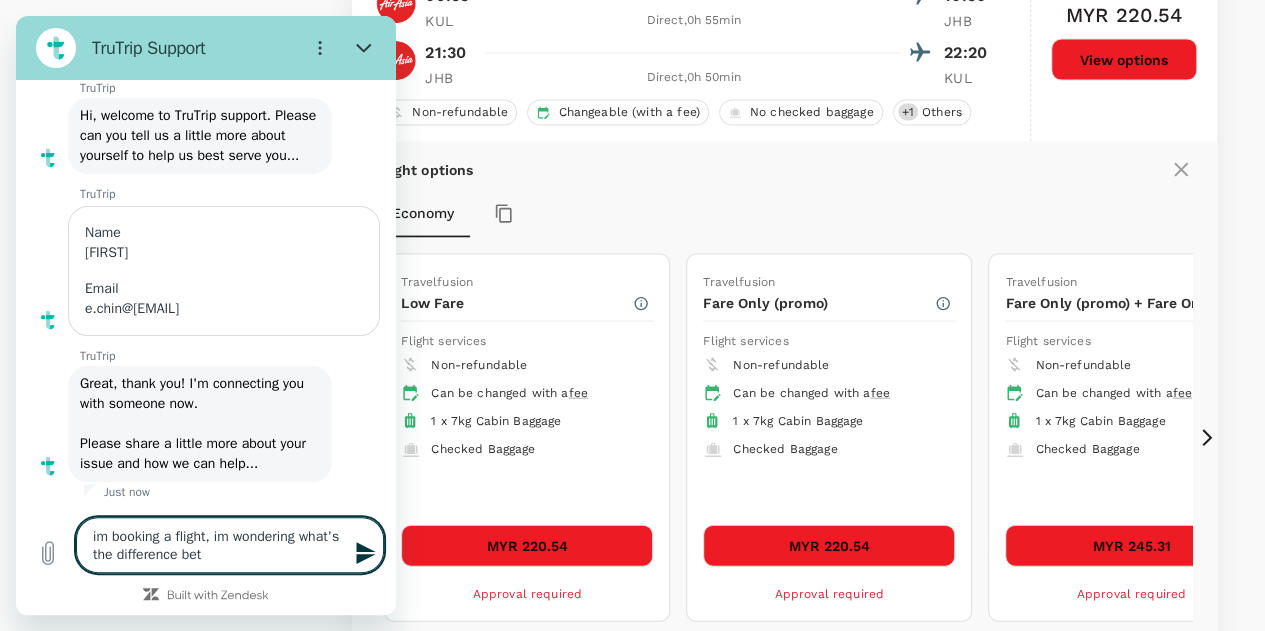 type on "im booking a flight, im wondering what's the difference betw" 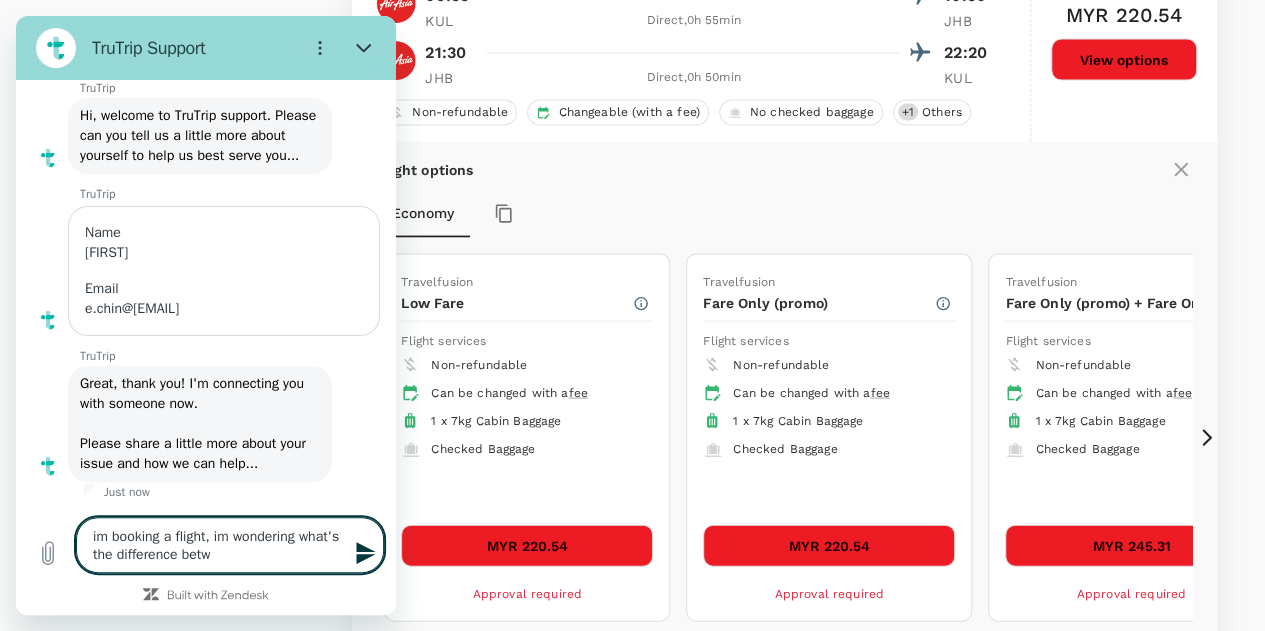 type on "im booking a flight, im wondering what's the difference betwe" 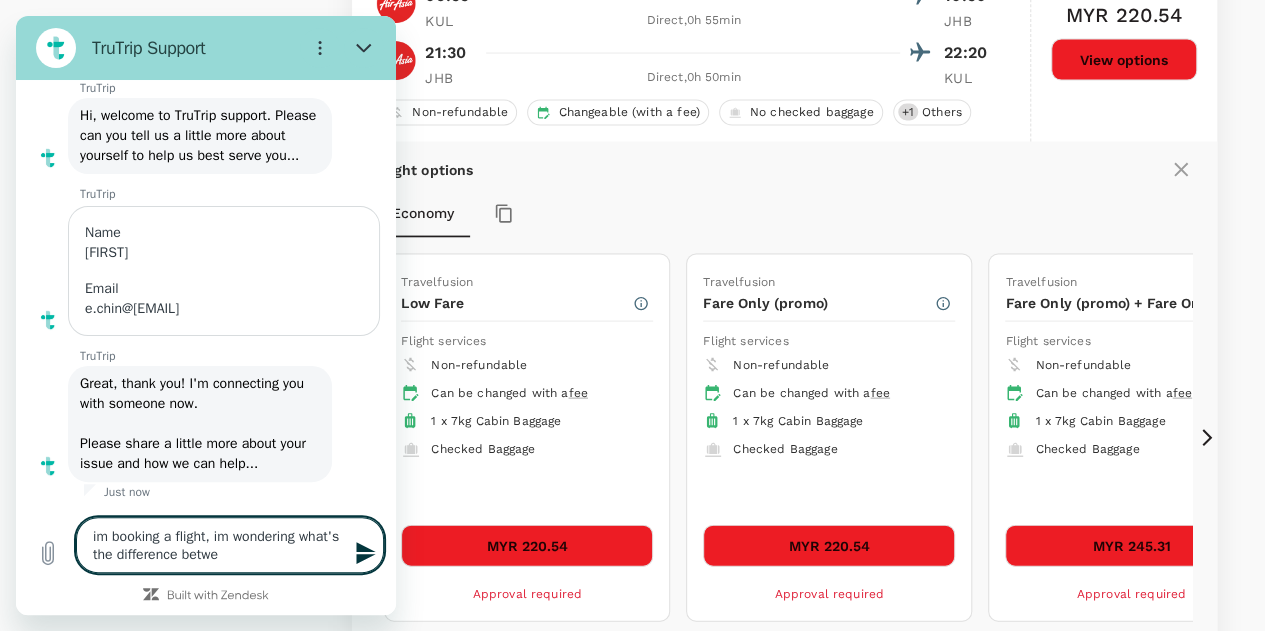 type on "im booking a flight, im wondering what's the difference betwee" 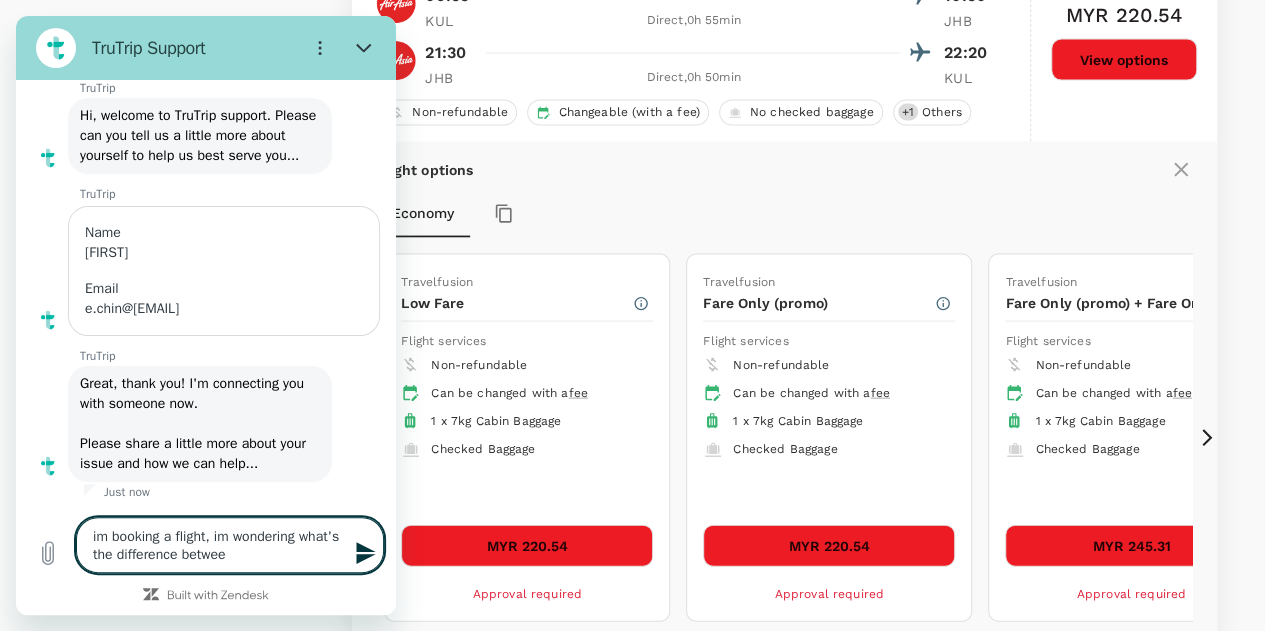 type on "im booking a flight, im wondering what's the difference between" 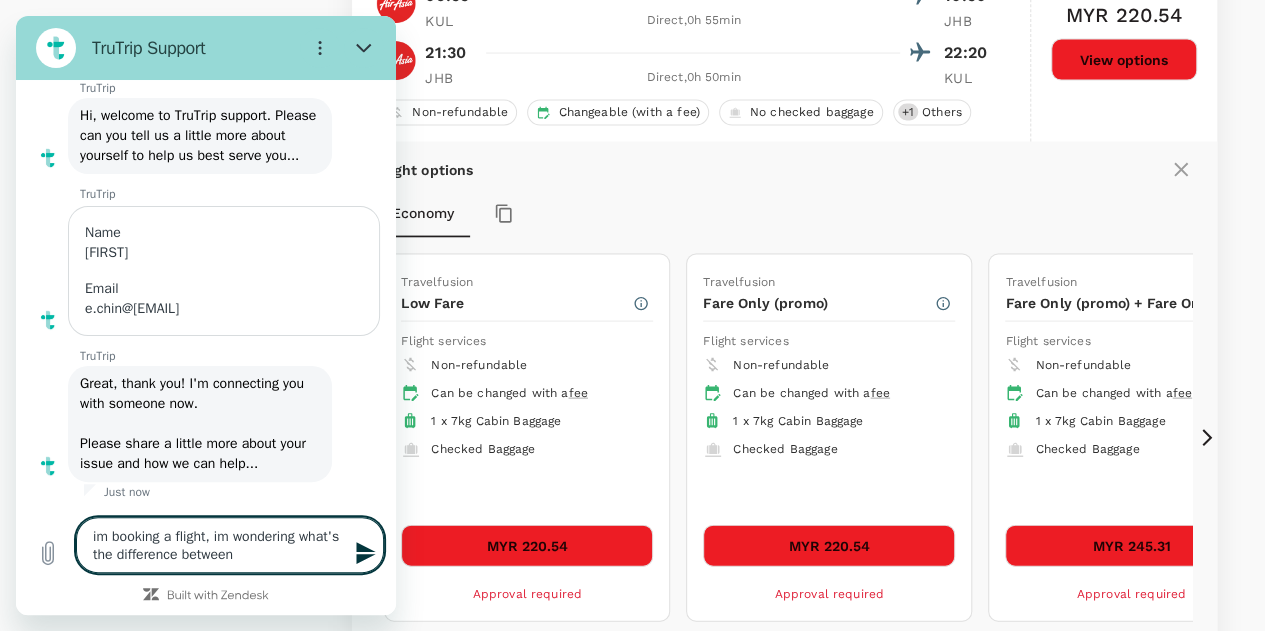 type on "x" 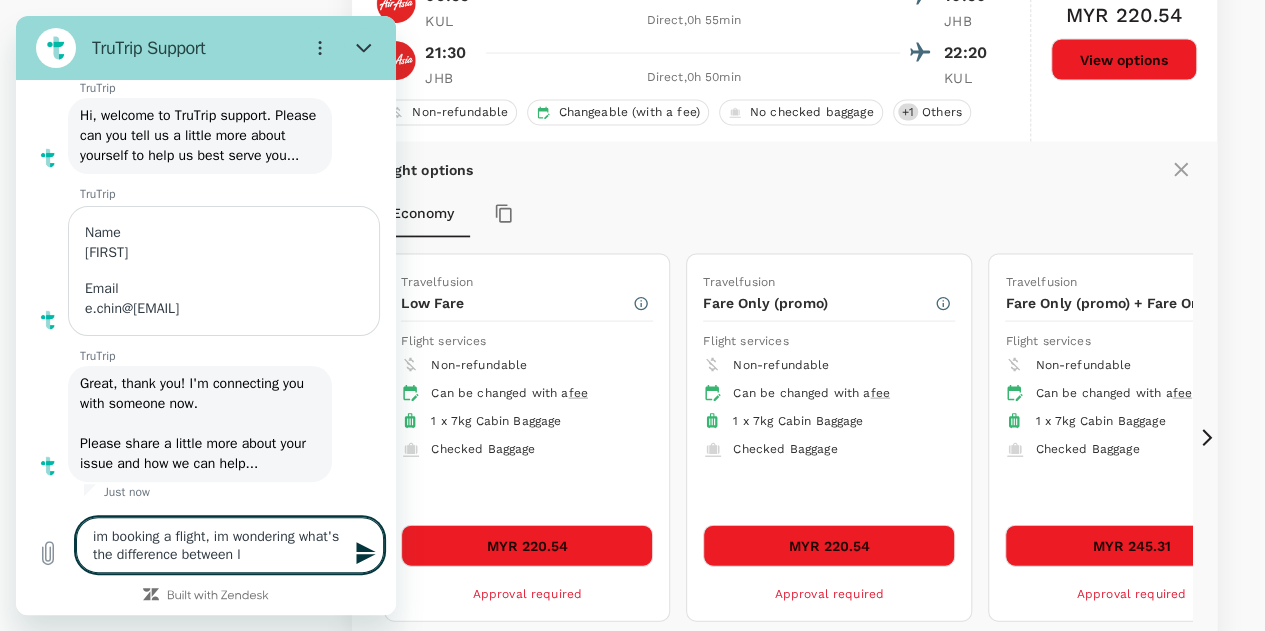 type on "x" 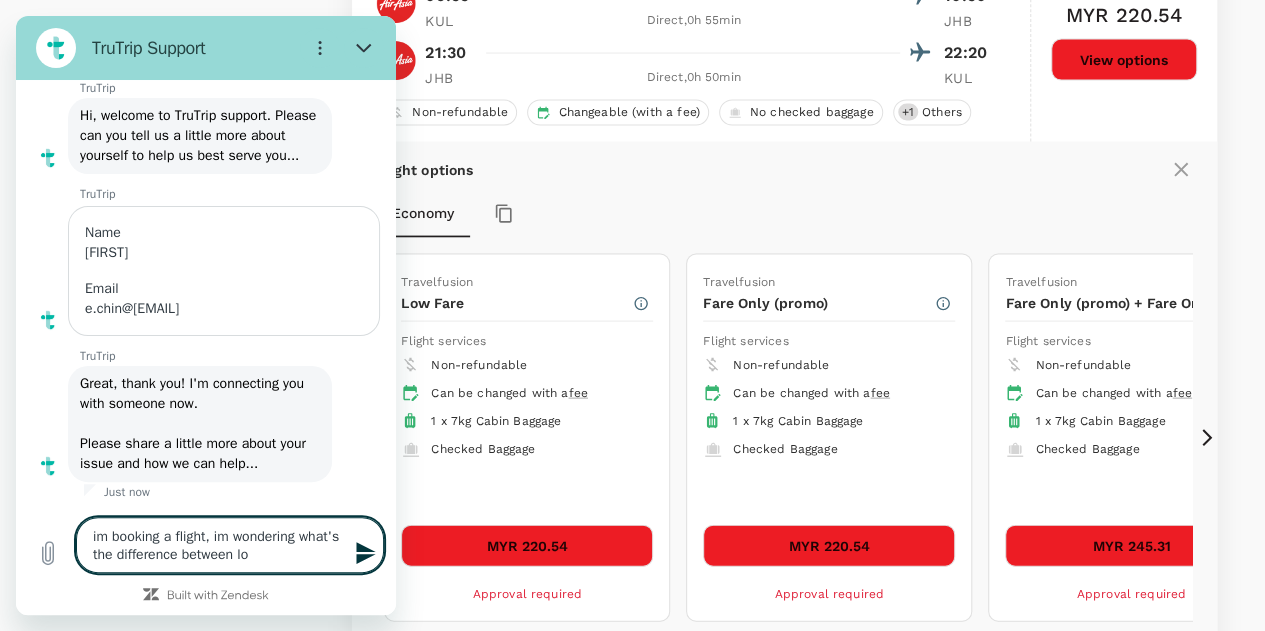 type on "x" 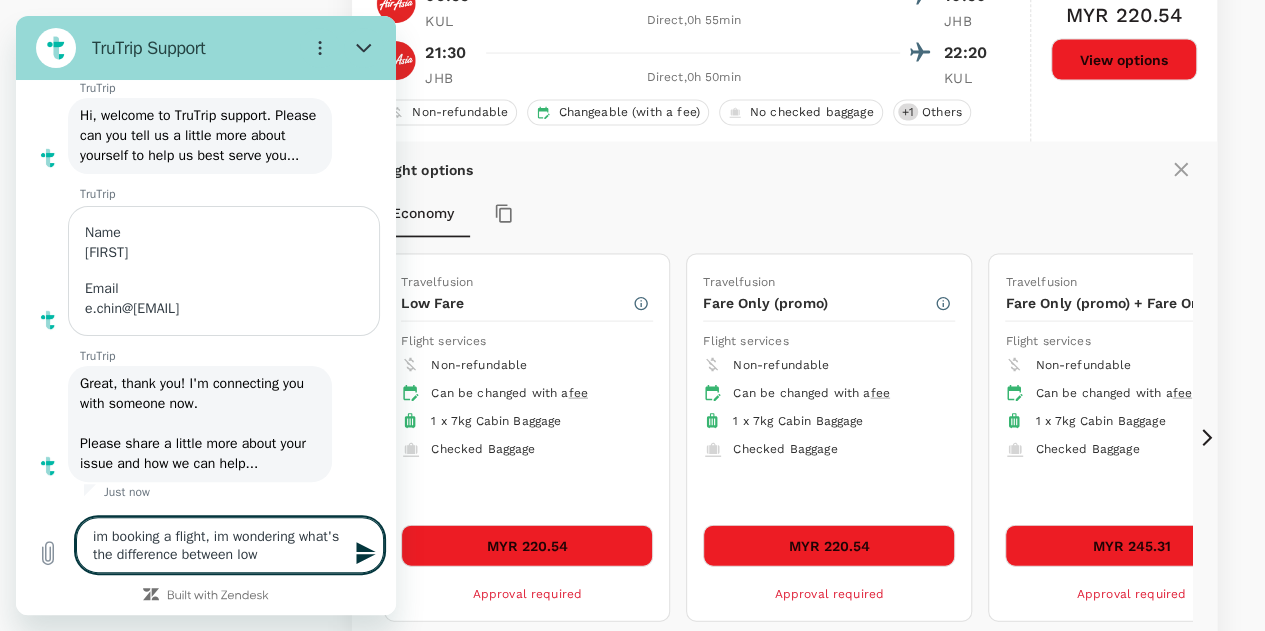 type on "im booking a flight, im wondering what's the difference between low" 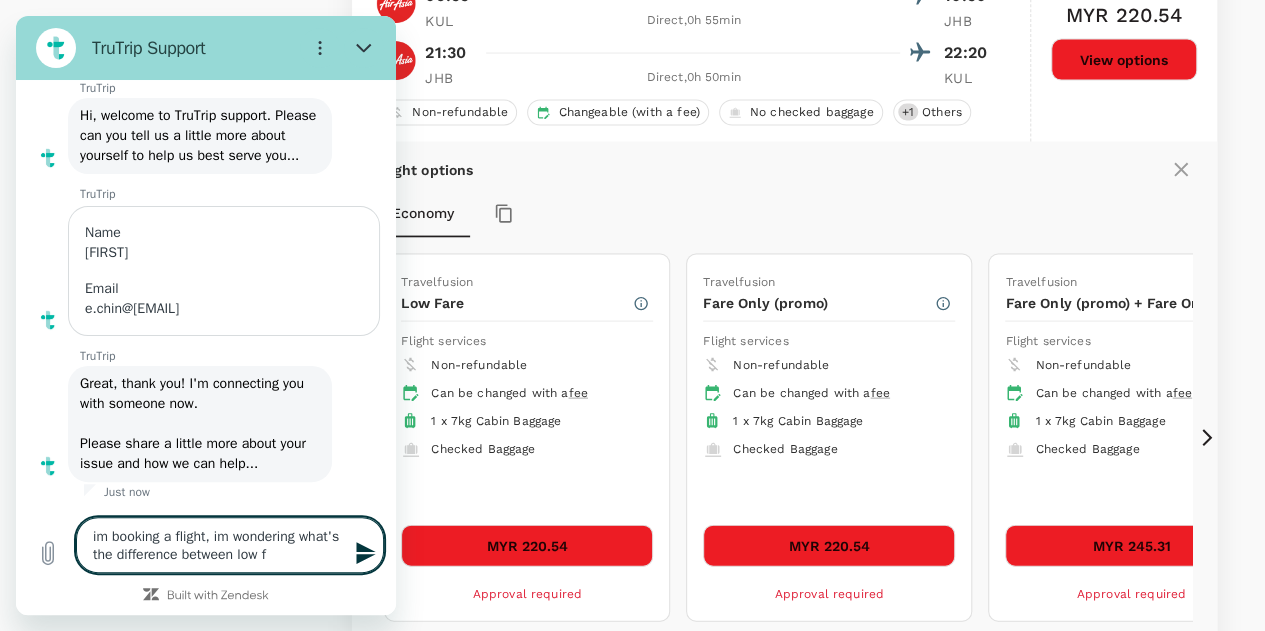 type on "im booking a flight, im wondering what's the difference between low fa" 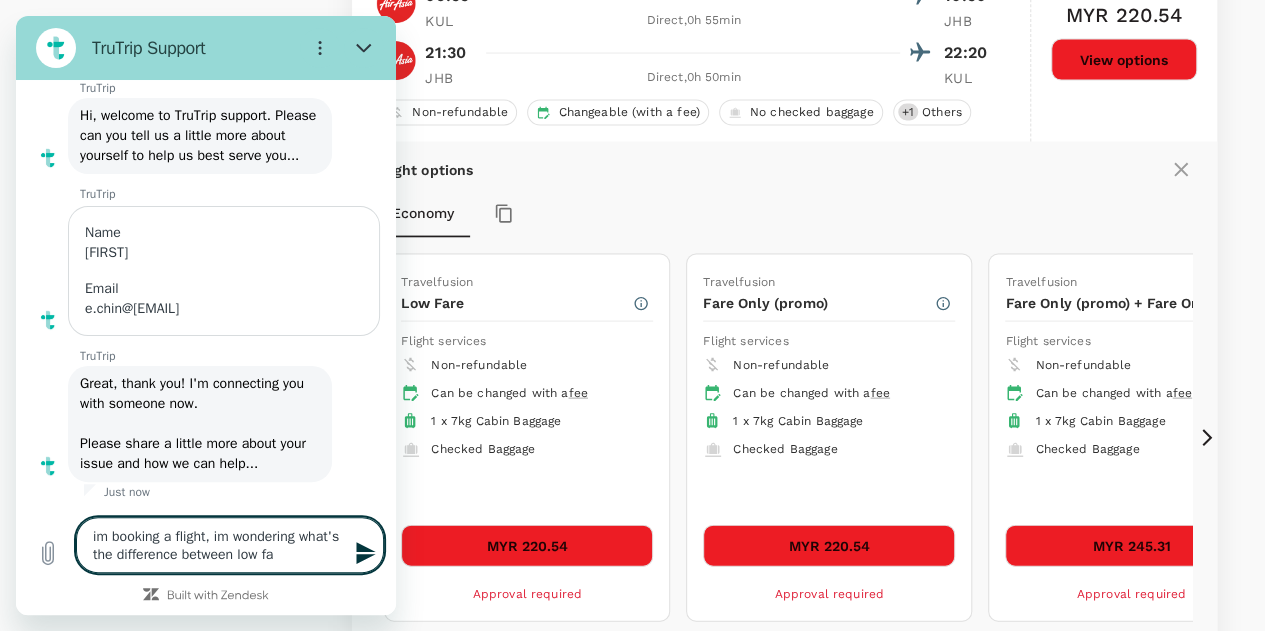 type on "im booking a flight, im wondering what's the difference between low far" 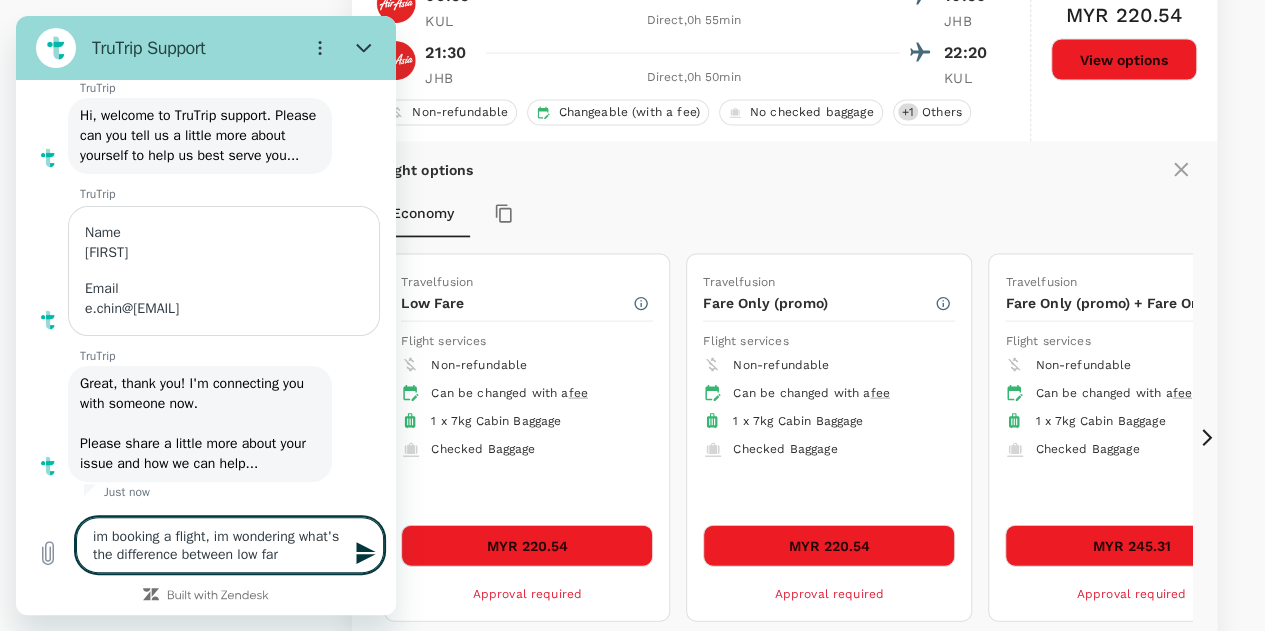 type on "im booking a flight, im wondering what's the difference between low fare" 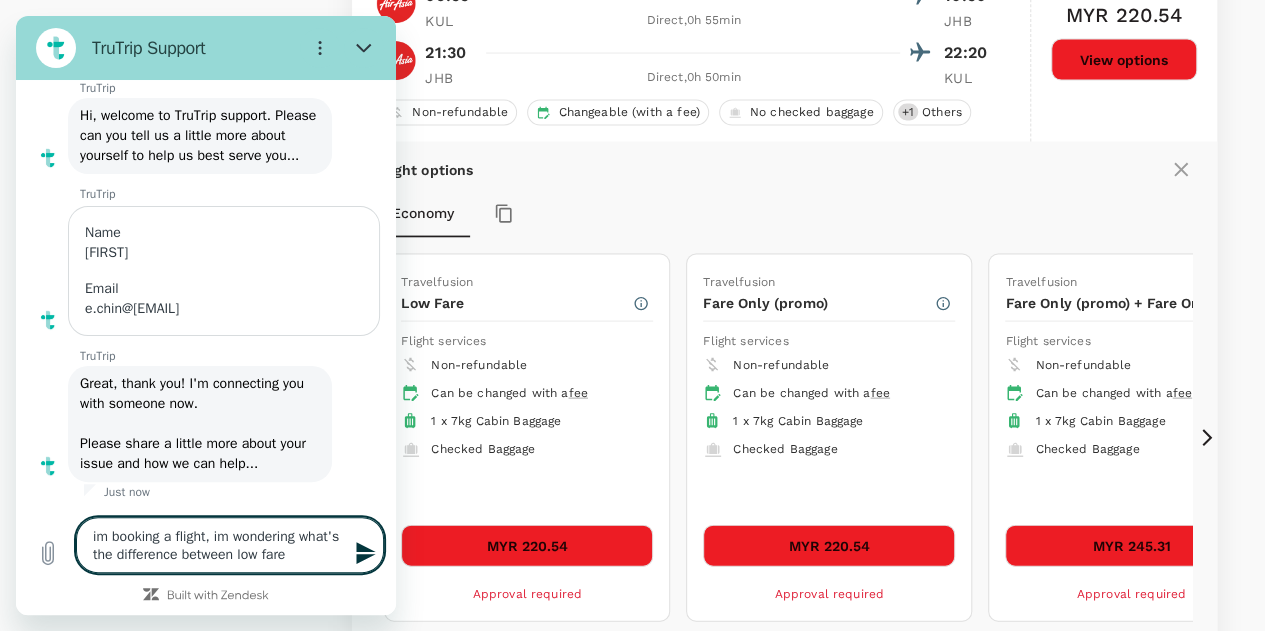 type on "im booking a flight, im wondering what's the difference between low fare" 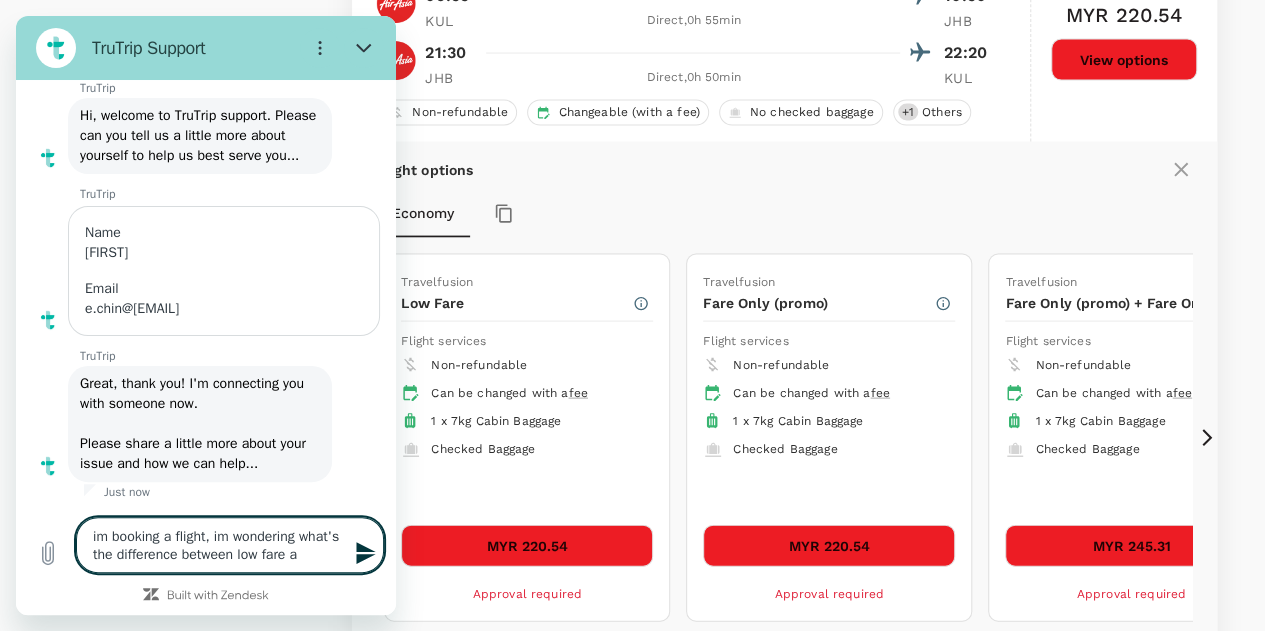 type on "im booking a flight, im wondering what's the difference between low fare an" 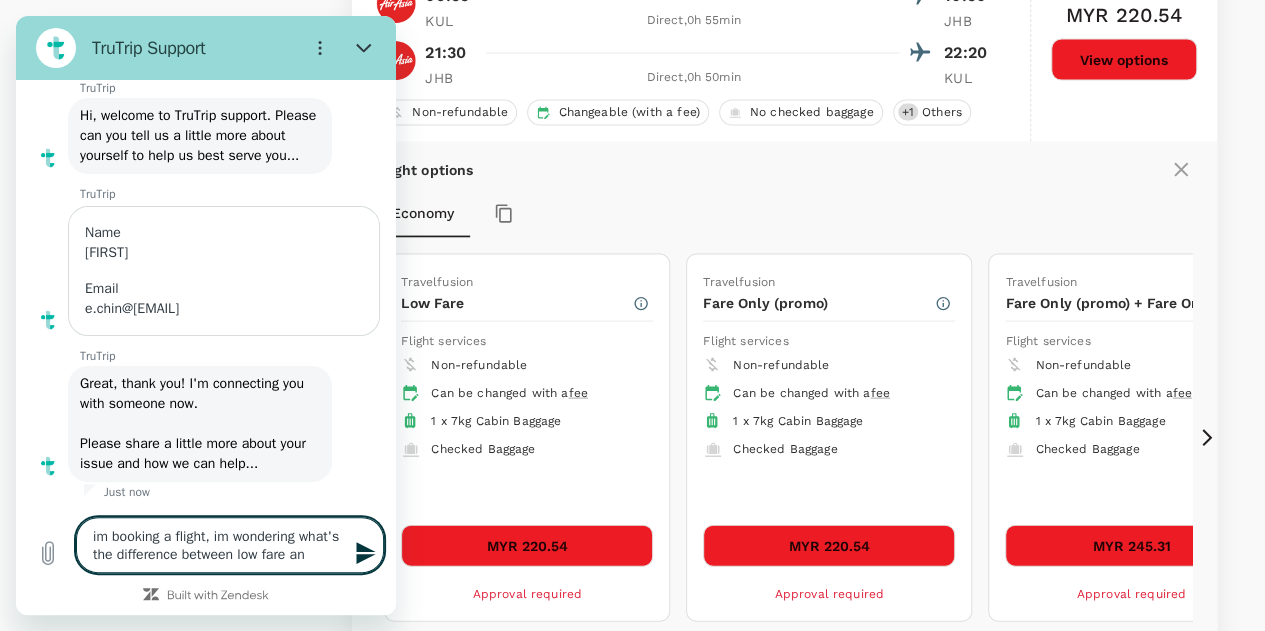 type on "im booking a flight, im wondering what's the difference between low fare and" 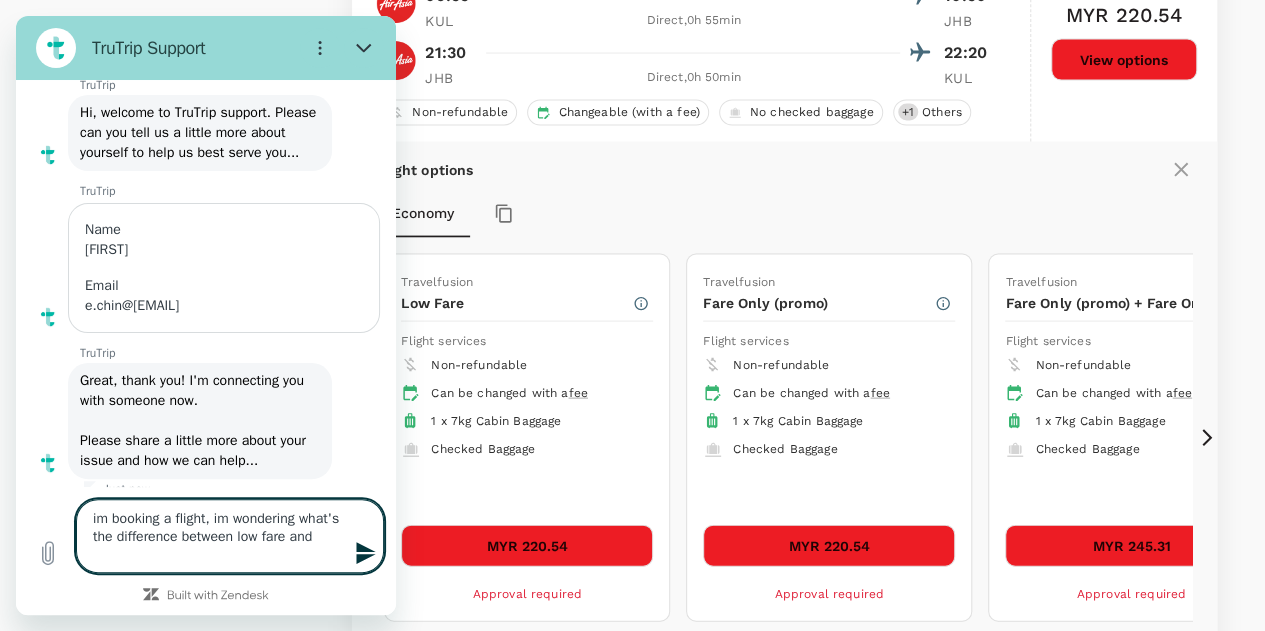 type on "im booking a flight, im wondering what's the difference between low fare and" 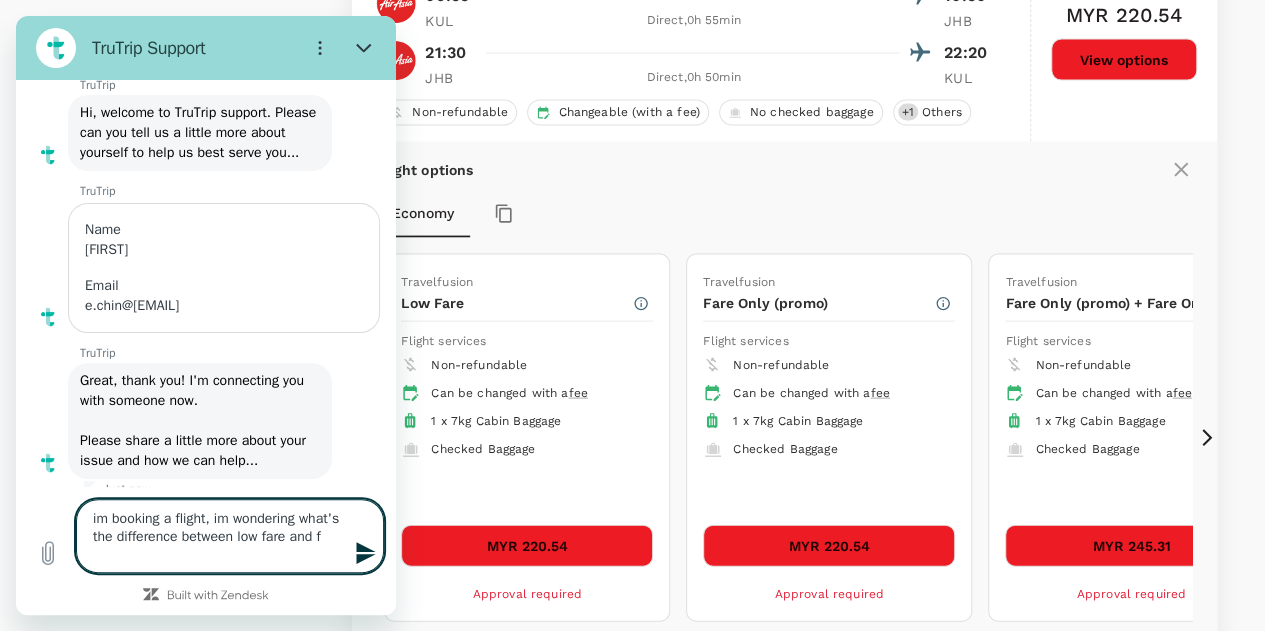 type on "im booking a flight, im wondering what's the difference between low fare and fa" 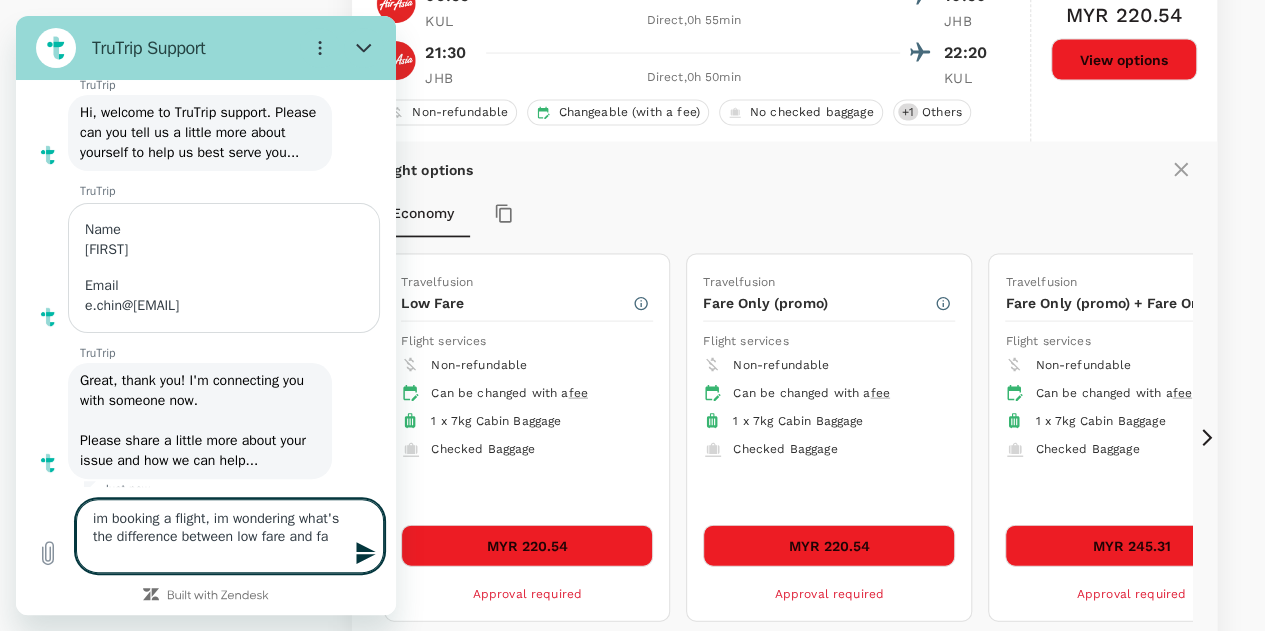 type on "im booking a flight, im wondering what's the difference between low fare and far" 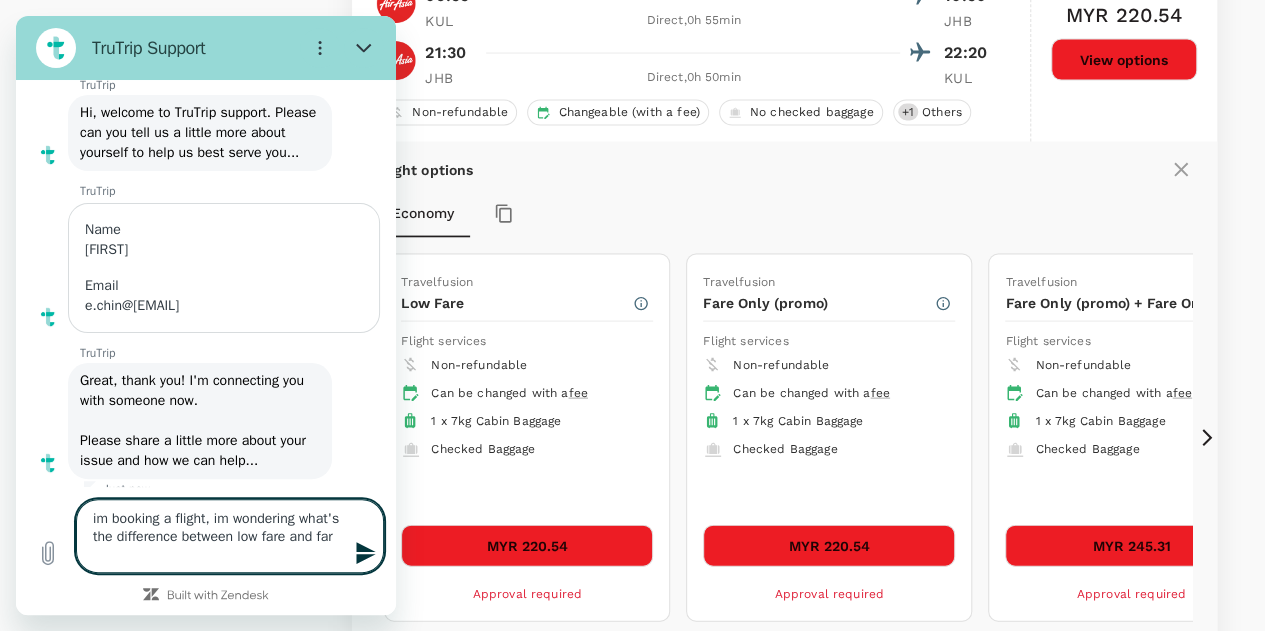 type on "im booking a flight, im wondering what's the difference between low fare and fare" 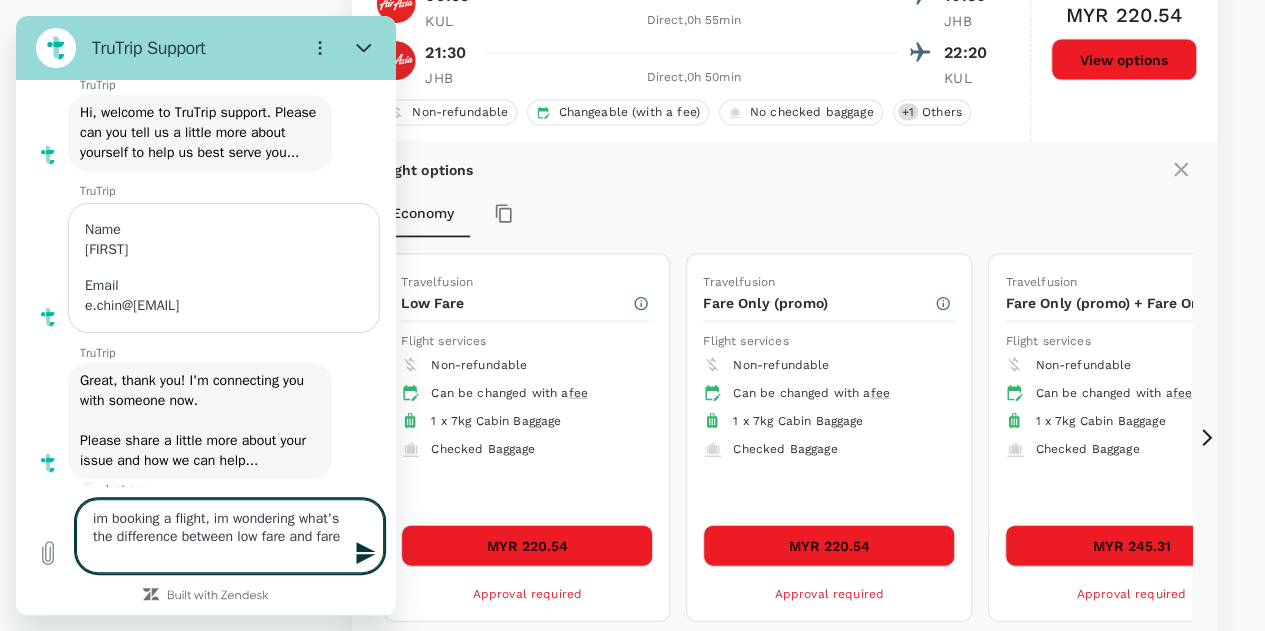type on "im booking a flight, im wondering what's the difference between low fare and fare" 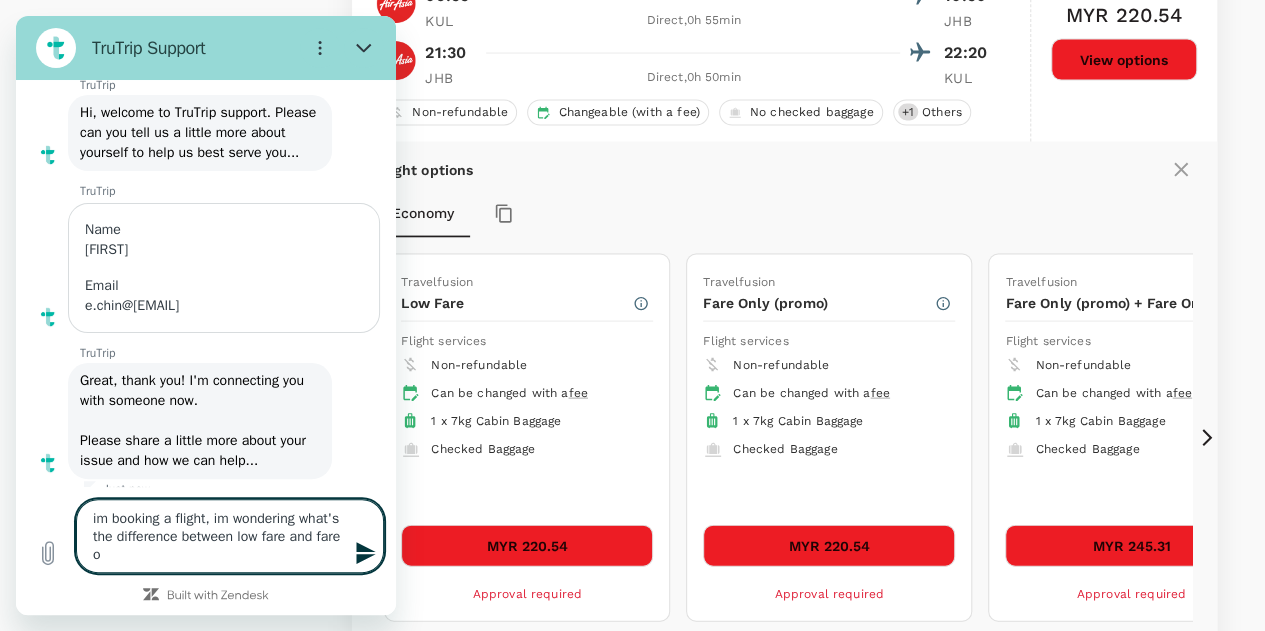 type on "im booking a flight, im wondering what's the difference between low fare and fare on" 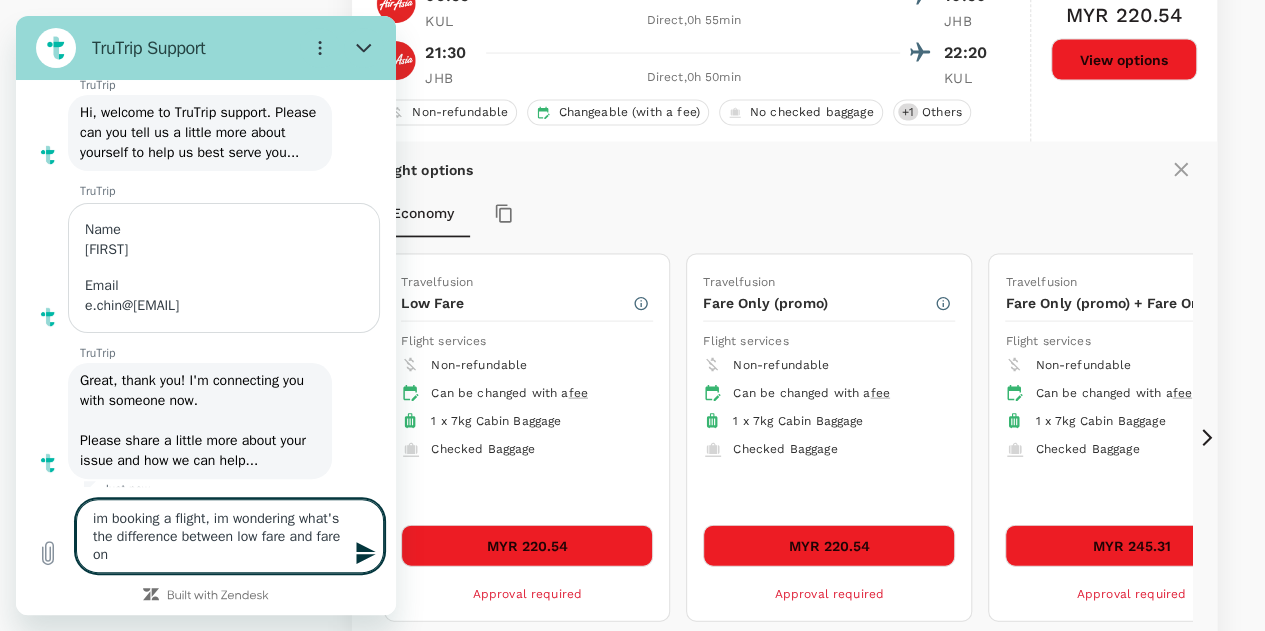 type on "im booking a flight, im wondering what's the difference between low fare and fare onl" 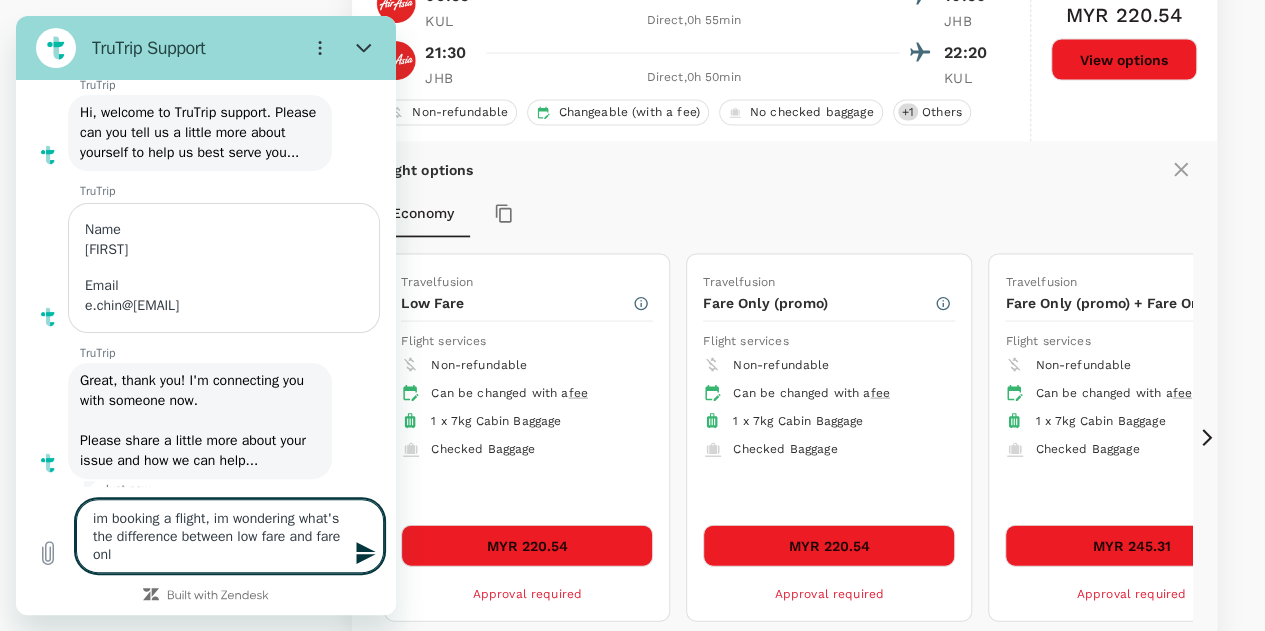 type on "im booking a flight, im wondering what's the difference between low fare and fare only" 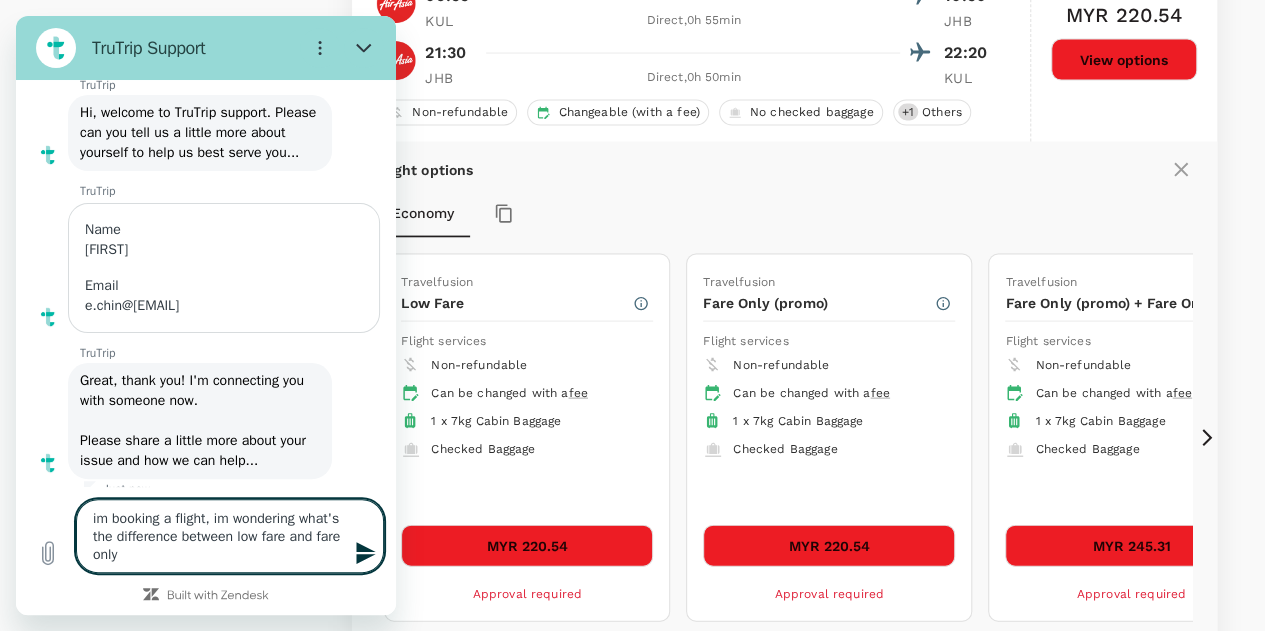 type on "im booking a flight, im wondering what's the difference between low fare and fare only" 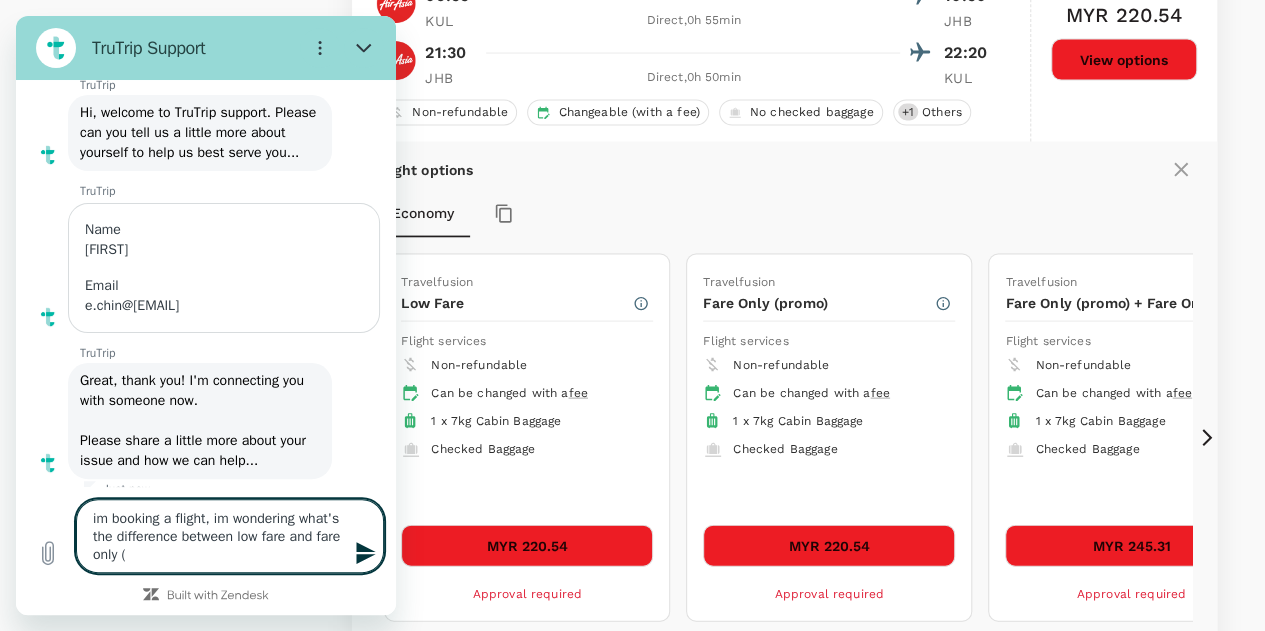type on "im booking a flight, im wondering what's the difference between low fare and fare only (p" 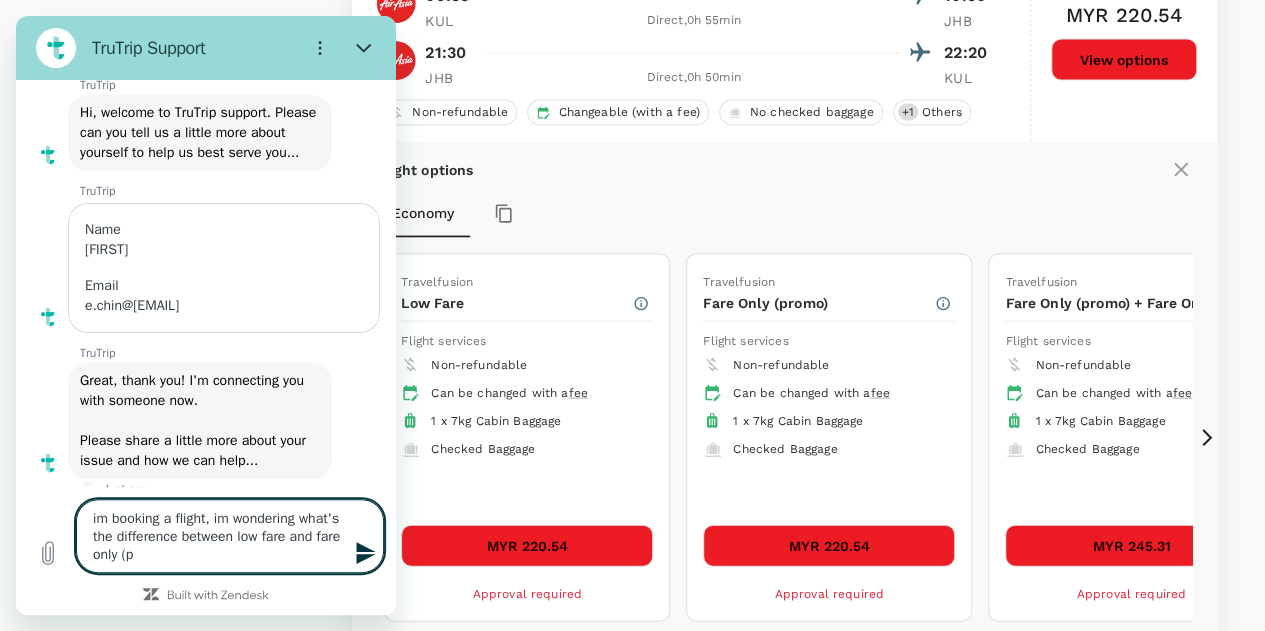 type on "im booking a flight, im wondering what's the difference between low fare and fare only (pr" 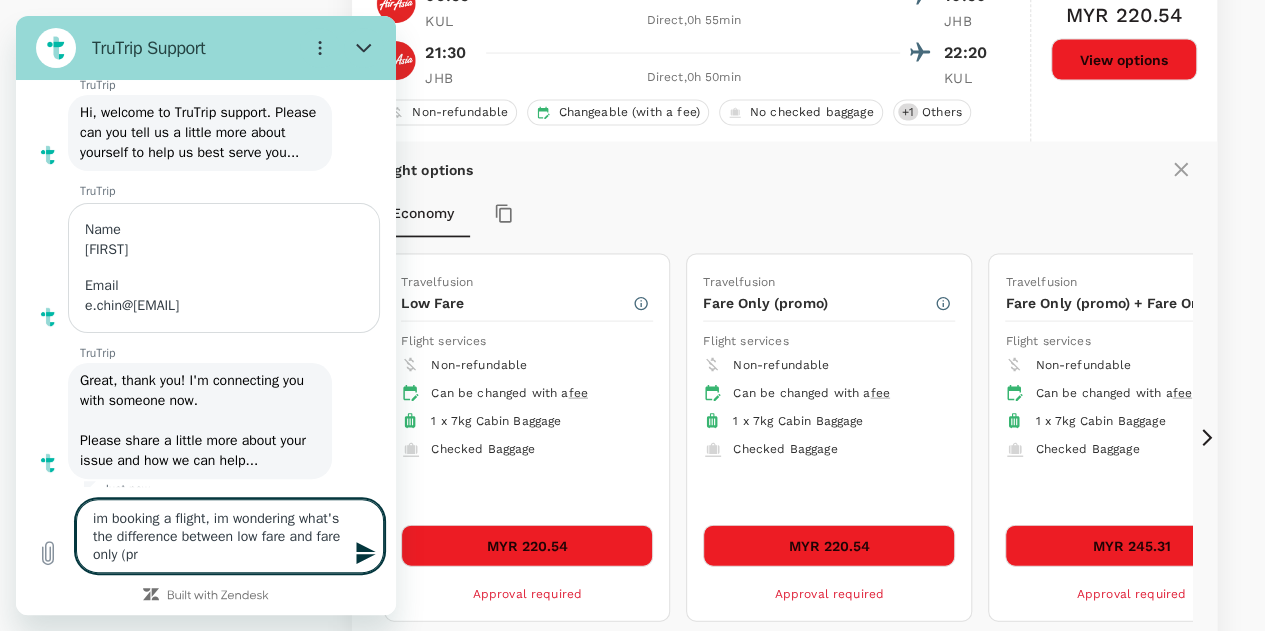 type on "im booking a flight, im wondering what's the difference between low fare and fare only (pro" 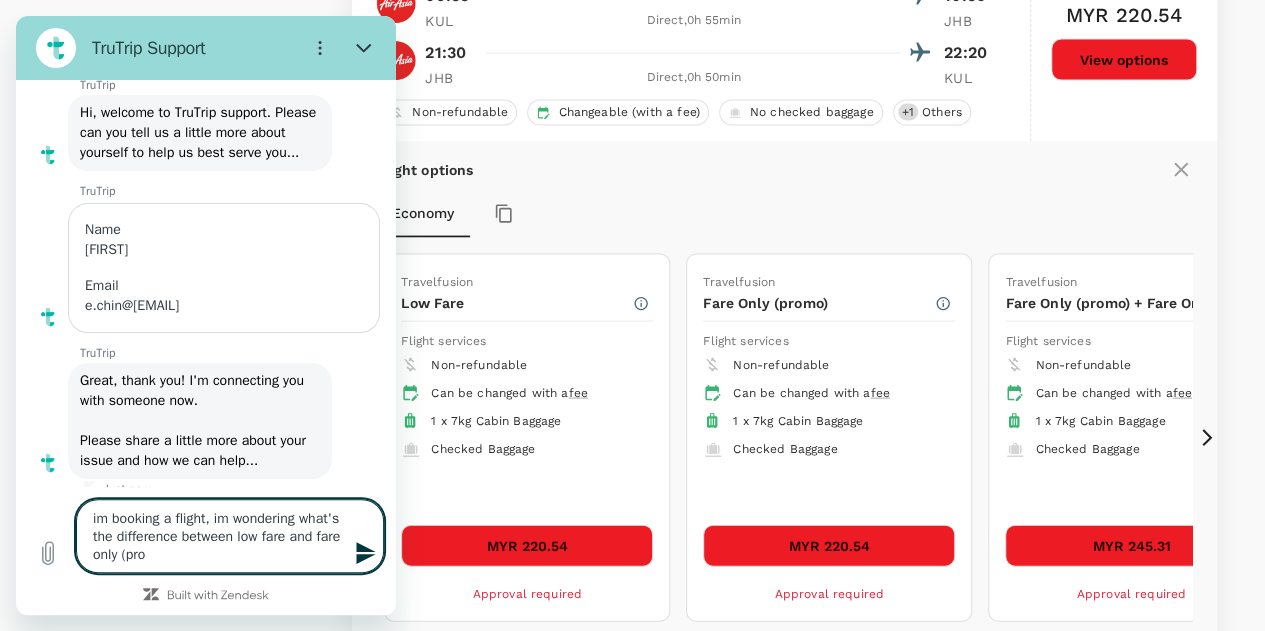 type on "x" 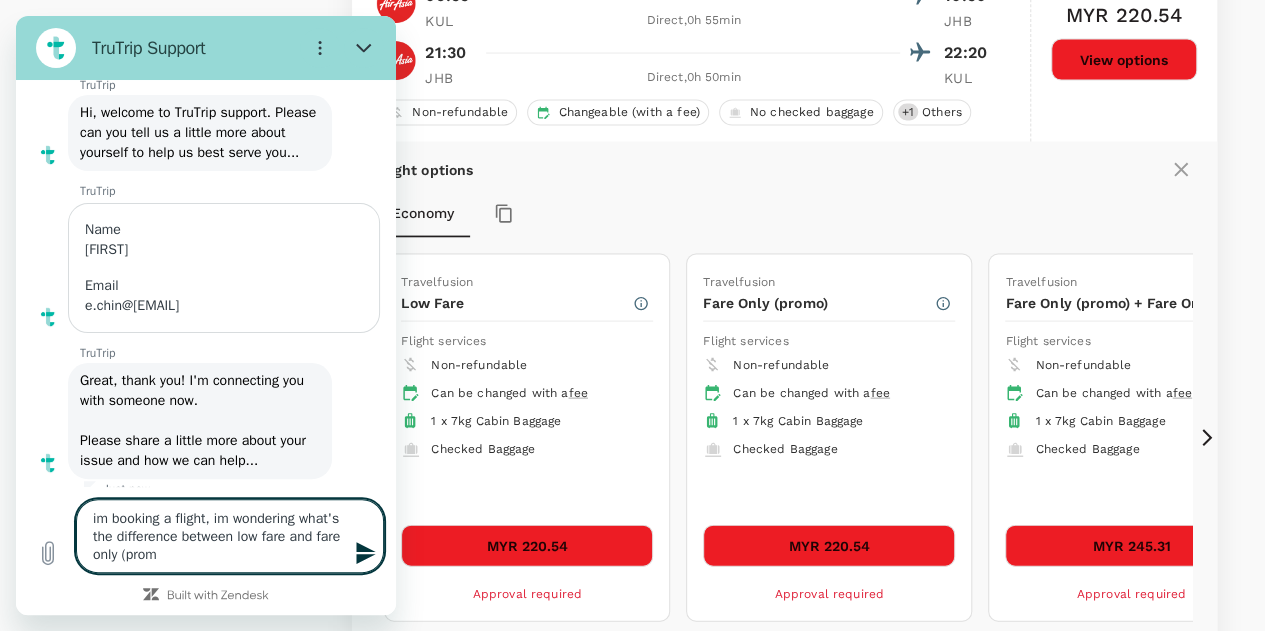 type on "im booking a flight, im wondering what's the difference between low fare and fare only (promo" 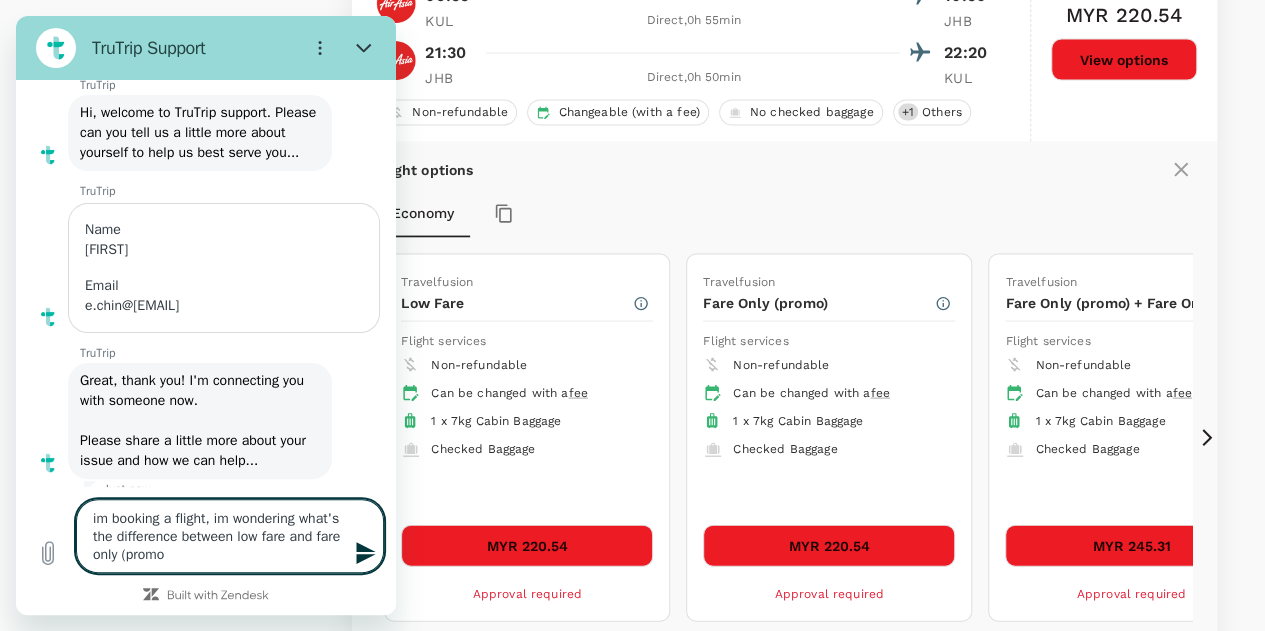 type on "im booking a flight, im wondering what's the difference between low fare and fare only (promo)" 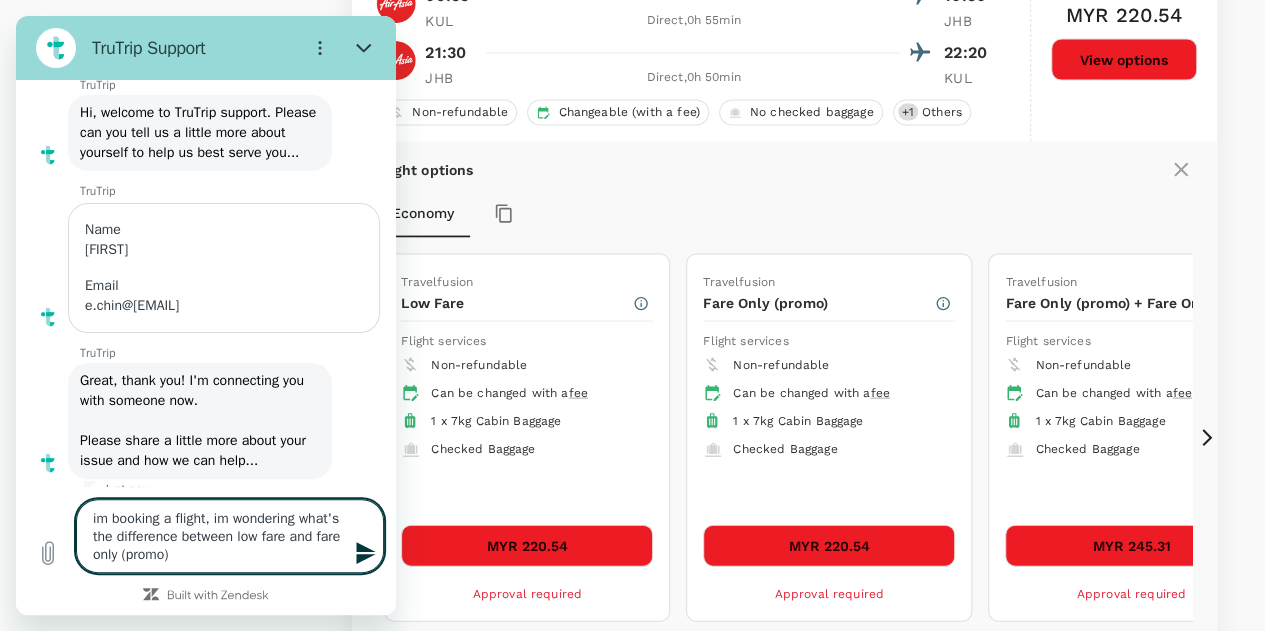 type on "im booking a flight, im wondering what's the difference between low fare and fare only (promo)" 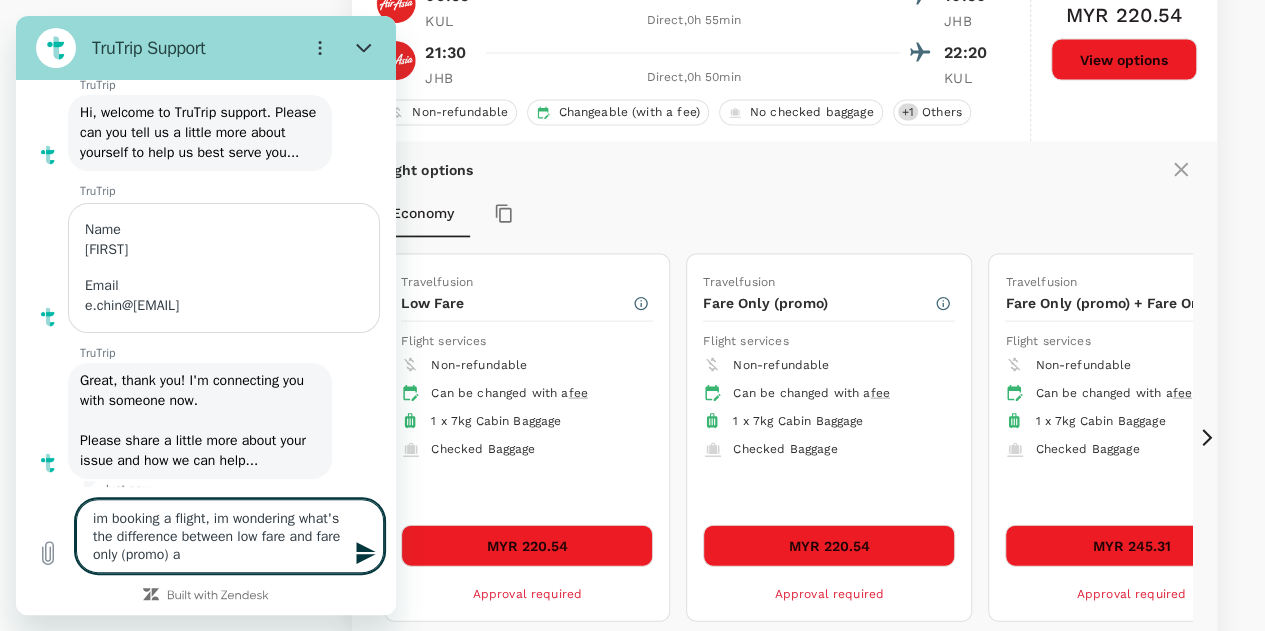 type on "im booking a flight, im wondering what's the difference between low fare and fare only (promo) as" 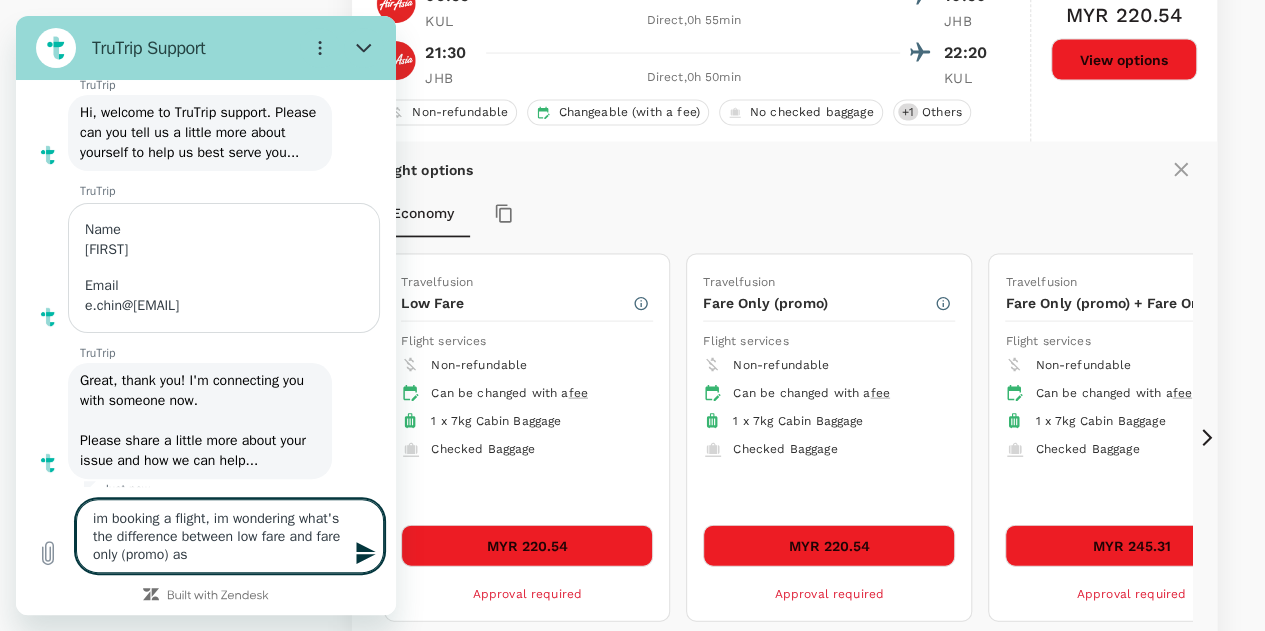 type on "x" 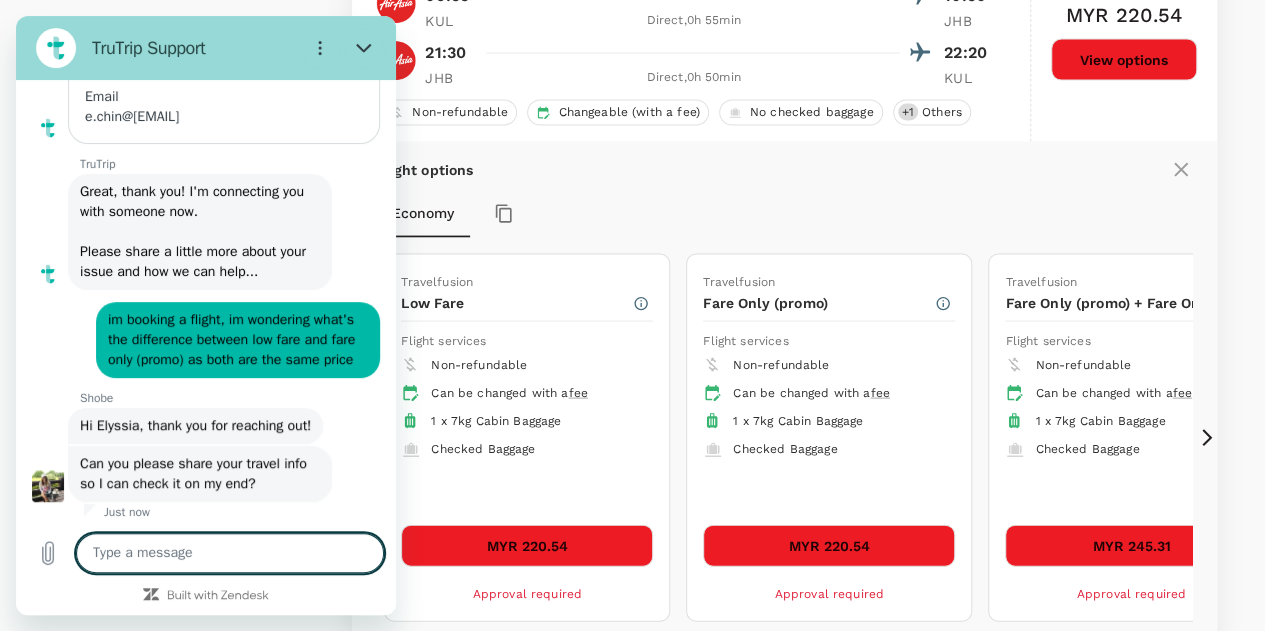 scroll, scrollTop: 295, scrollLeft: 0, axis: vertical 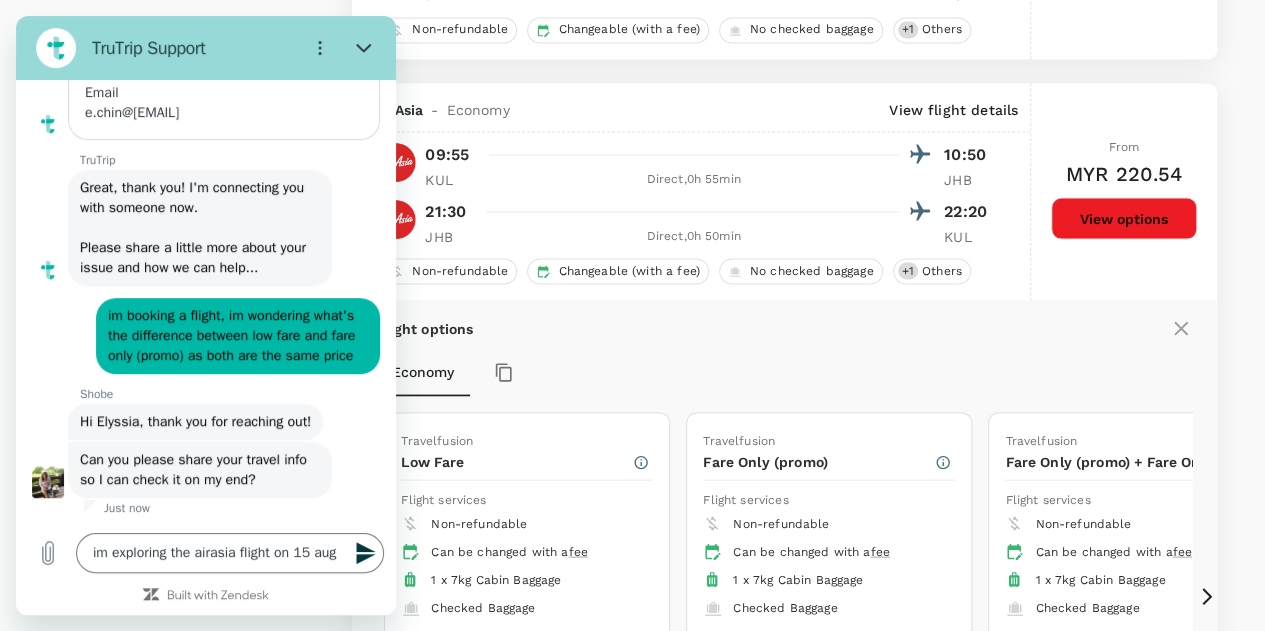 click on "Flight options" at bounding box center (784, 328) 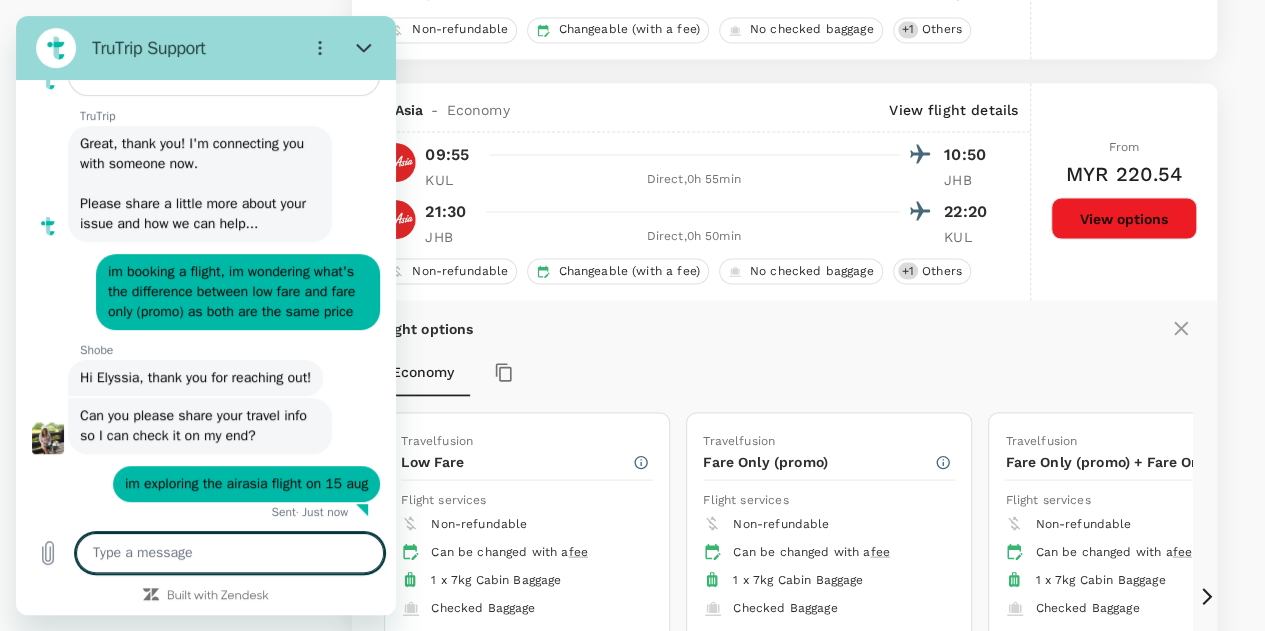 scroll, scrollTop: 363, scrollLeft: 0, axis: vertical 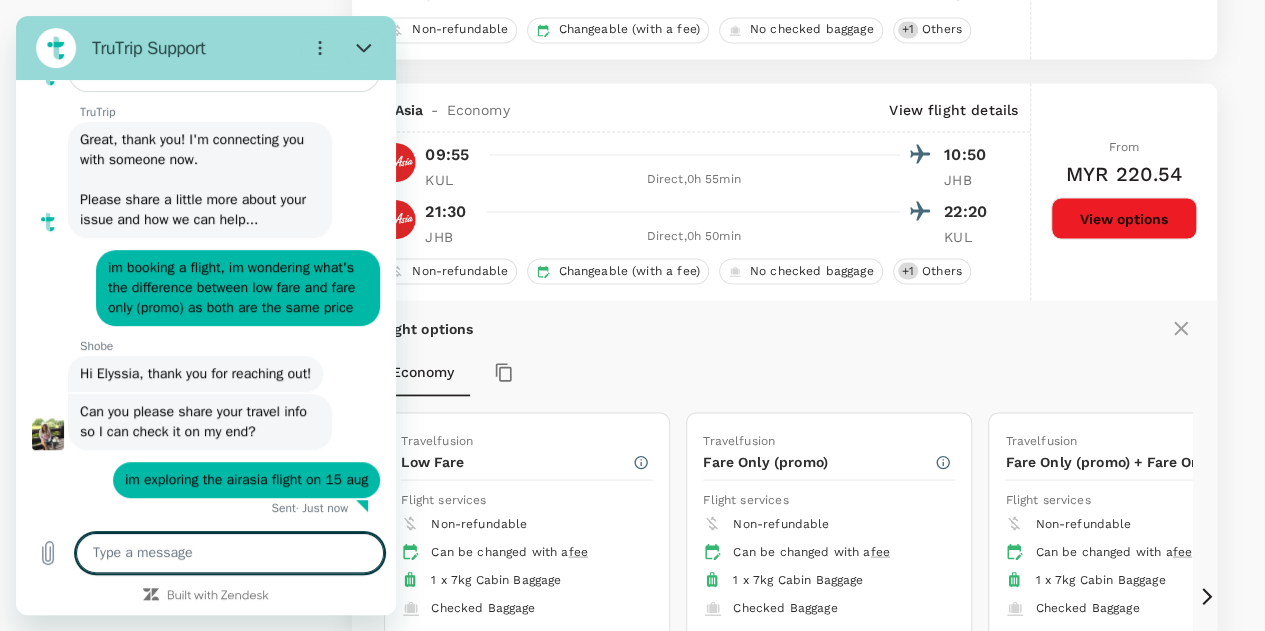 click at bounding box center [230, 553] 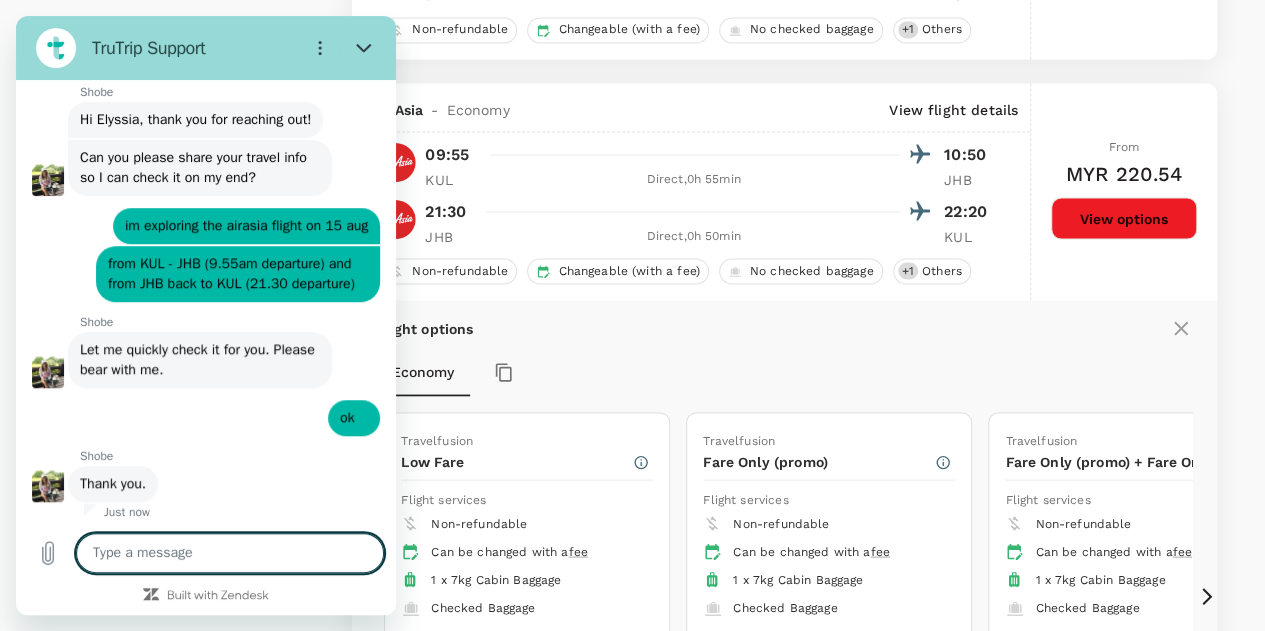 scroll, scrollTop: 621, scrollLeft: 0, axis: vertical 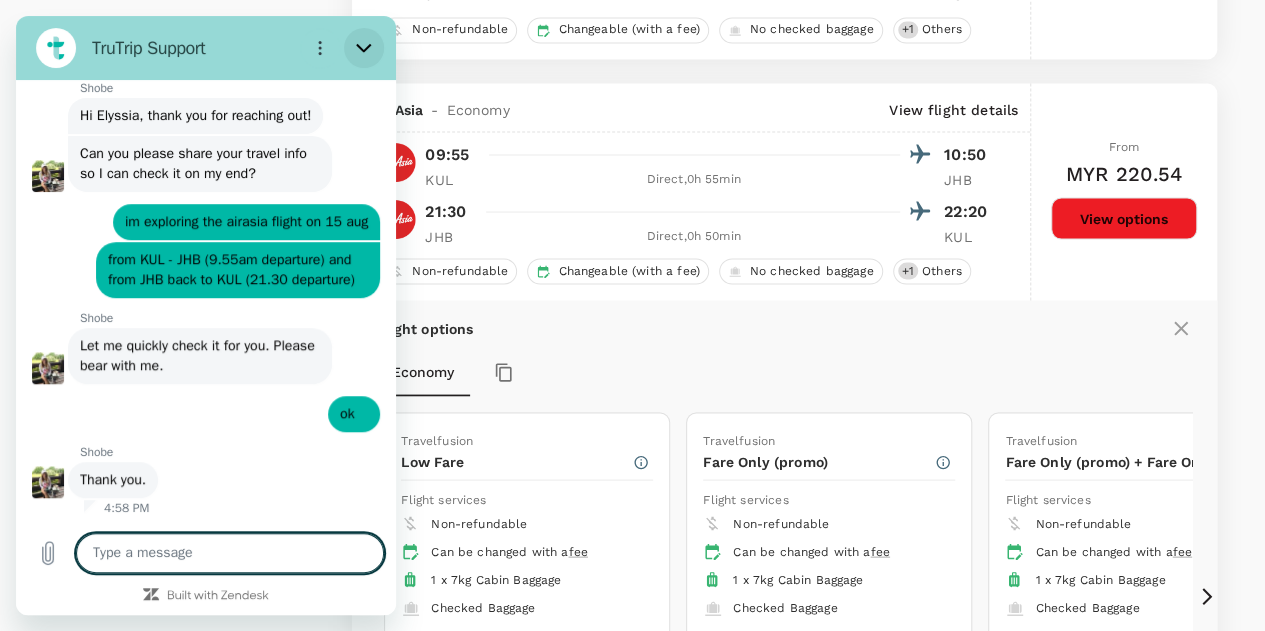 click at bounding box center [364, 48] 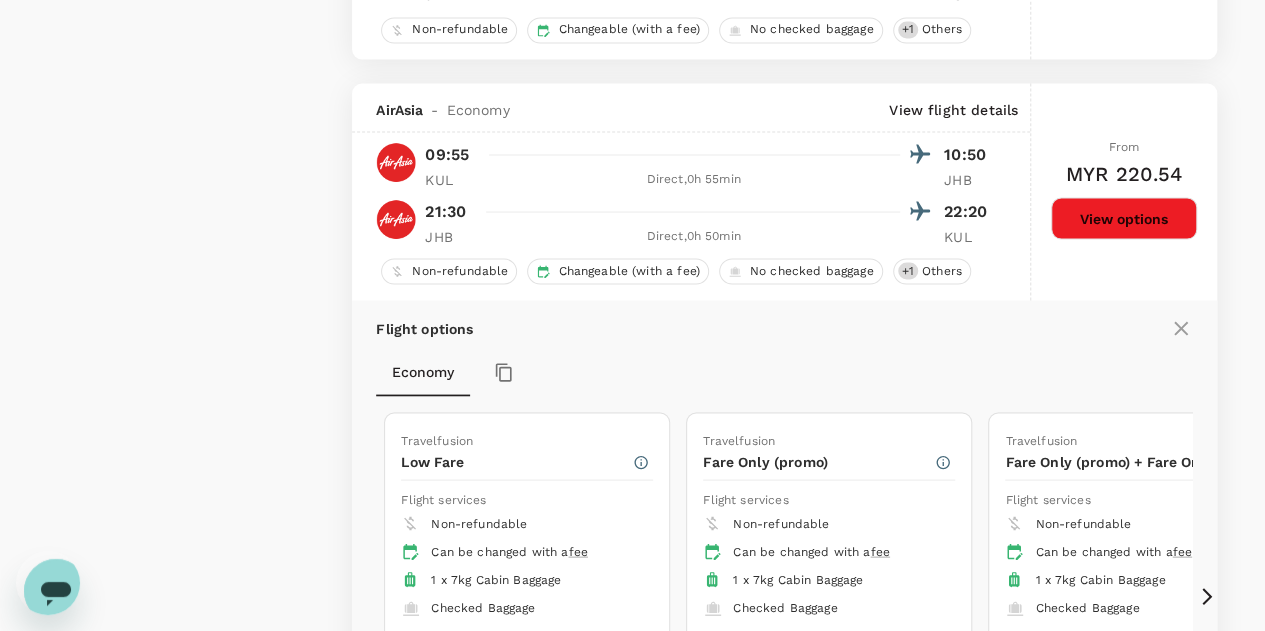 click on "Policy Show flights that are hidden by company policy Stops Direct 1 stop 2+ stops Time Reset KUL - JHB JHB - KUL Take off time 00:00 - 24:00 Landing time 00:00 - 24:00 Duration 1.0 hours Take off time 00:00 - 24:00 Landing time 00:00 - 24:00 Duration 1.0 hours Business trip essentials Clear all Cabin baggage Checked baggage Flexible to change Refundable Free seat selection Complimentary drinks and meal Cabin class Change Economy Only economy Airlines Clear all AirAsia Batik Air Malaysia Malaysia Airlines Other Only show corporate rates Exclude code share flights" at bounding box center (176, 1198) 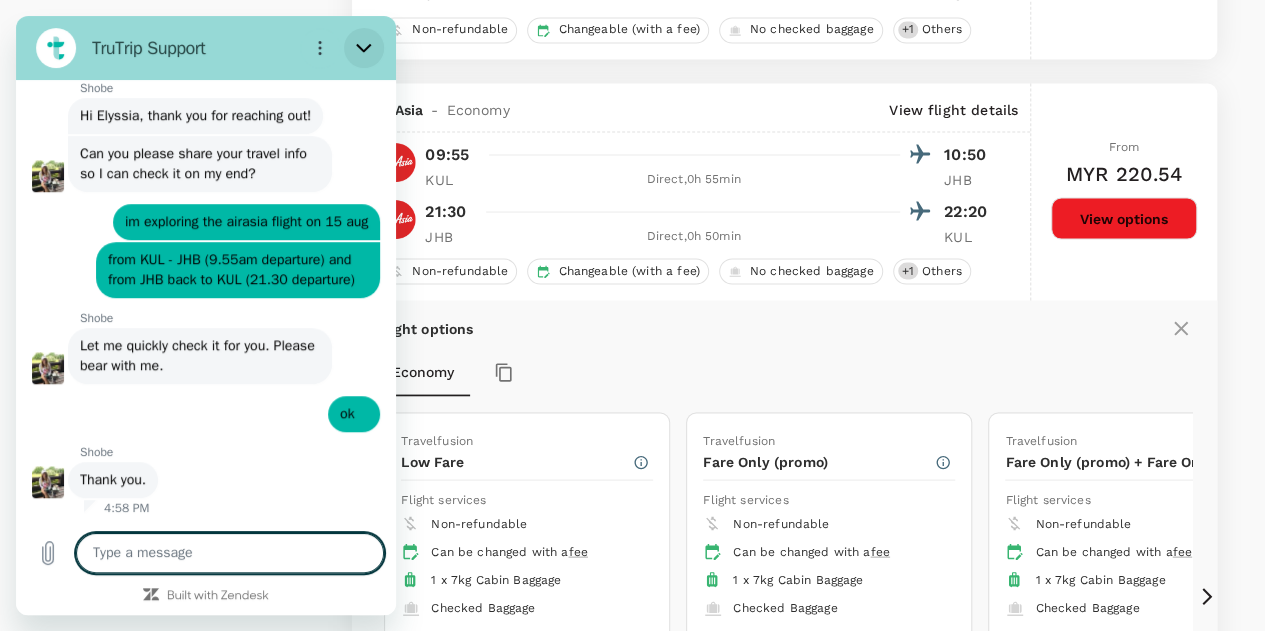 click 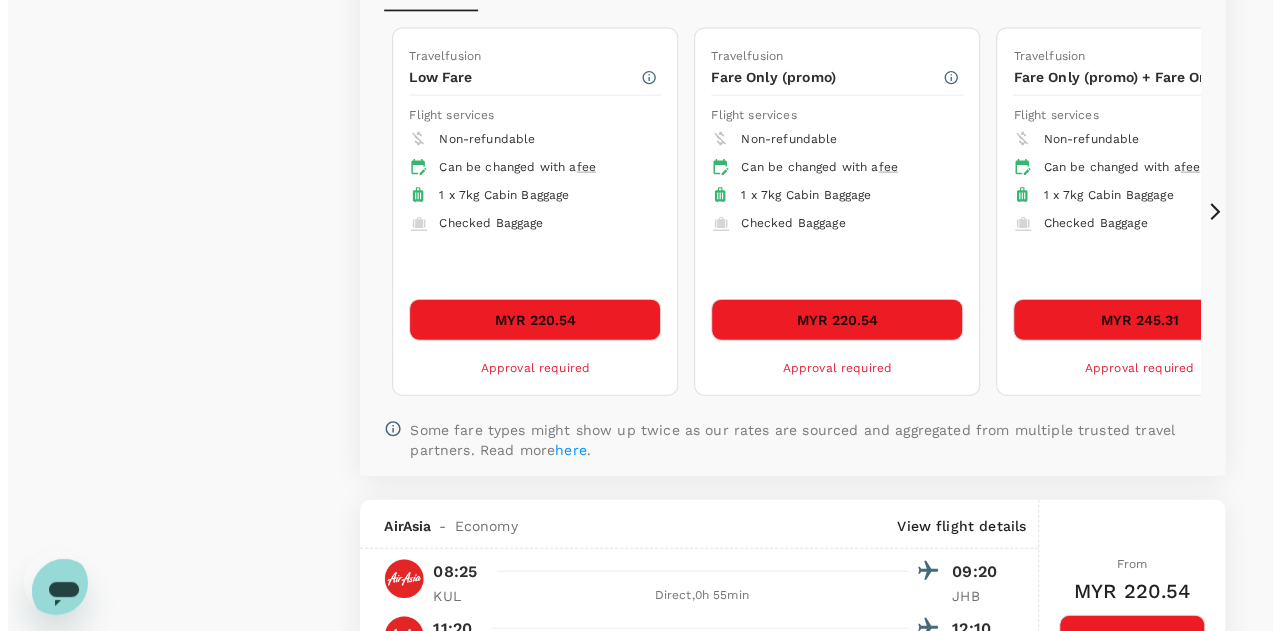 scroll, scrollTop: 2202, scrollLeft: 0, axis: vertical 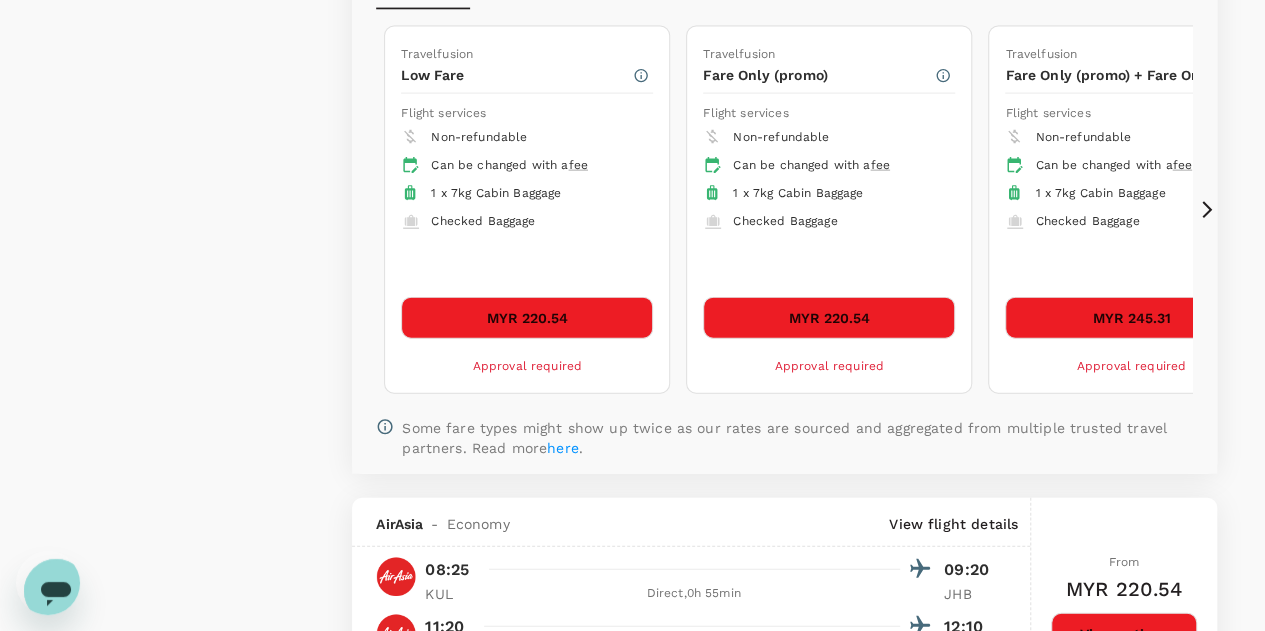 click on "here" at bounding box center [563, 448] 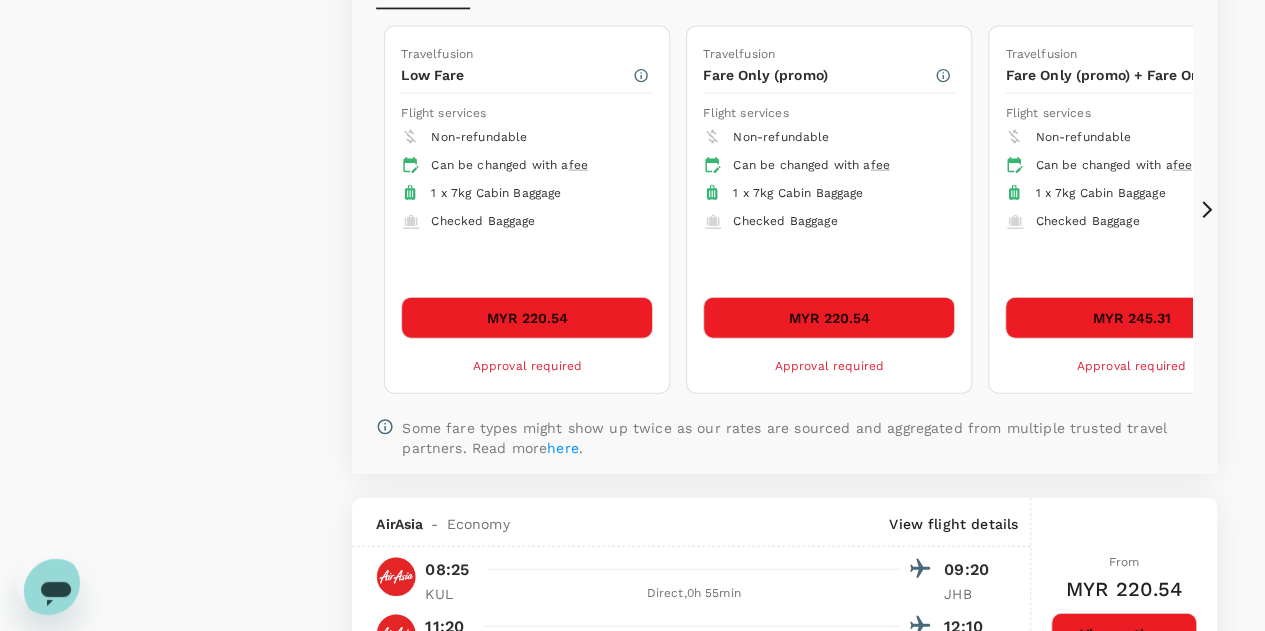 click at bounding box center (56, 591) 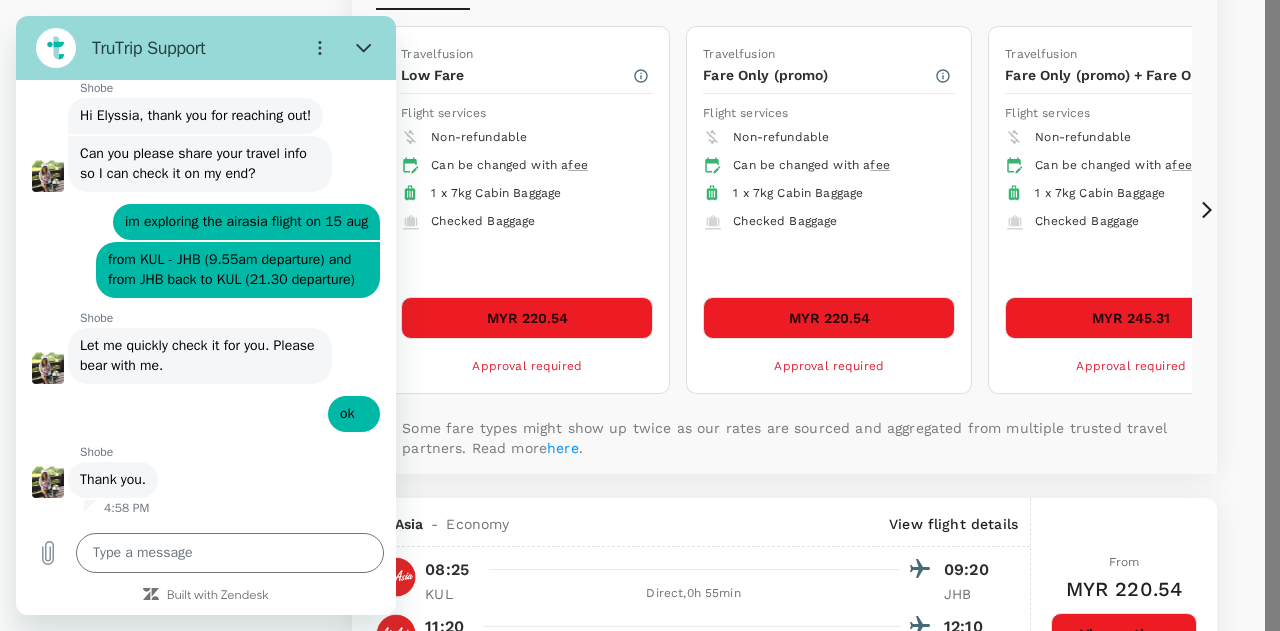 click on "Refresh your page for the latest flight data Flight prices and availability may have changed since you started this search session. Click refresh to stay updated. Refresh Search" at bounding box center (632, 3855) 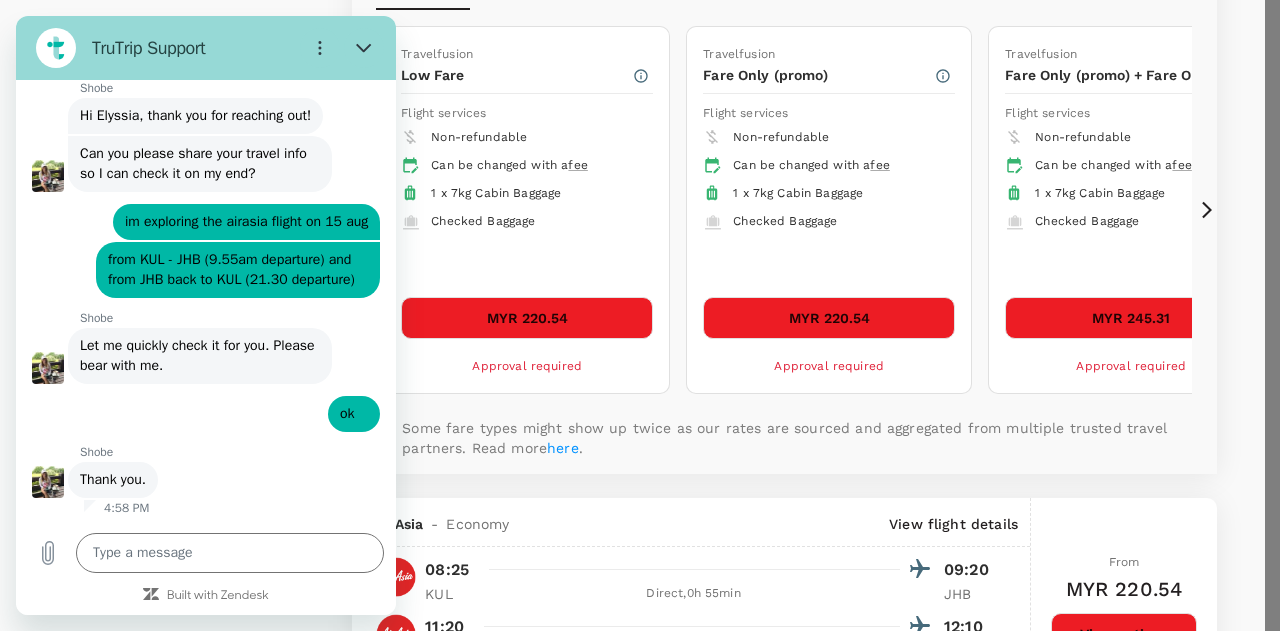 click on "Refresh Search" at bounding box center (48, 3926) 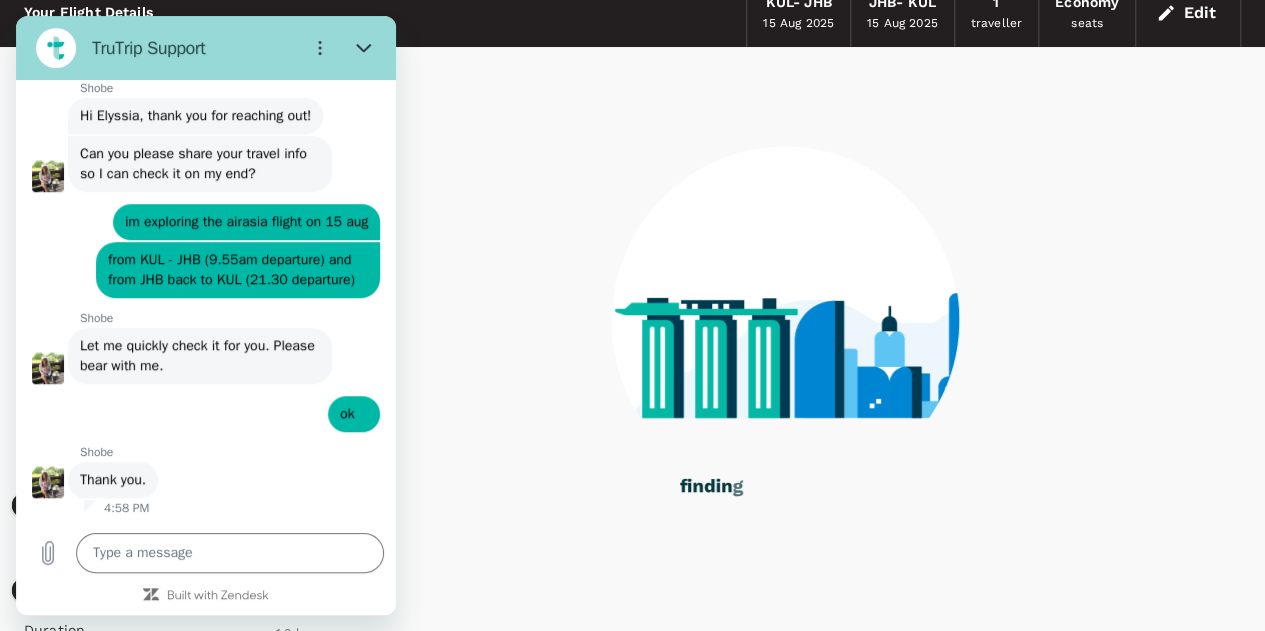 scroll, scrollTop: 0, scrollLeft: 0, axis: both 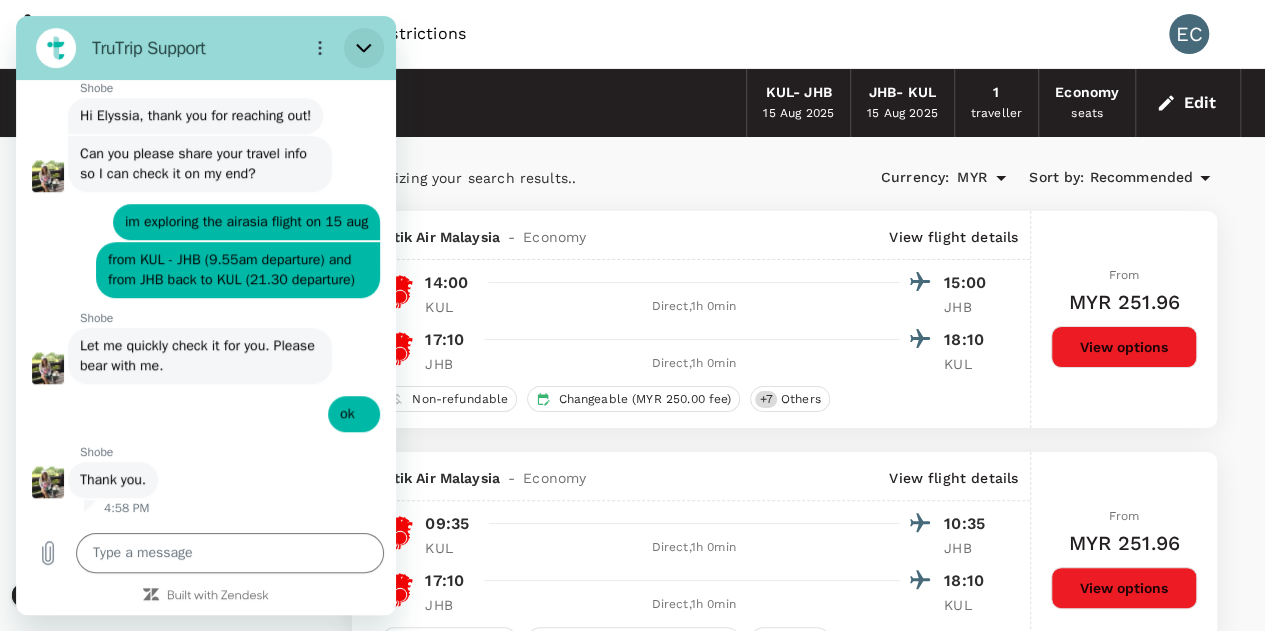drag, startPoint x: 369, startPoint y: 45, endPoint x: 602, endPoint y: 629, distance: 628.76465 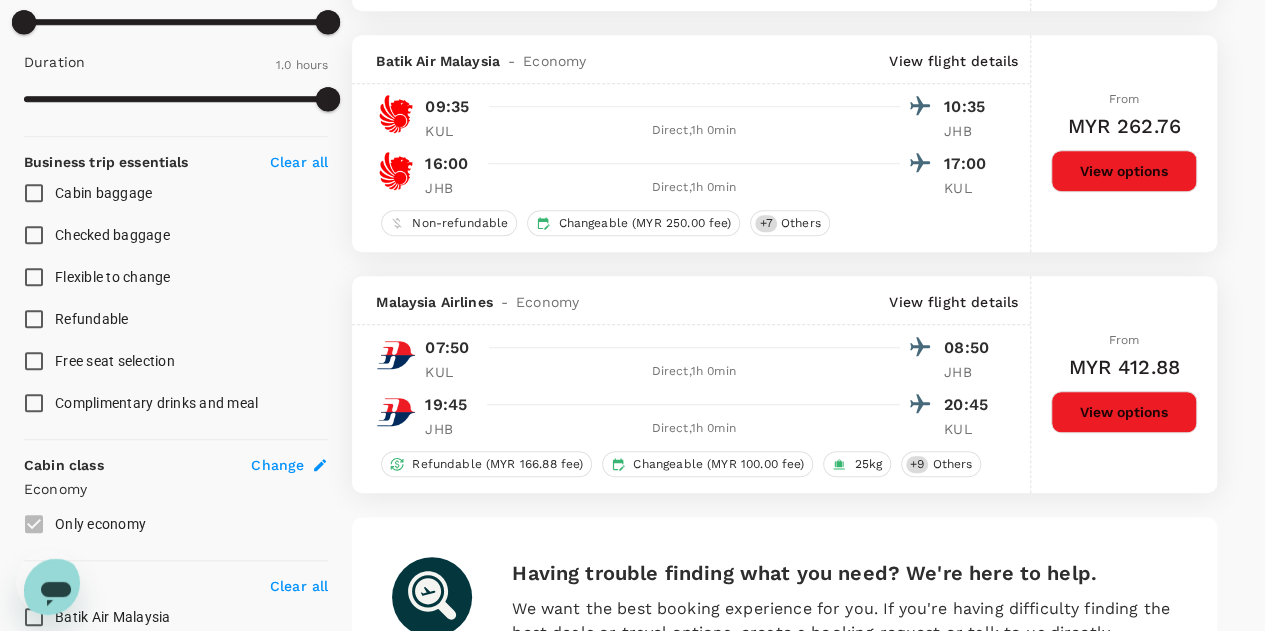 scroll, scrollTop: 600, scrollLeft: 0, axis: vertical 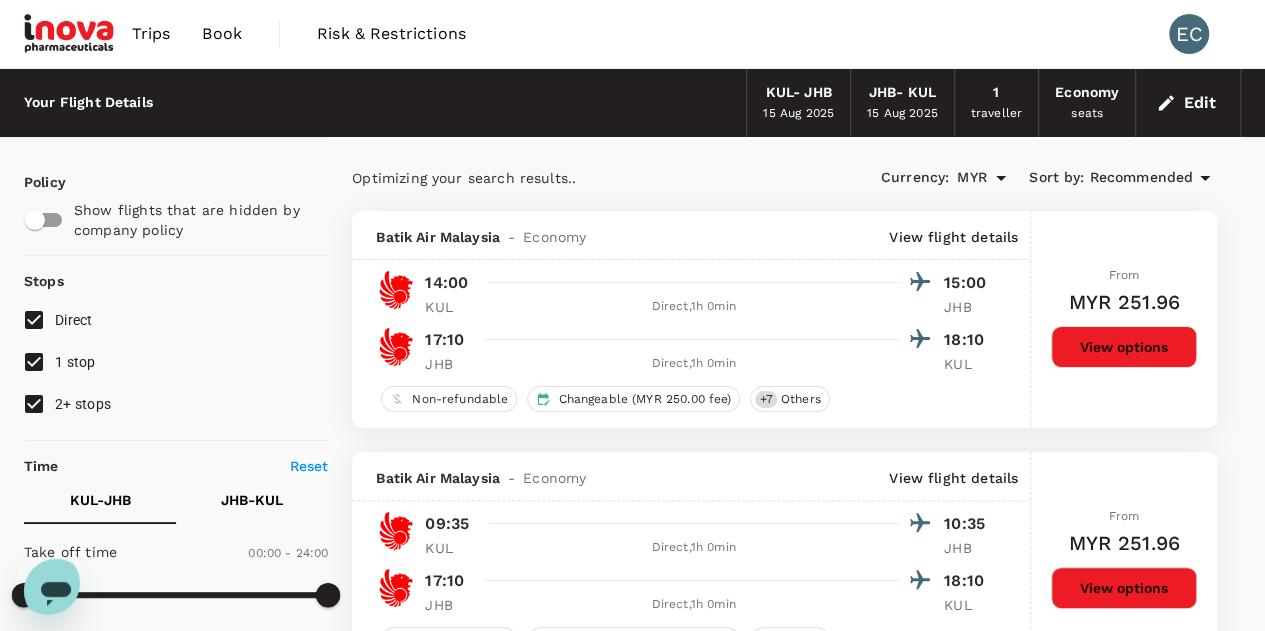click on "Optimizing your search results.." at bounding box center (568, 178) 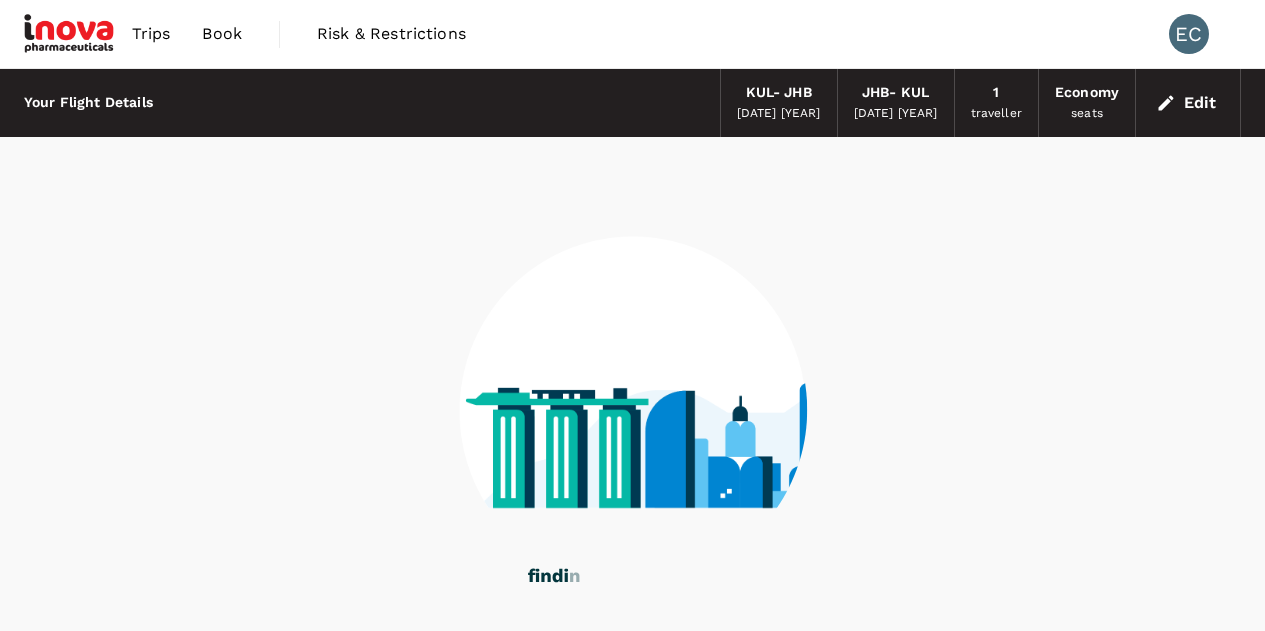 scroll, scrollTop: 0, scrollLeft: 0, axis: both 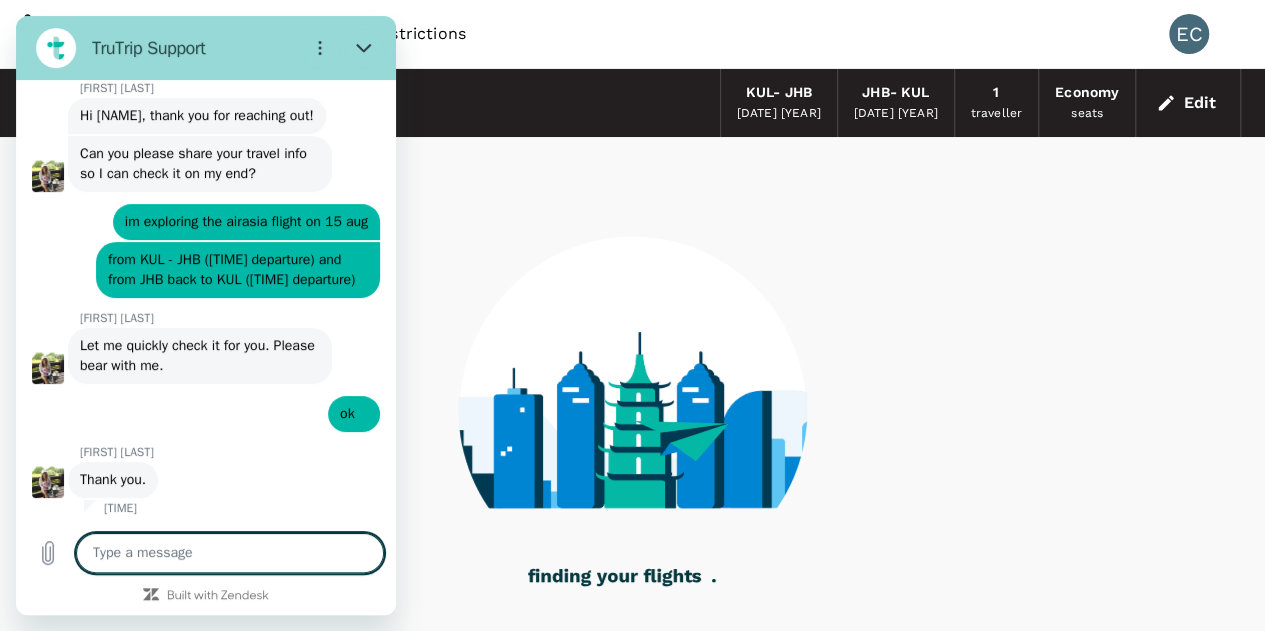 click 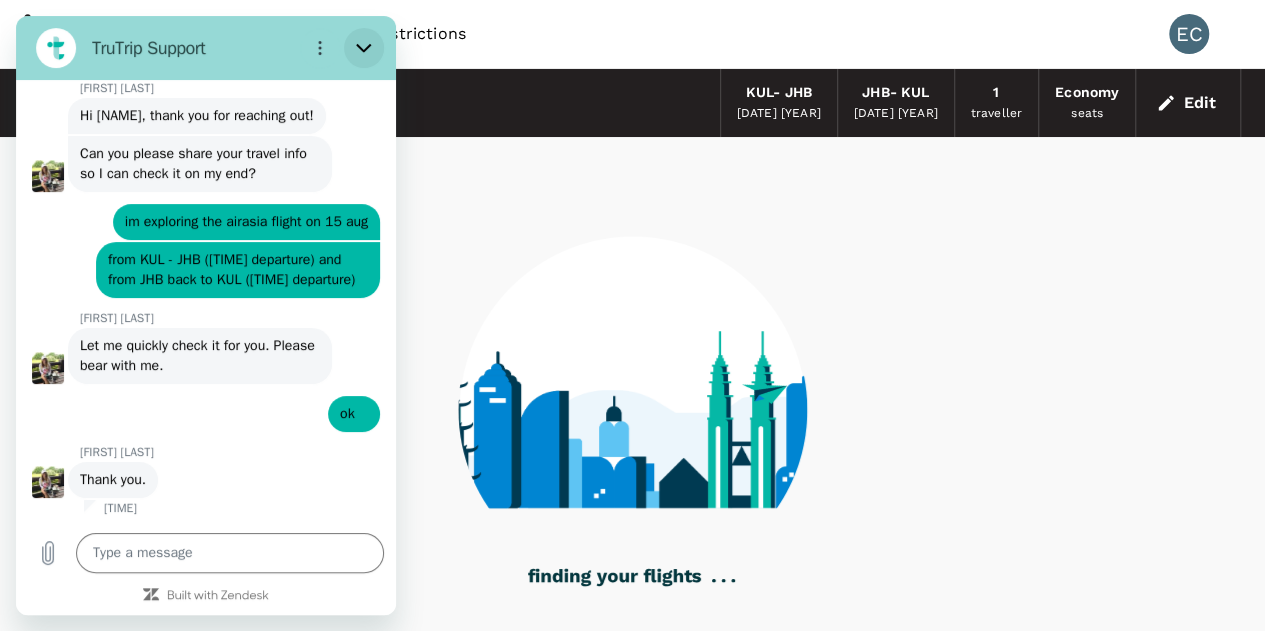 click at bounding box center [364, 48] 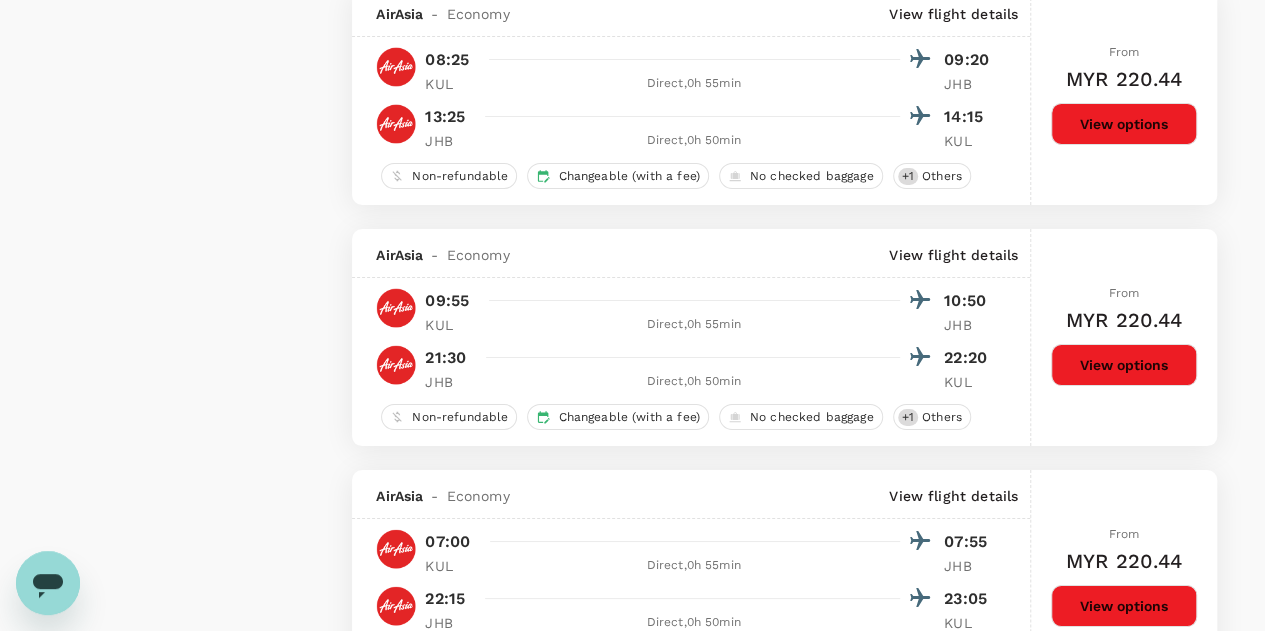 scroll, scrollTop: 3600, scrollLeft: 0, axis: vertical 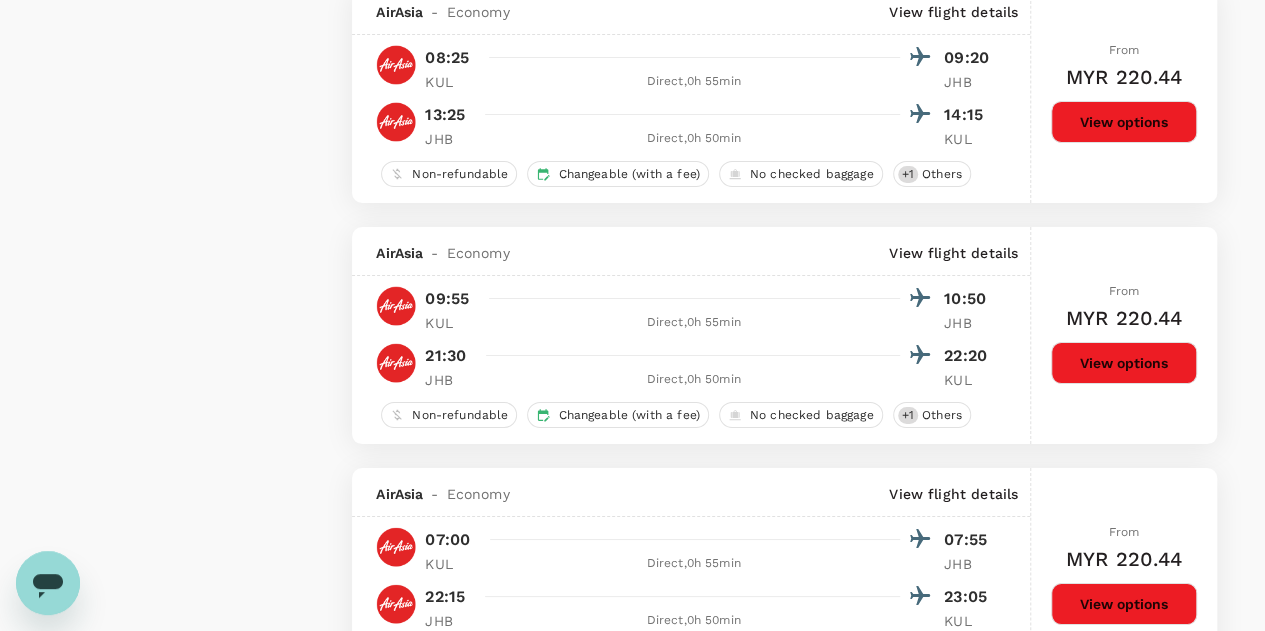 click 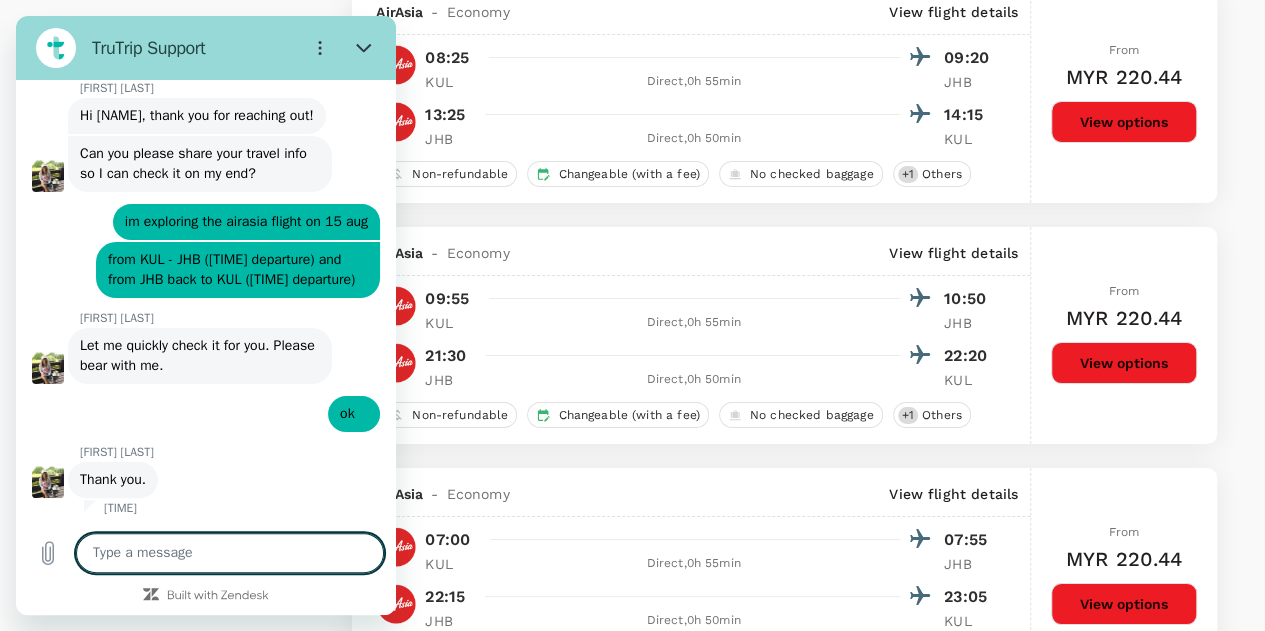 type on "h" 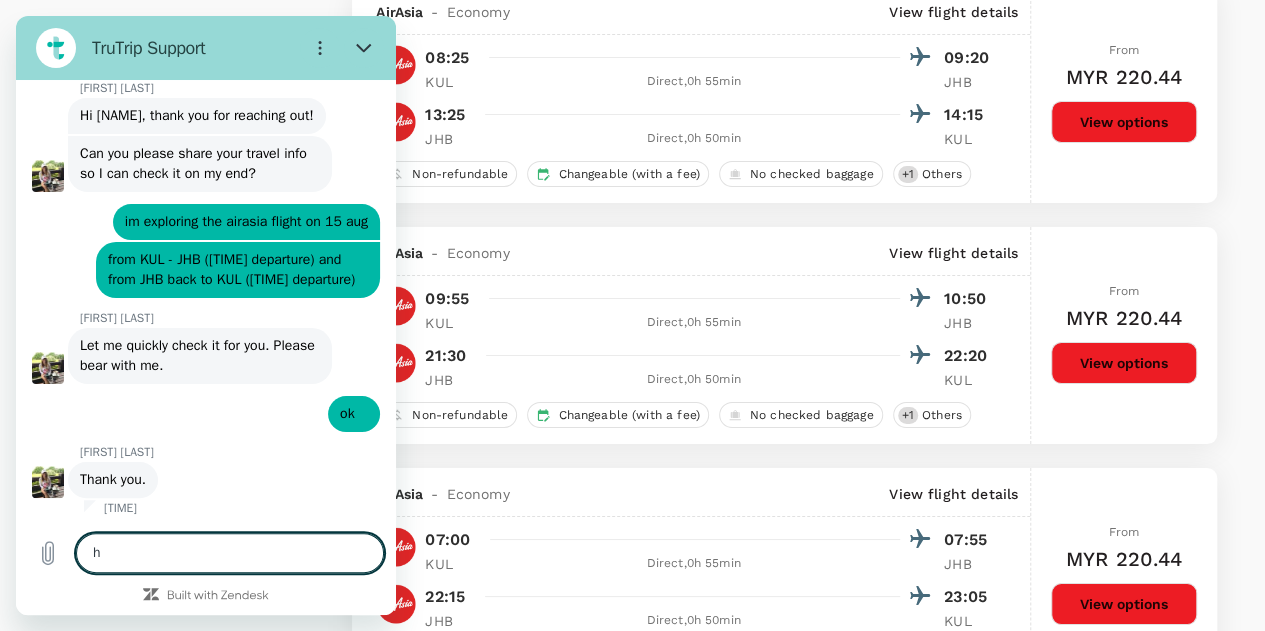 type on "hi" 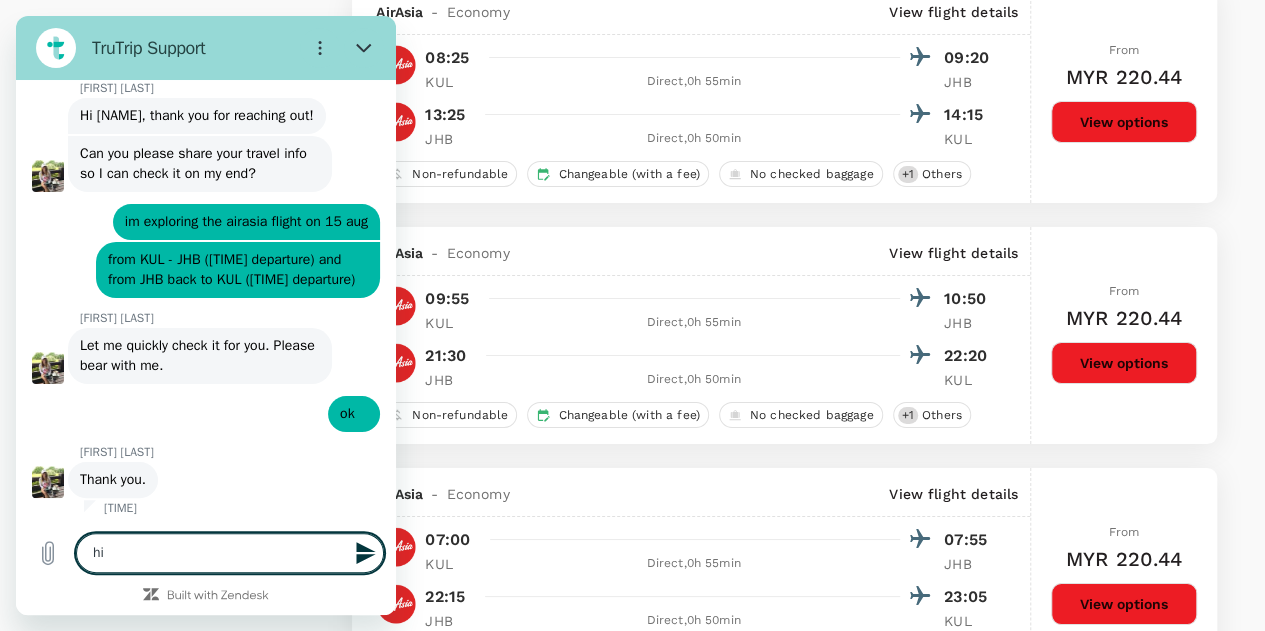 type on "hi" 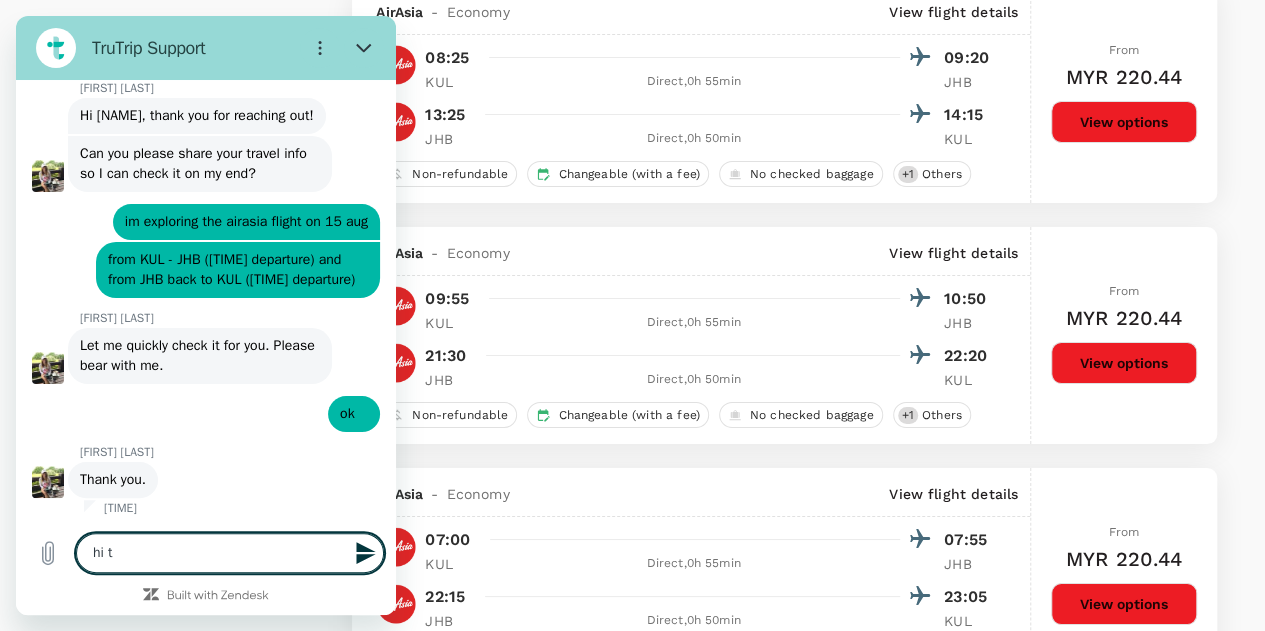 type on "hi th" 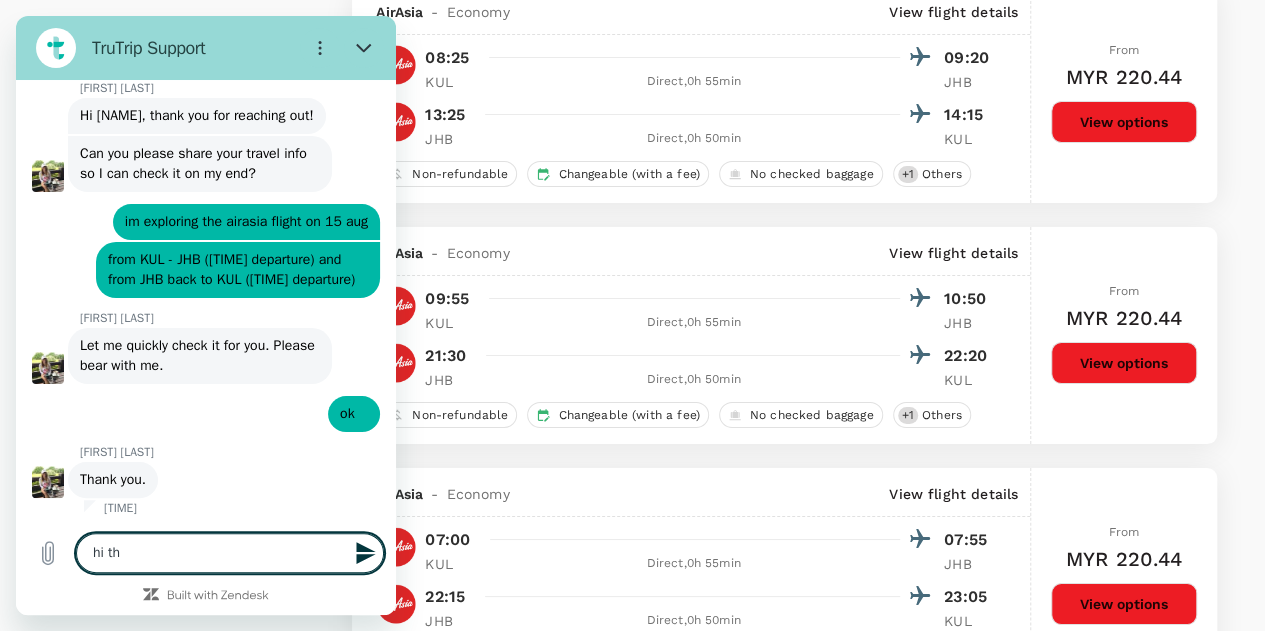type on "hi the" 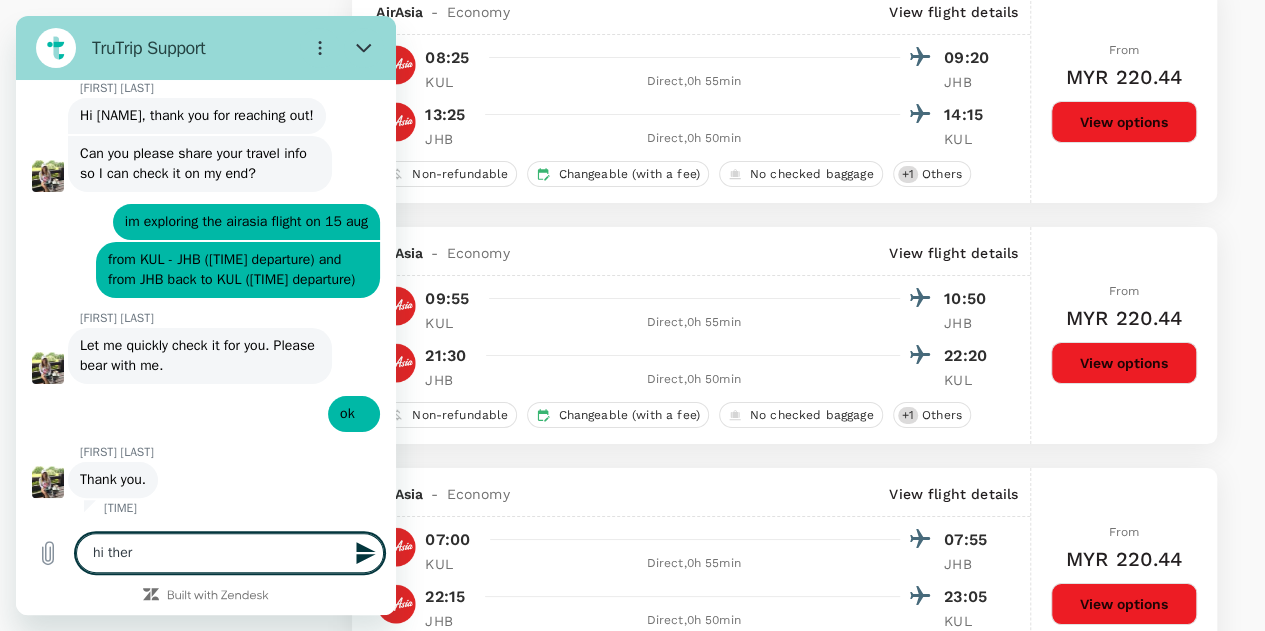 type on "hi there" 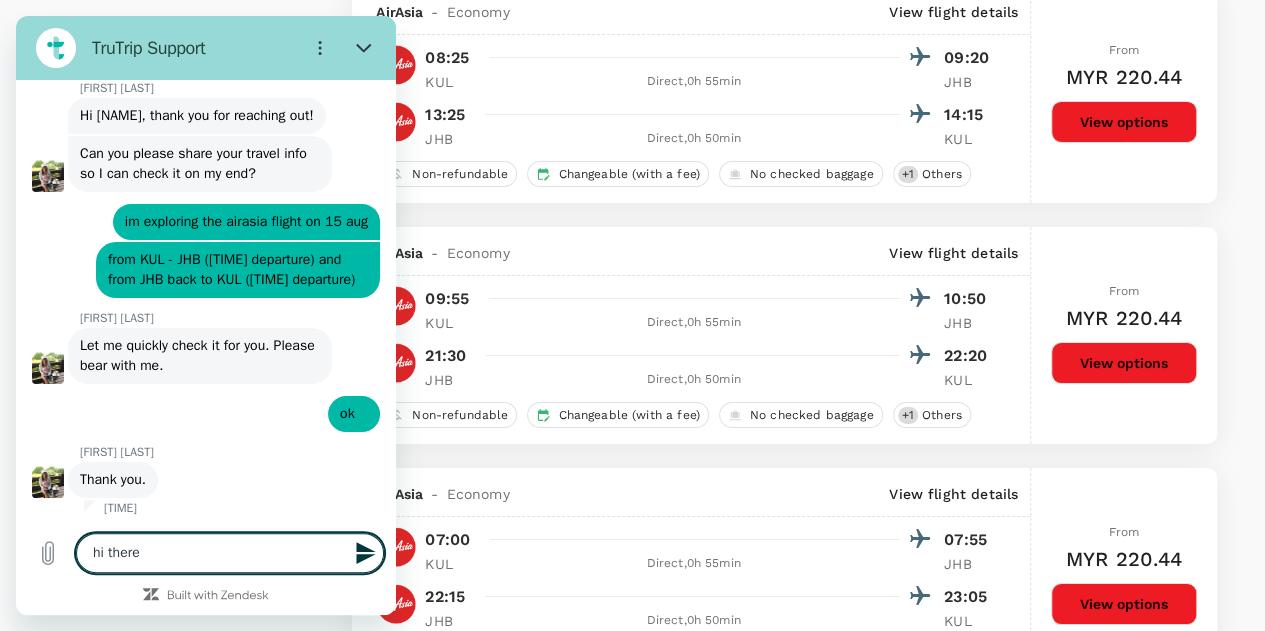 type on "hi there," 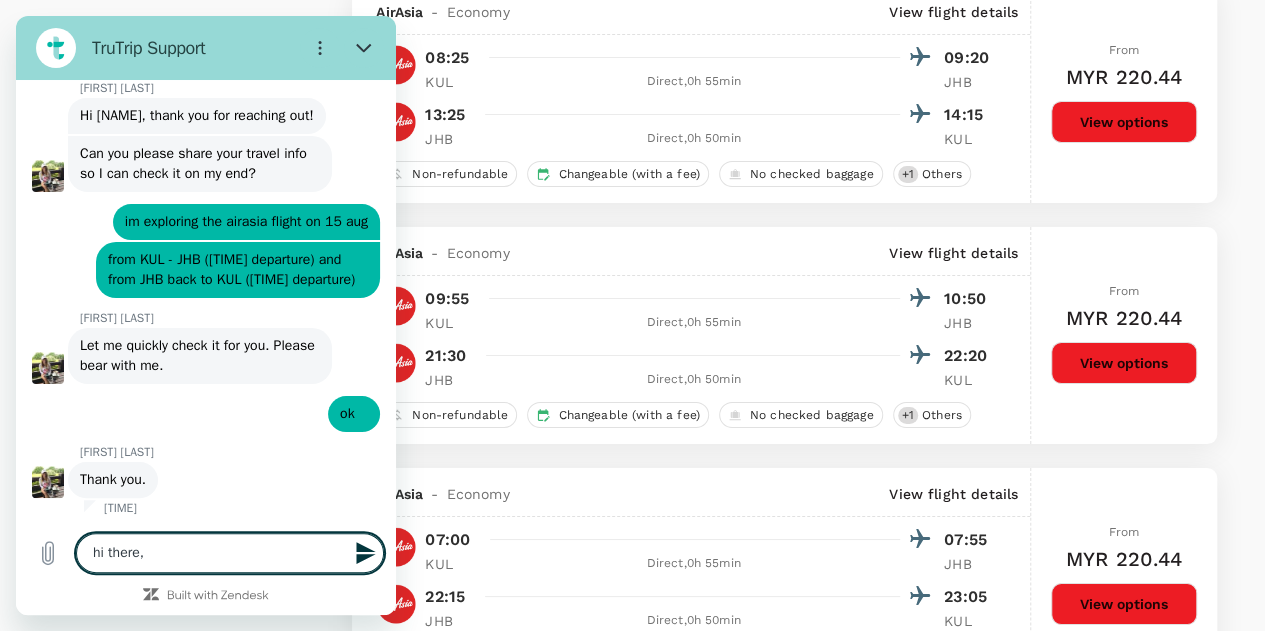 type on "hi there," 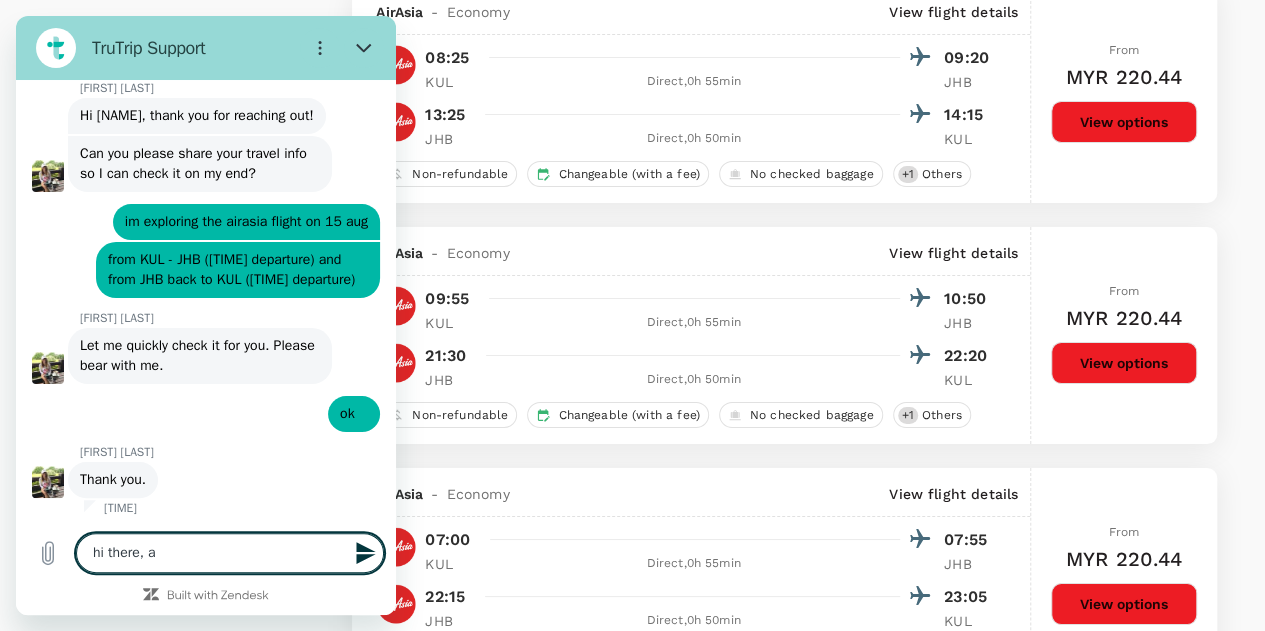 type on "hi there, an" 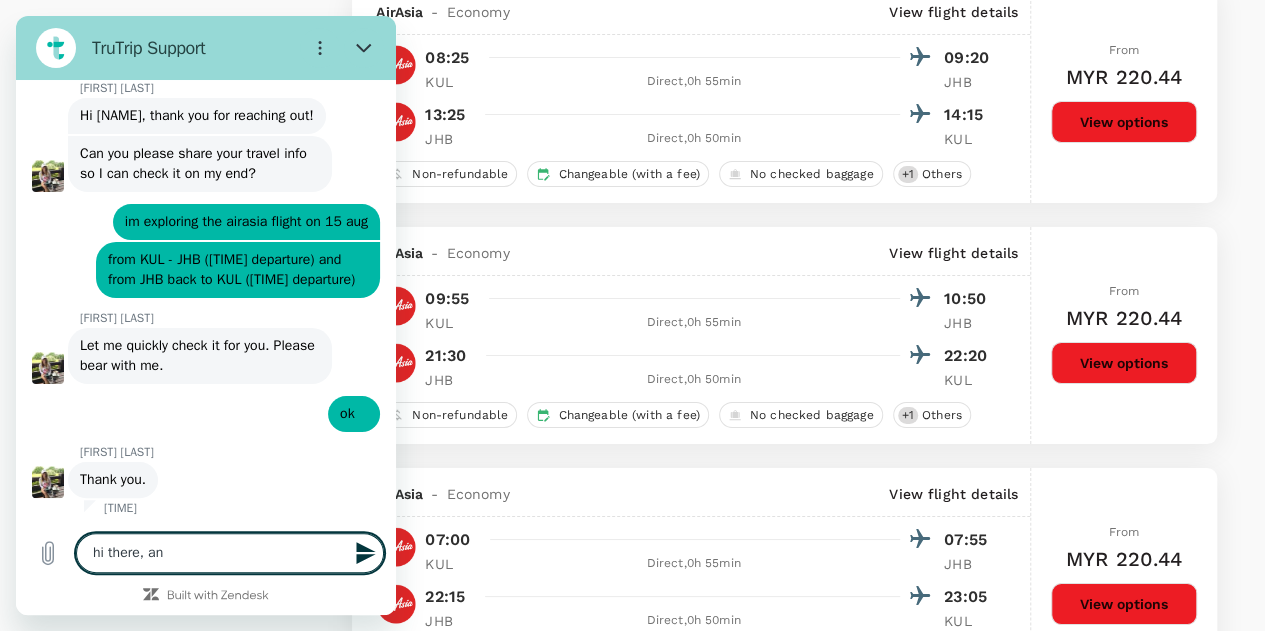 type on "x" 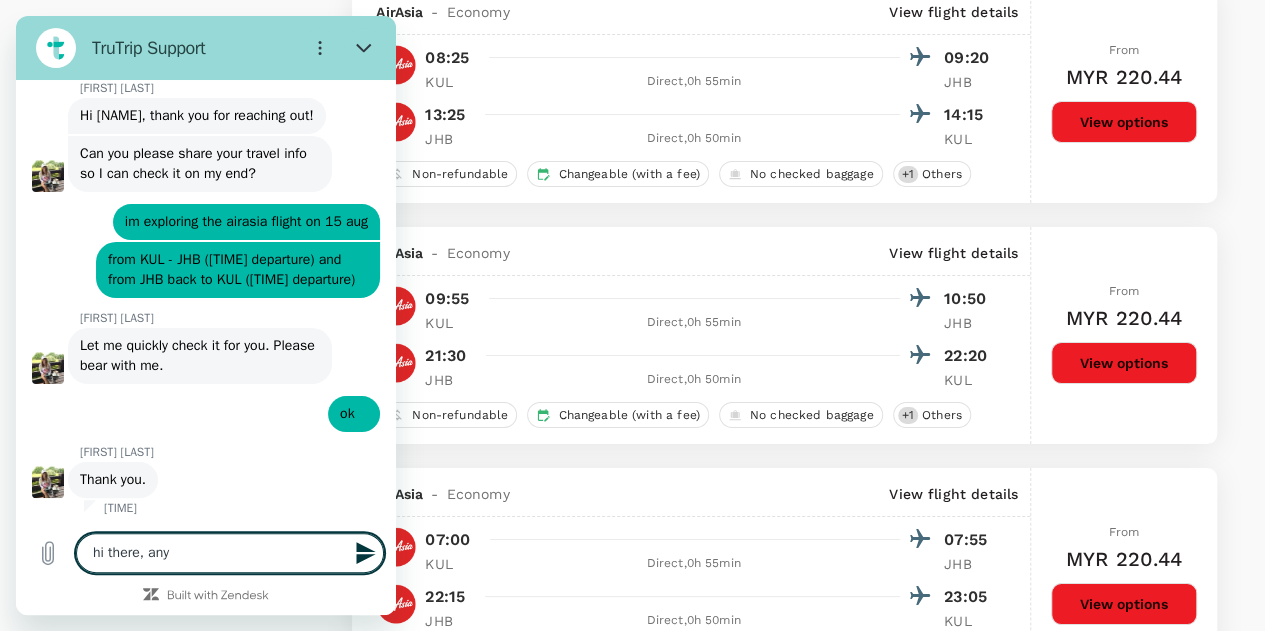 type on "x" 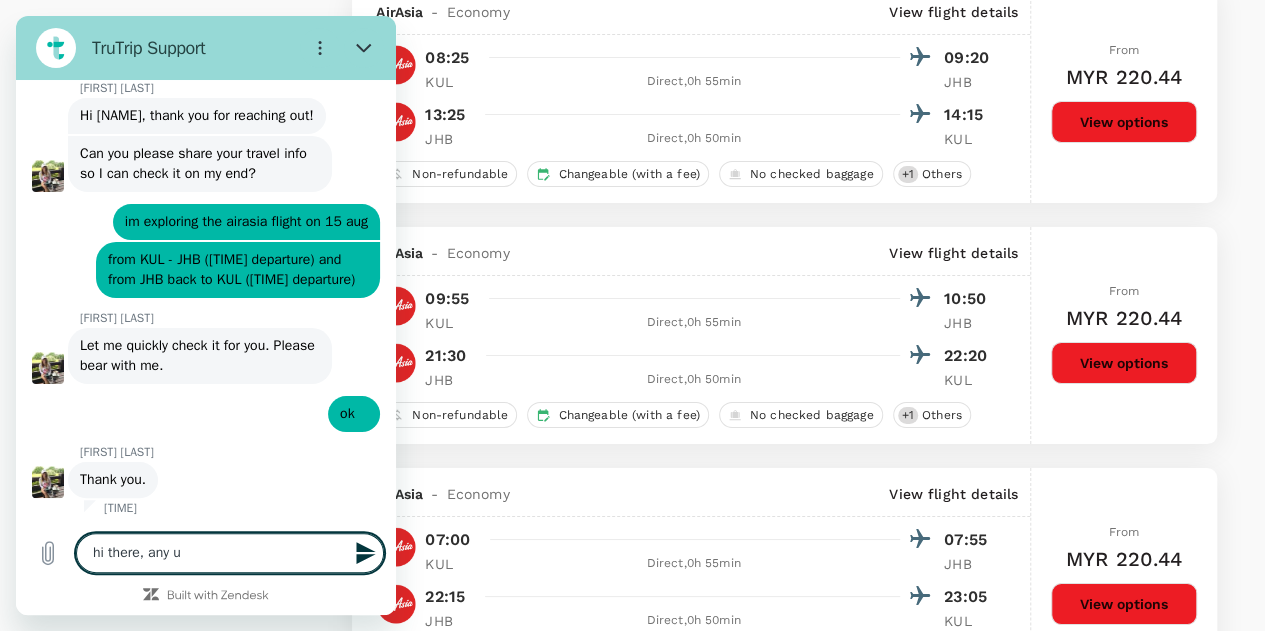 type on "hi there, any up" 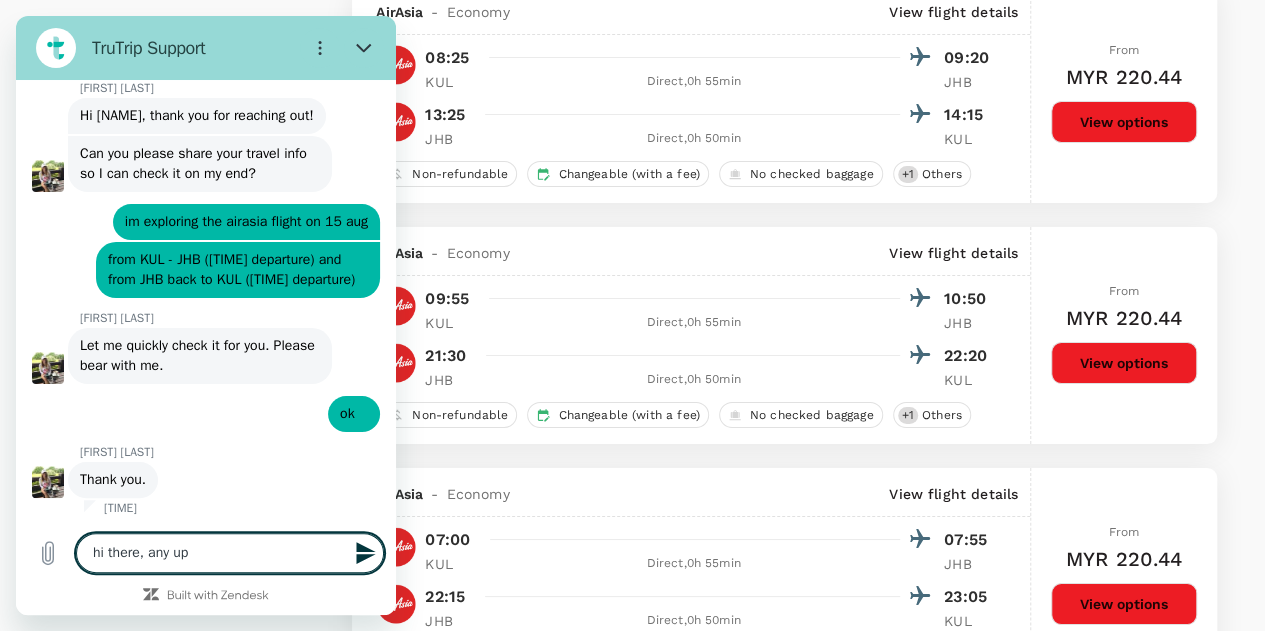 type on "hi there, any upd" 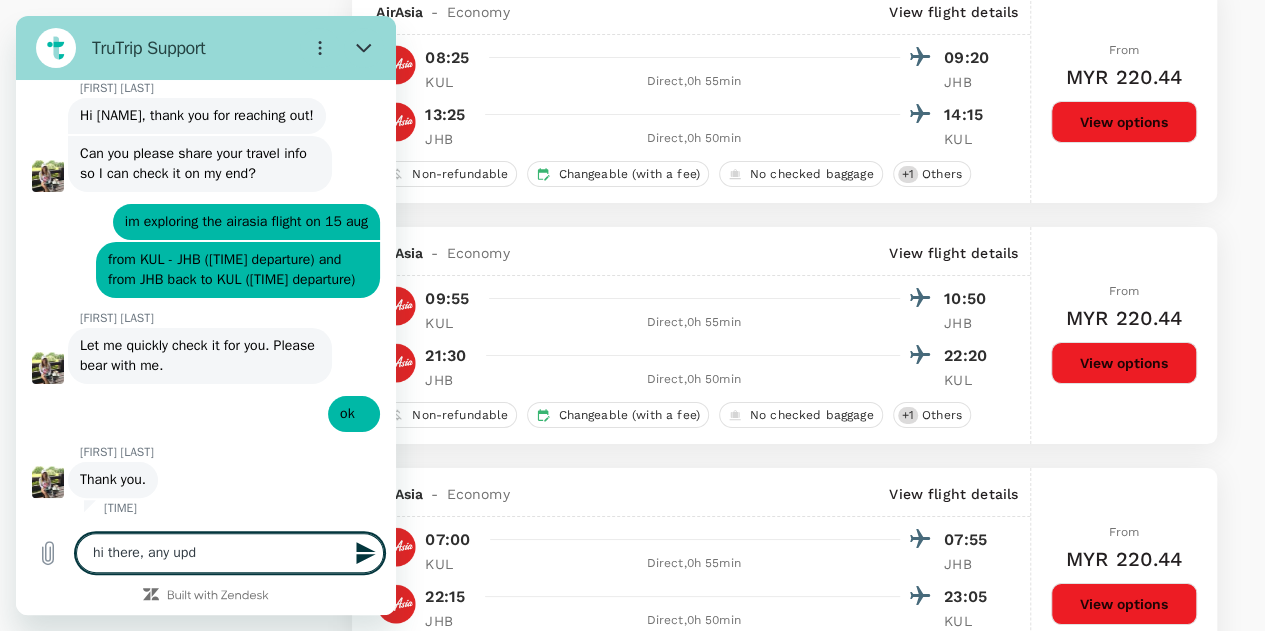 type on "hi there, any upda" 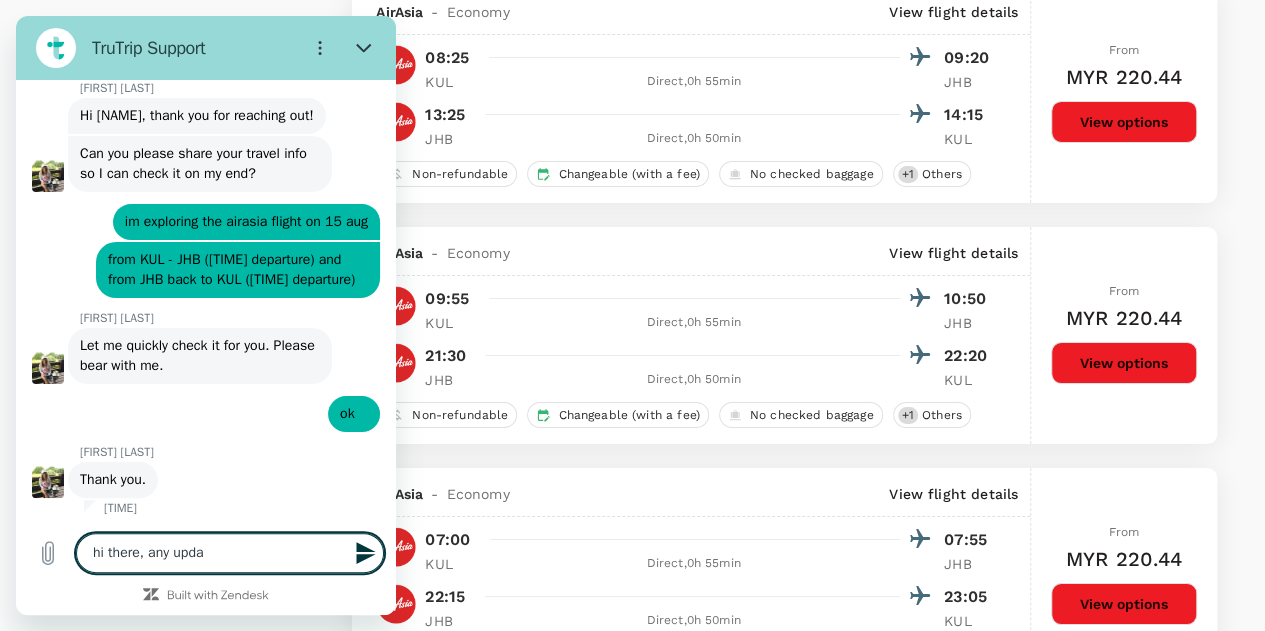 type on "x" 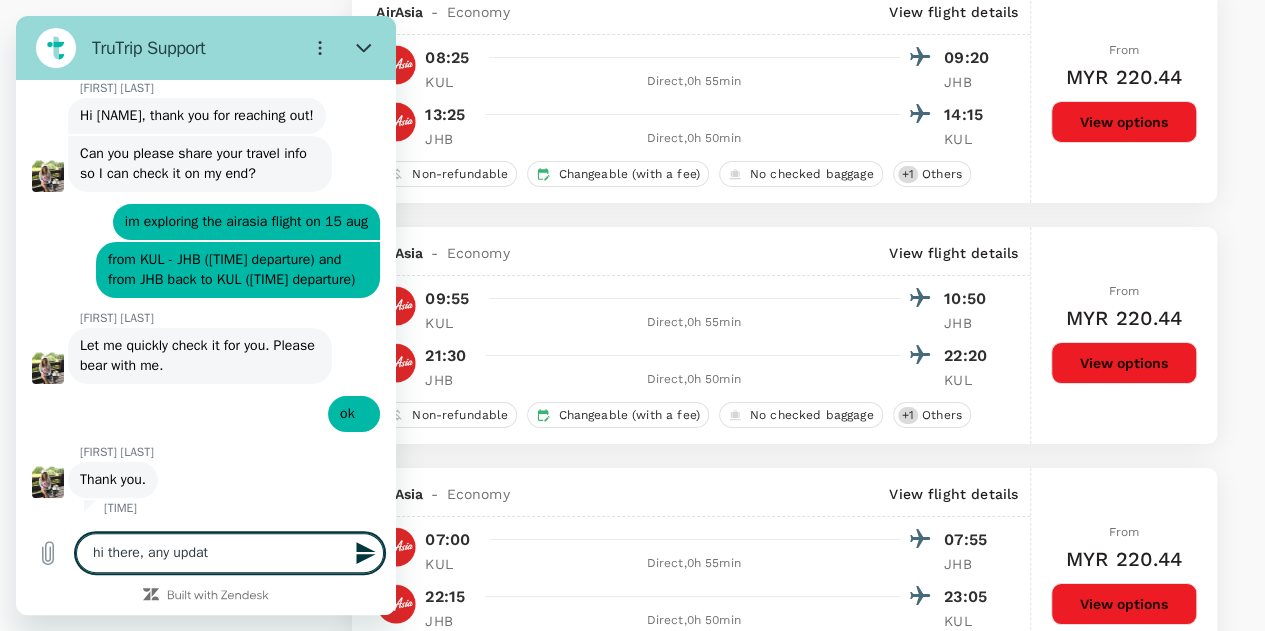 type on "hi there, any update" 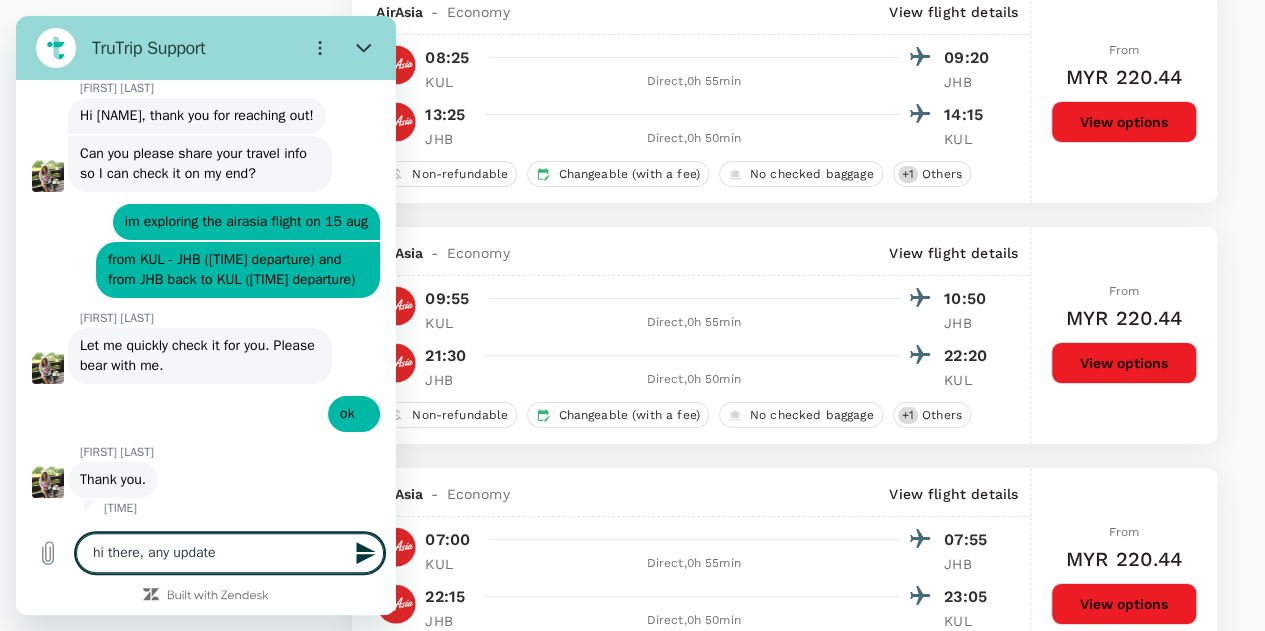 type on "hi there, any updates" 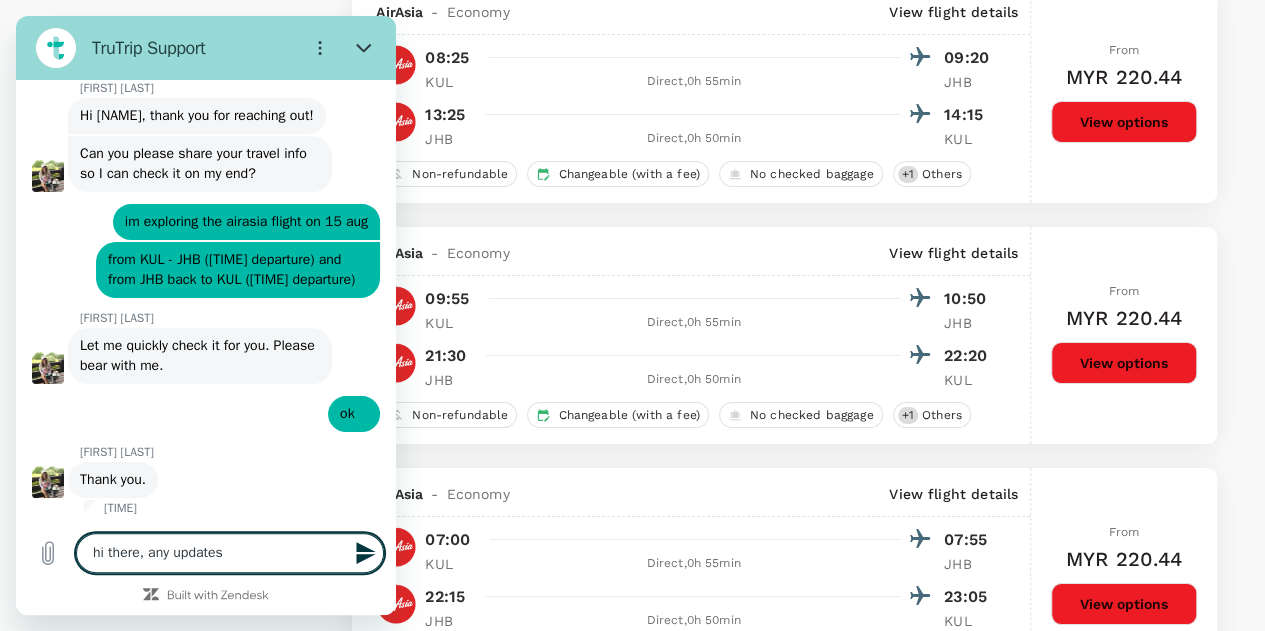 type on "hi there, any update" 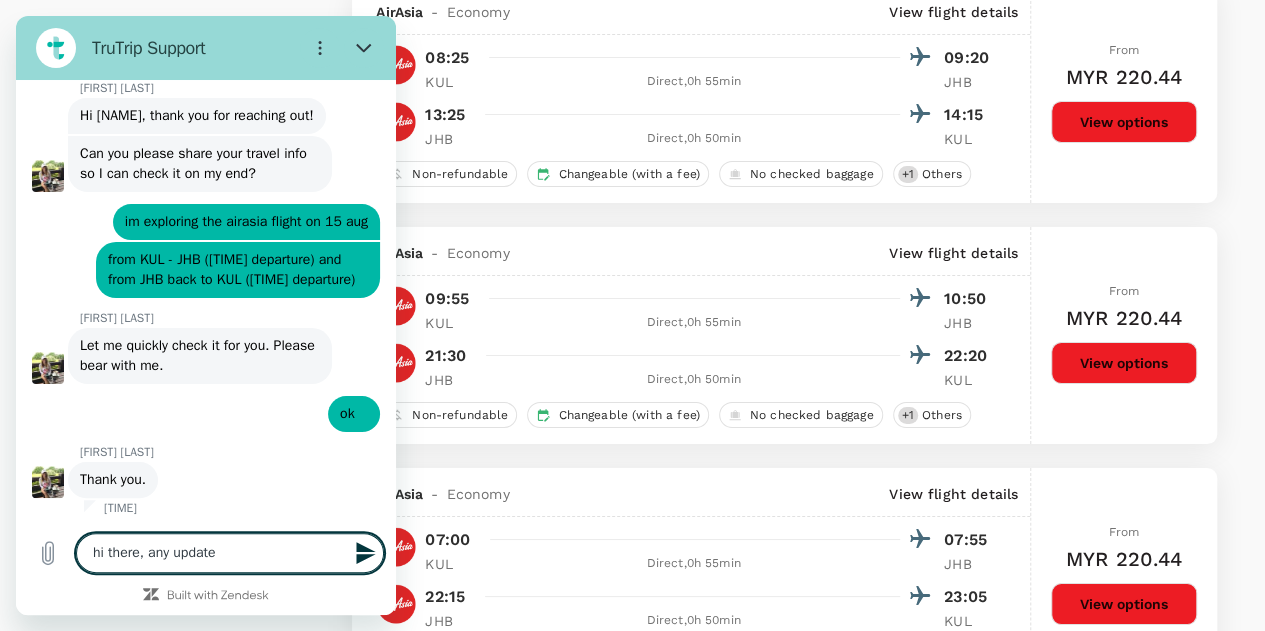 type on "hi there, any updat" 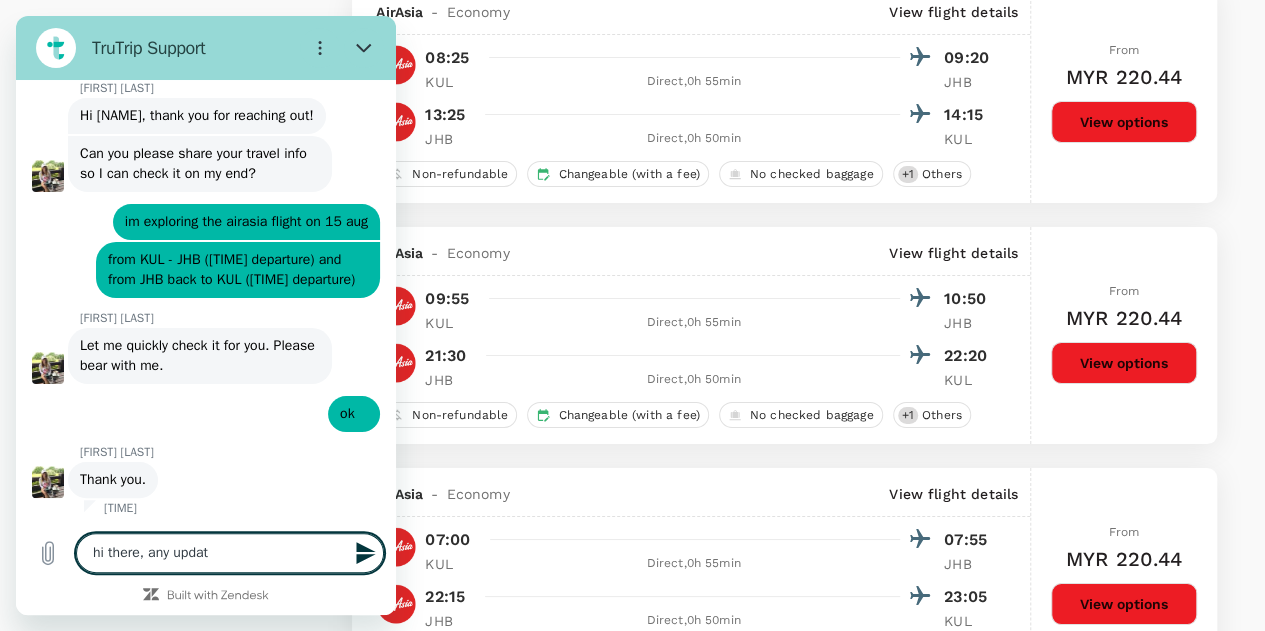 type on "hi there, any upda" 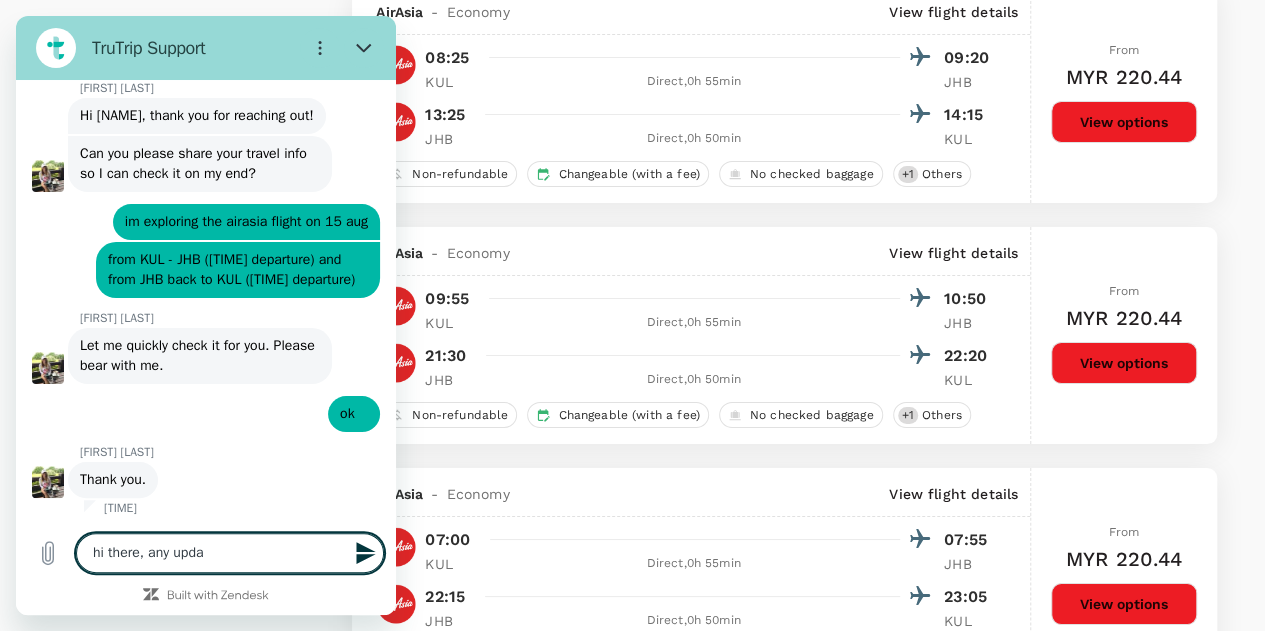 type on "hi there, any upd" 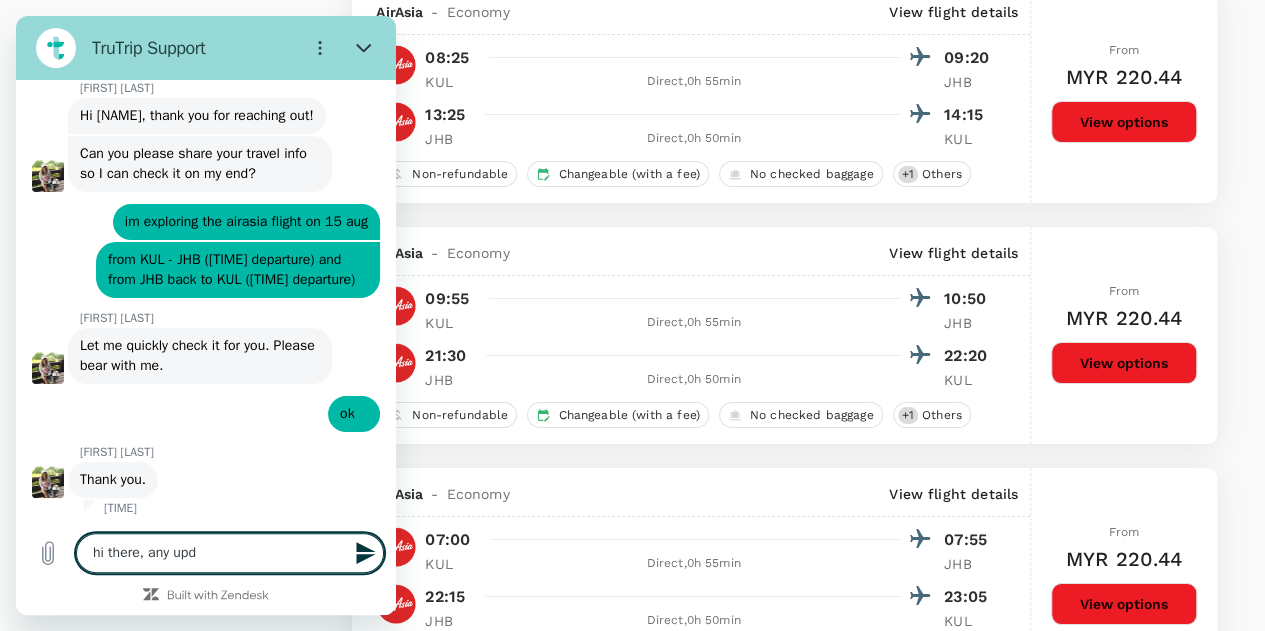 type on "hi there, any up" 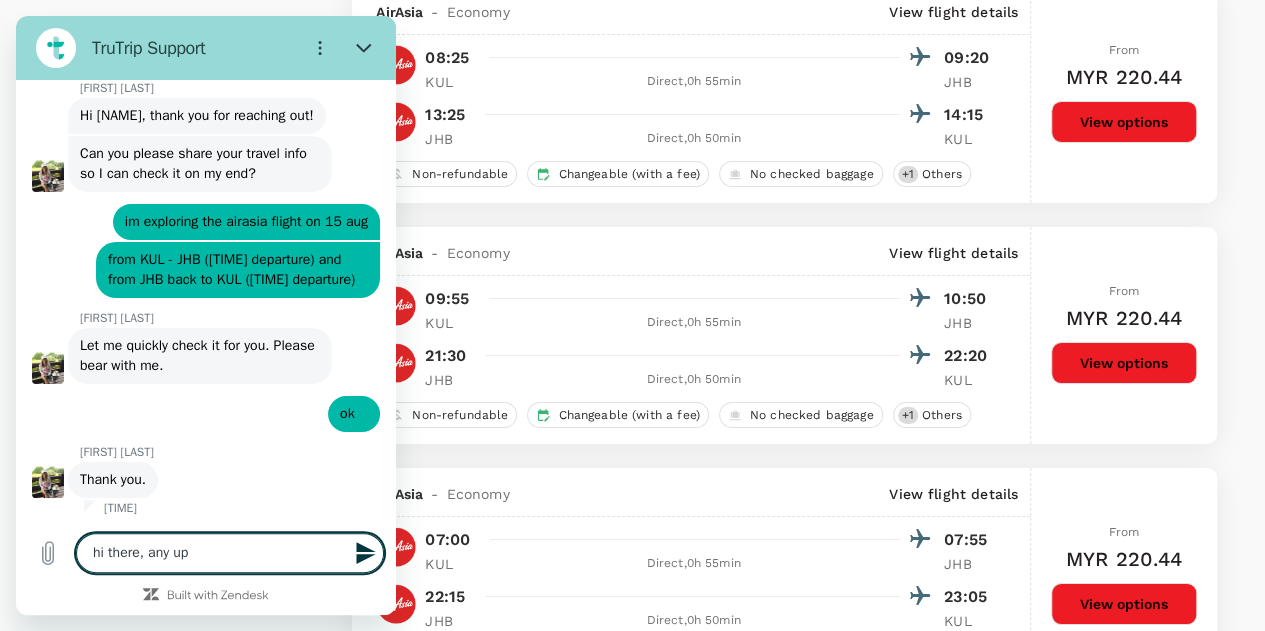 type on "hi there, any u" 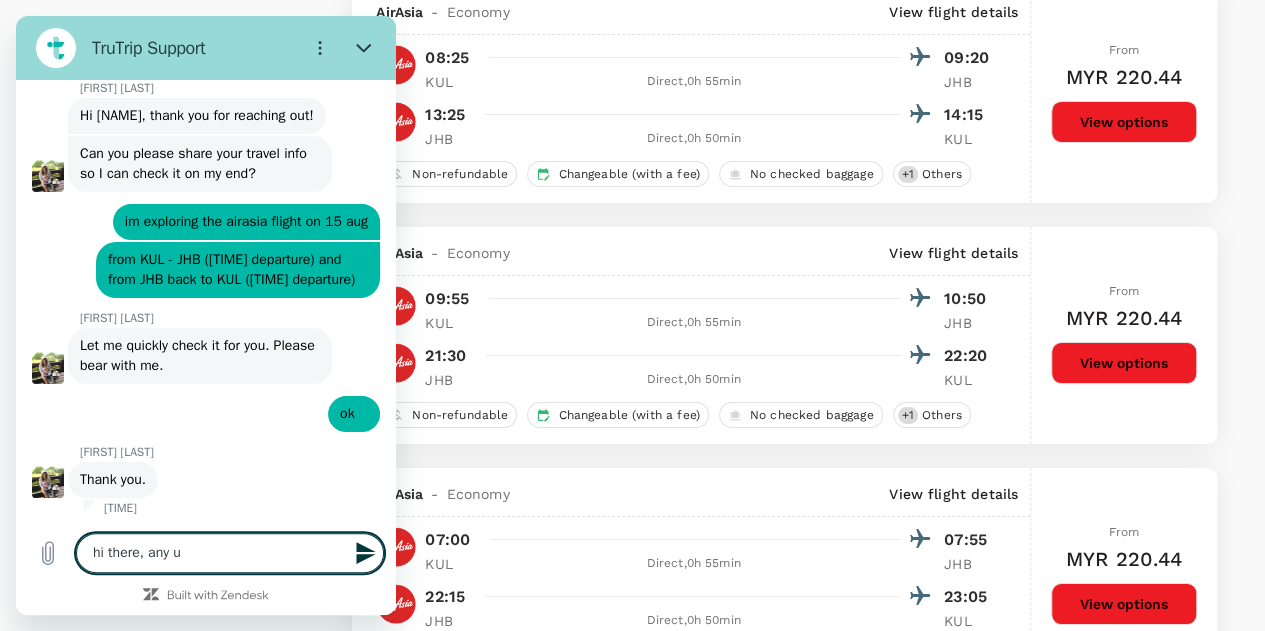 type on "hi there, any" 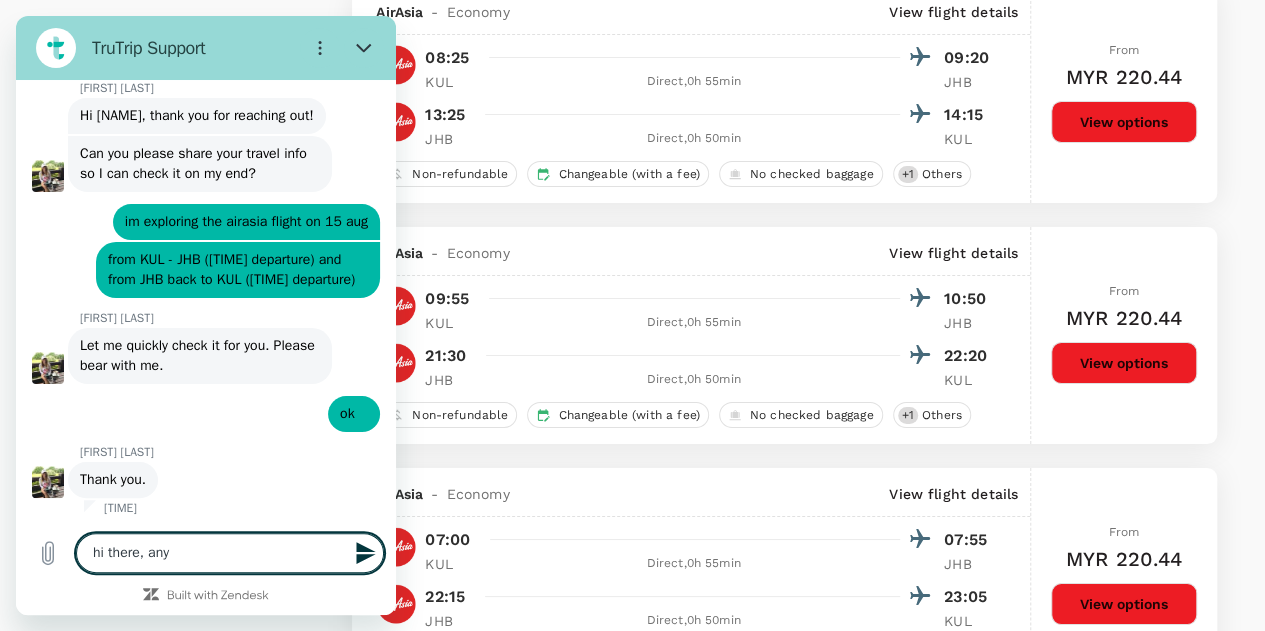 type on "hi there, any" 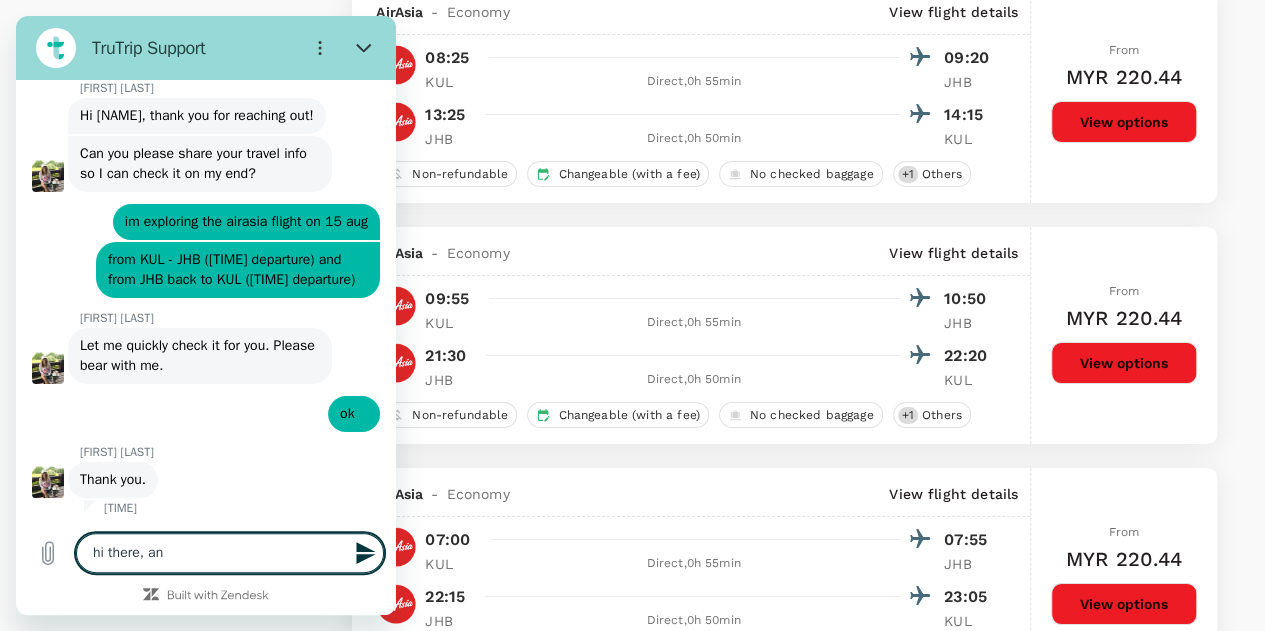 type on "hi there, a" 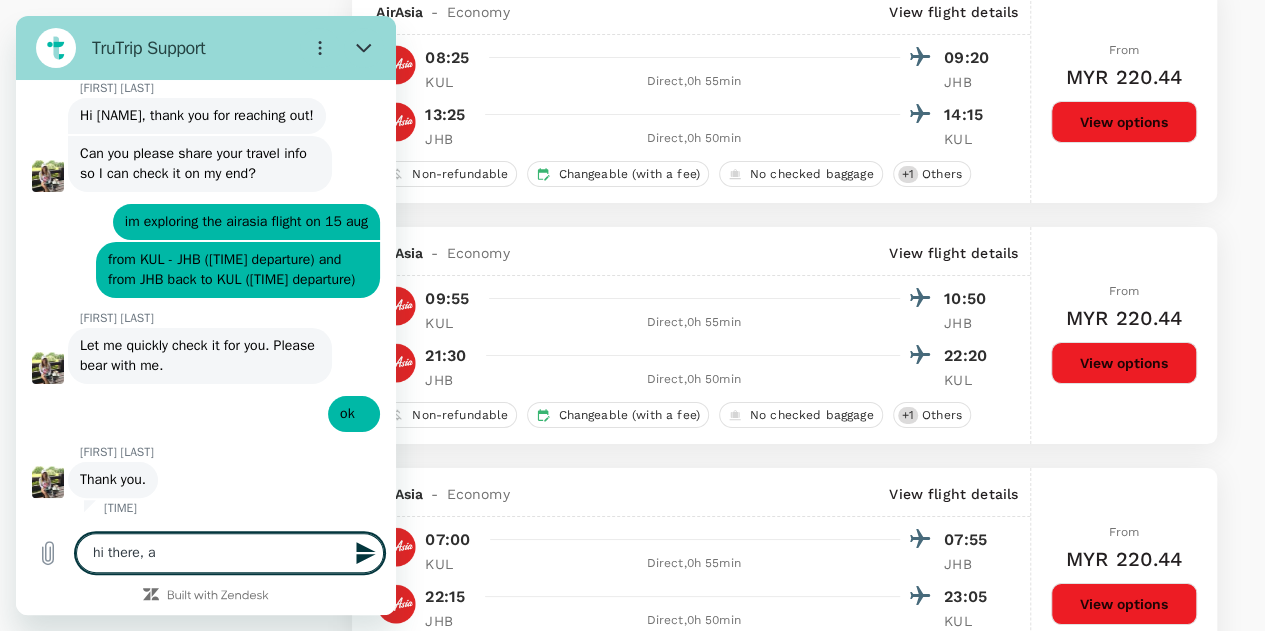 type on "hi there," 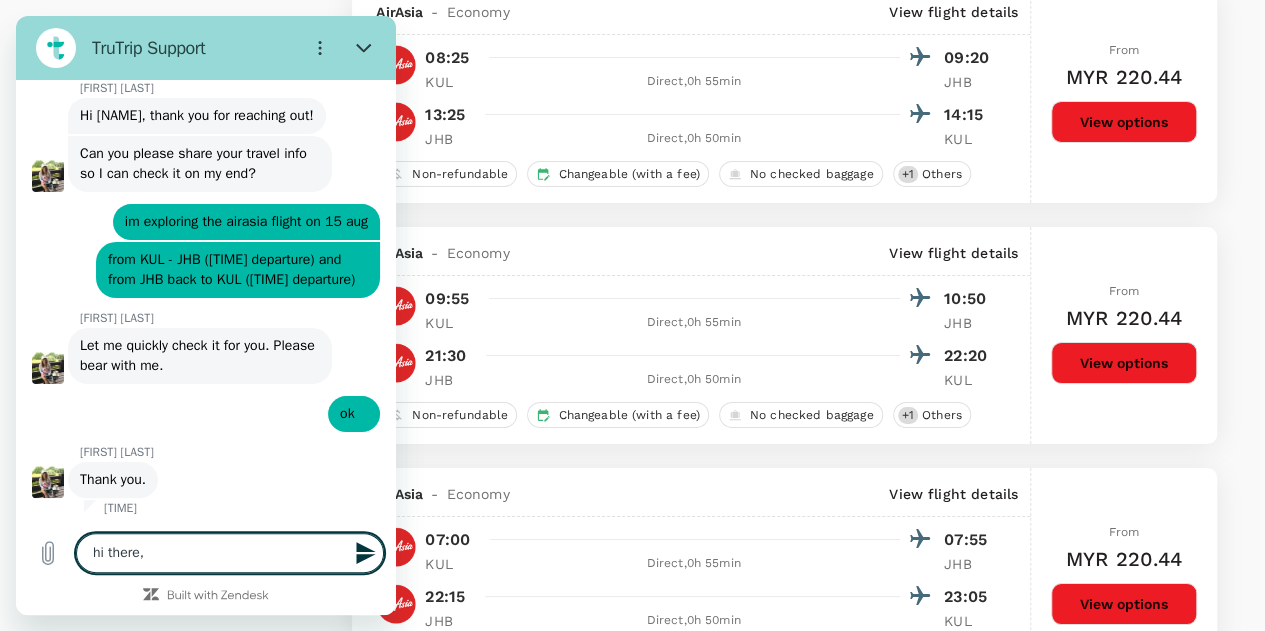 type on "hi there," 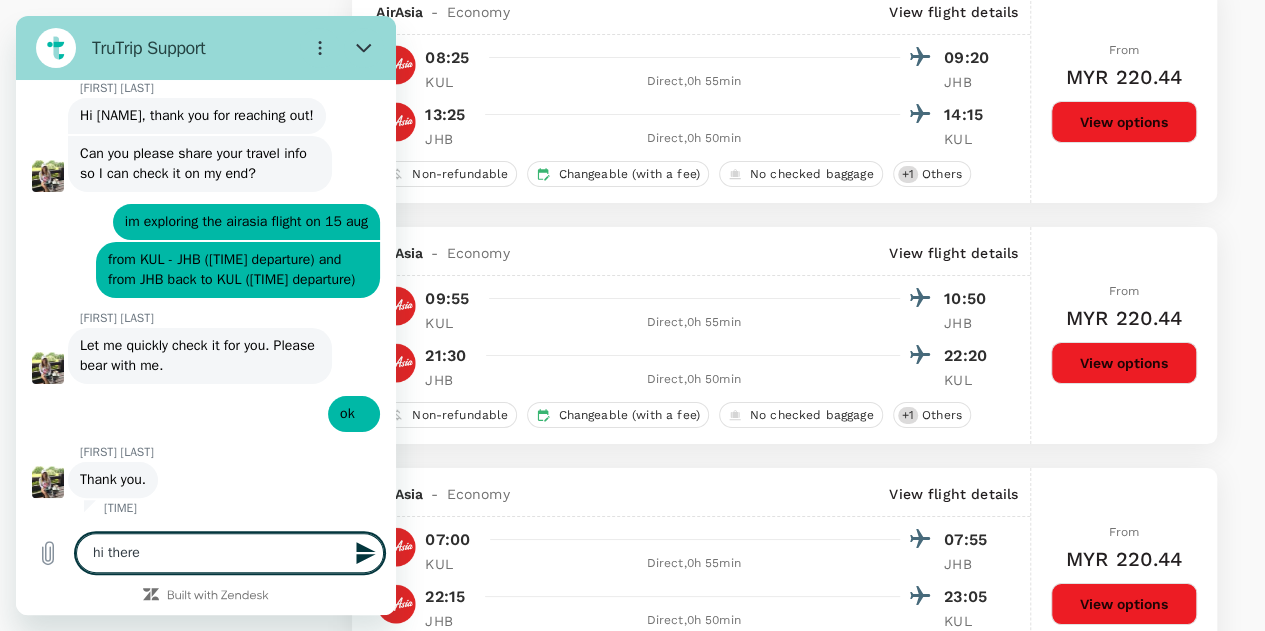 type on "hi ther" 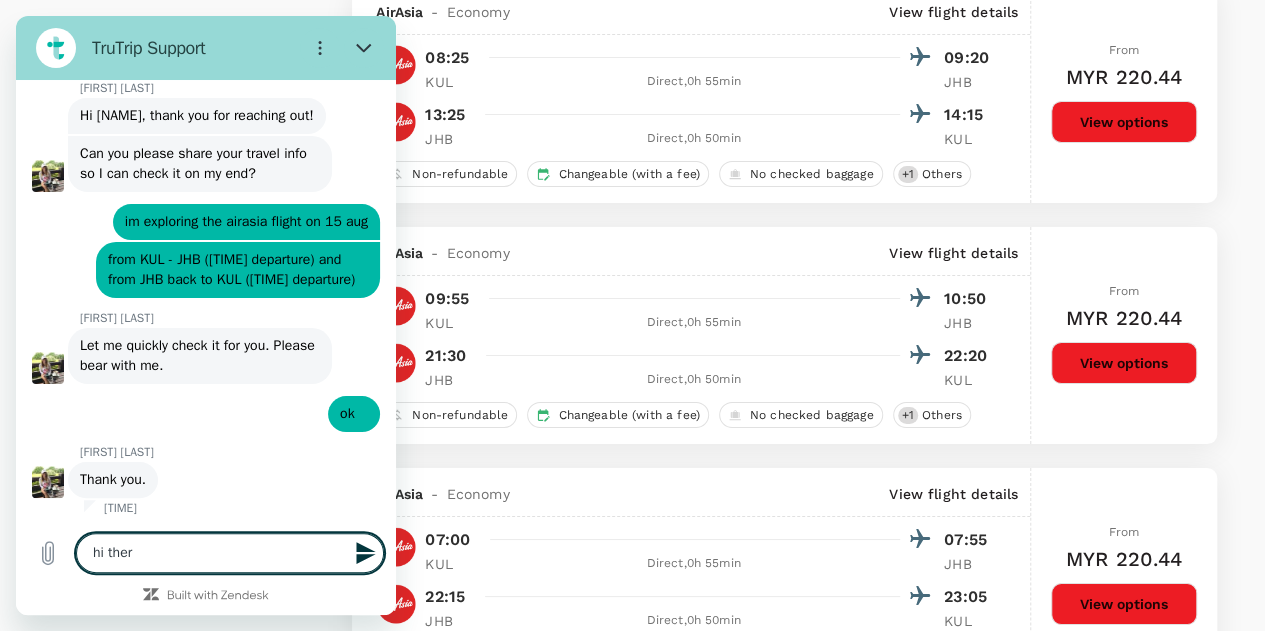 type on "hi the" 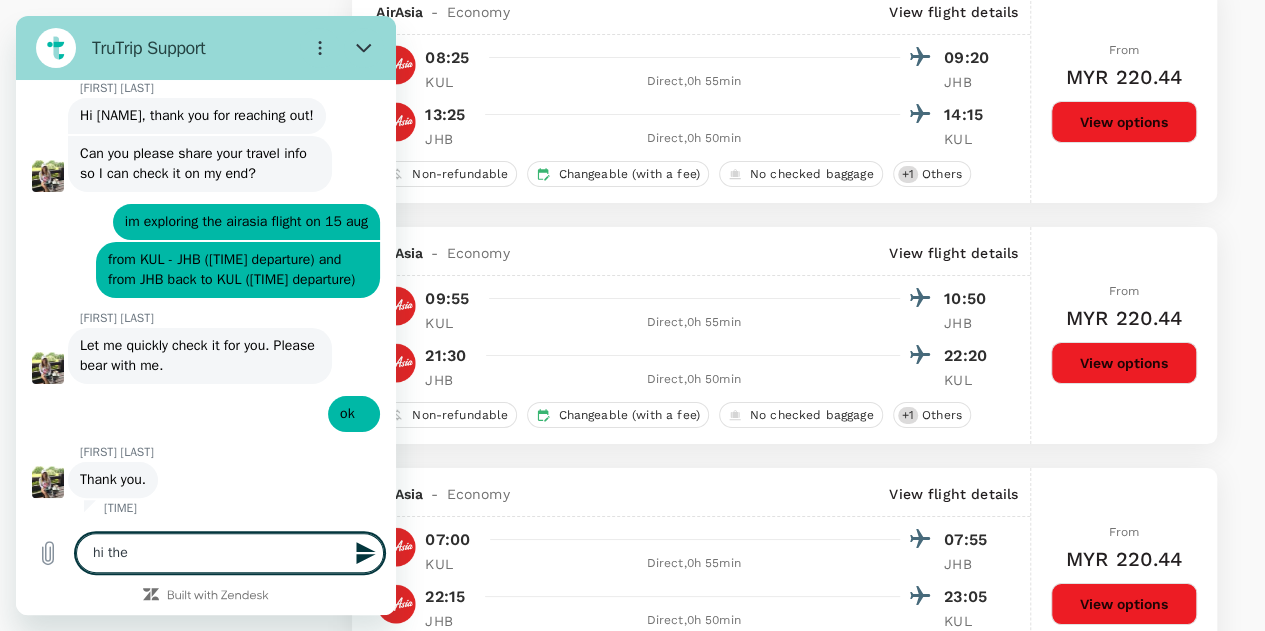type on "hi th" 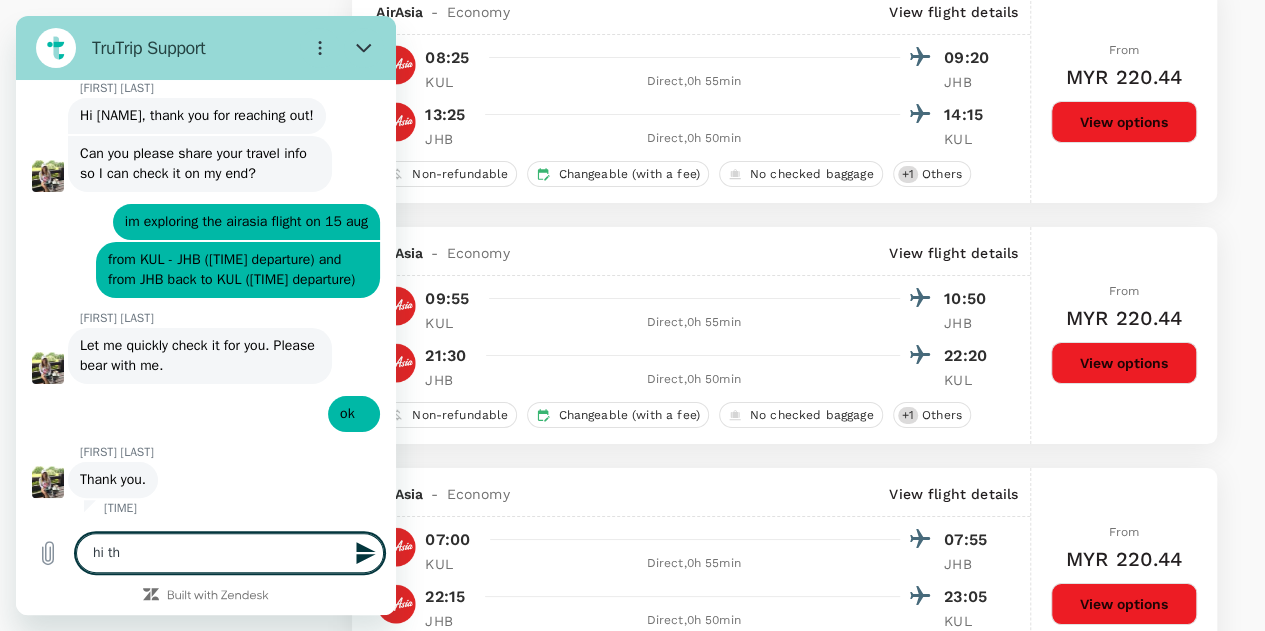 type on "hi t" 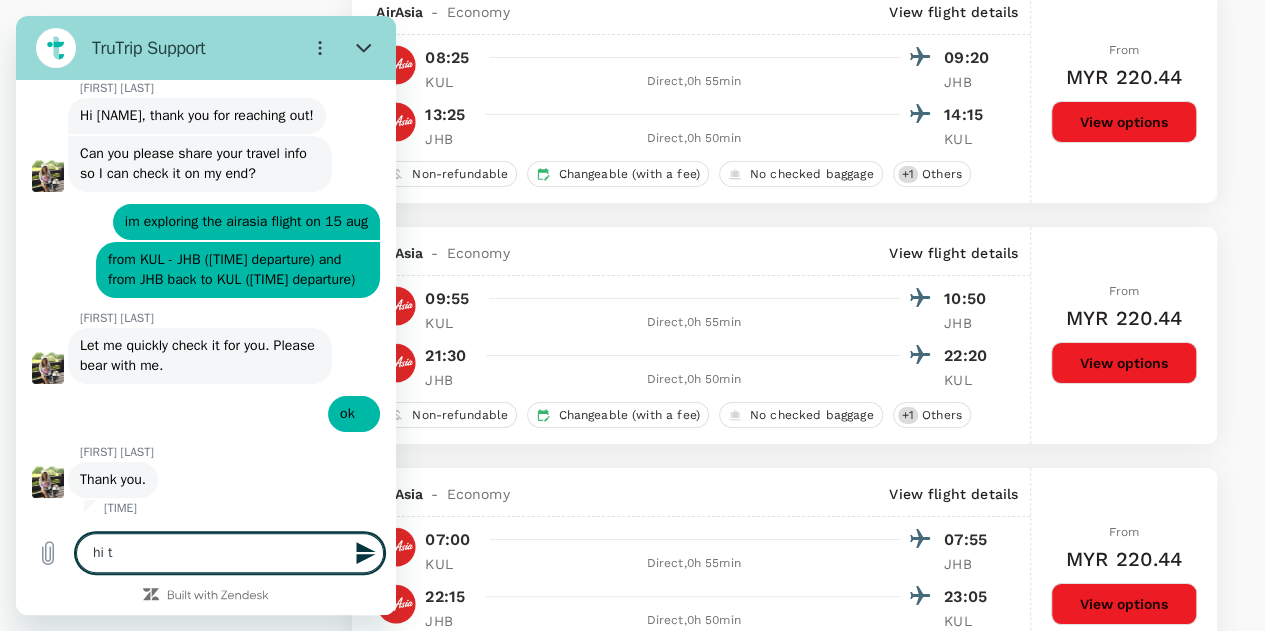 type on "hi" 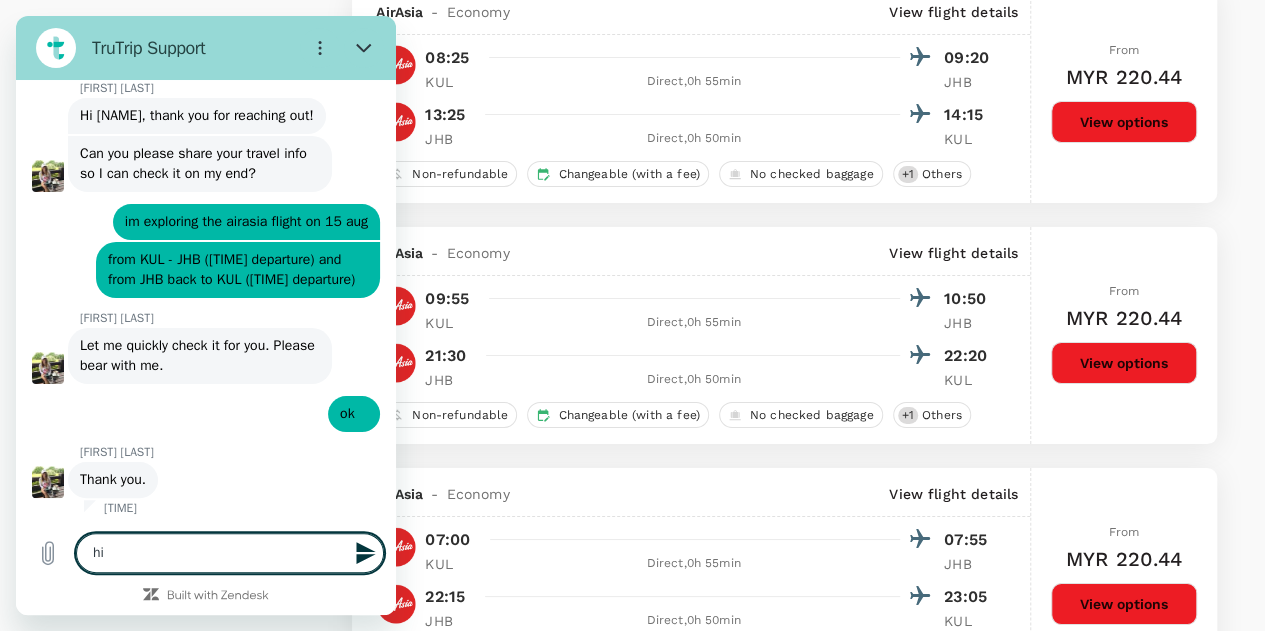 type on "hi" 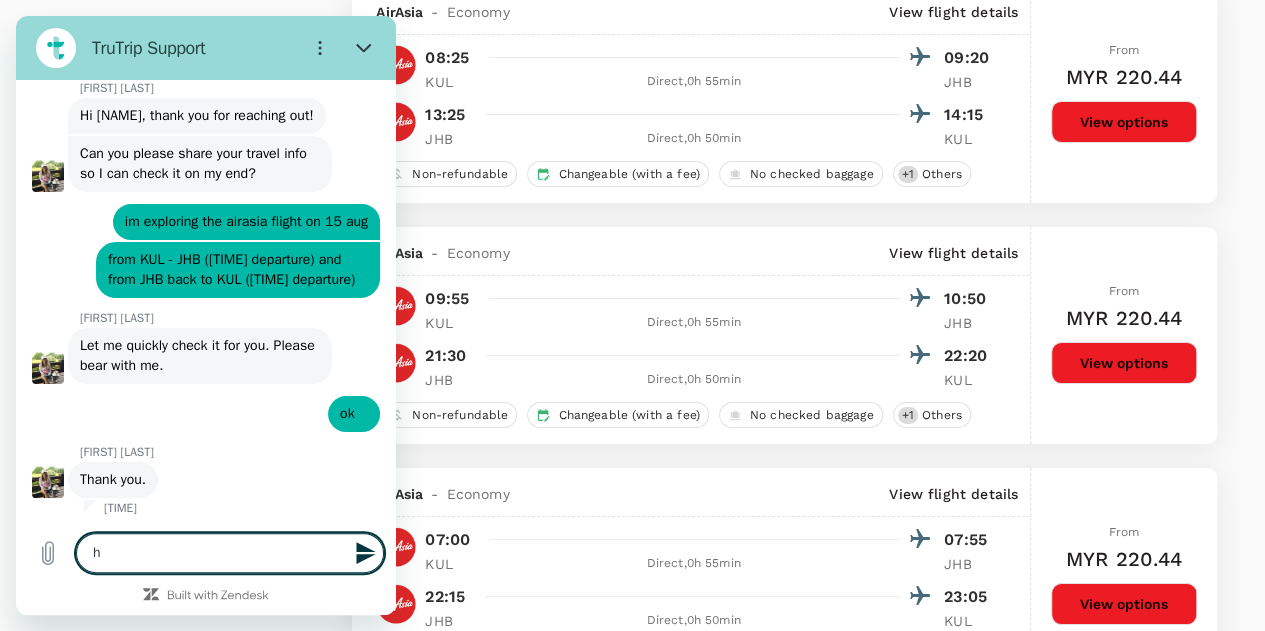 type 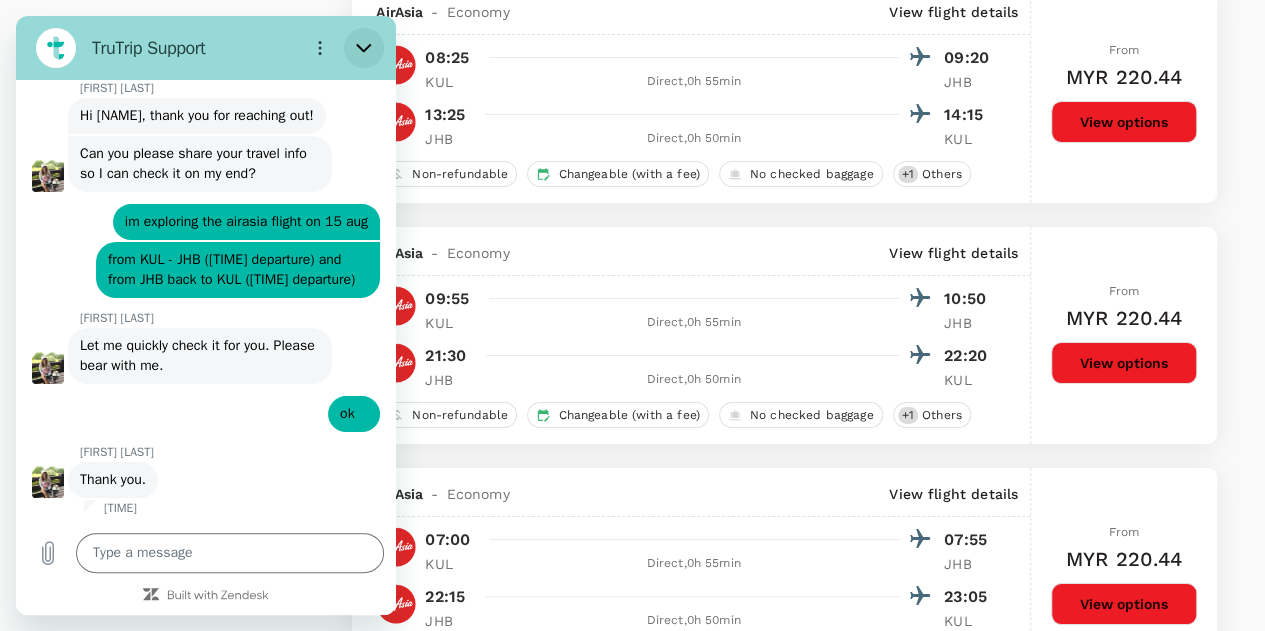 click at bounding box center (364, 48) 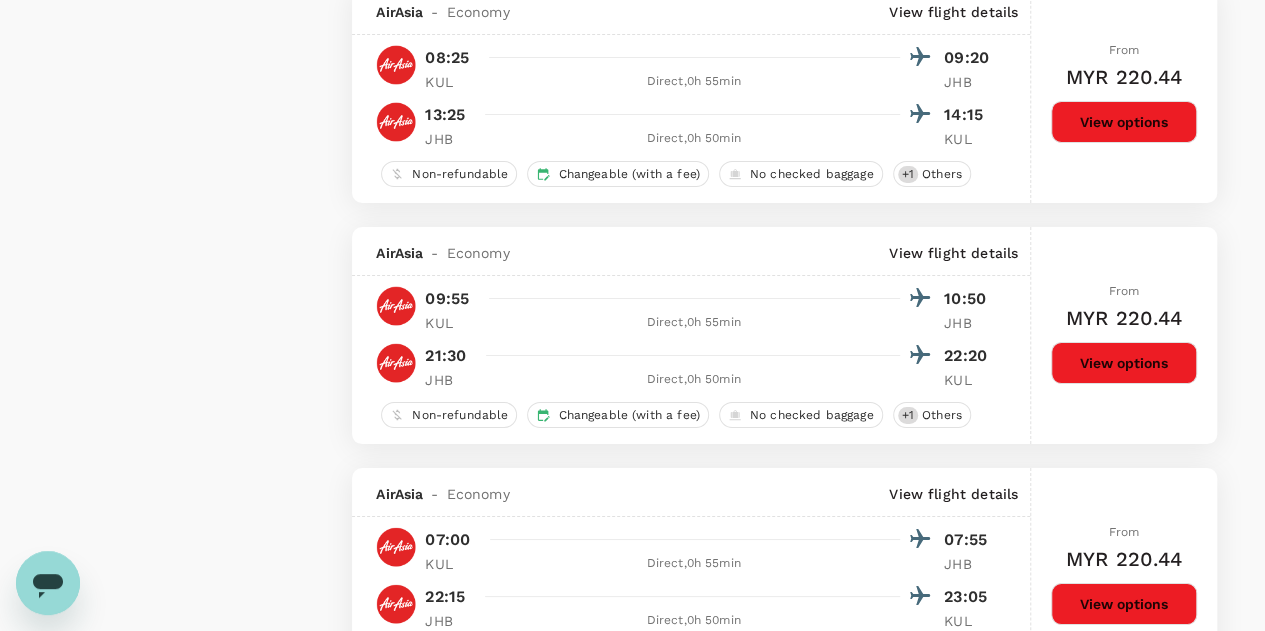click on "Policy Show flights that are hidden by company policy Stops Direct 1 stop 2+ stops Time Reset KUL - JHB JHB - KUL Take off time 00:00 - 24:00 Landing time 00:00 - 24:00 Duration 1.0 hours Take off time 00:00 - 24:00 Landing time 00:00 - 24:00 Duration 1.0 hours Business trip essentials Clear all Cabin baggage Checked baggage Flexible to change Refundable Free seat selection Complimentary drinks and meal Cabin class Change Economy Only economy Airlines Clear all AirAsia Batik Air Malaysia Malaysia Airlines Other Only show corporate rates Exclude code share flights" at bounding box center [176, -866] 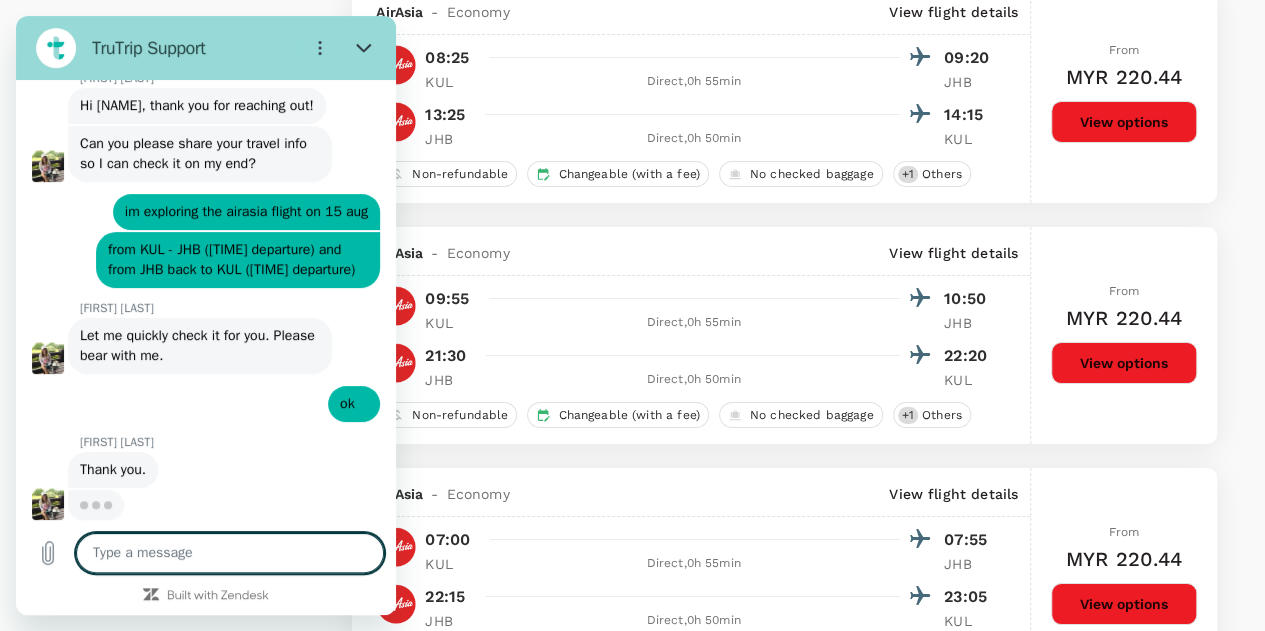 scroll, scrollTop: 631, scrollLeft: 0, axis: vertical 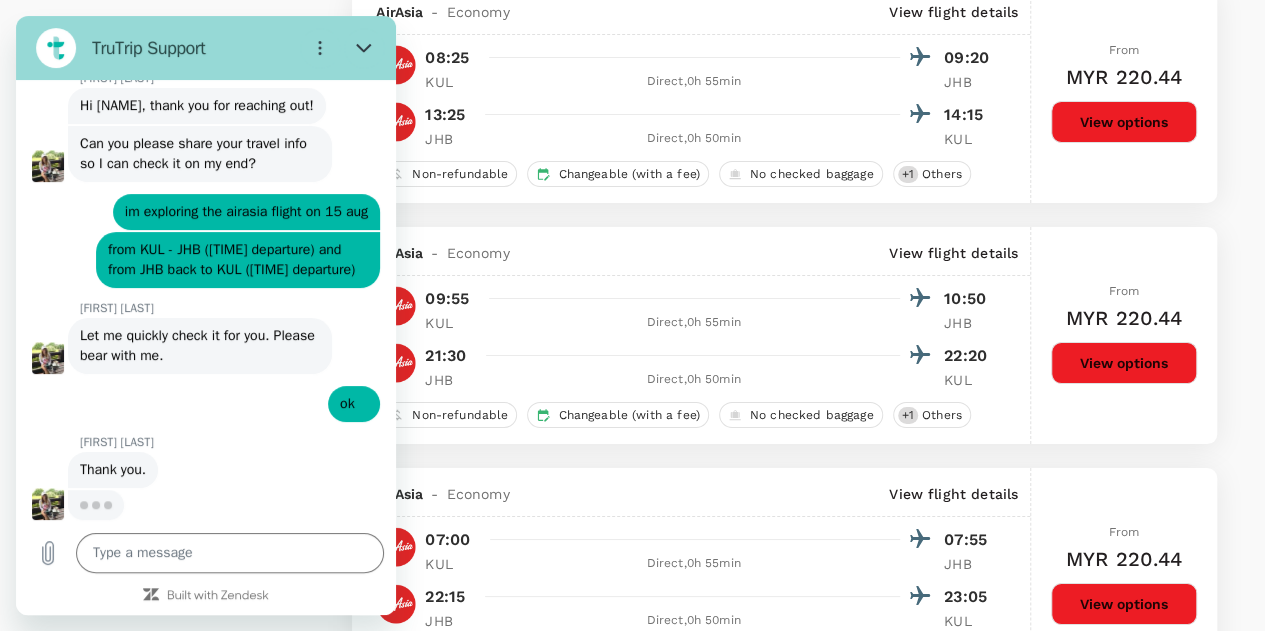 click at bounding box center [706, 298] 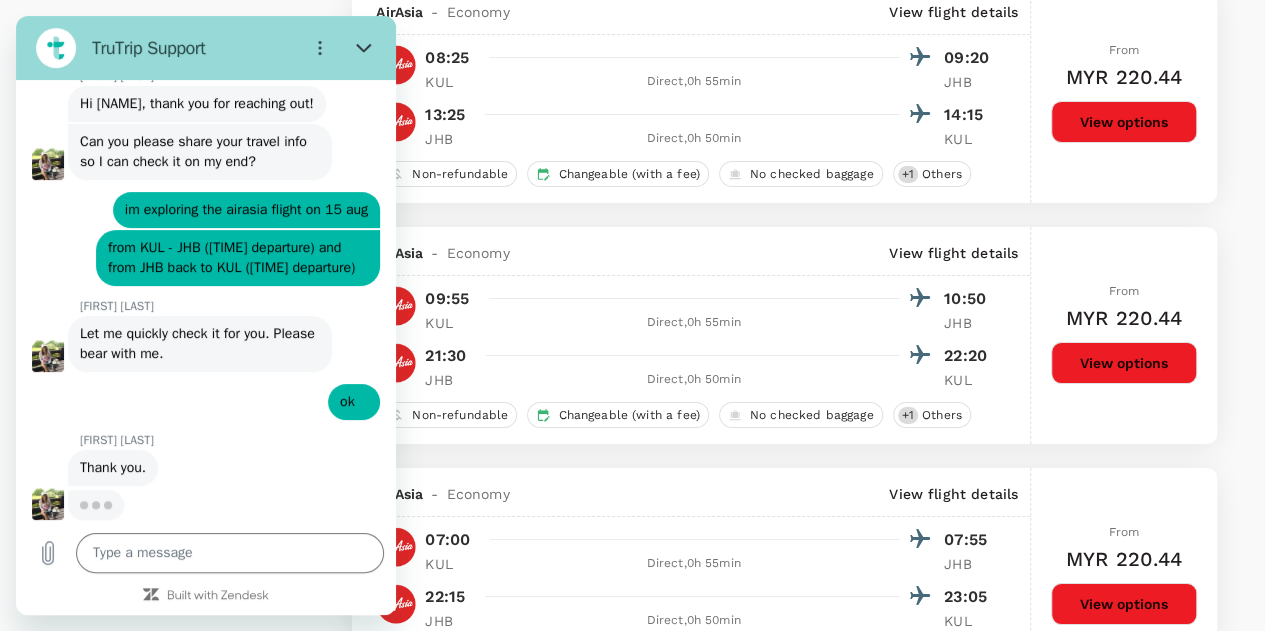 scroll, scrollTop: 631, scrollLeft: 0, axis: vertical 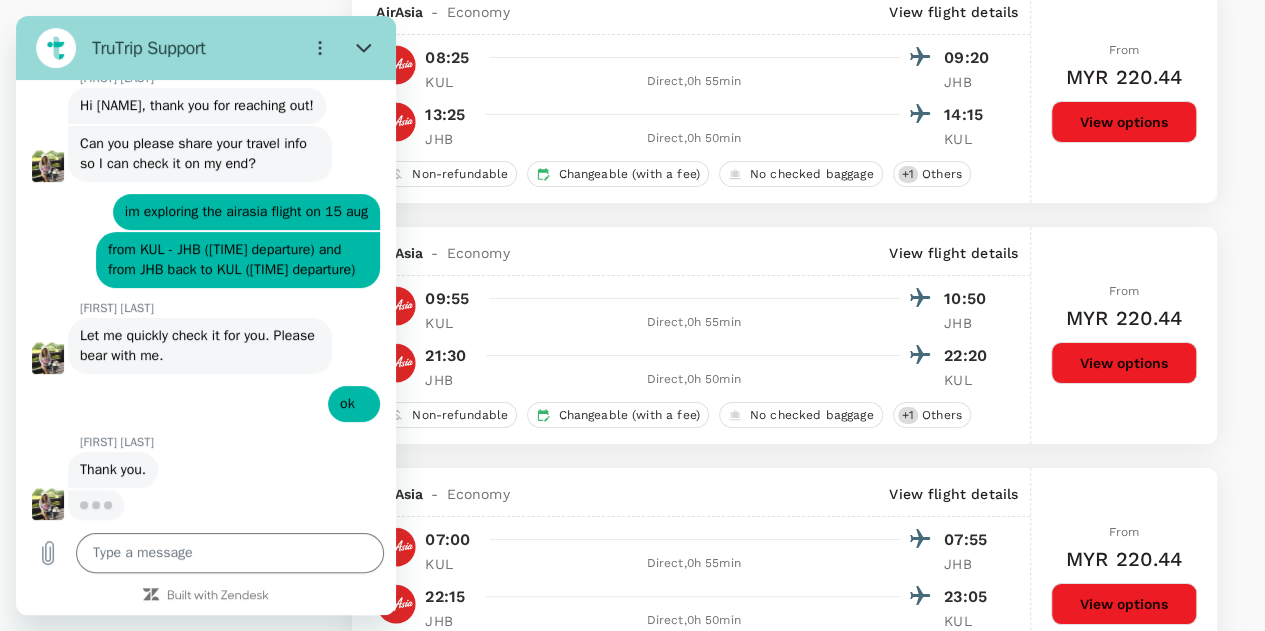 type on "x" 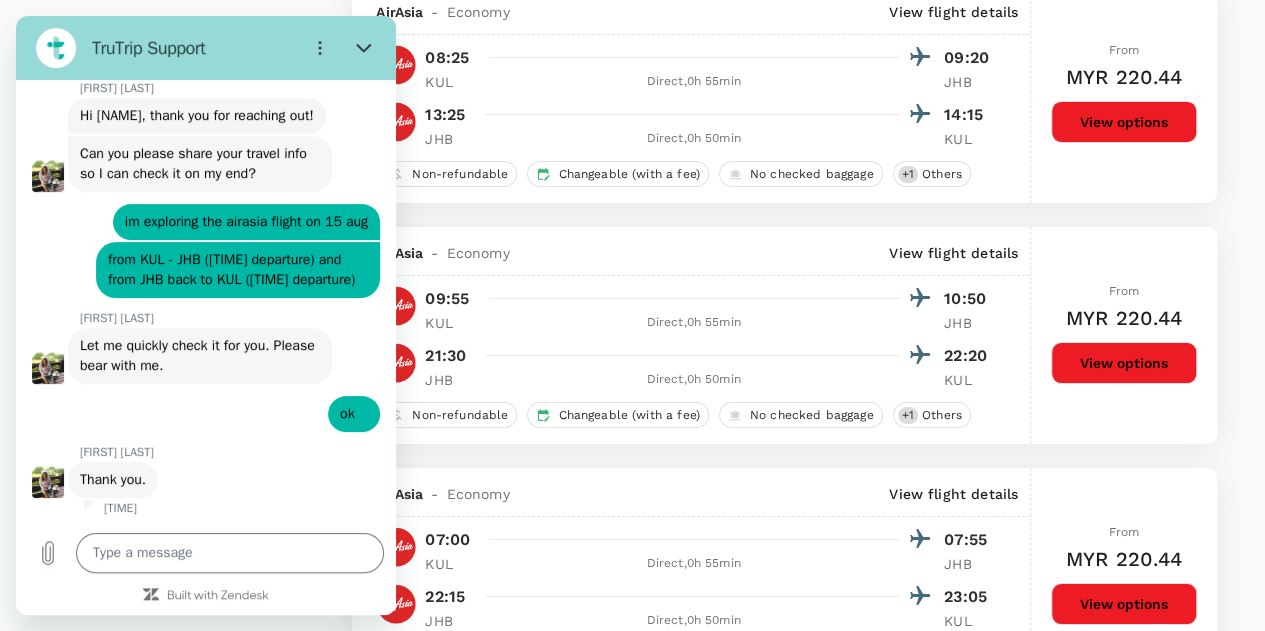 scroll, scrollTop: 621, scrollLeft: 0, axis: vertical 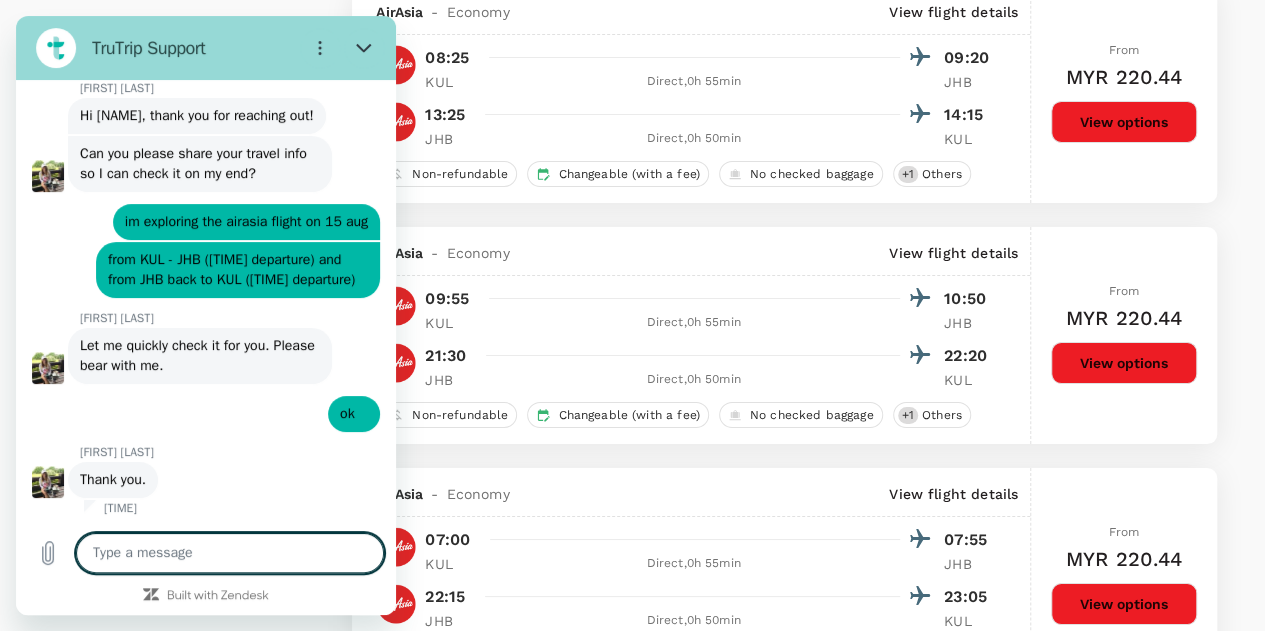 click at bounding box center [230, 553] 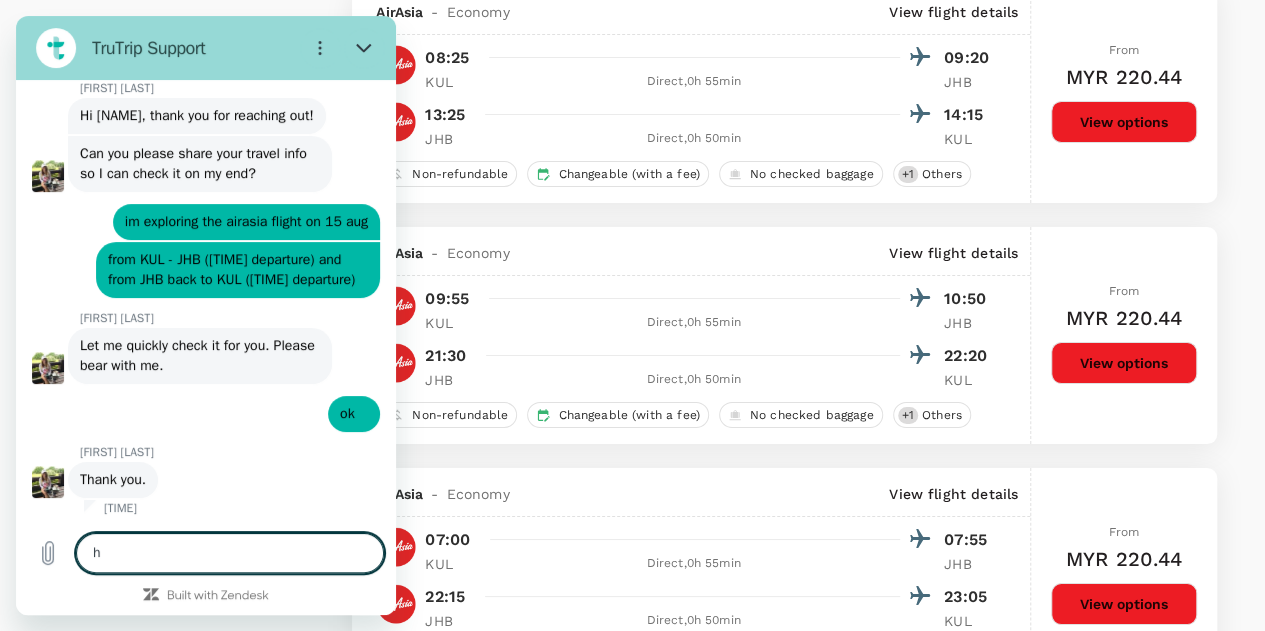 type on "hi" 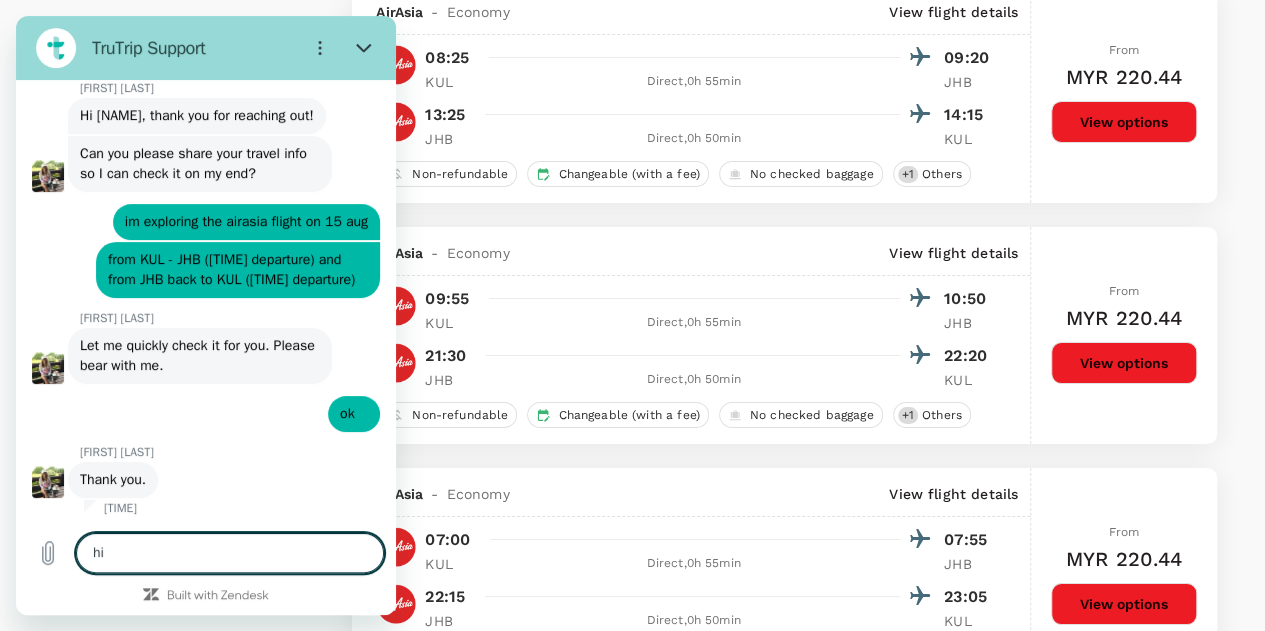 type on "x" 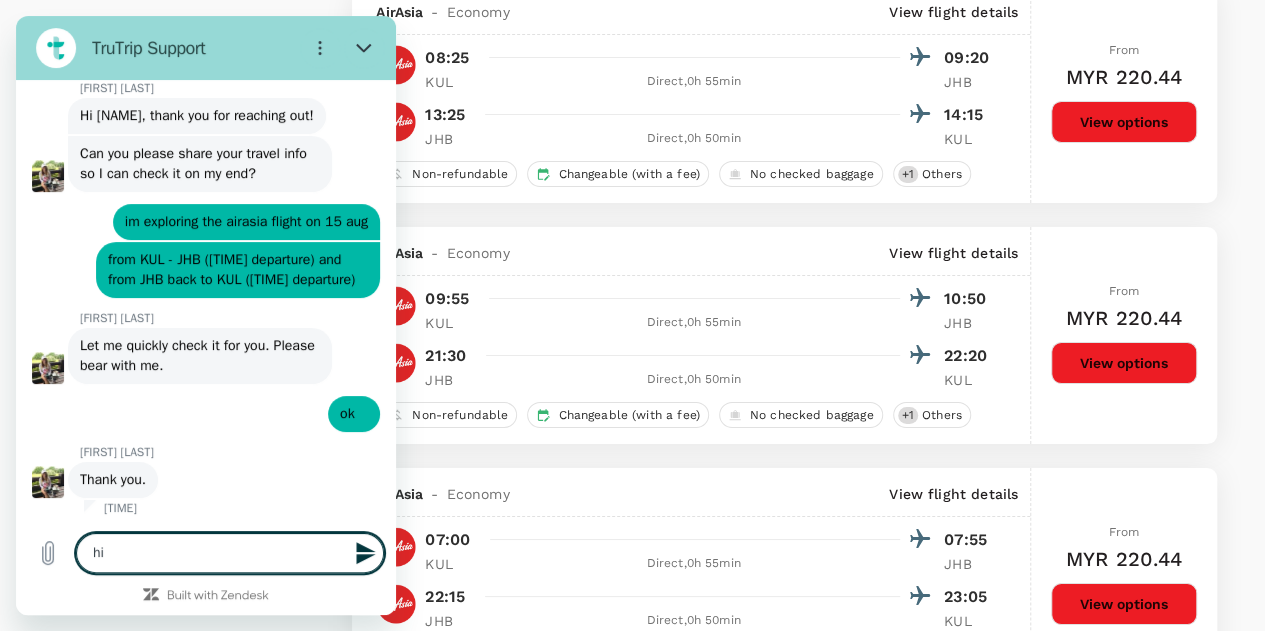 type on "hi," 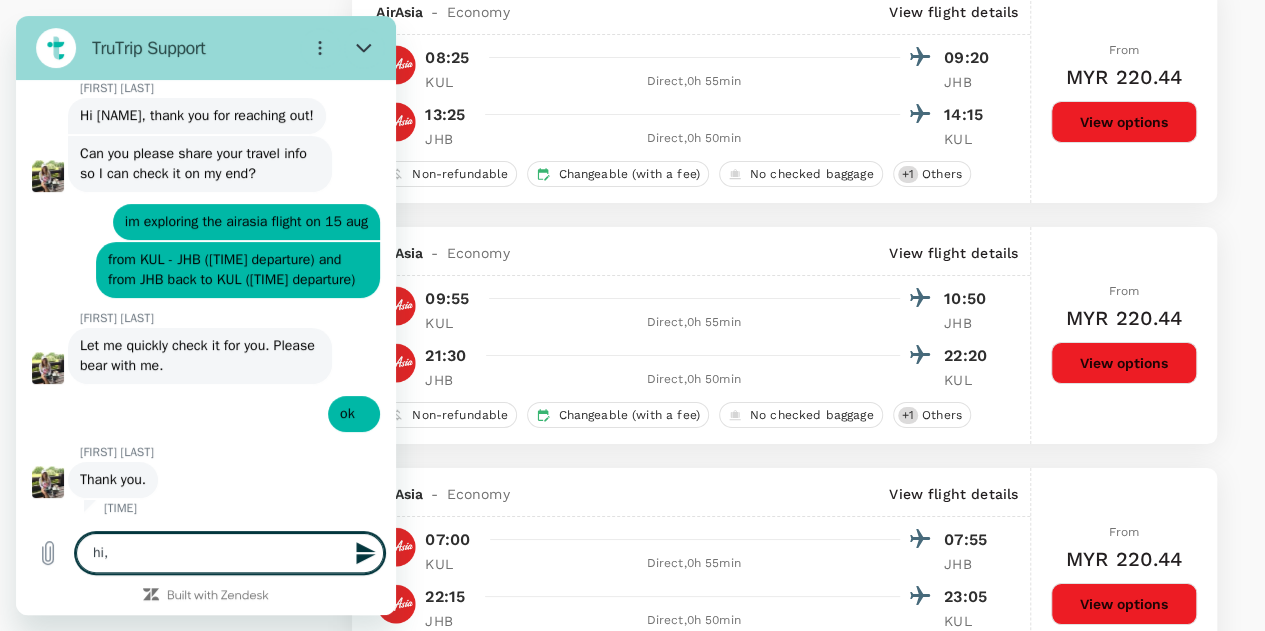 type on "hi," 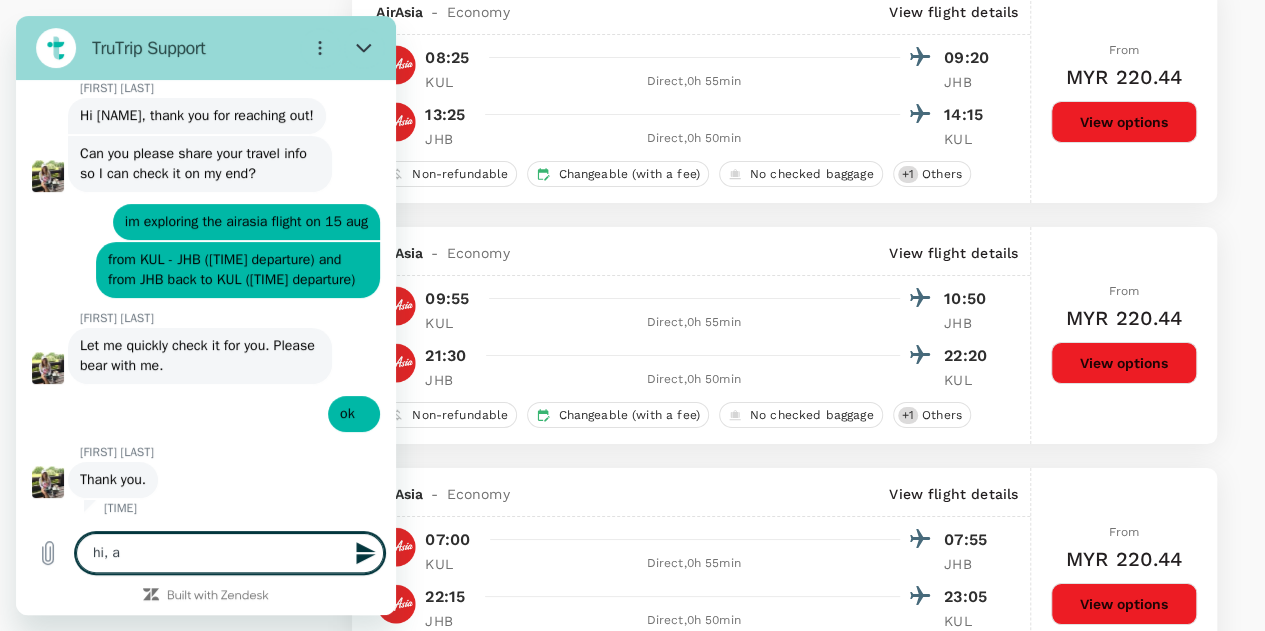 type on "hi, an" 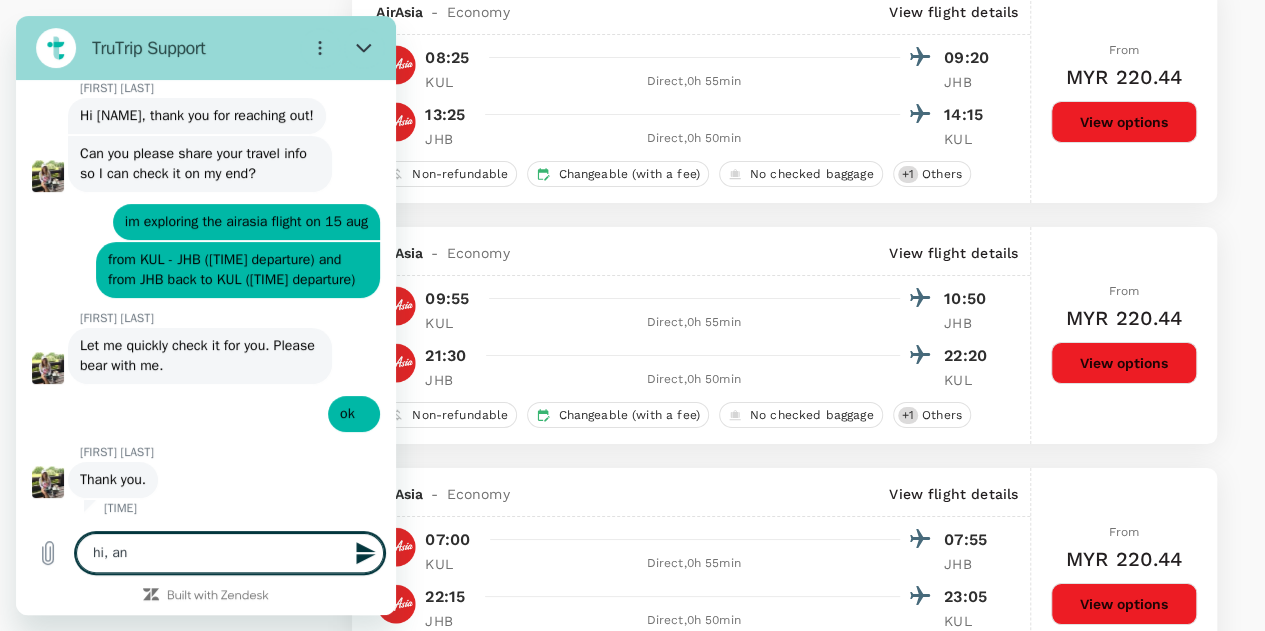 type on "hi, any" 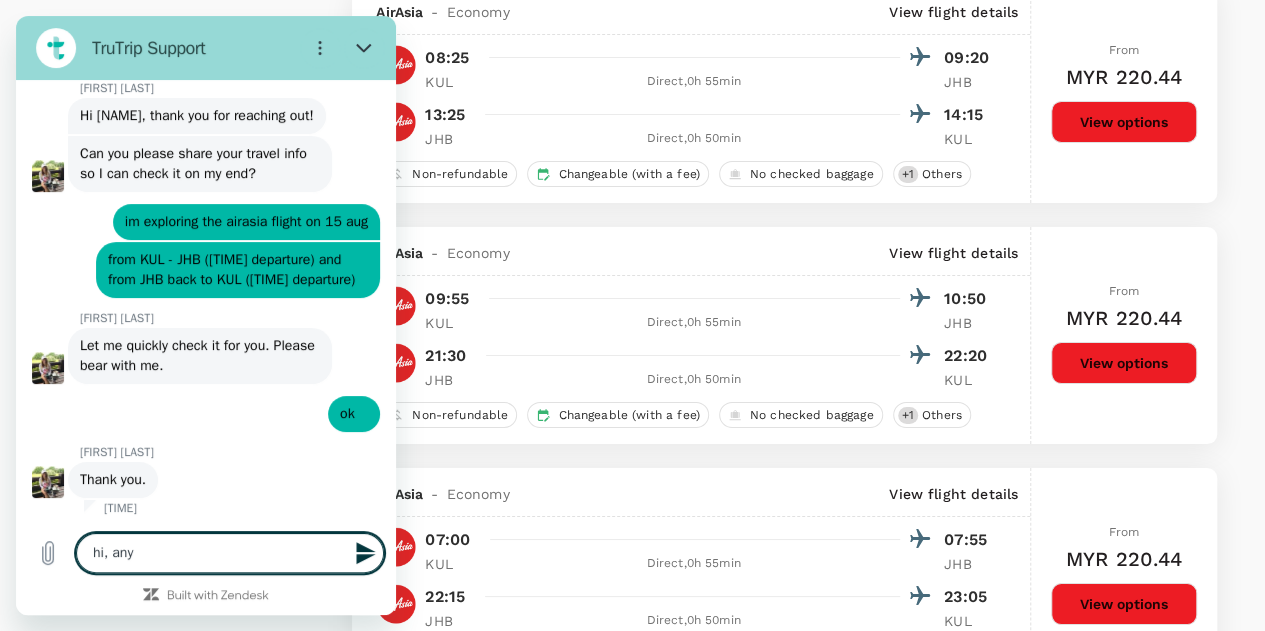 type on "x" 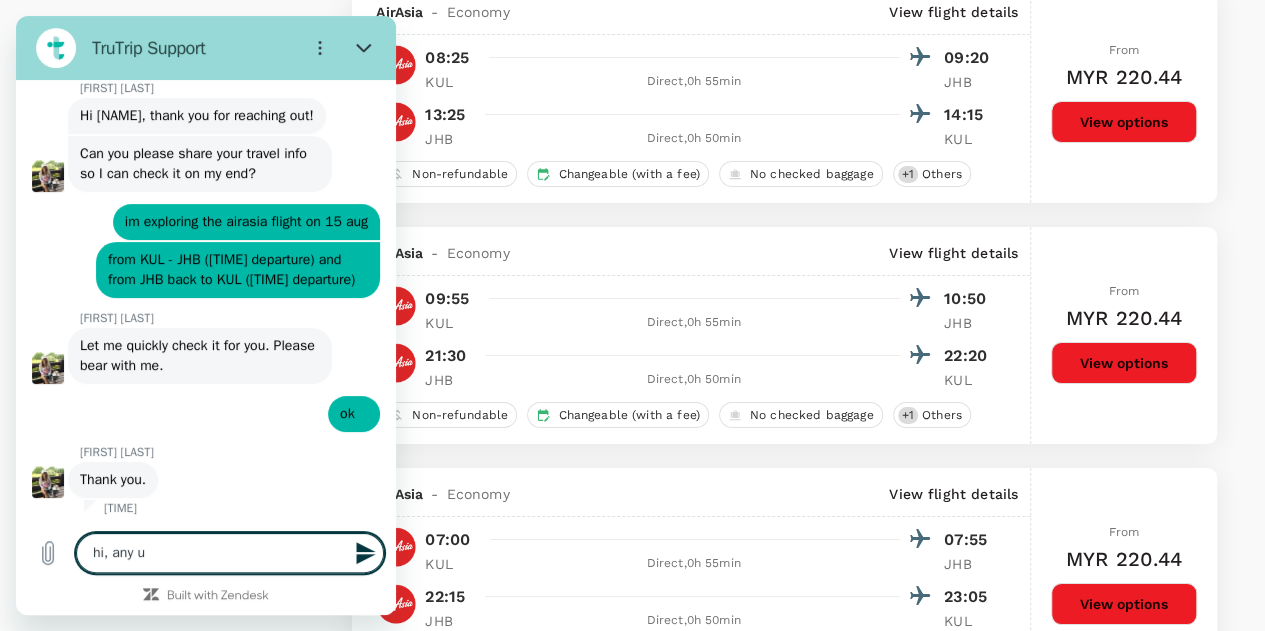 type on "hi, any up" 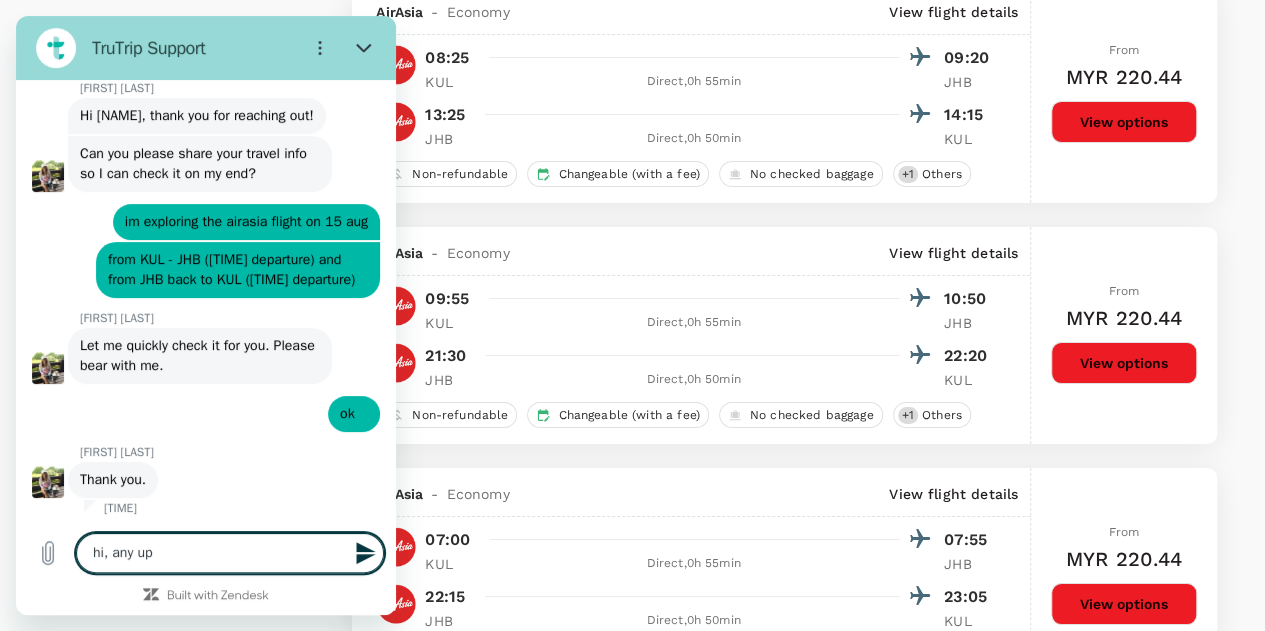 type on "hi, any upd" 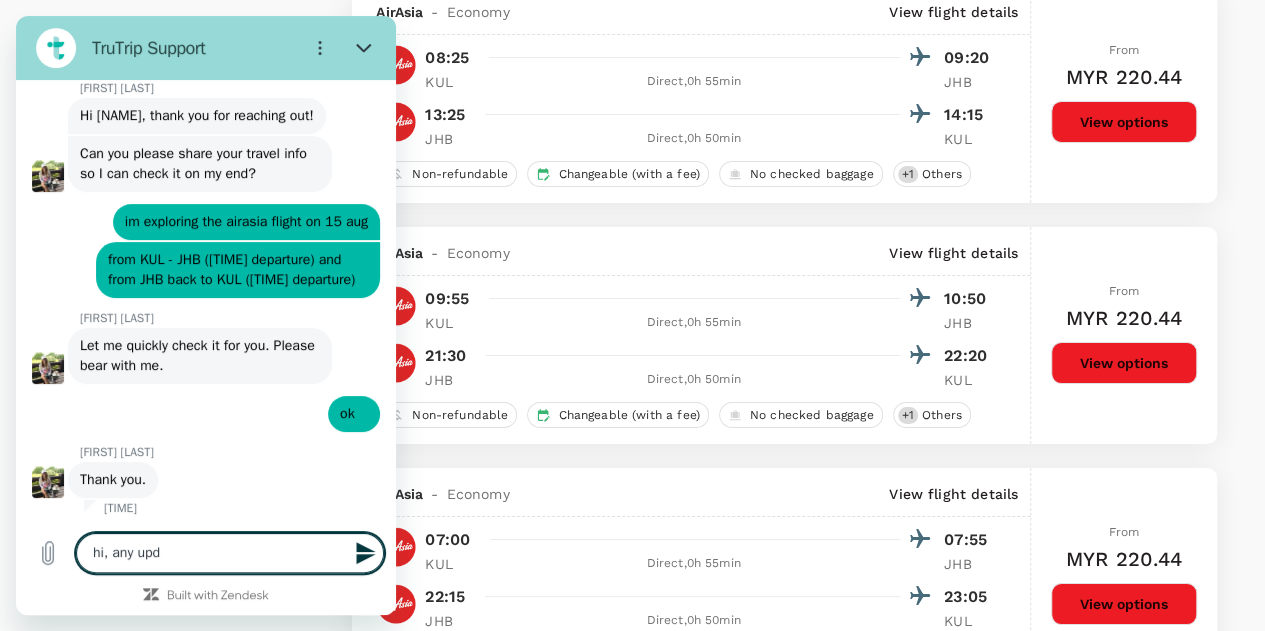 type on "hi, any upda" 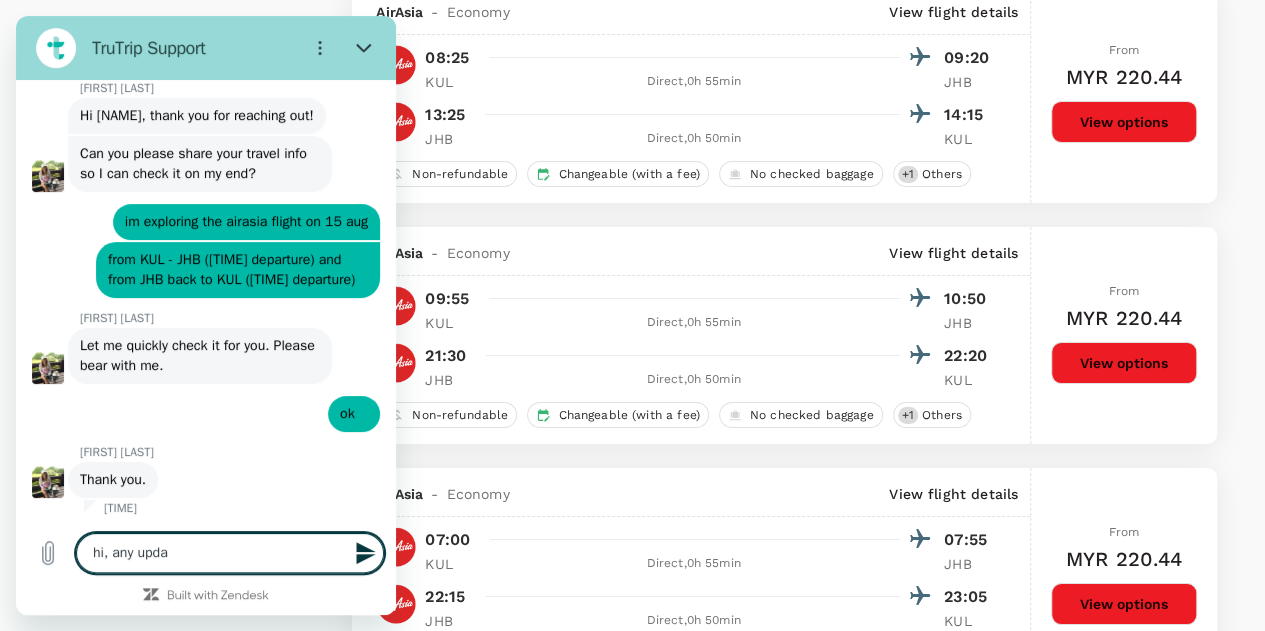type on "hi, any updae" 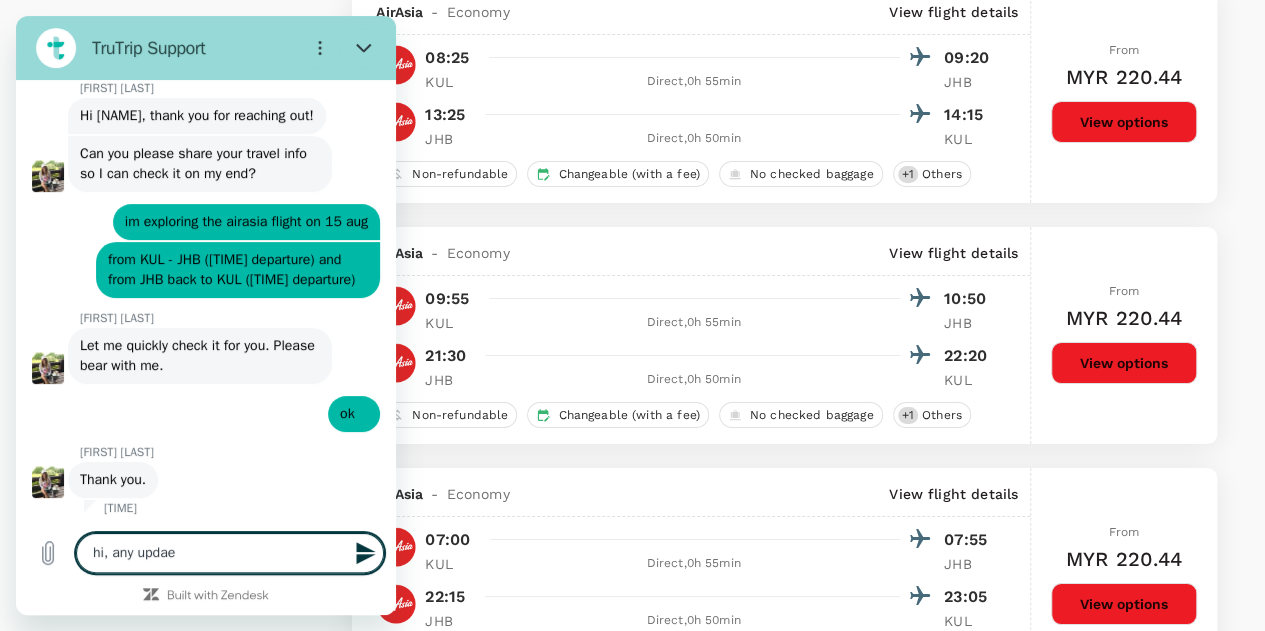 type on "hi, any updae?" 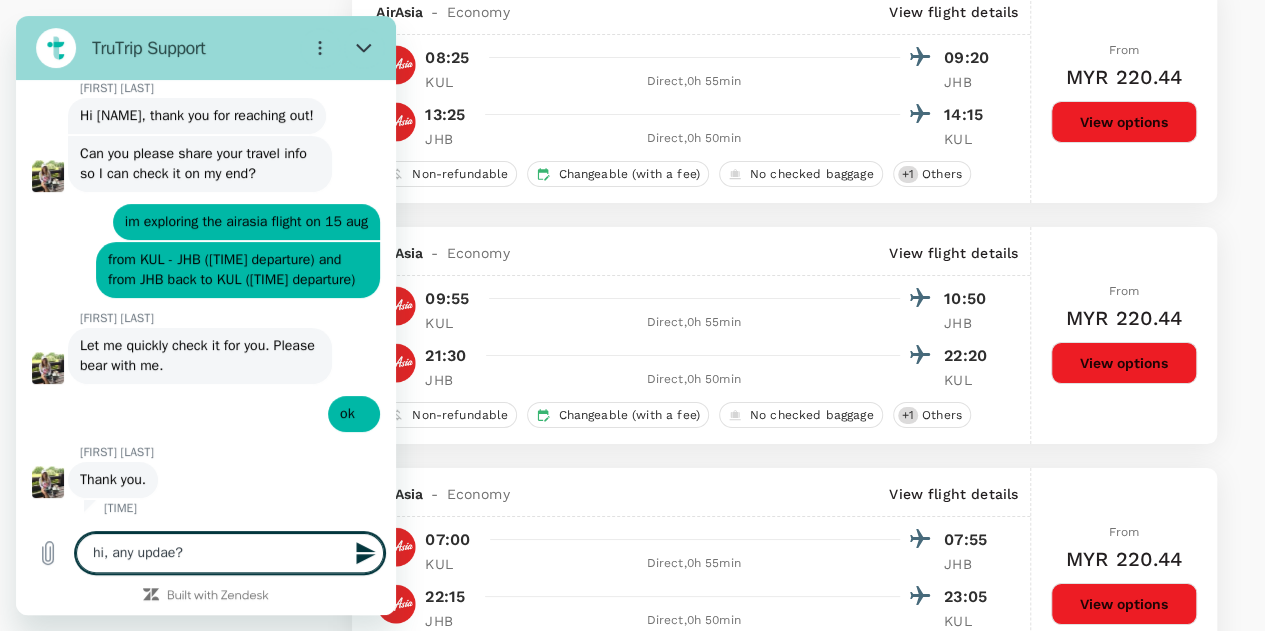 type on "x" 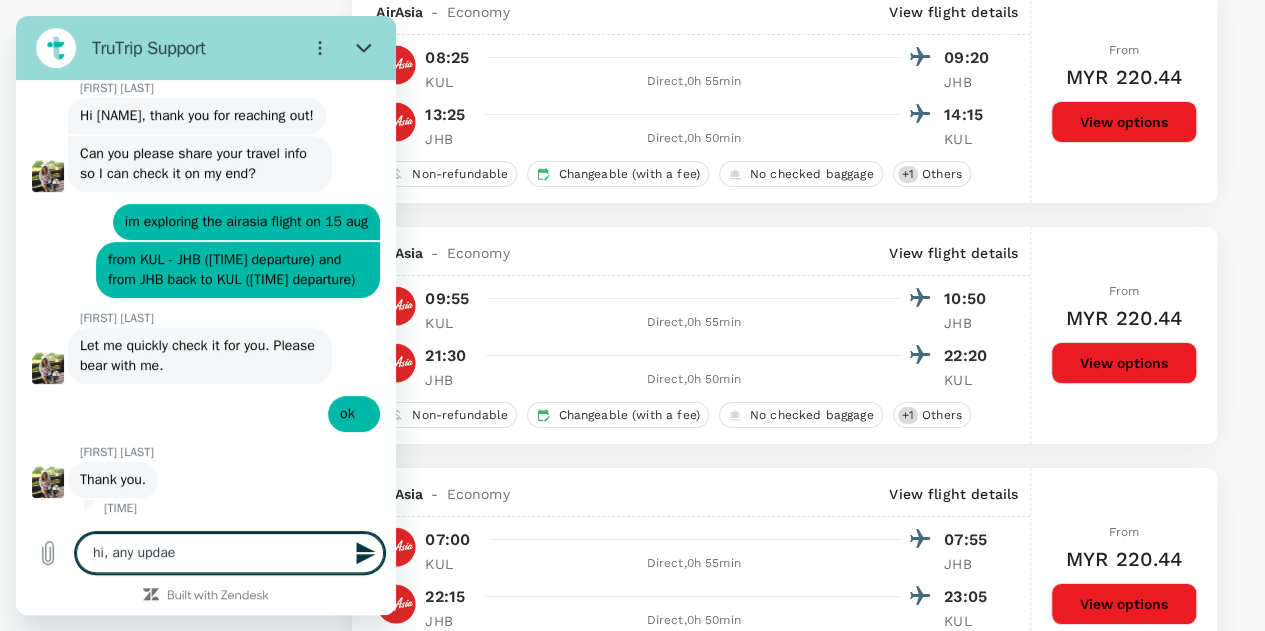 type on "hi, any upda" 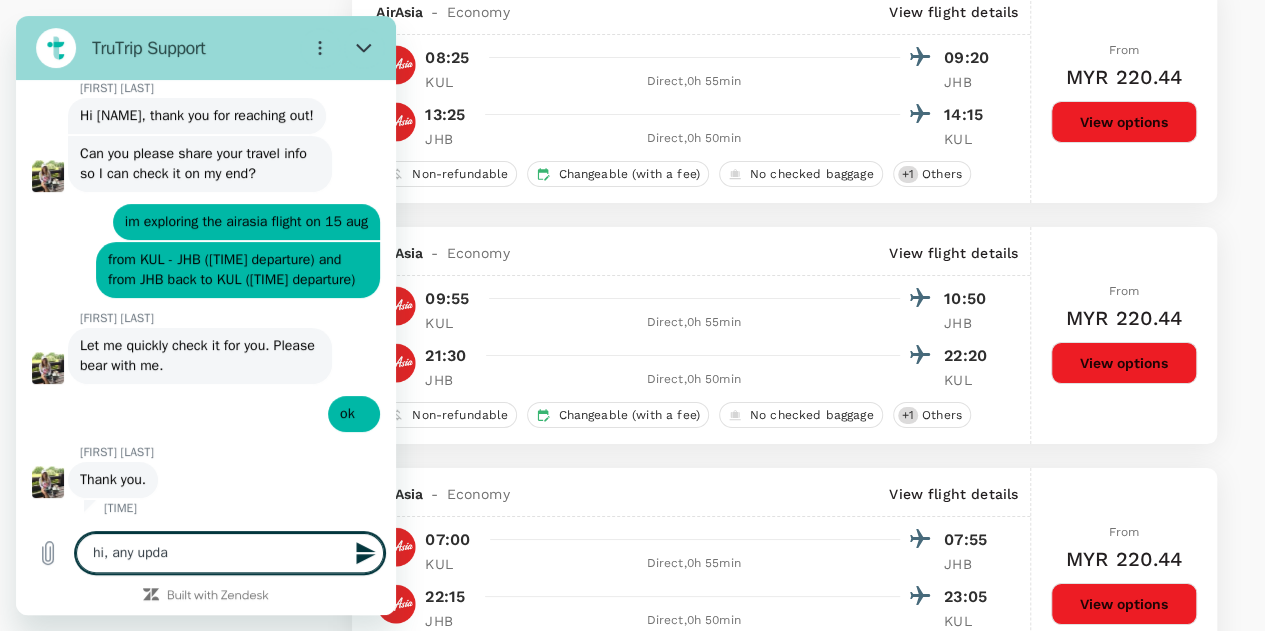 type on "hi, any updat" 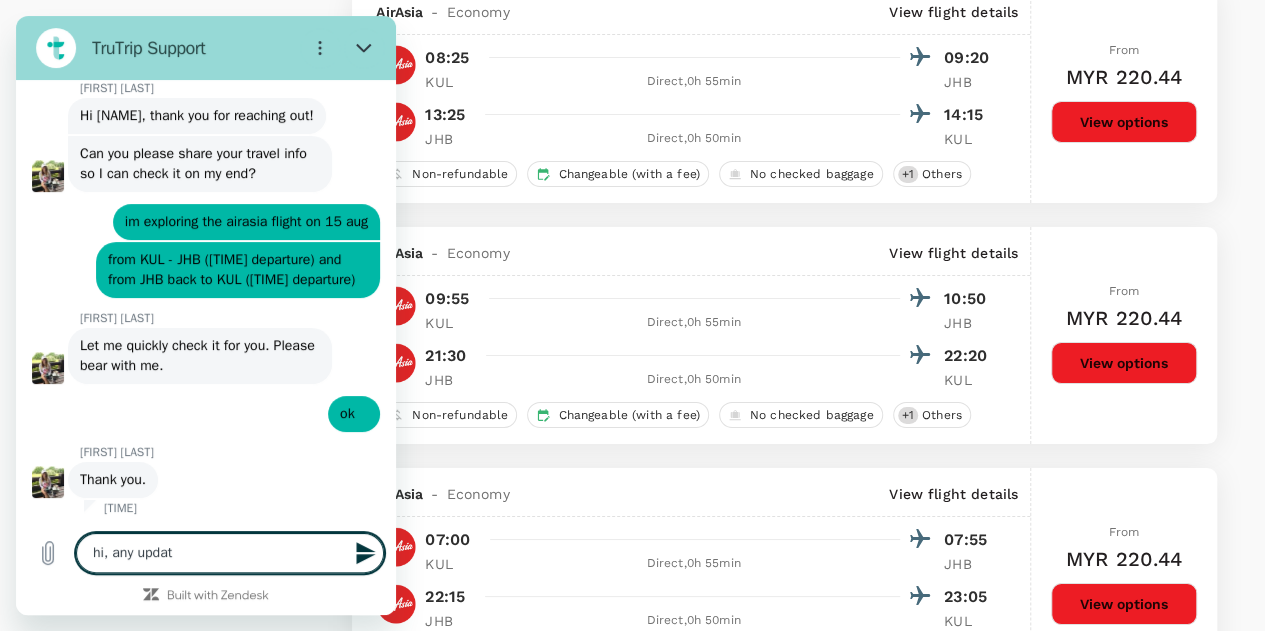 type on "x" 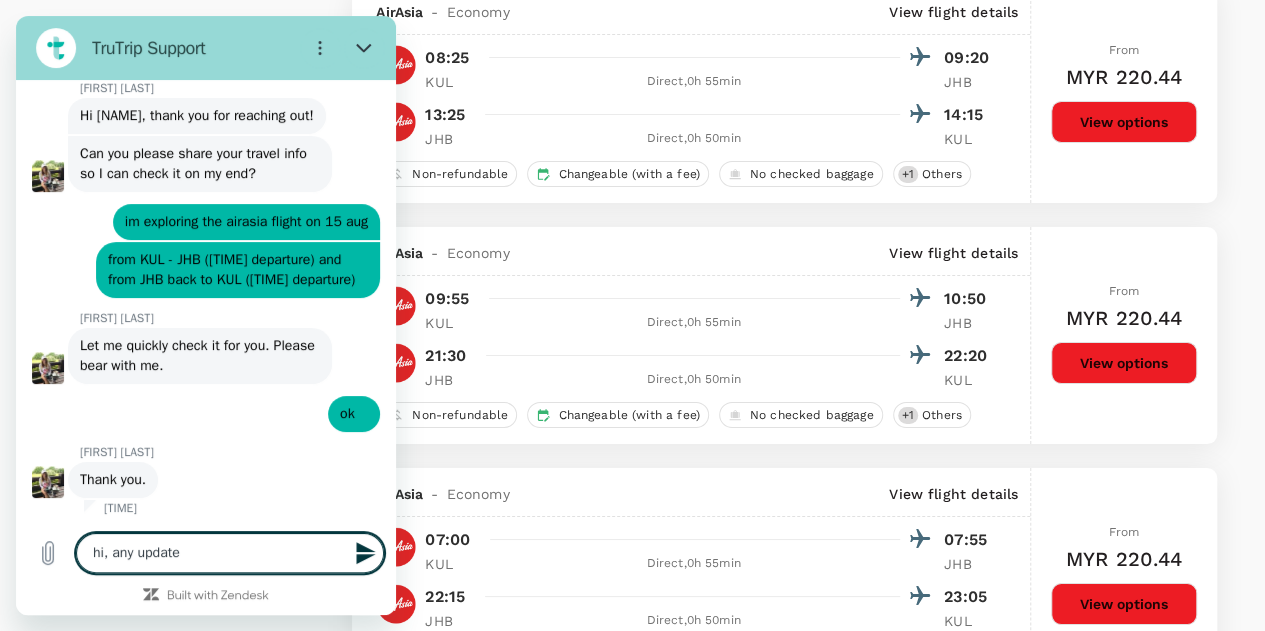 type on "hi, any update?" 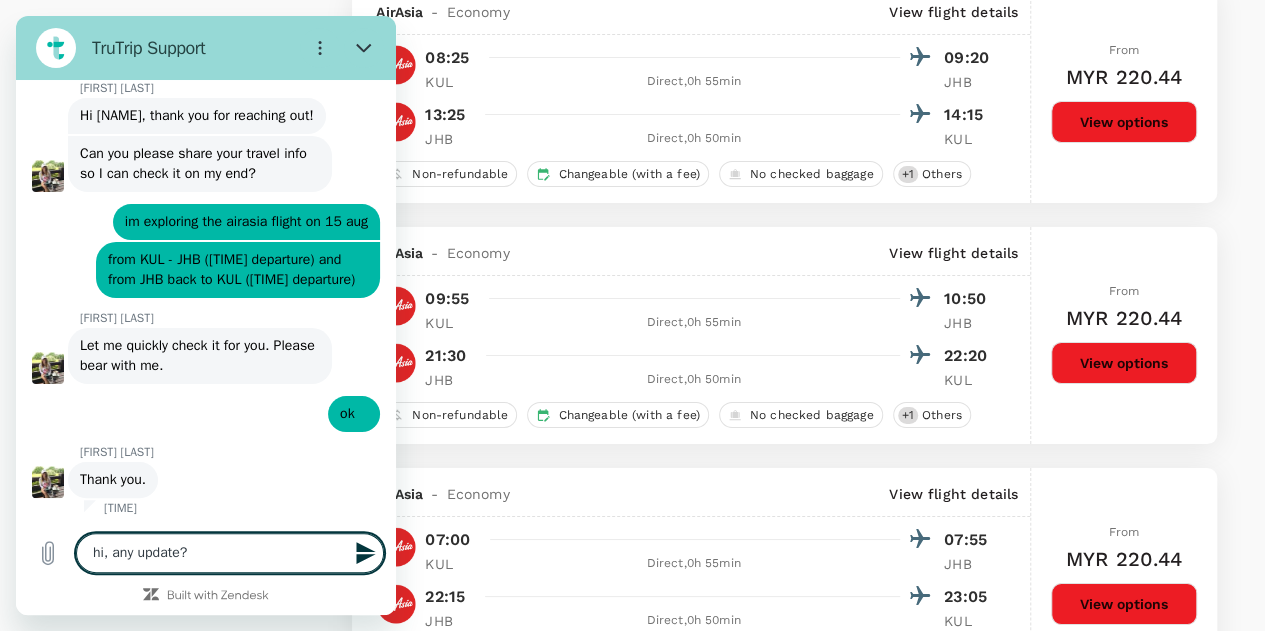 type 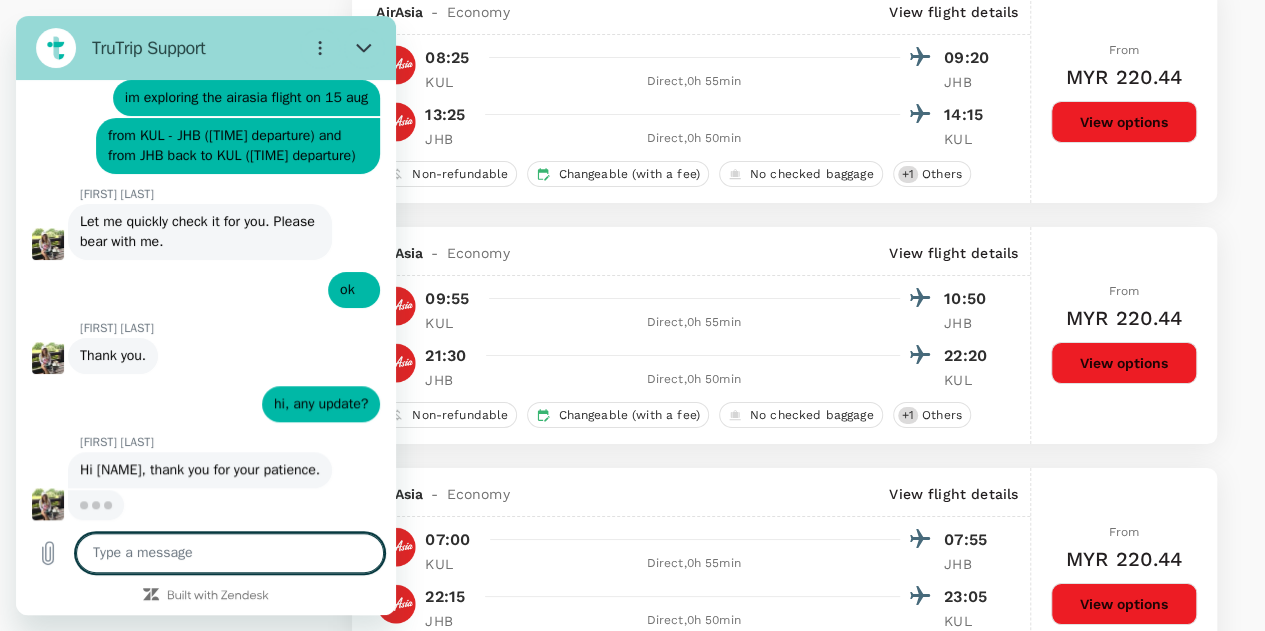 scroll, scrollTop: 765, scrollLeft: 0, axis: vertical 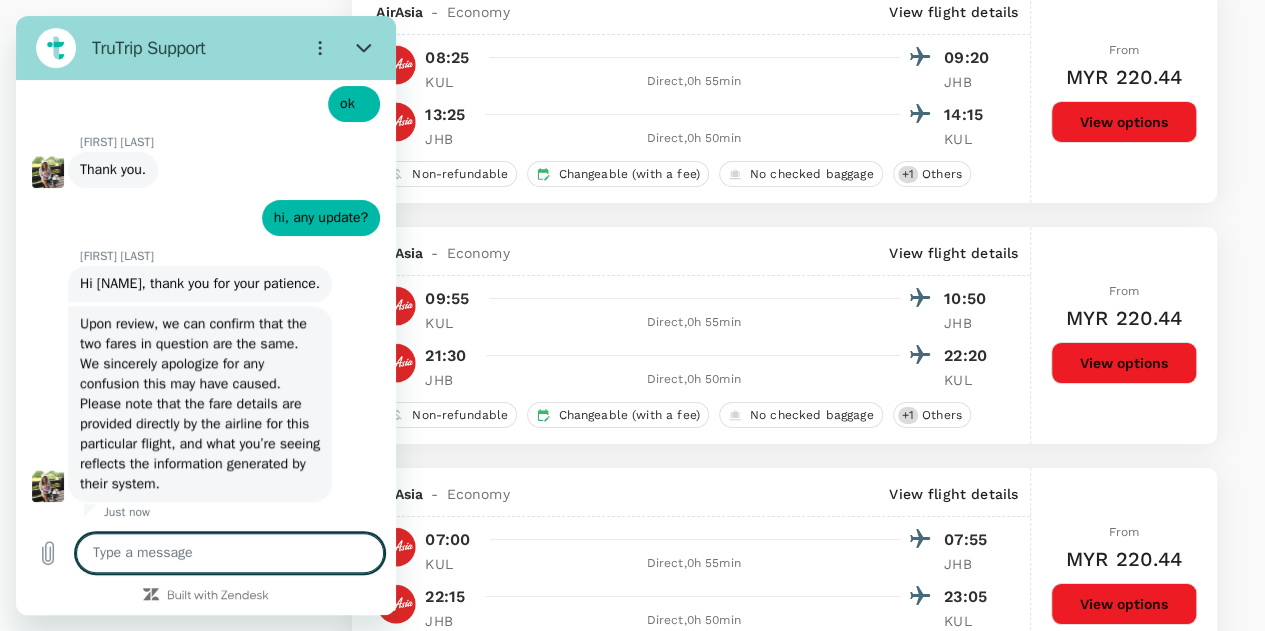 type on "x" 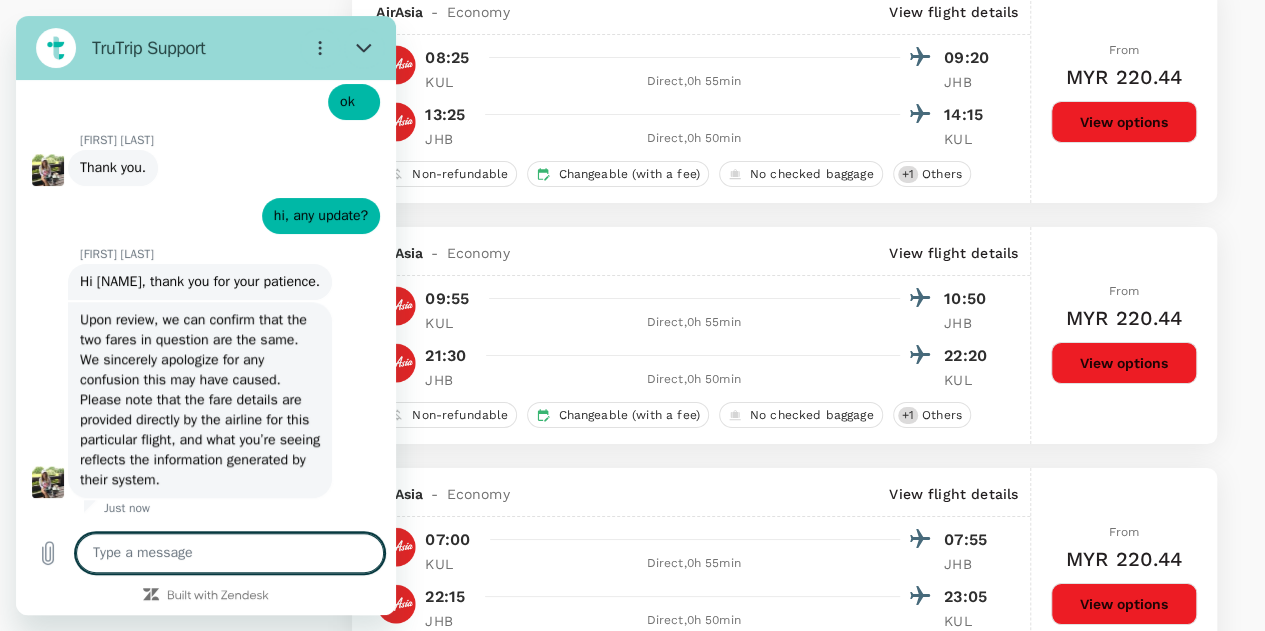 scroll, scrollTop: 973, scrollLeft: 0, axis: vertical 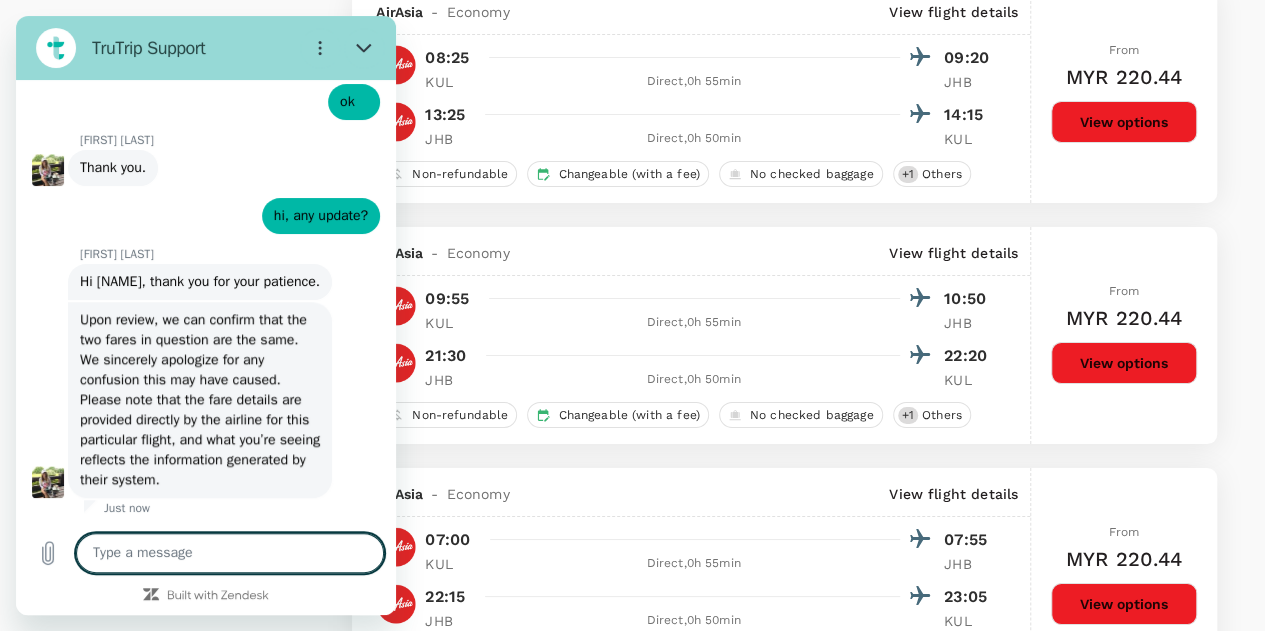 type on "s" 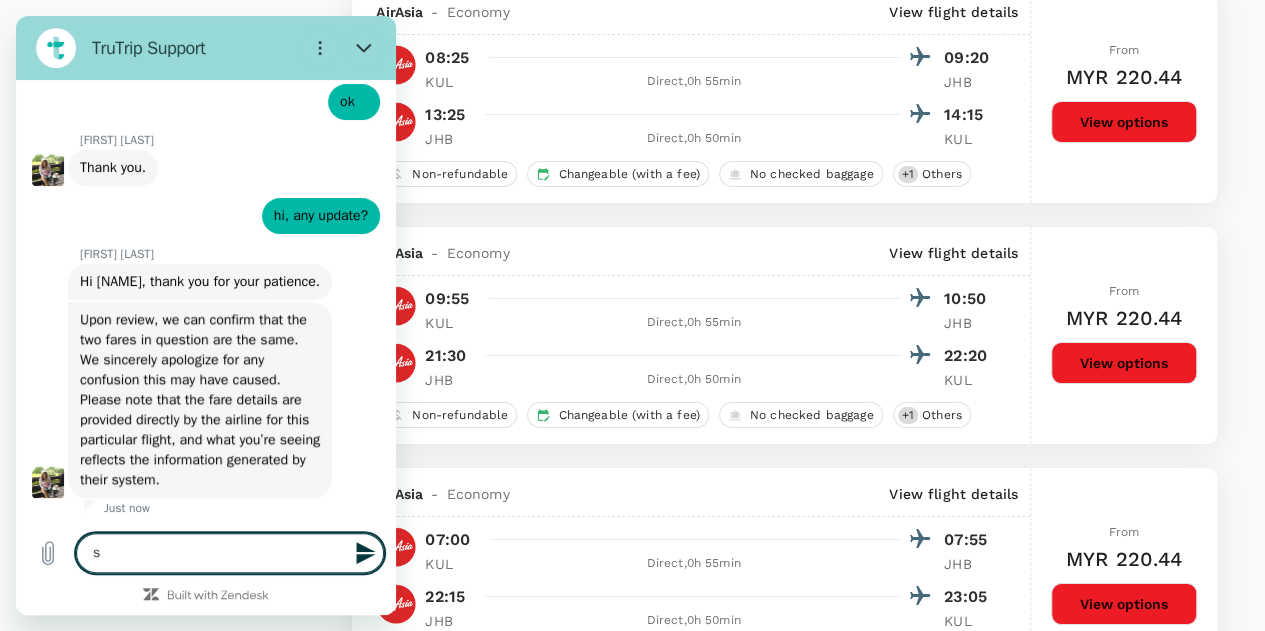 type on "so" 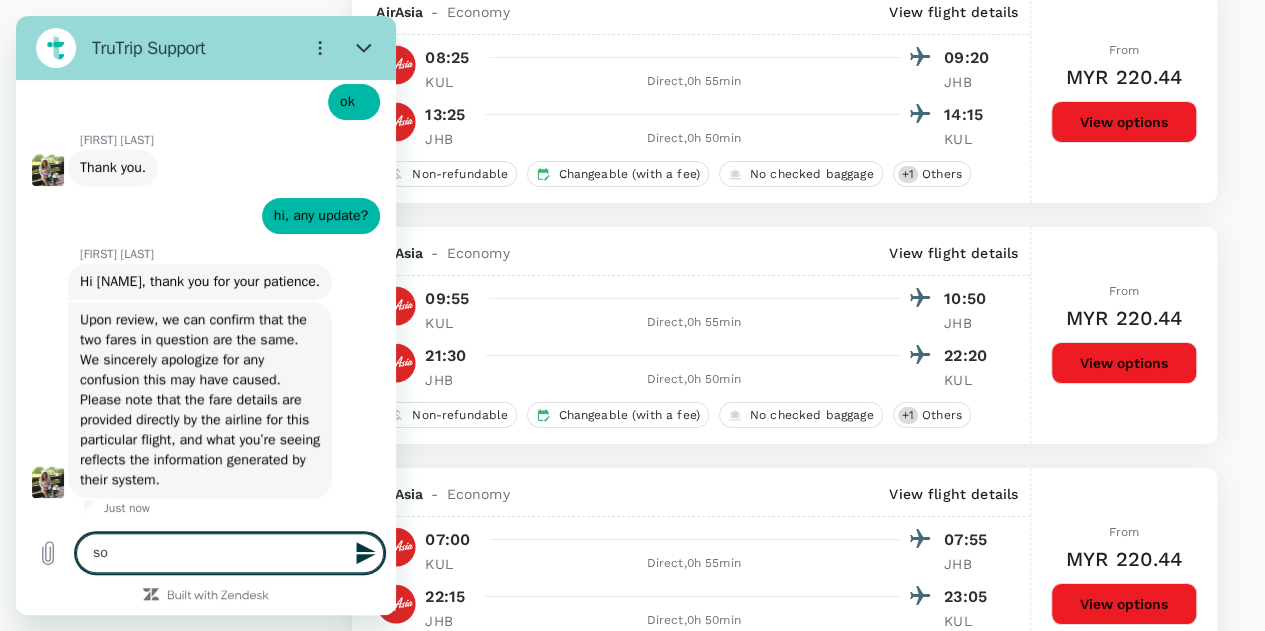 type on "x" 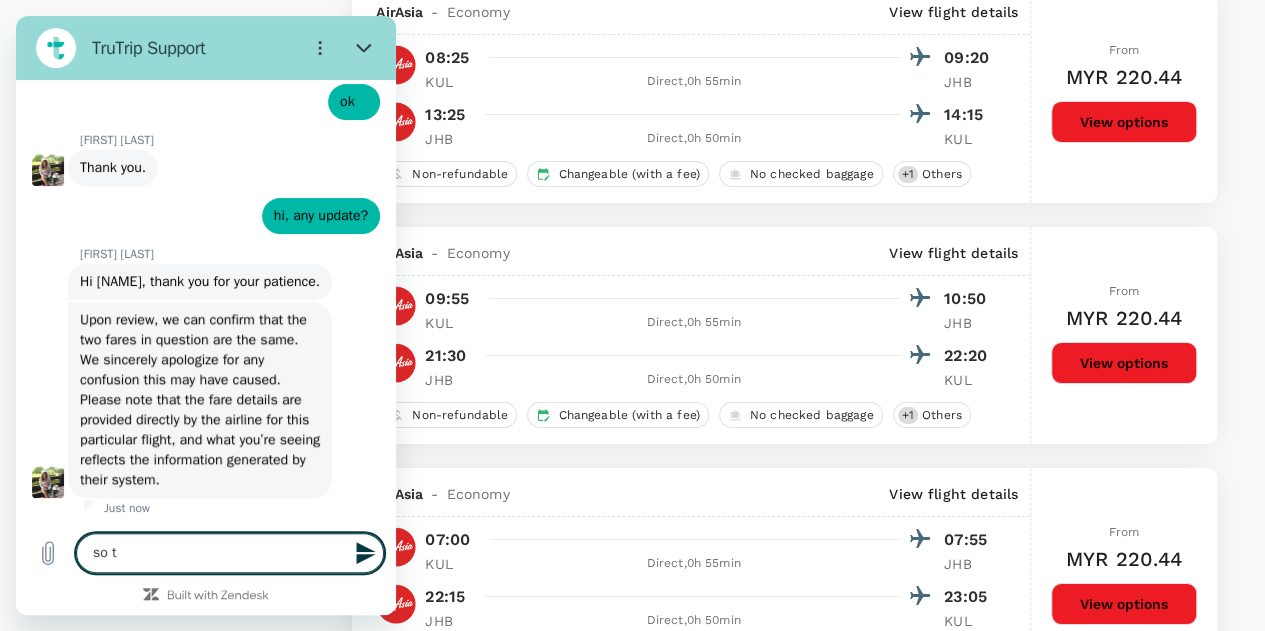 type on "so th" 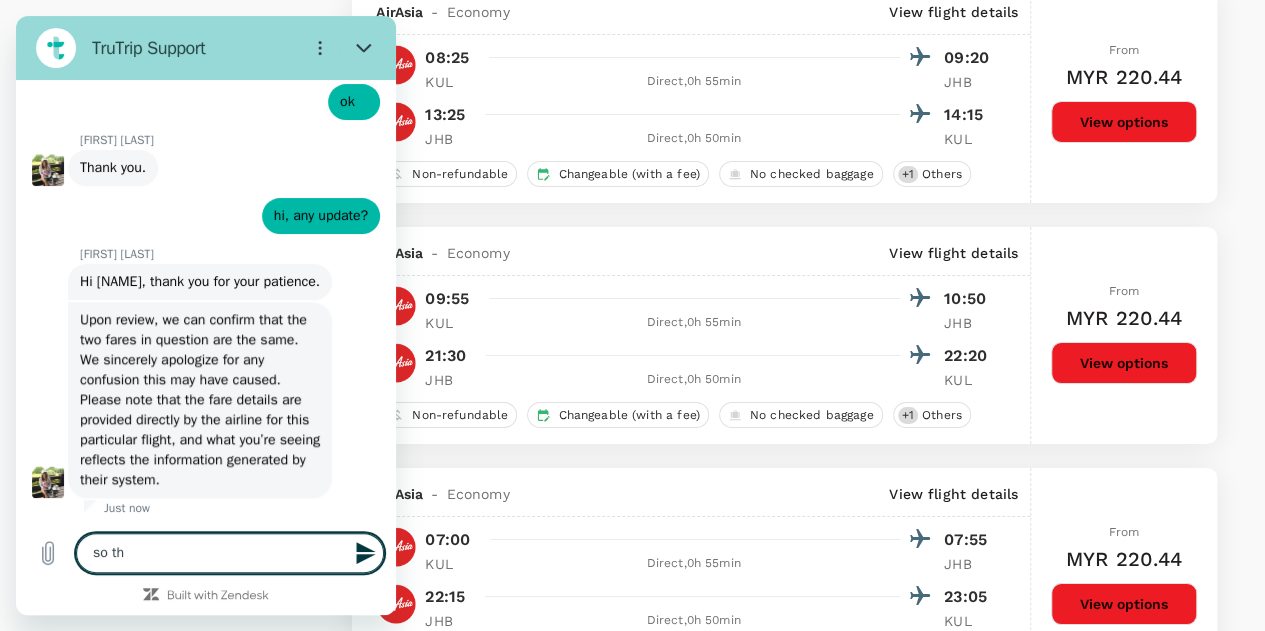 type on "so the" 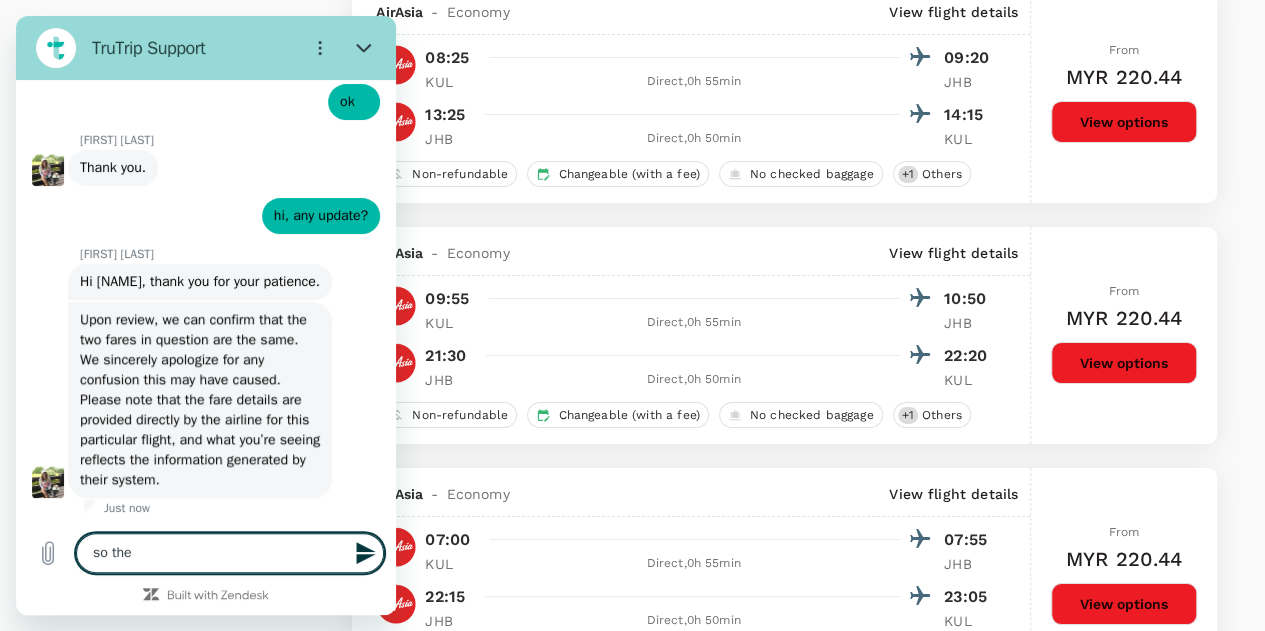 type on "so ther" 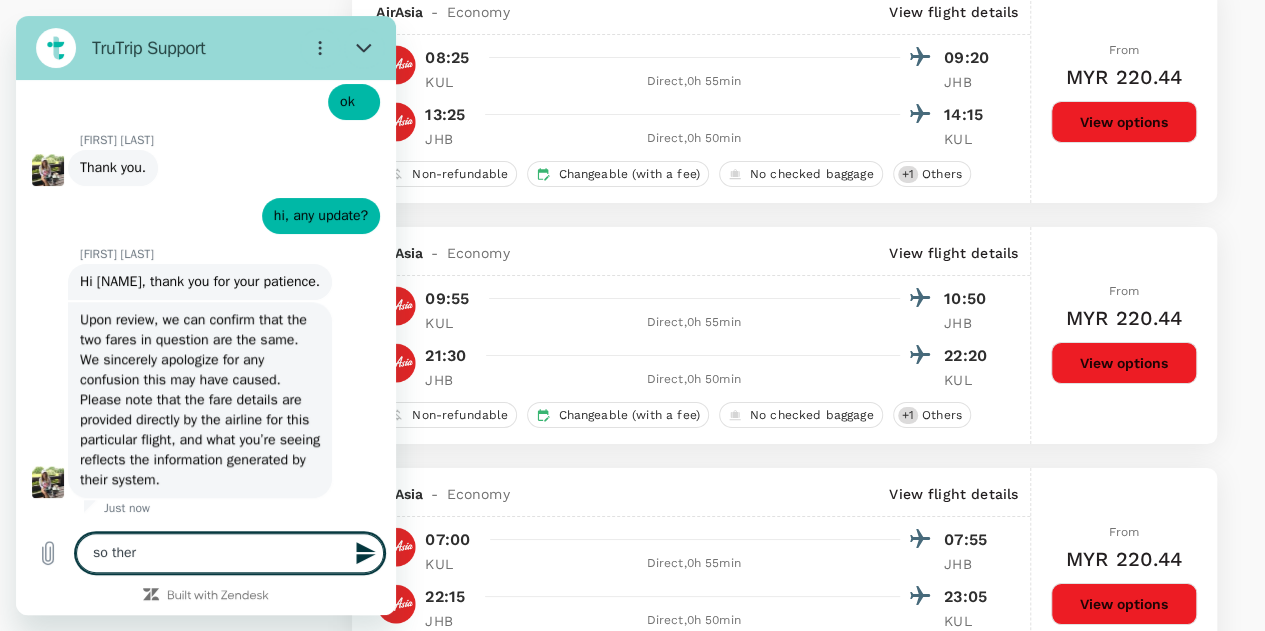 type on "so there" 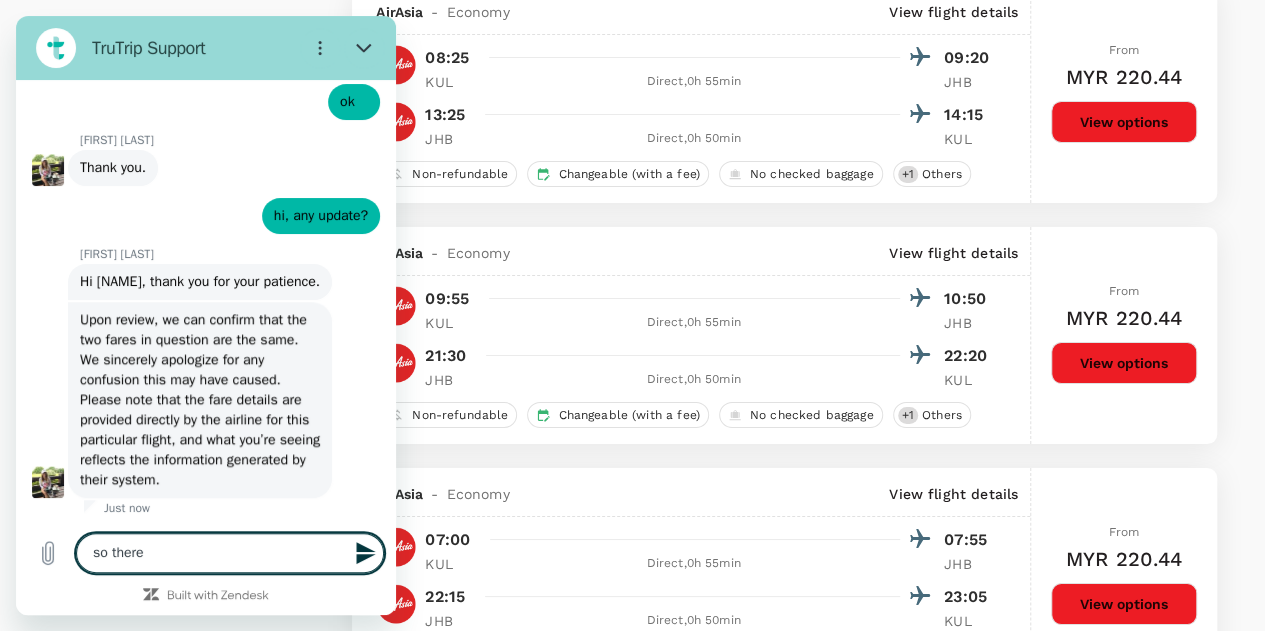 type on "so there'" 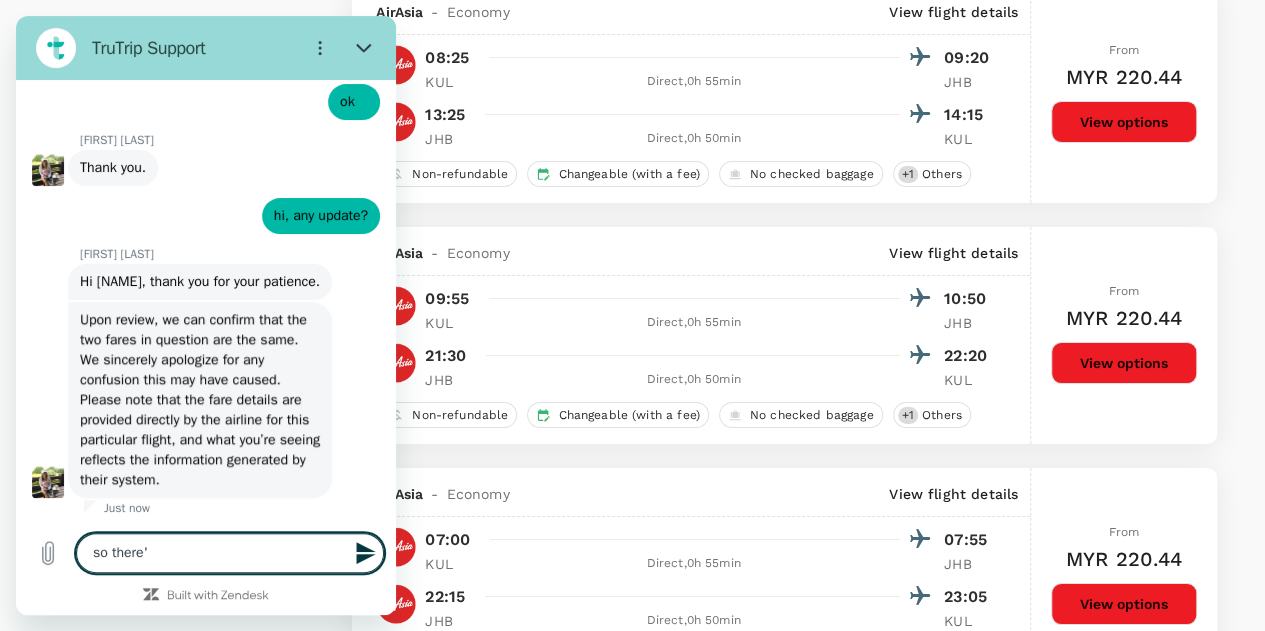 type on "so there's" 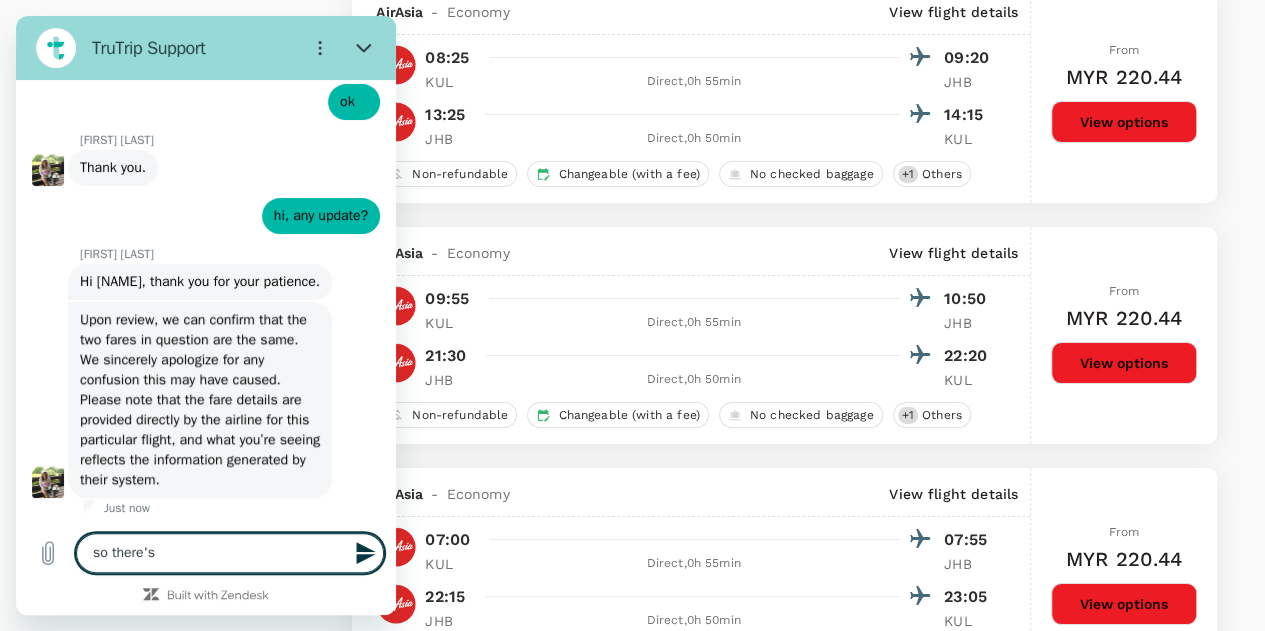 type on "so there's" 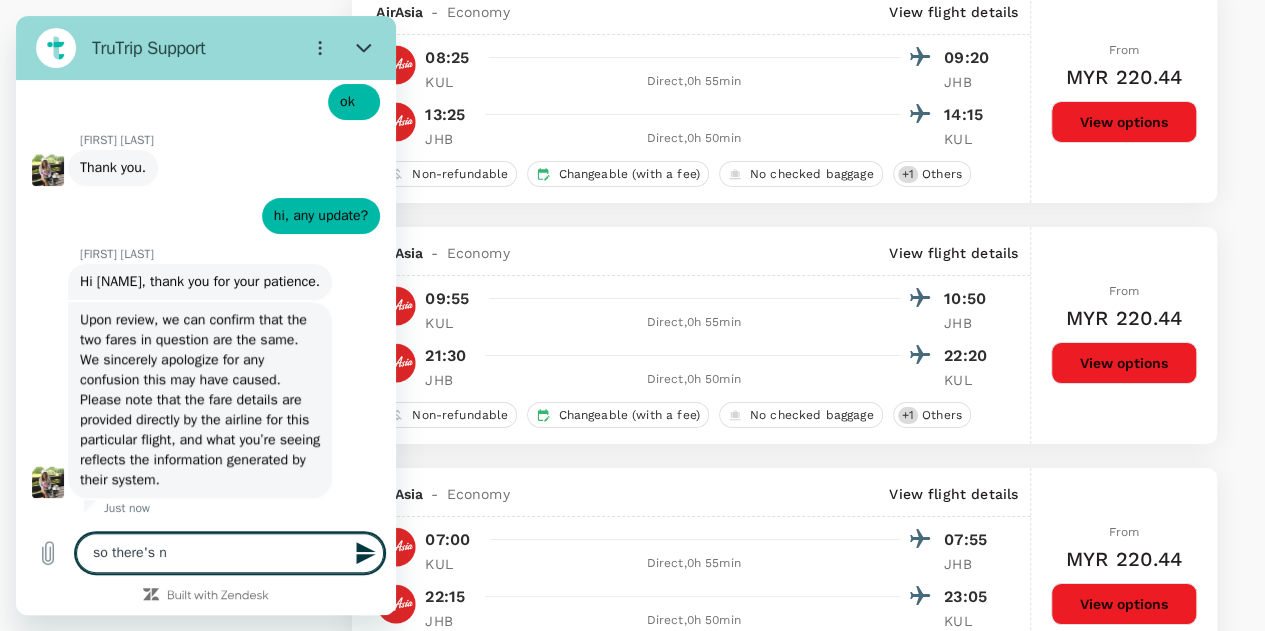 type on "so there's no" 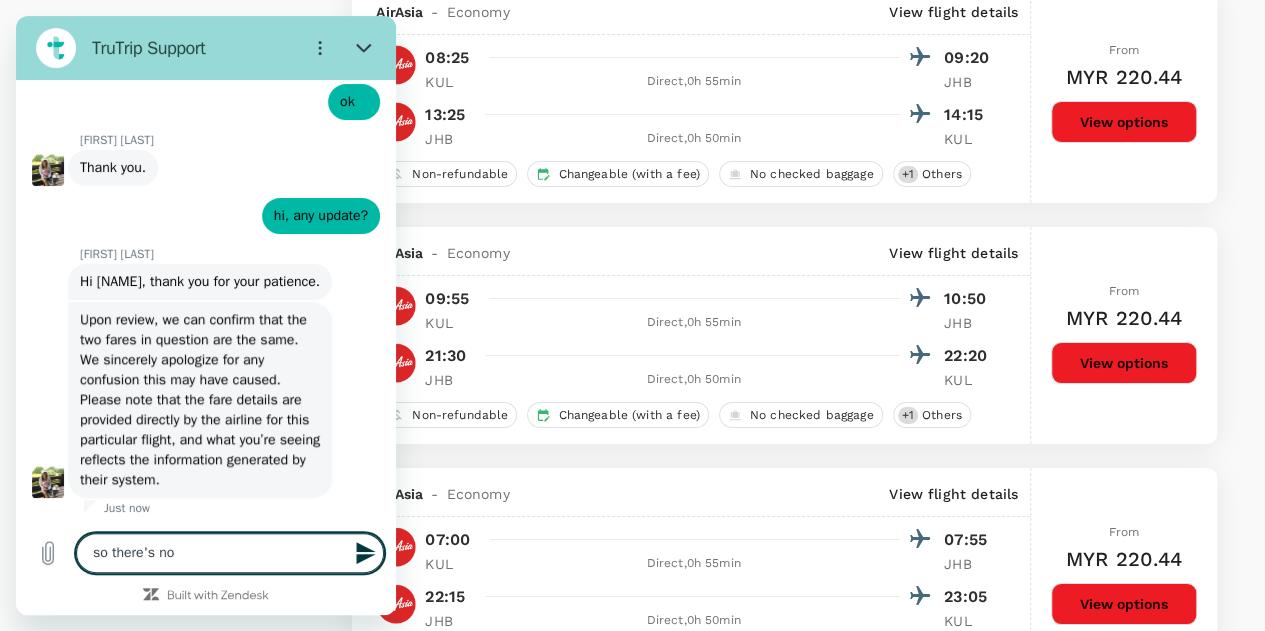 type on "so there's no" 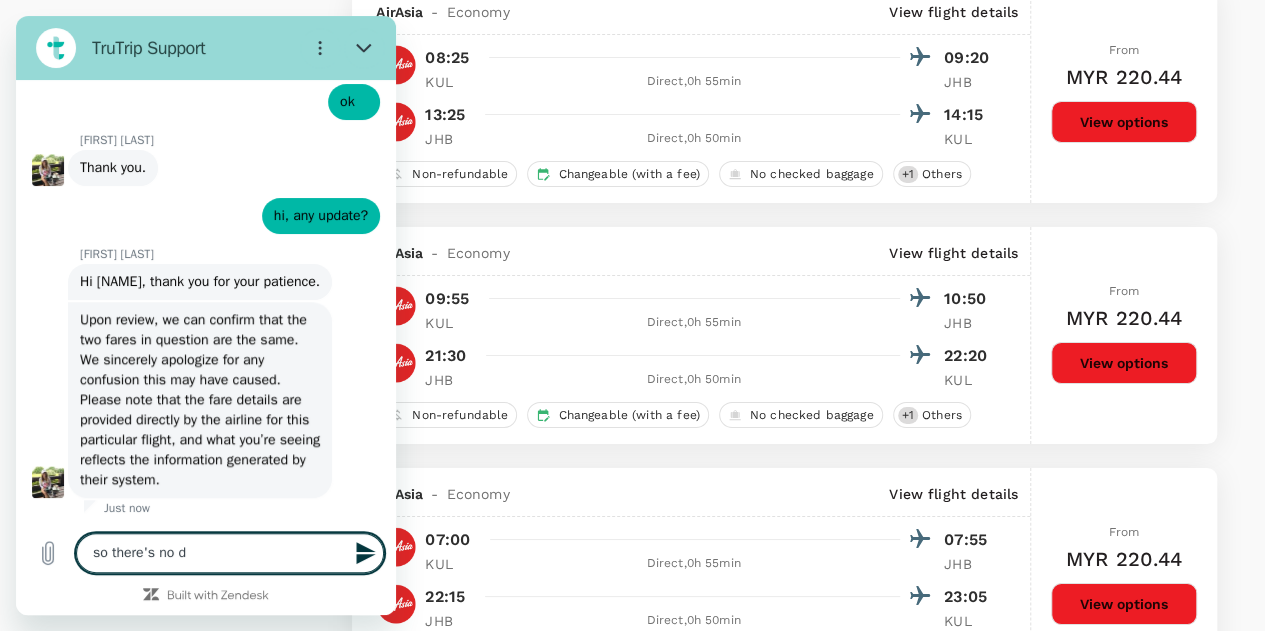 type on "so there's no di" 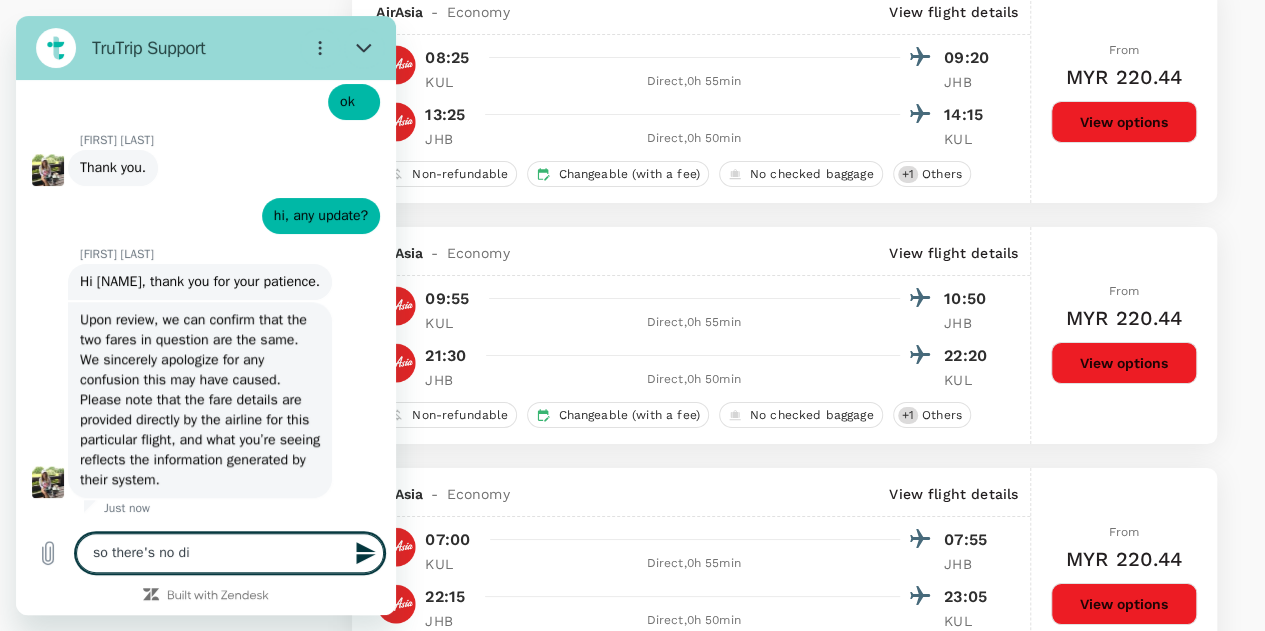 type on "x" 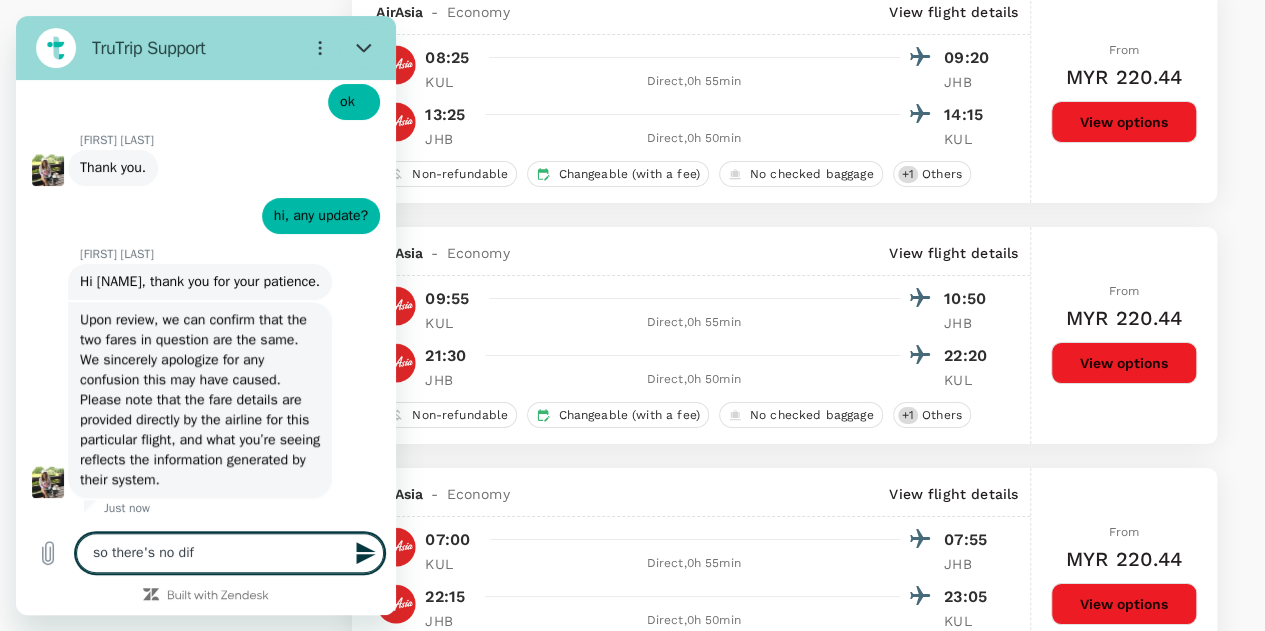 type on "so there's no diff" 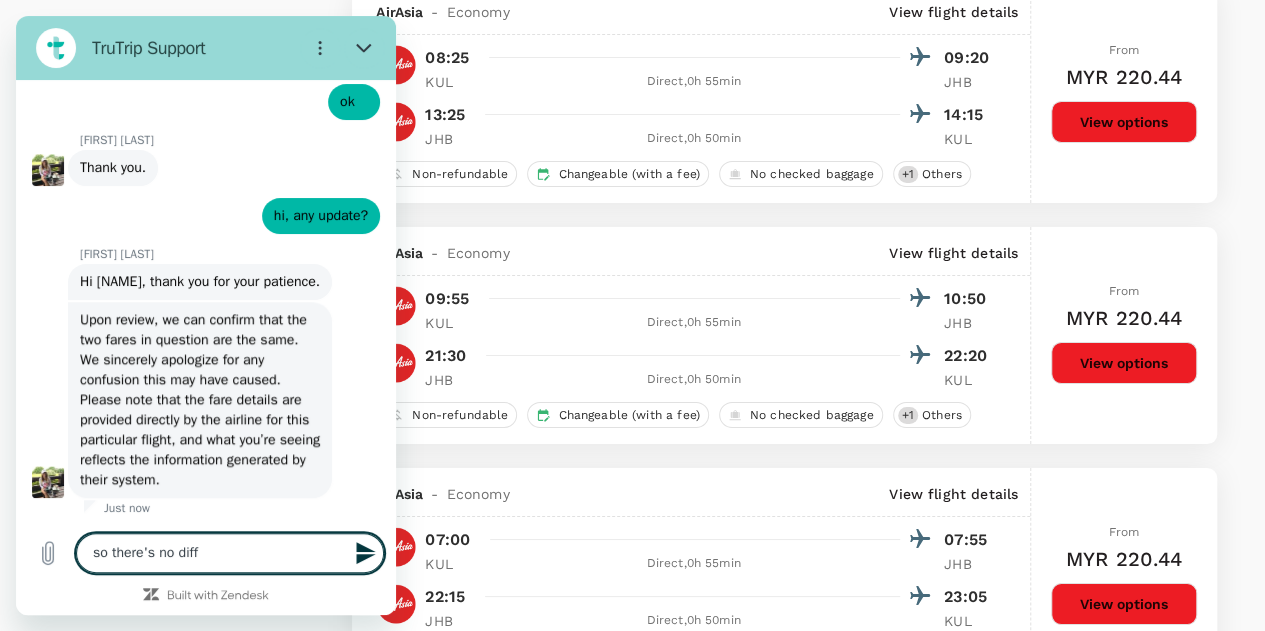 type on "so there's no diffe" 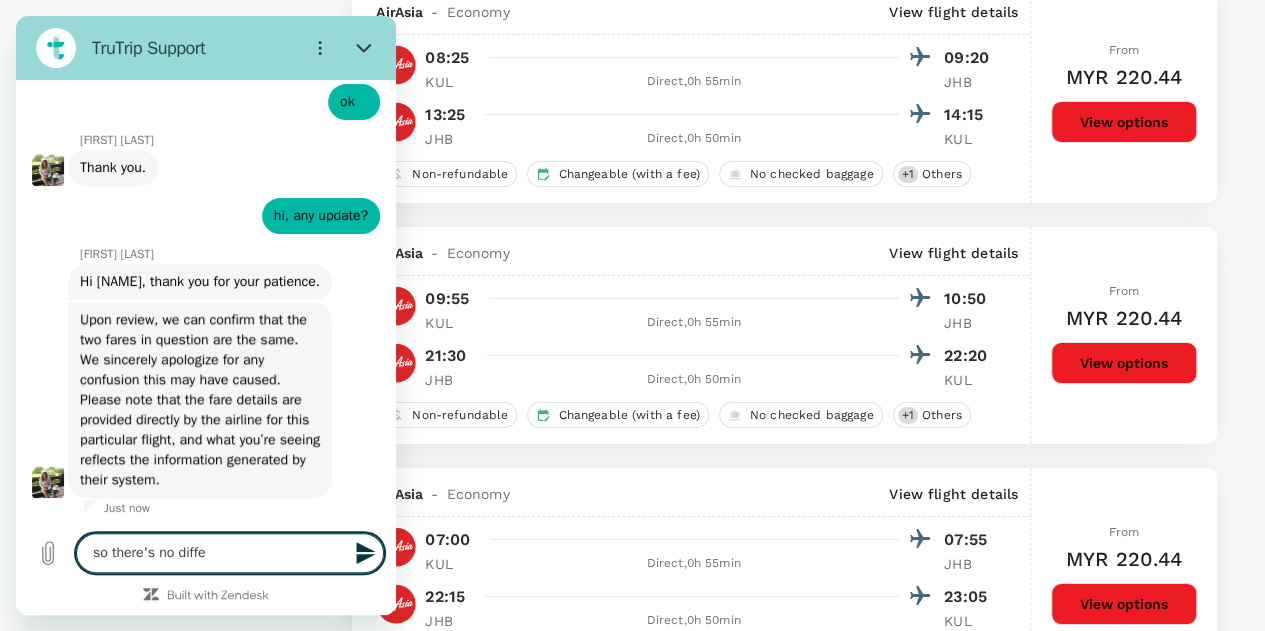 type on "so there's no differ" 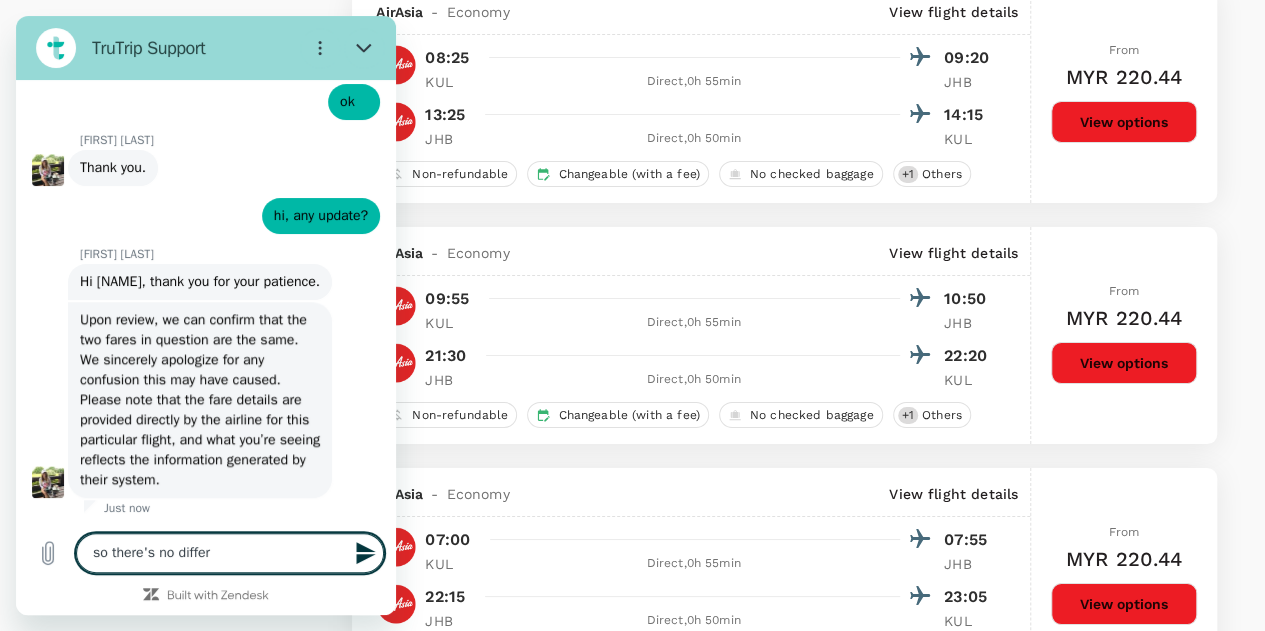type on "so there's no differe" 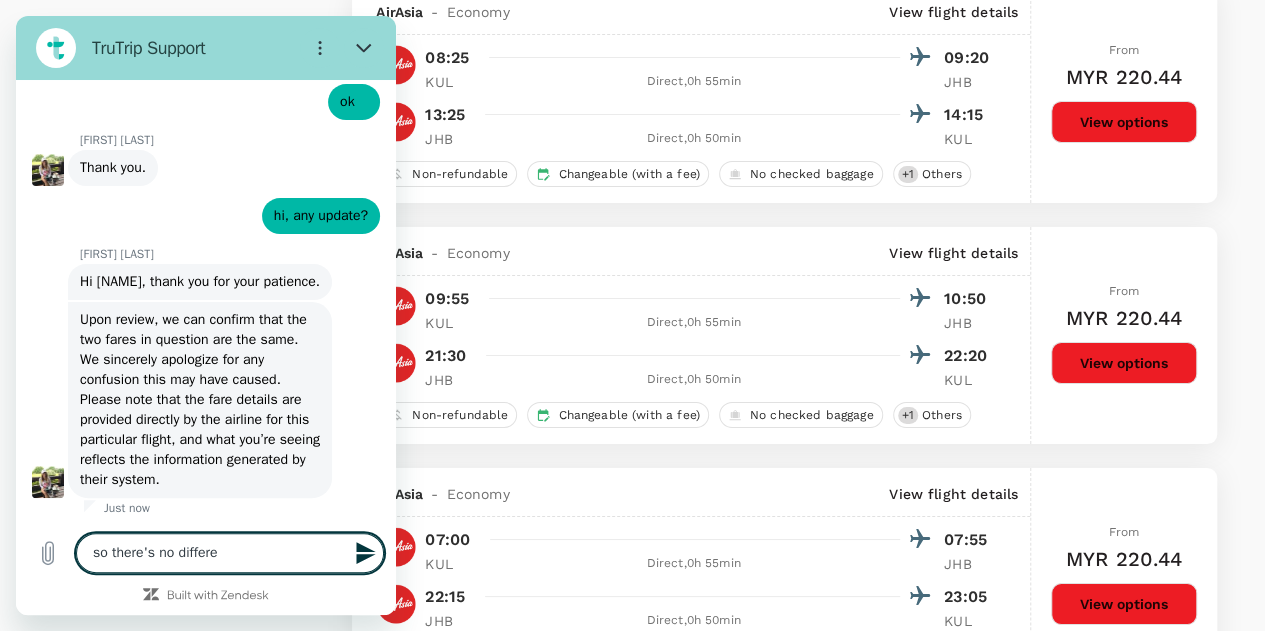 type on "so there's no differen" 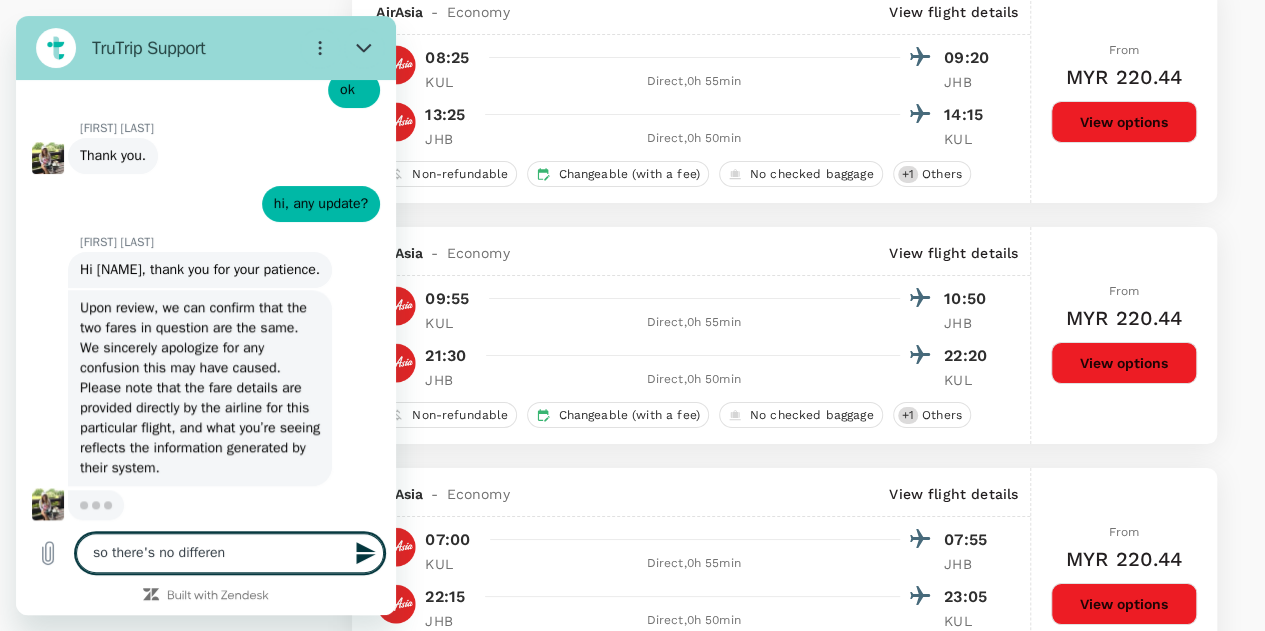 type on "so there's no differenc" 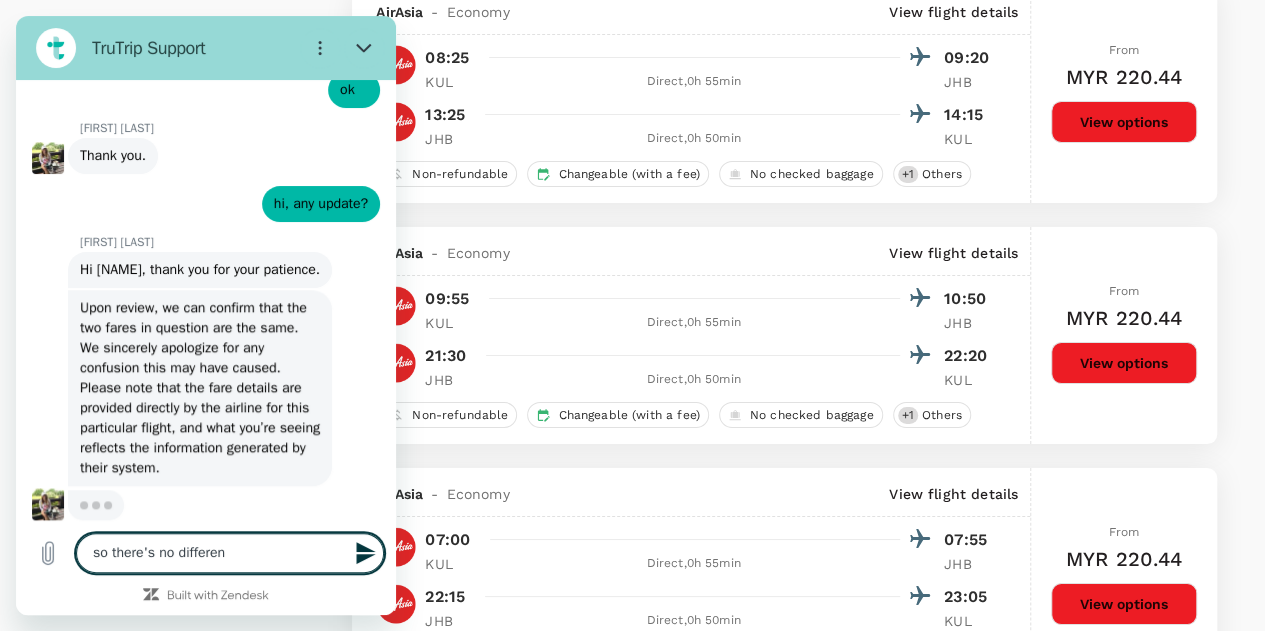 type on "x" 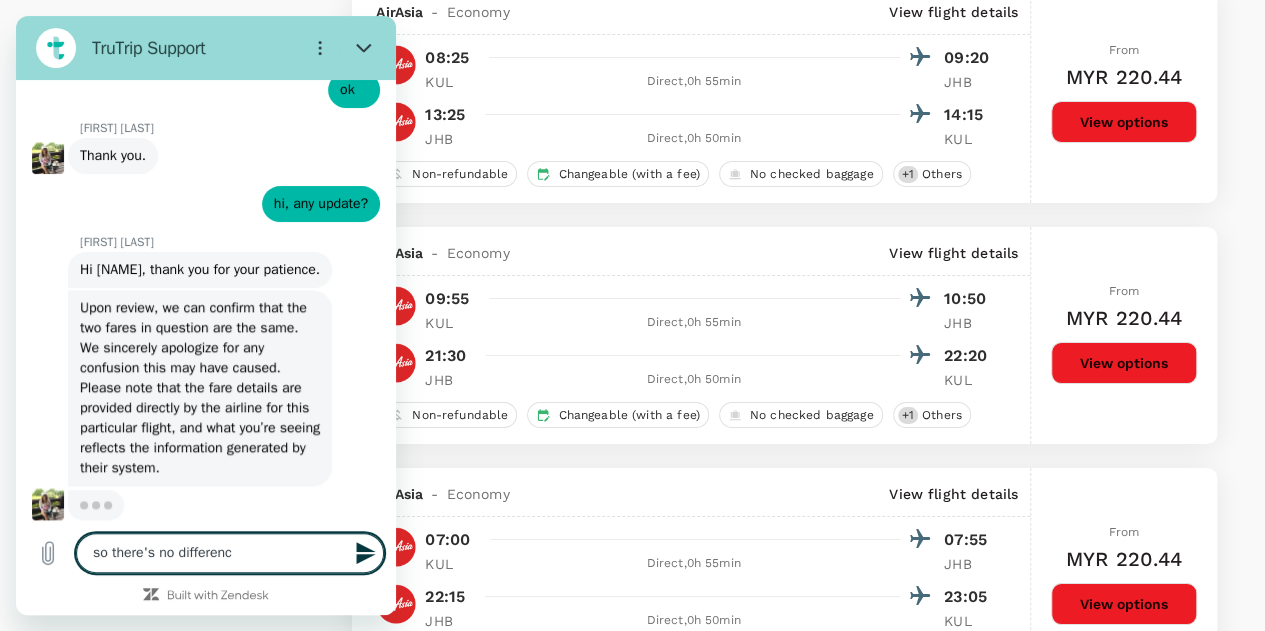 type on "so there's no difference" 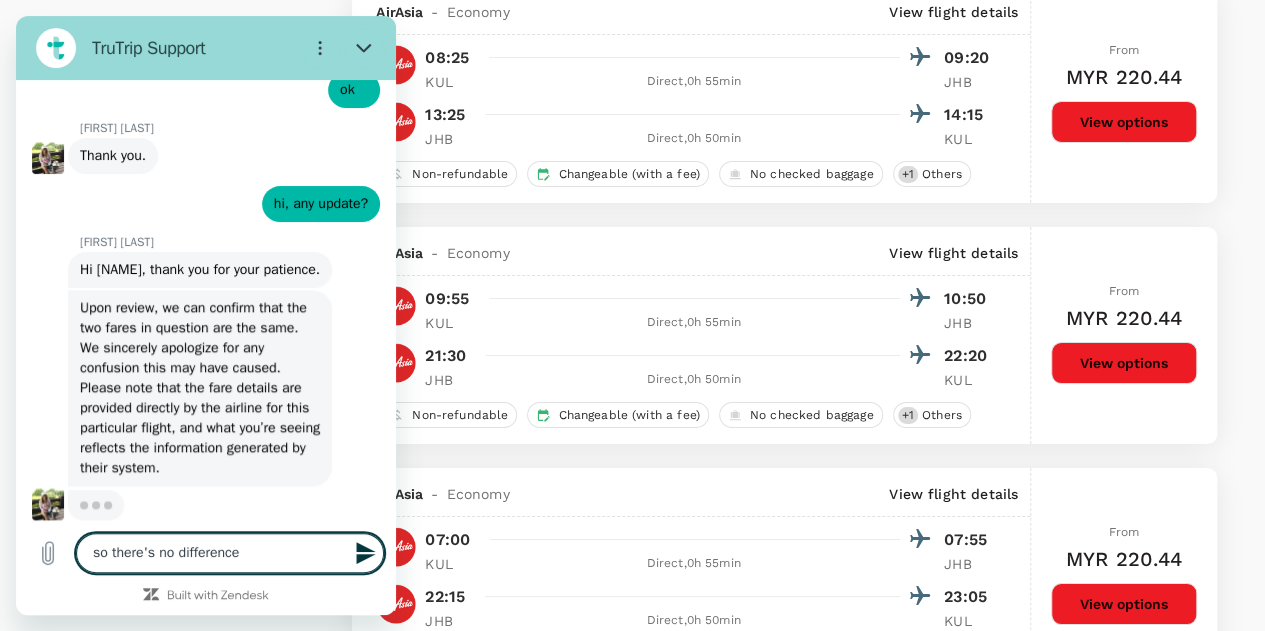 type on "so there's no difference" 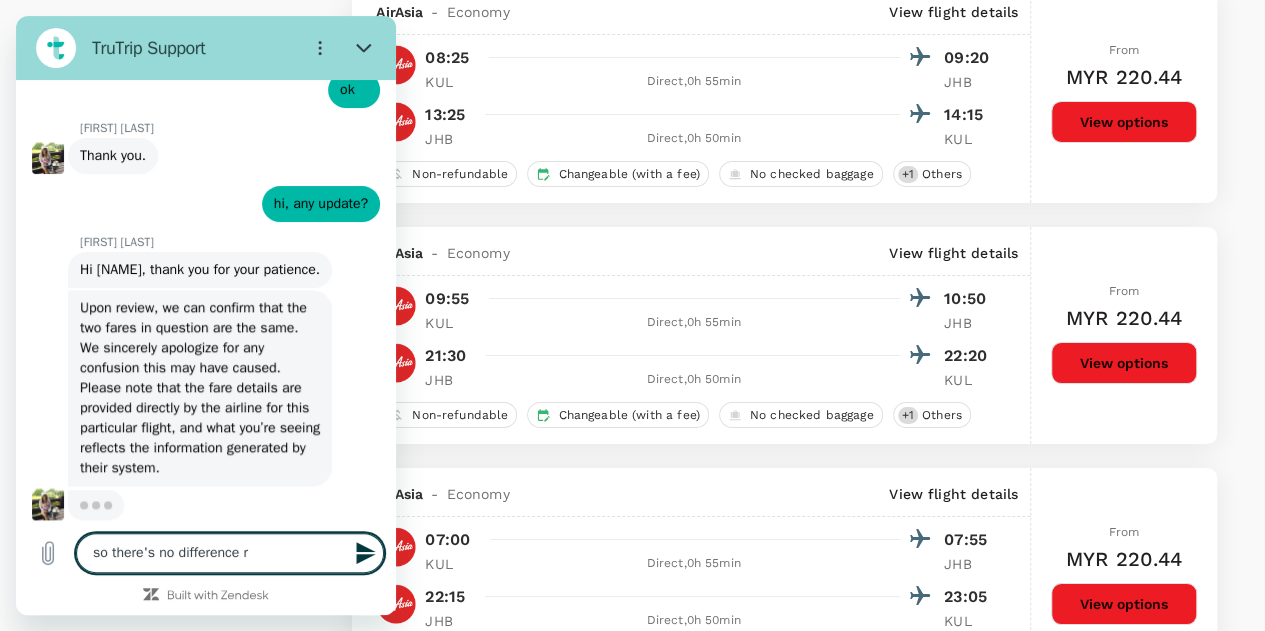 type on "so there's no difference ri" 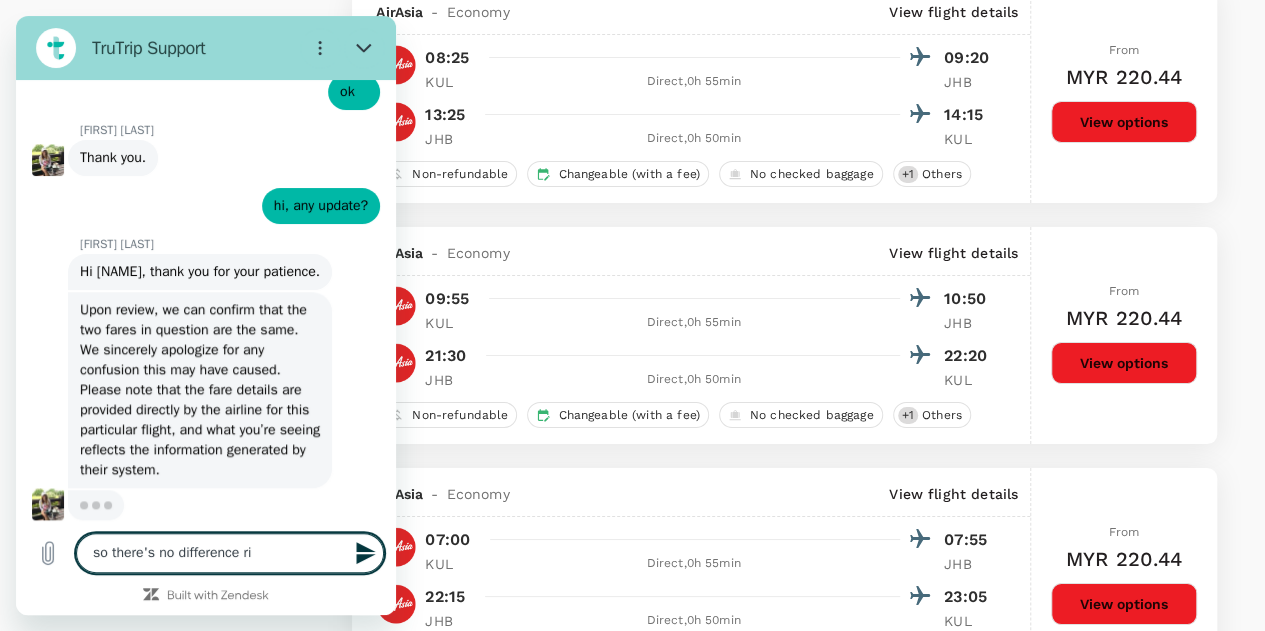type on "so there's no difference rig" 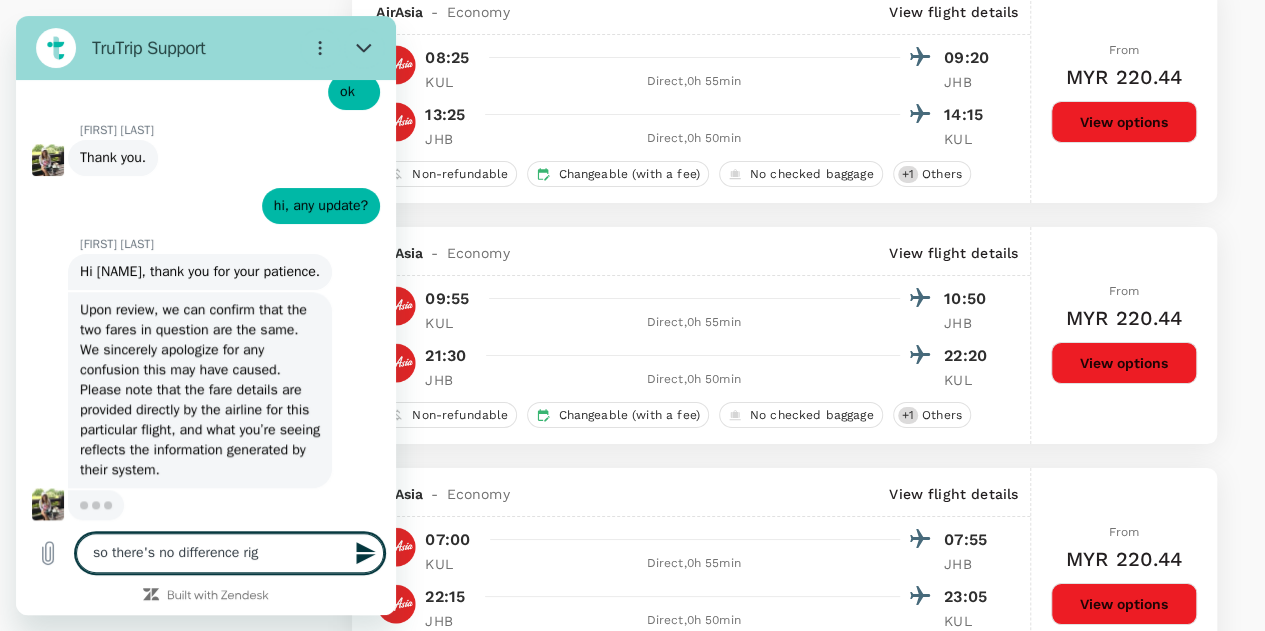 type on "so there's no difference righ" 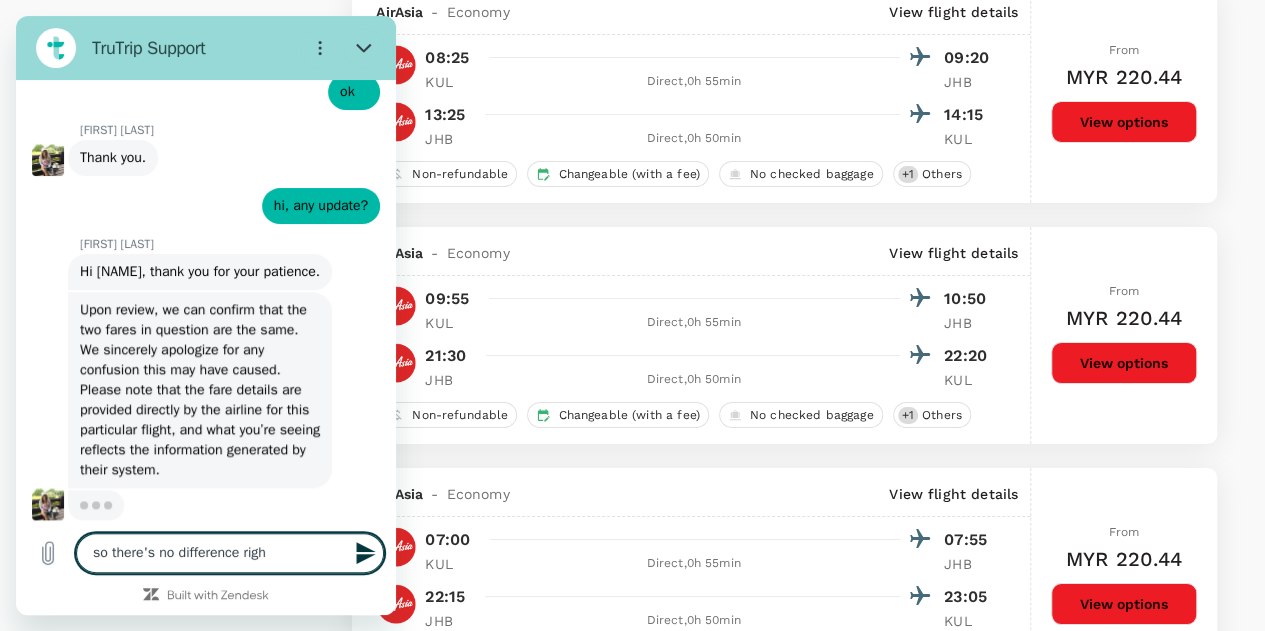 type on "so there's no difference right" 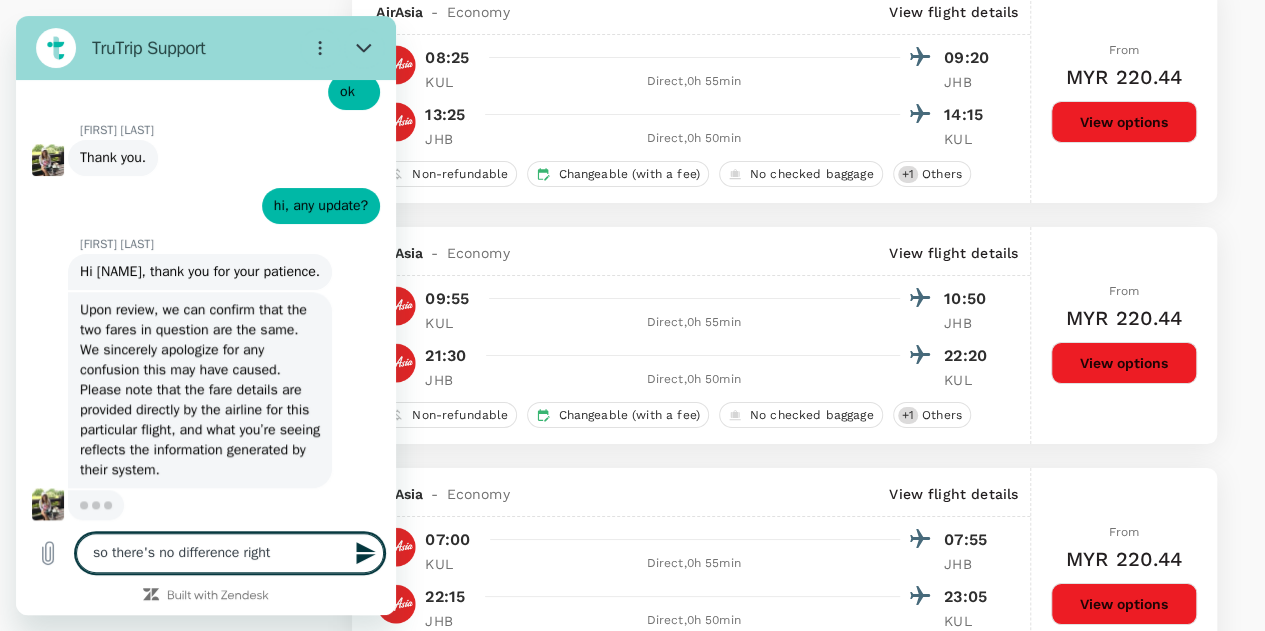 type on "so there's no difference right?" 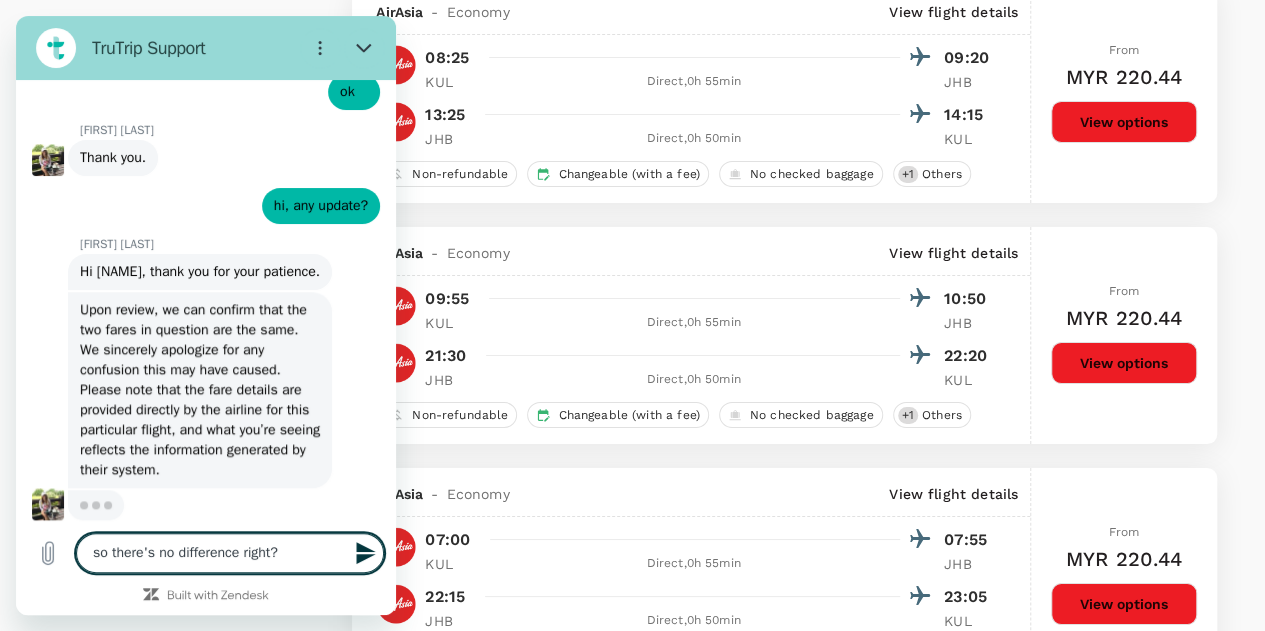 type 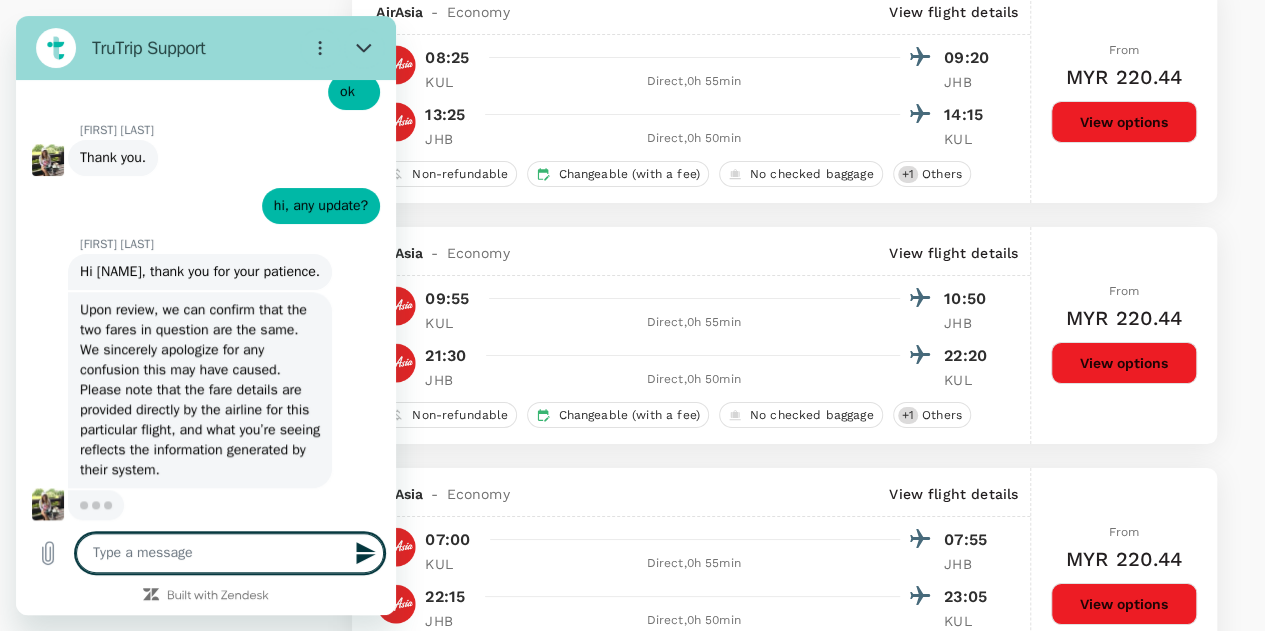 scroll, scrollTop: 1059, scrollLeft: 0, axis: vertical 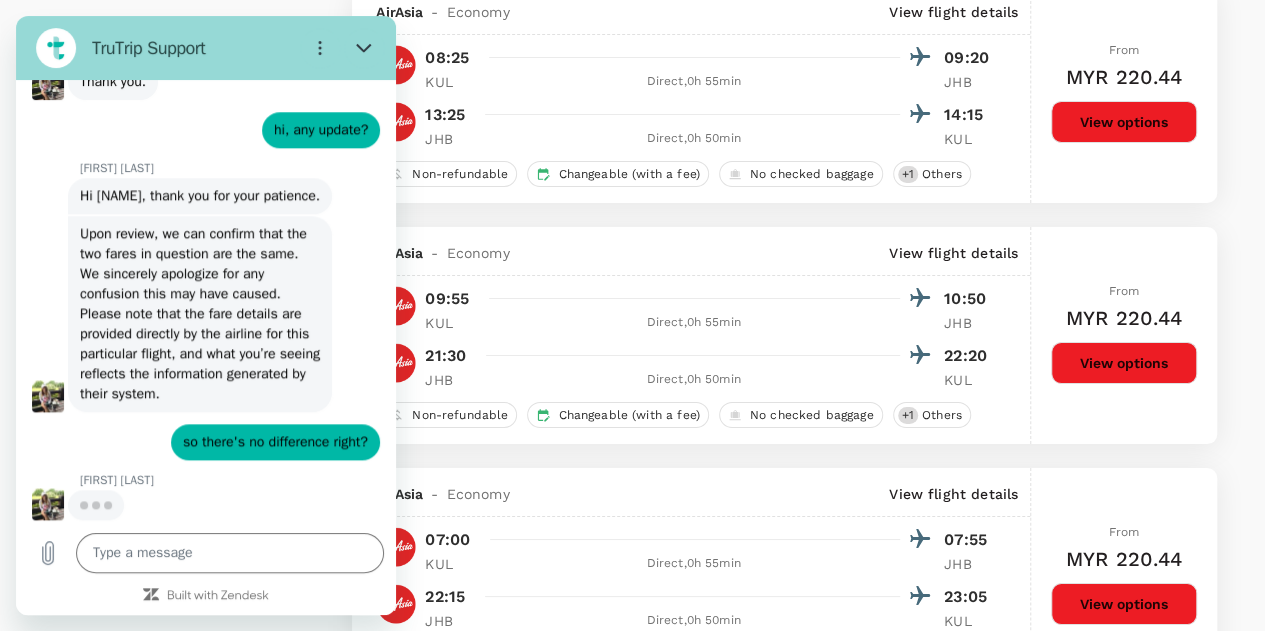 click at bounding box center (706, 298) 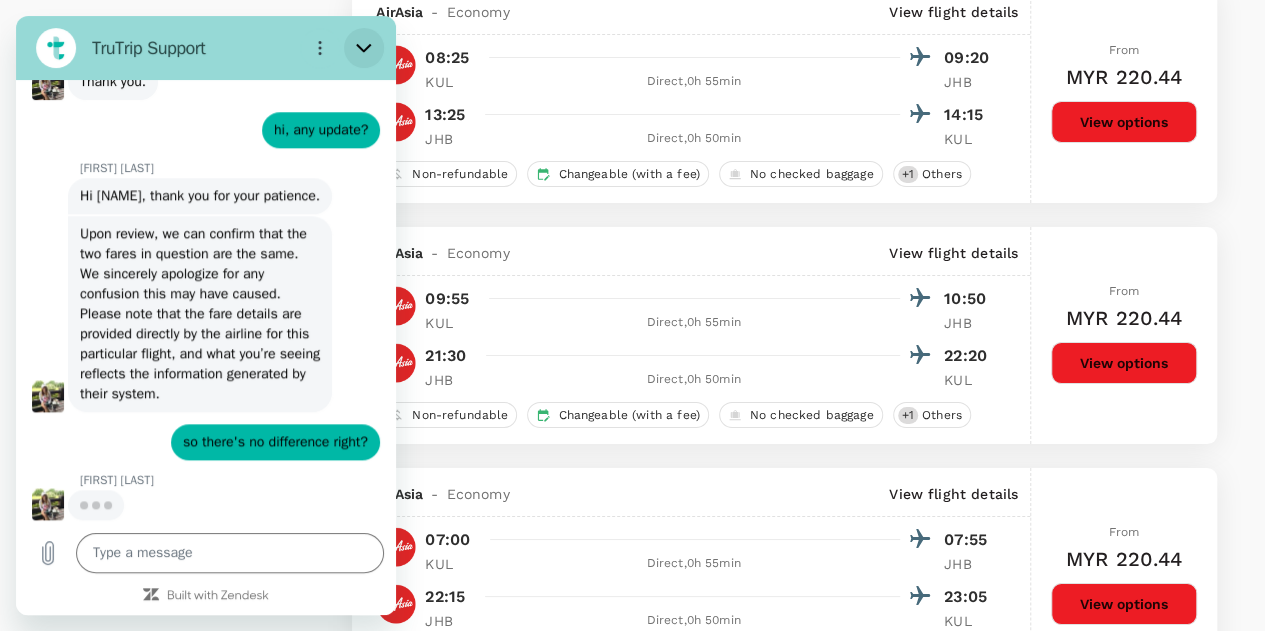 click 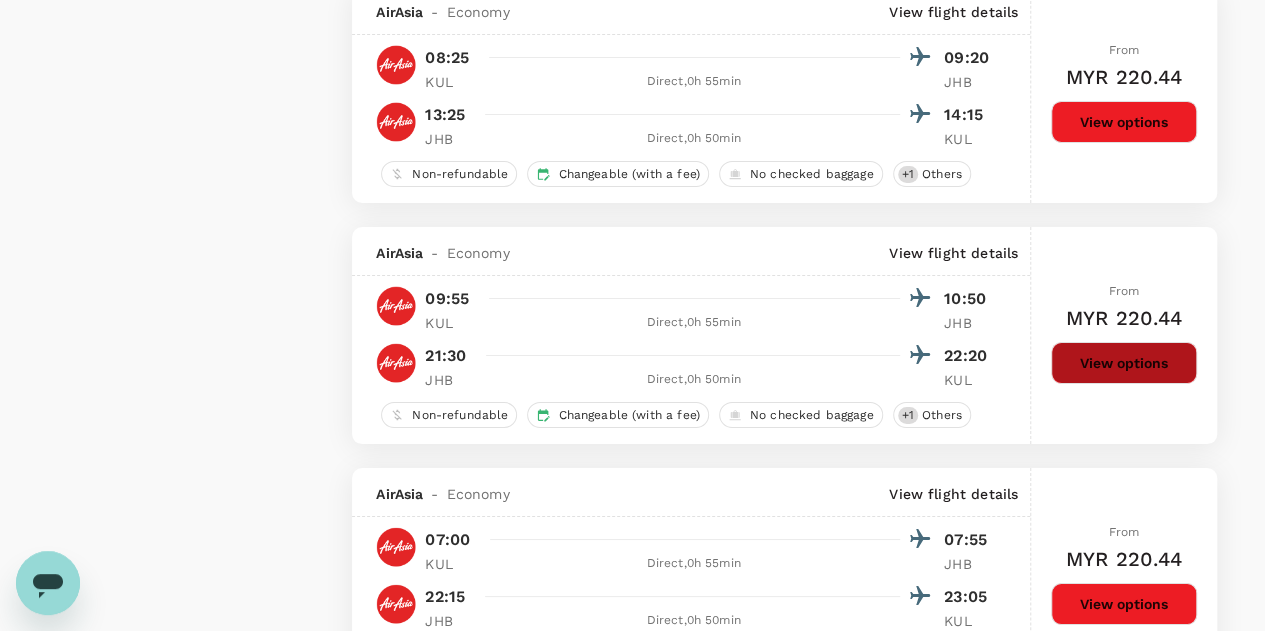 click on "View options" at bounding box center [1124, 363] 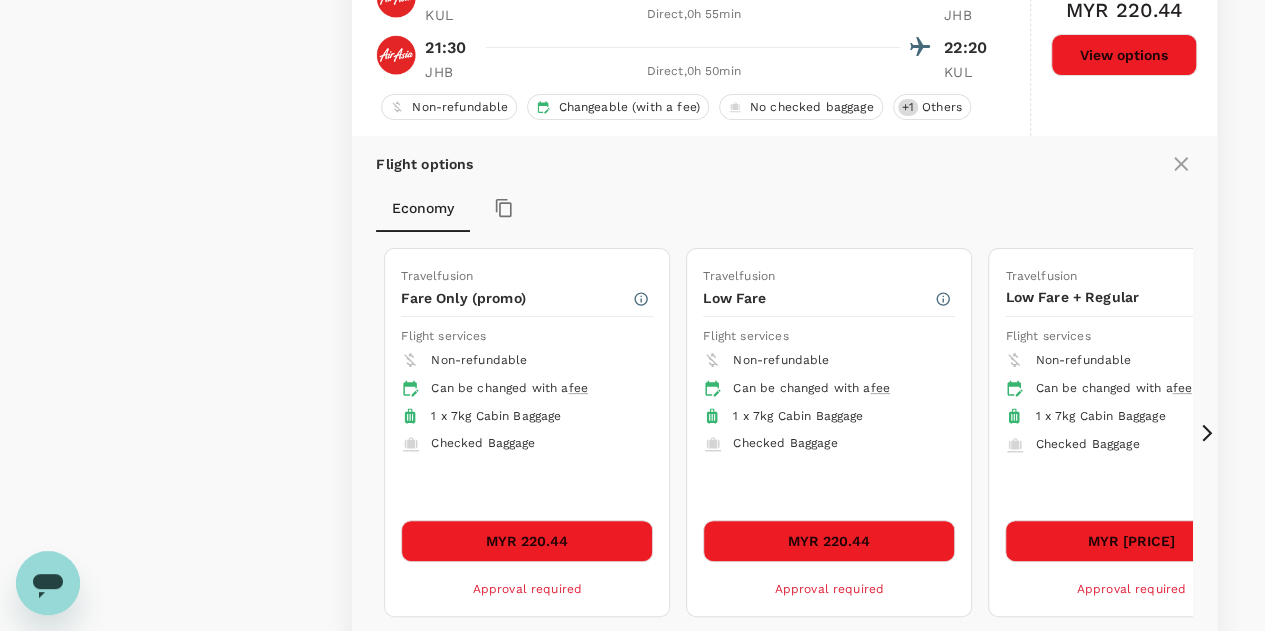 scroll, scrollTop: 3913, scrollLeft: 0, axis: vertical 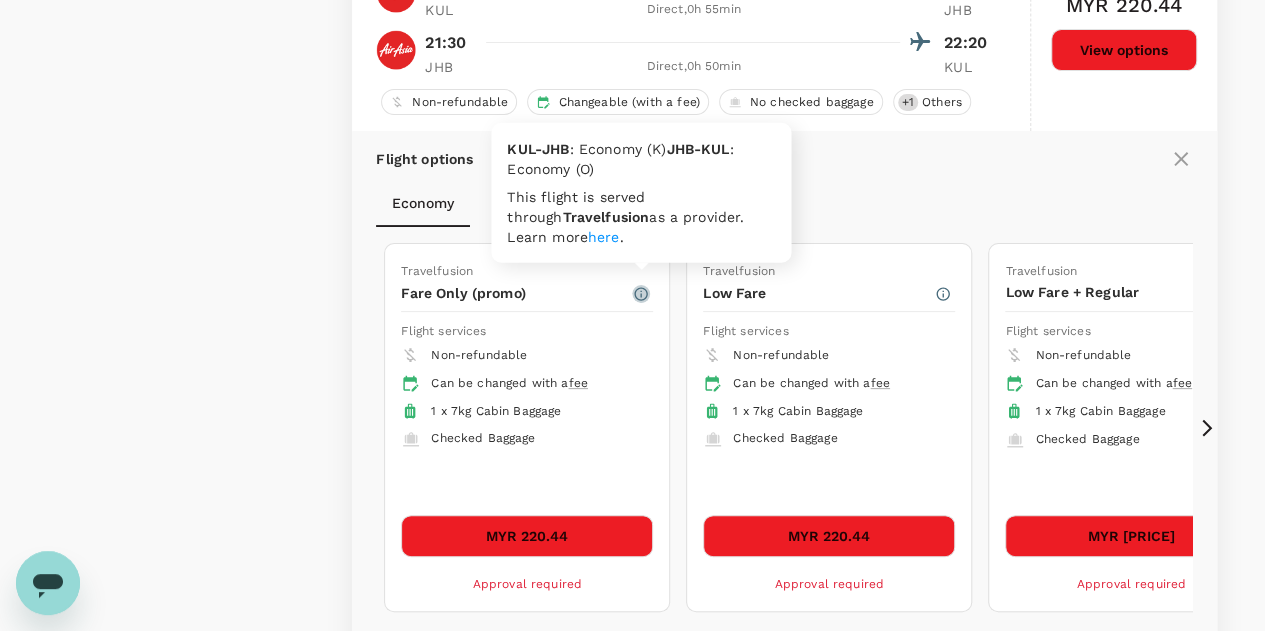 click 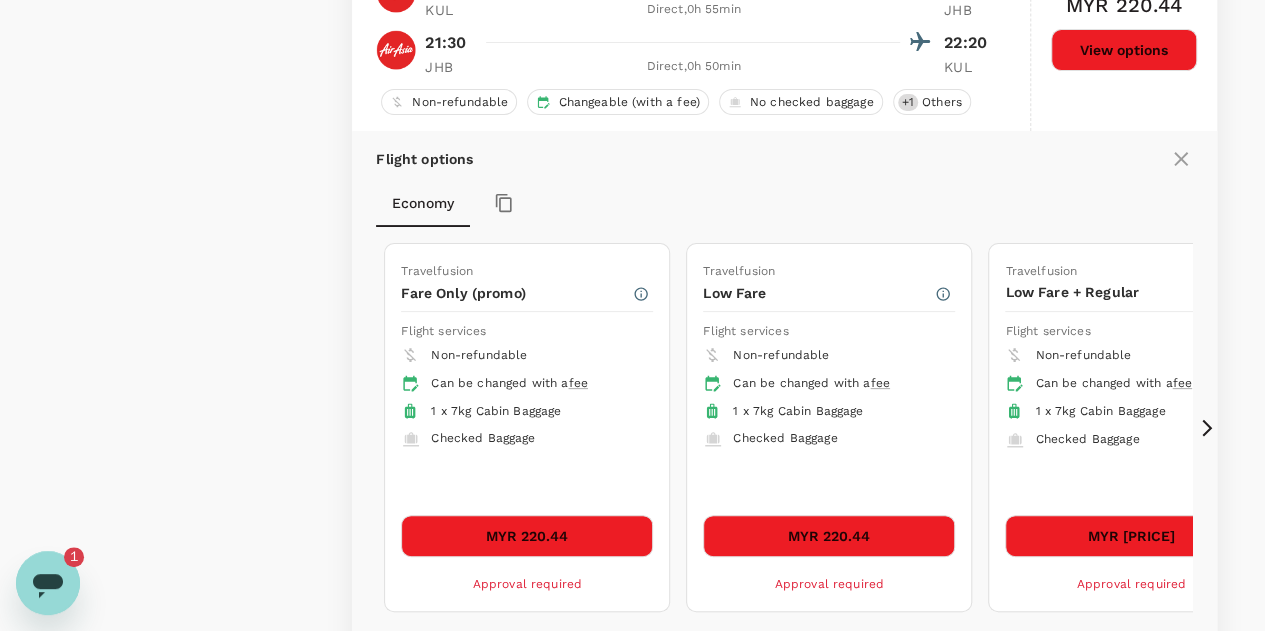 scroll, scrollTop: 0, scrollLeft: 0, axis: both 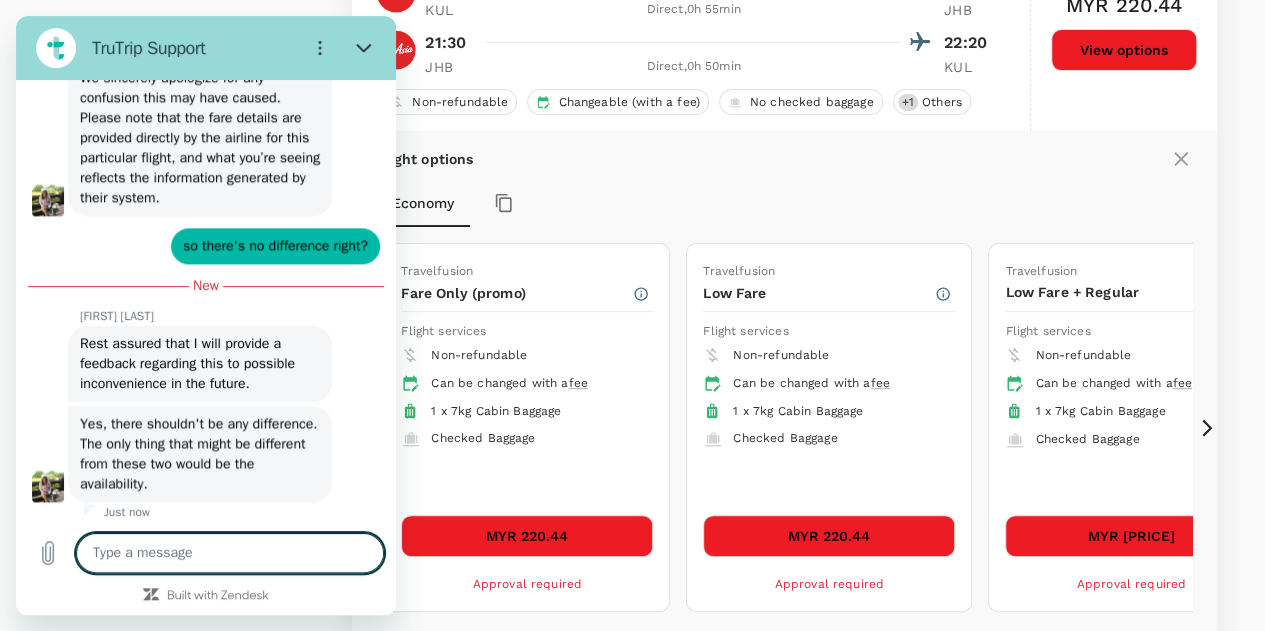 type on "x" 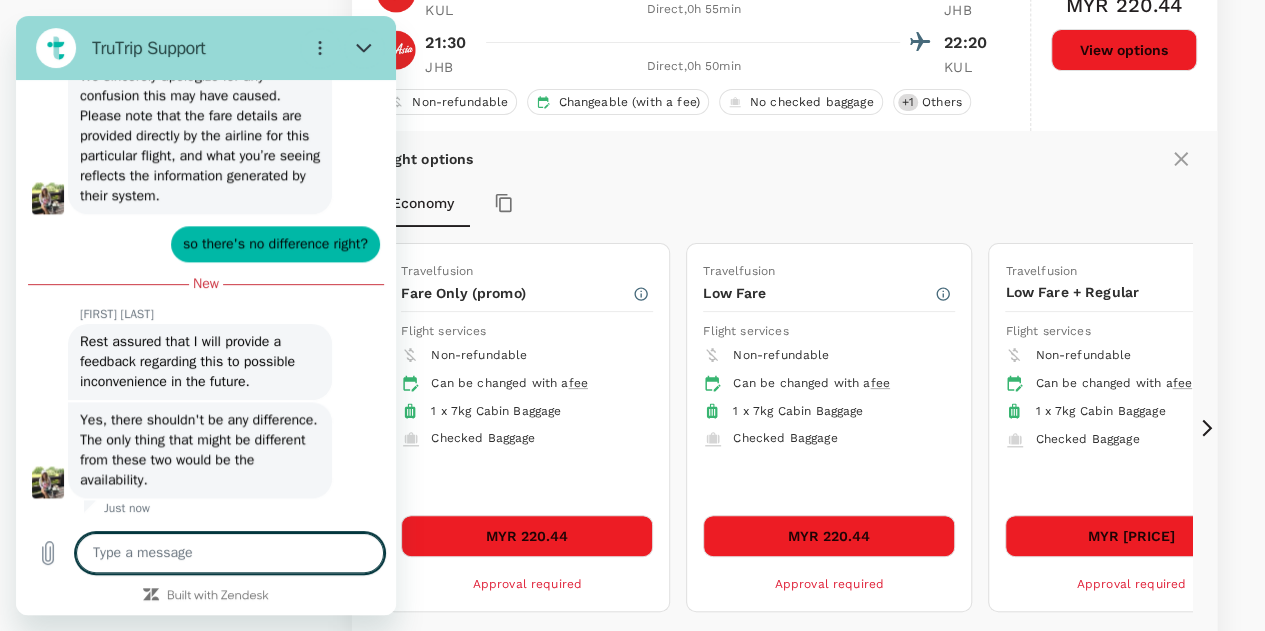scroll, scrollTop: 1257, scrollLeft: 0, axis: vertical 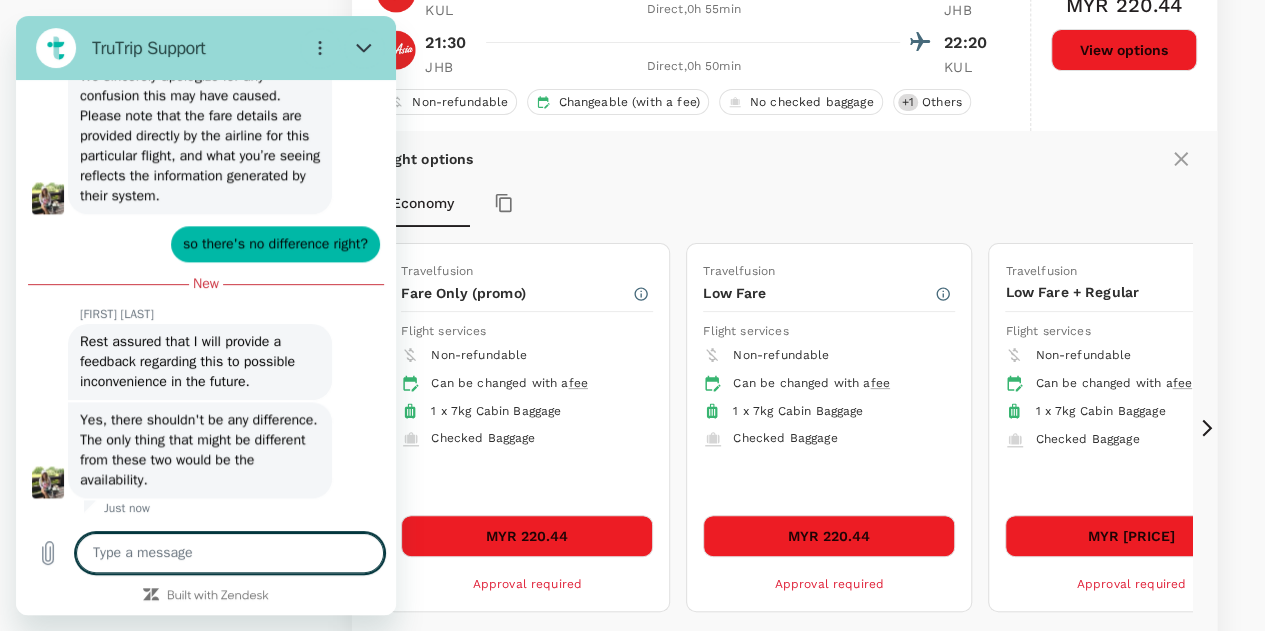 type on "o" 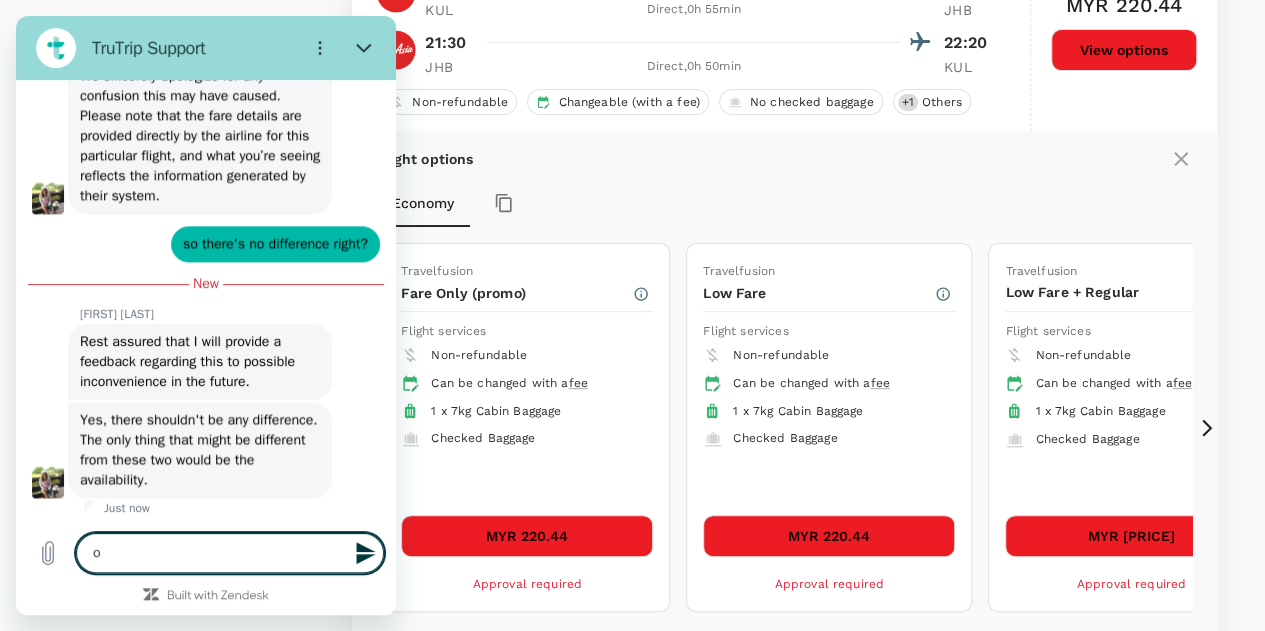 type on "ok" 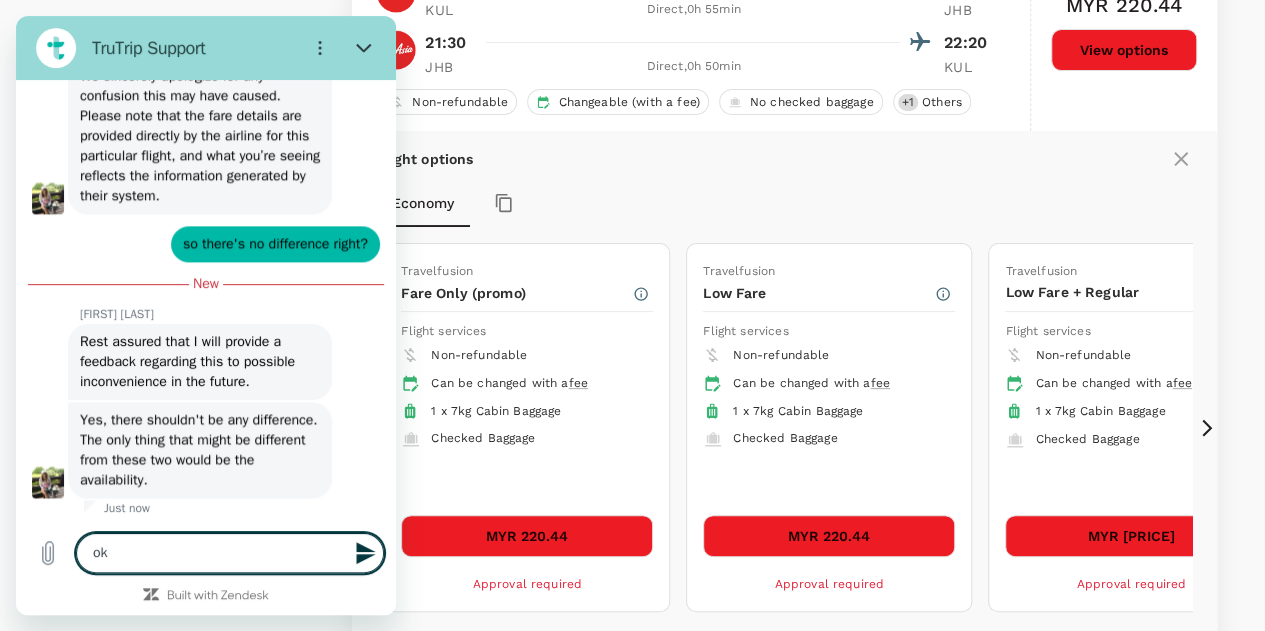 type on "ok" 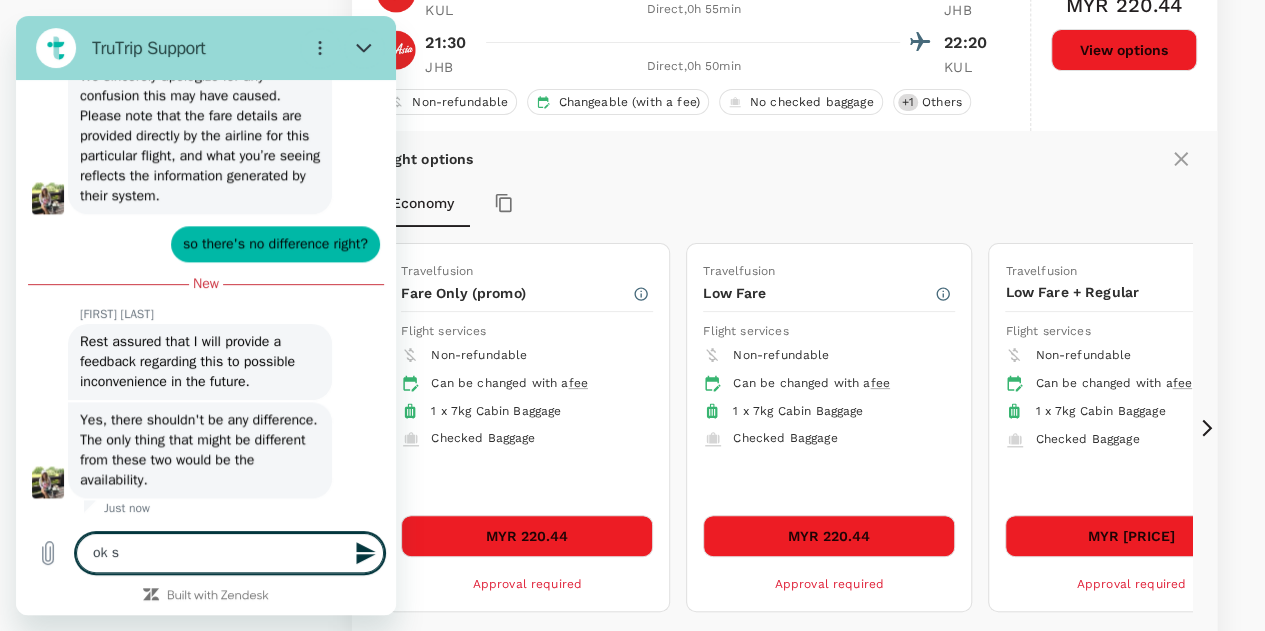 type on "ok su" 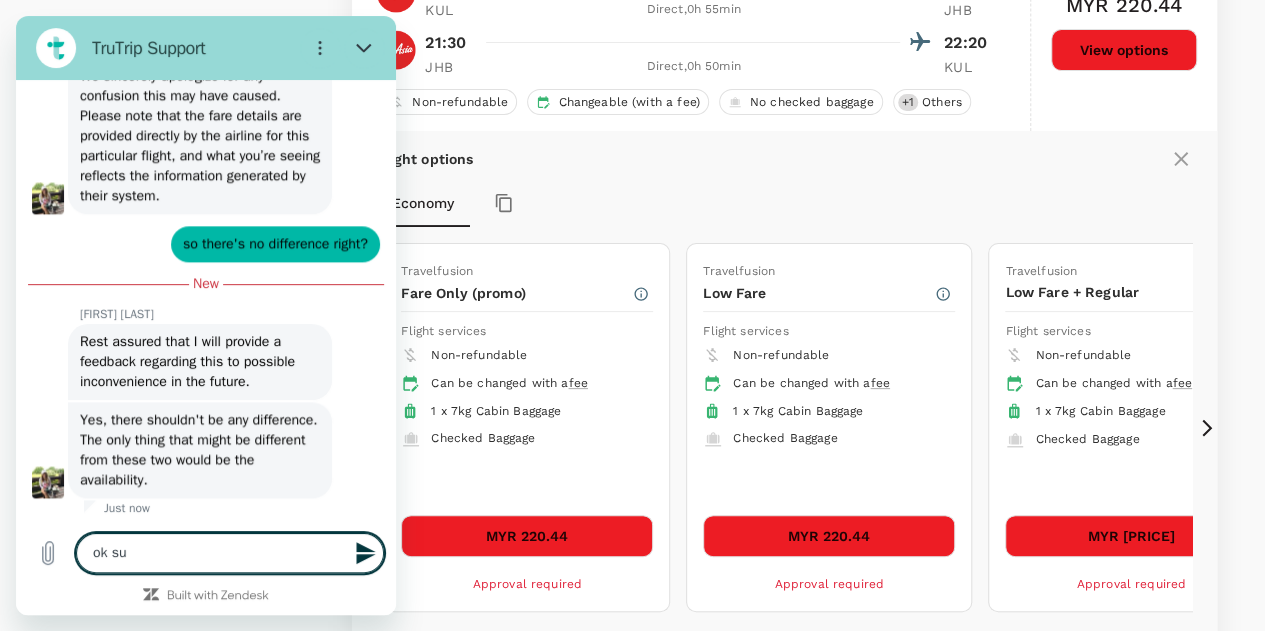 type on "x" 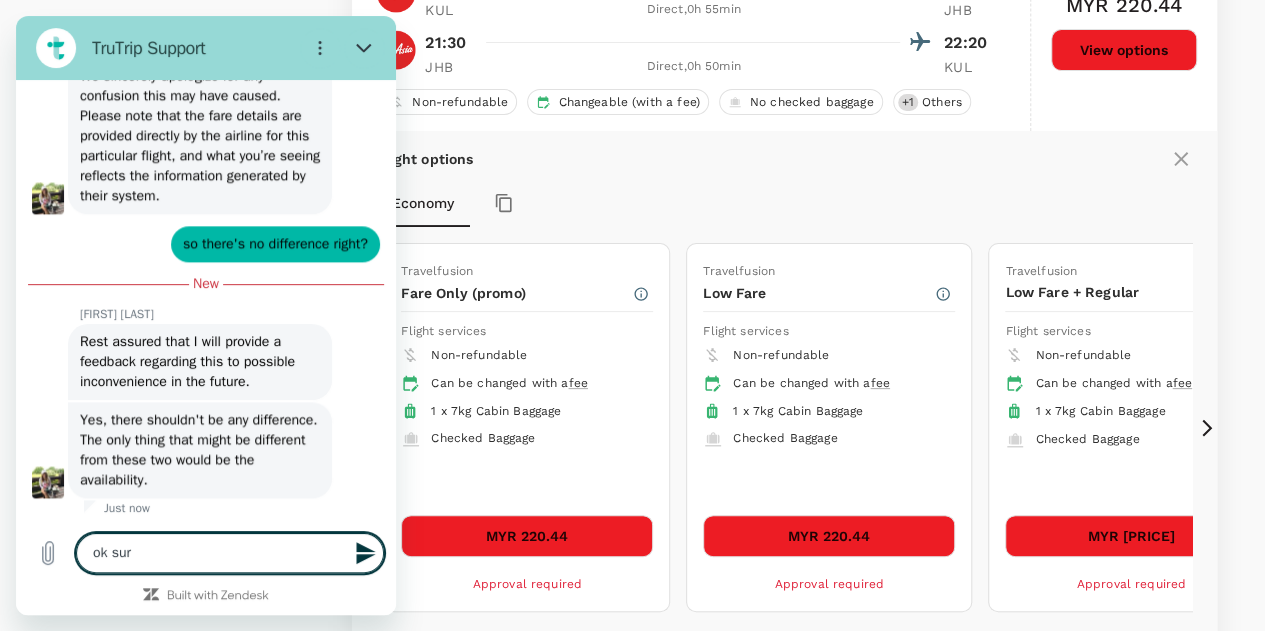 type on "ok sure" 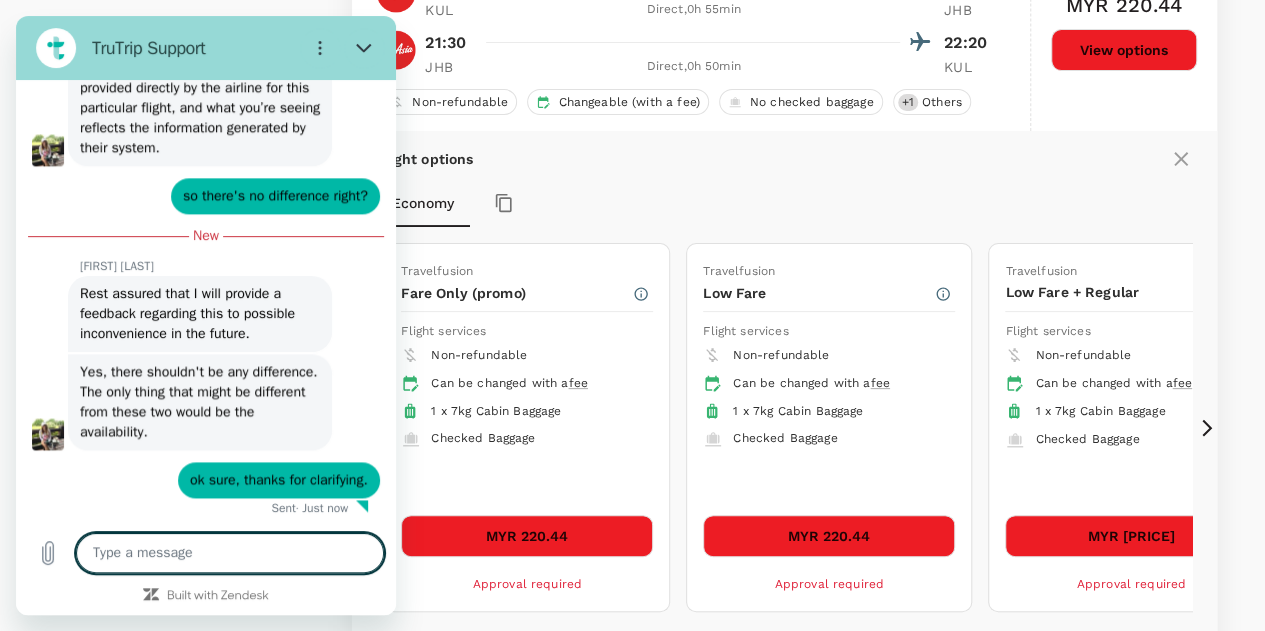 scroll, scrollTop: 1305, scrollLeft: 0, axis: vertical 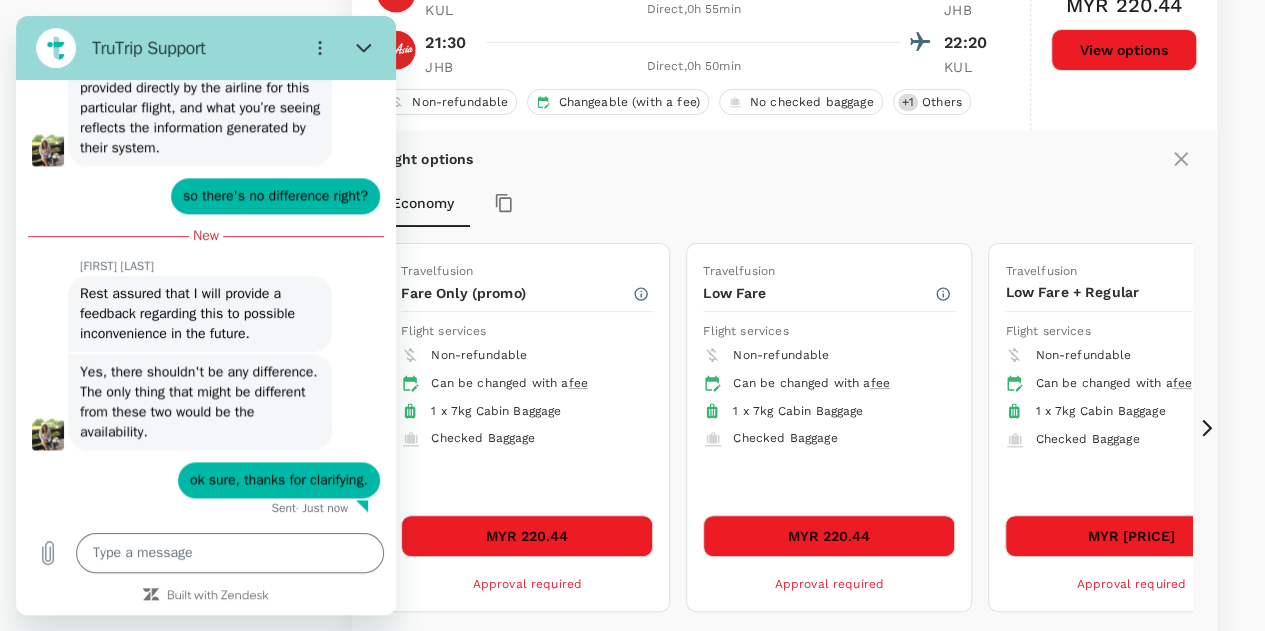 click on "MYR 220.44" at bounding box center (527, 536) 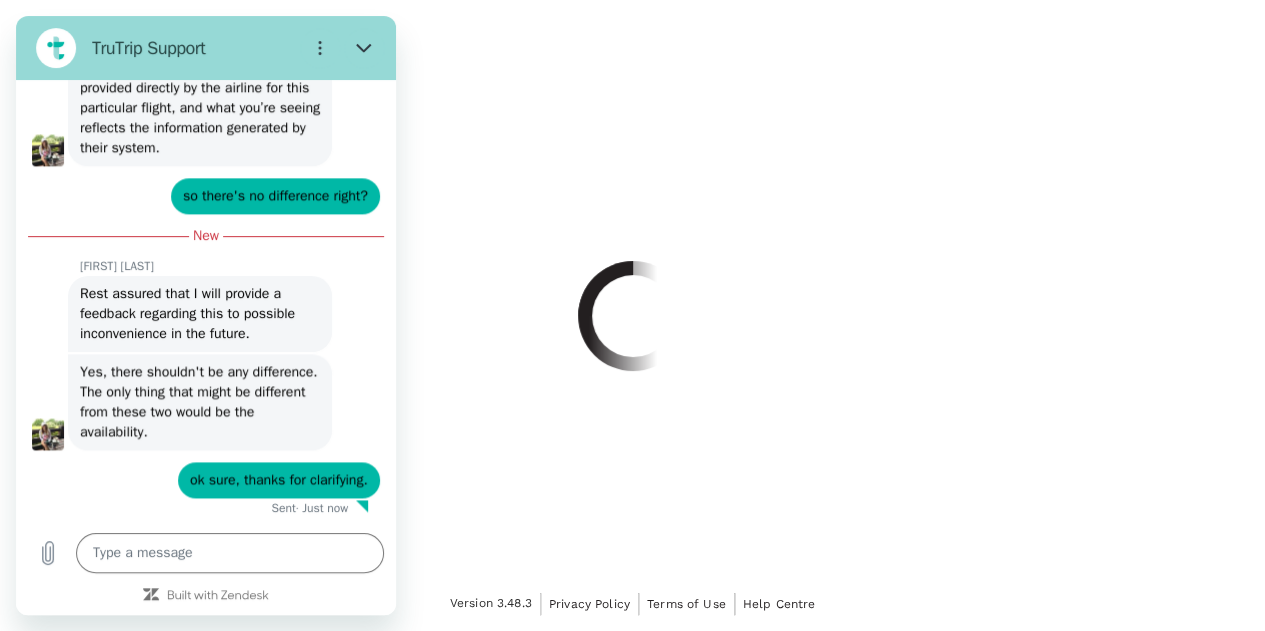 scroll, scrollTop: 0, scrollLeft: 0, axis: both 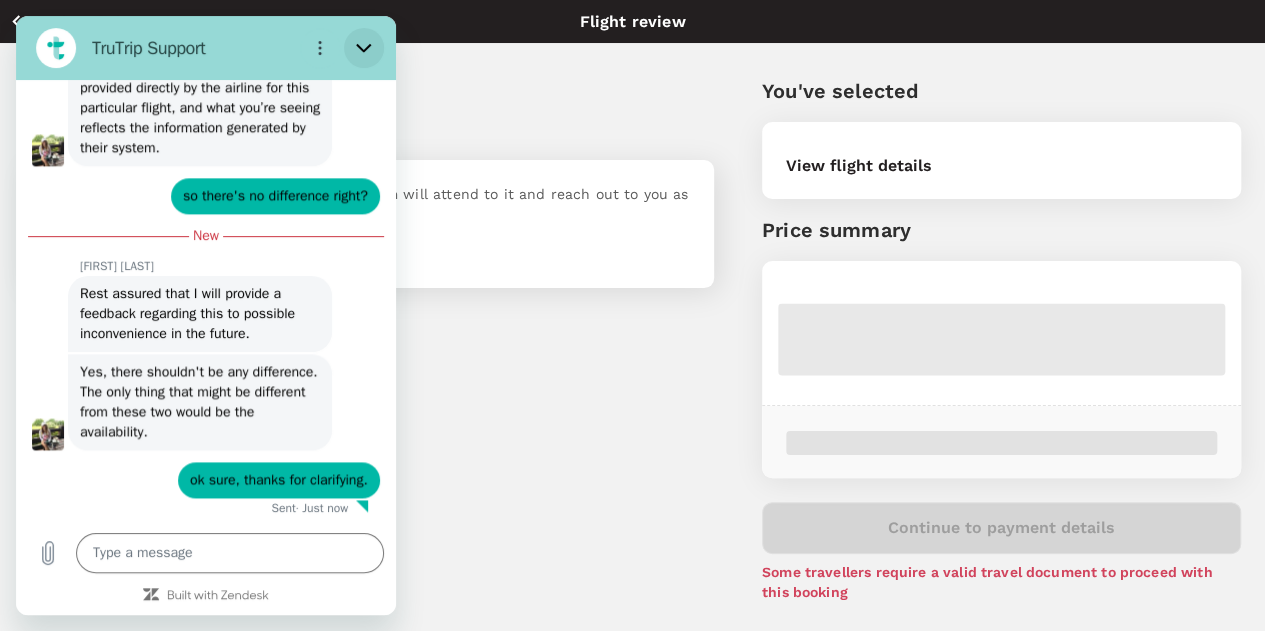 click 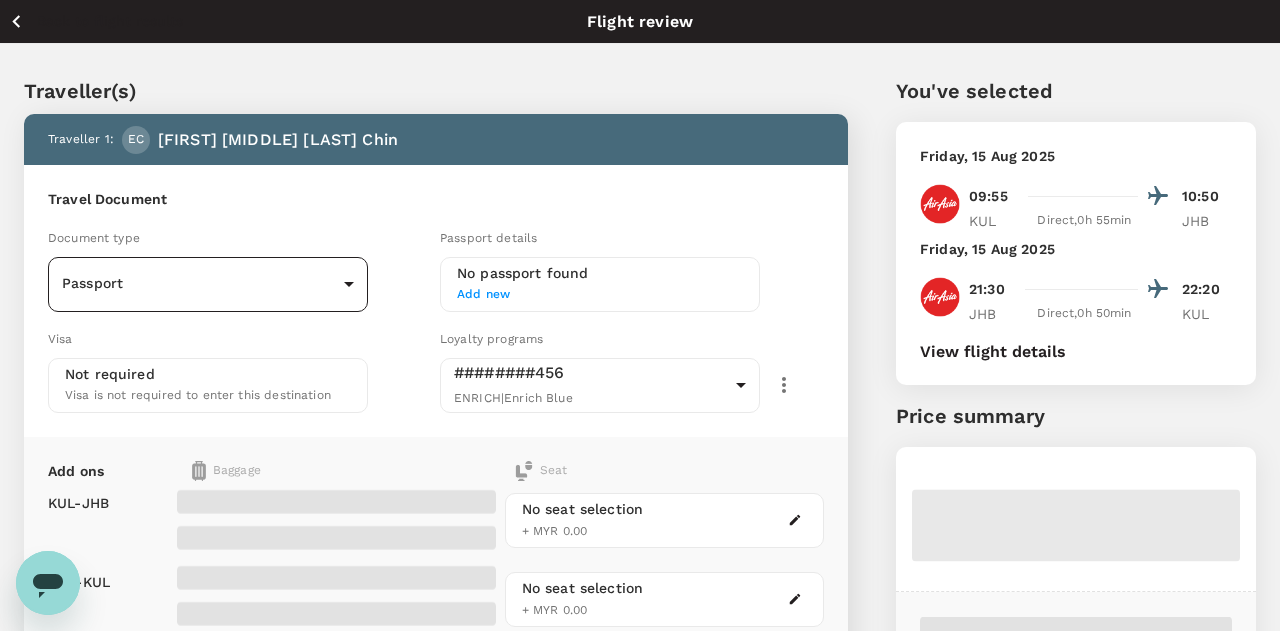 click on "Back to flight results Flight review Traveller(s) Traveller   1 : EC [FIRST] [LAST] Travel Document Document type Passport Passport ​ Passport details No passport found Add new Visa Not required Visa is not required to enter this destination Loyalty programs ########456 ENRICH |  Enrich Blue 5ada2953-b69c-4f5b-9476-b8850c29f2d9 ​ Add ons Baggage Seat KUL  -  JHB JHB  -  KUL No seat selection + MYR 0.00 No seat selection + MYR 0.00 Special request Add any special requests here. Our support team will attend to it and reach out to you as soon as possible. Add request You've selected Friday, 15 Aug 2025 09:55 10:50 KUL Direct ,  0h 55min JHB Friday, 15 Aug 2025 21:30 22:20 JHB Direct ,  0h 50min KUL View flight details Price summary Continue to payment details Some travellers require a valid travel document to proceed with this booking Version 3.48.3 Privacy Policy Terms of Use Help Centre View details Edit Add new" at bounding box center [640, 459] 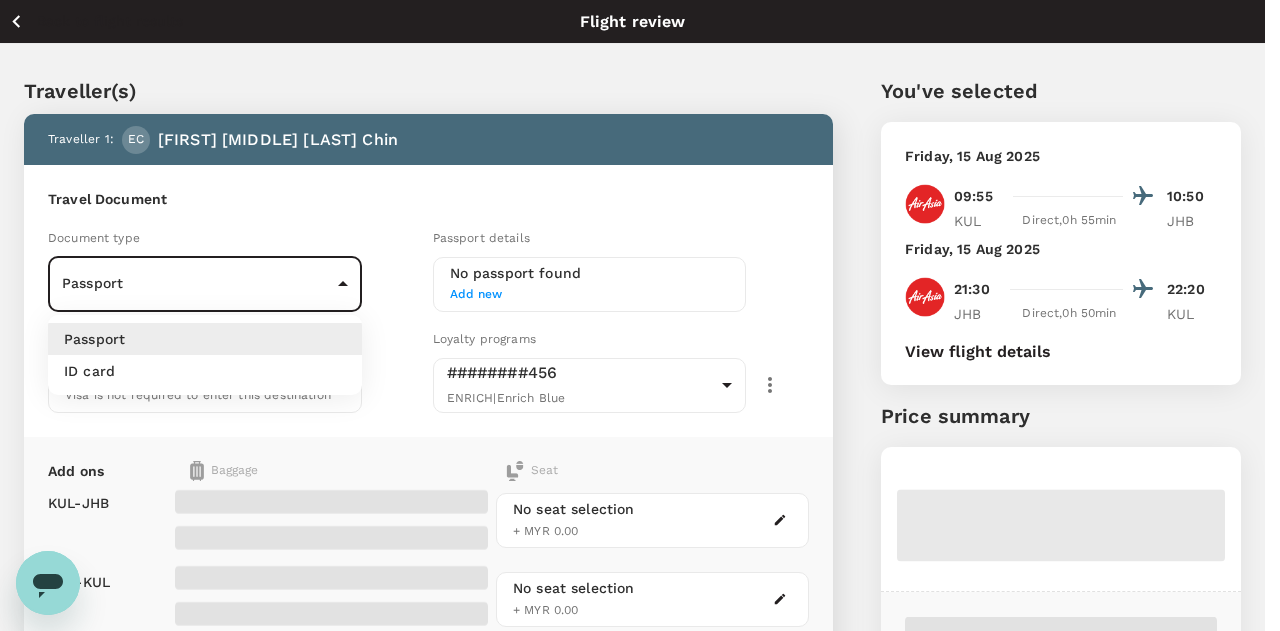 click on "ID card" at bounding box center [205, 371] 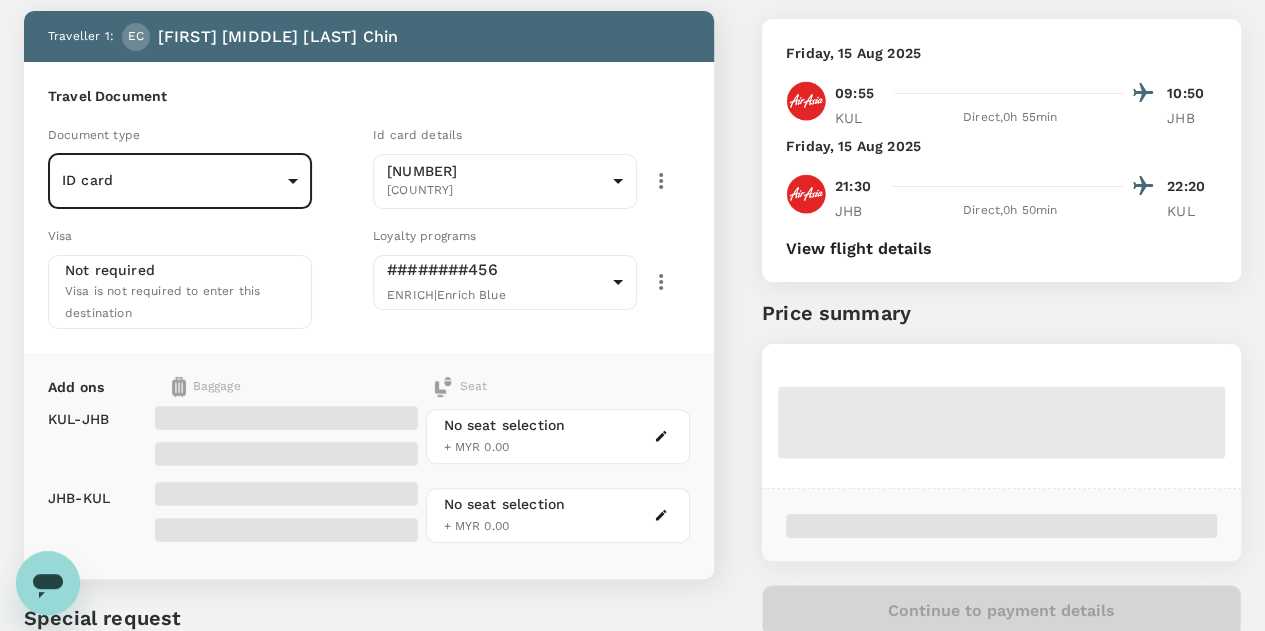 scroll, scrollTop: 283, scrollLeft: 0, axis: vertical 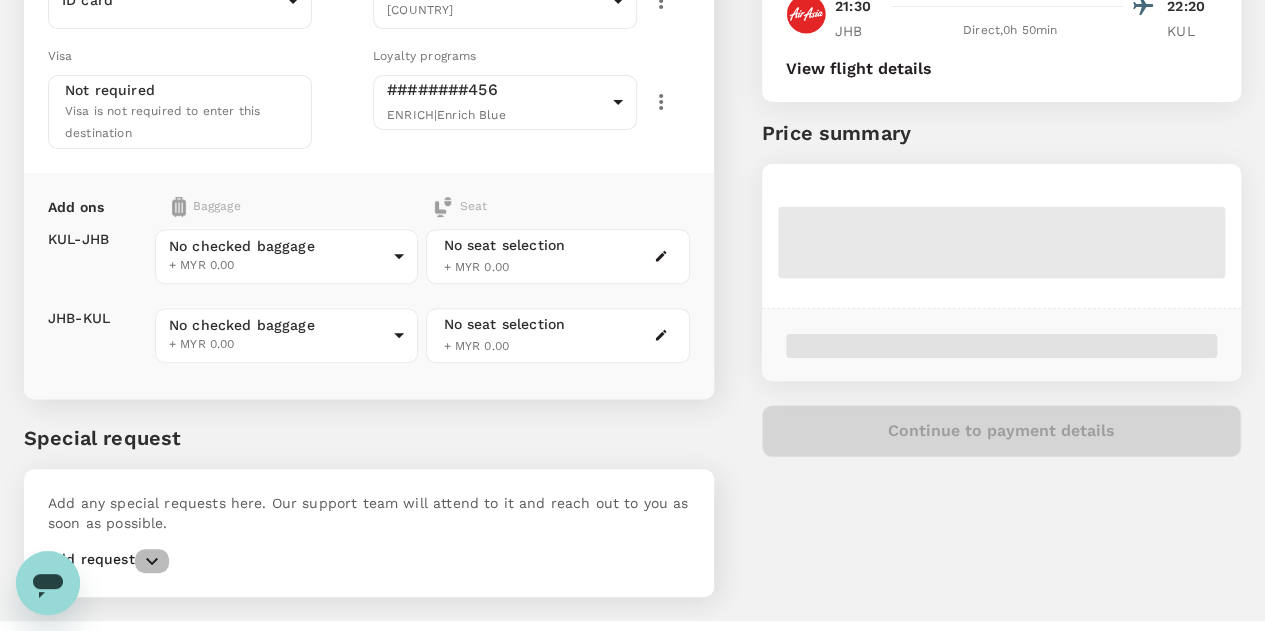click 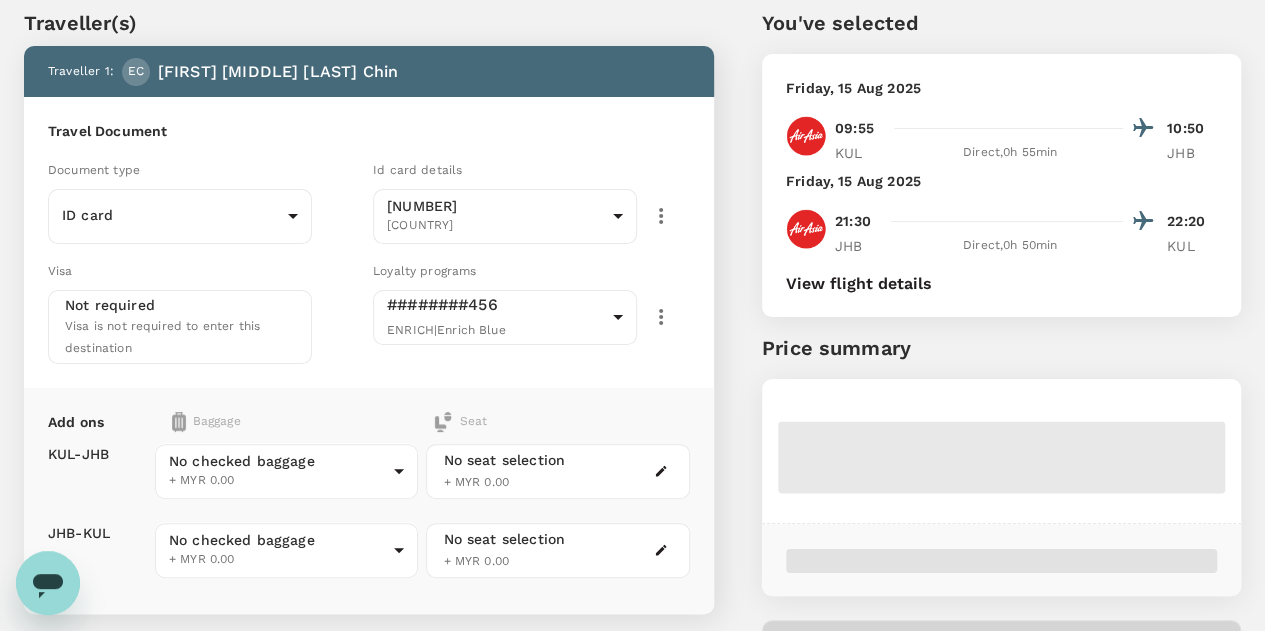 scroll, scrollTop: 67, scrollLeft: 0, axis: vertical 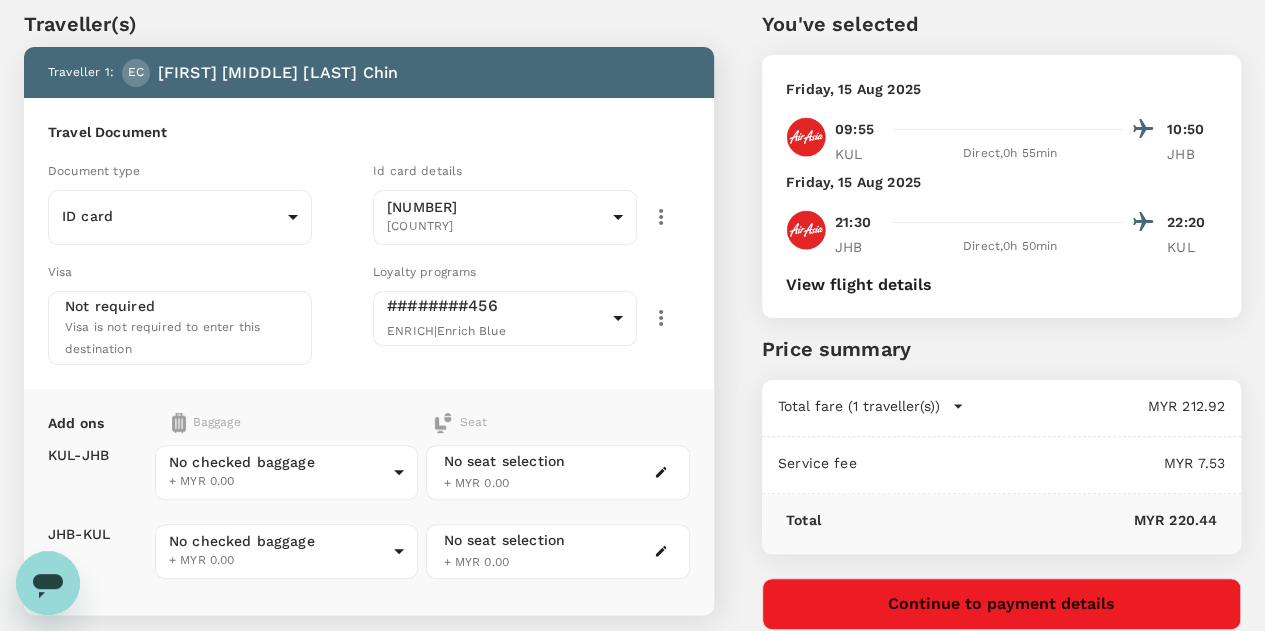 click on "Not required Visa is not required to enter this destination" at bounding box center [180, 328] 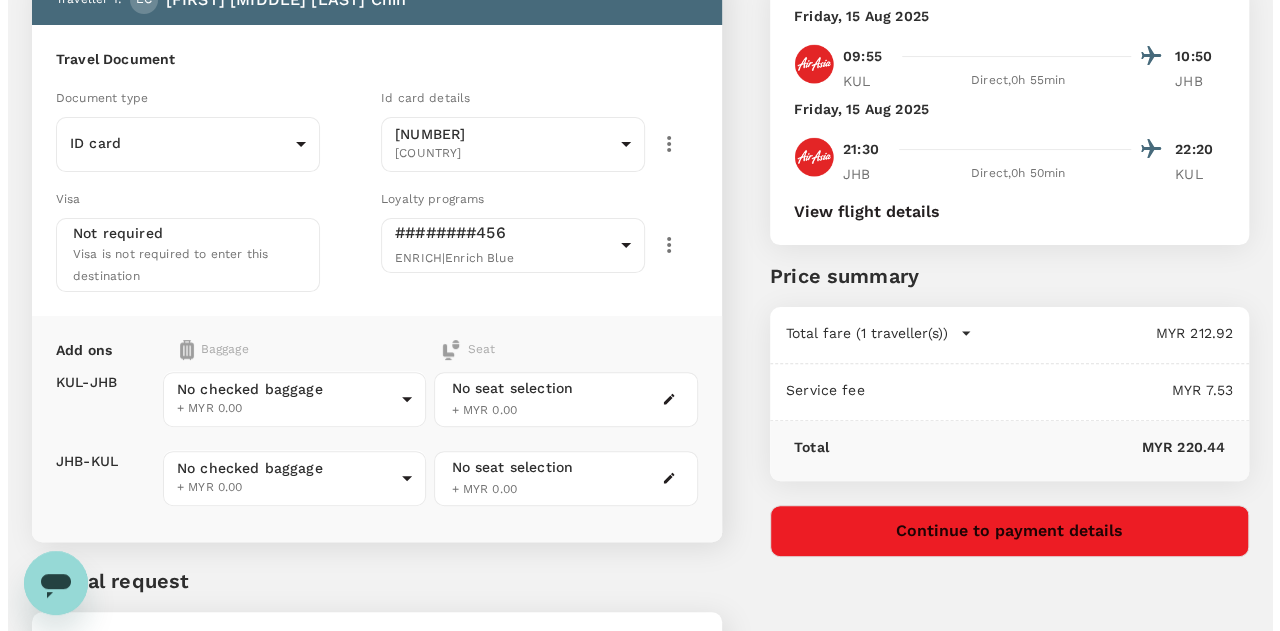 scroll, scrollTop: 171, scrollLeft: 0, axis: vertical 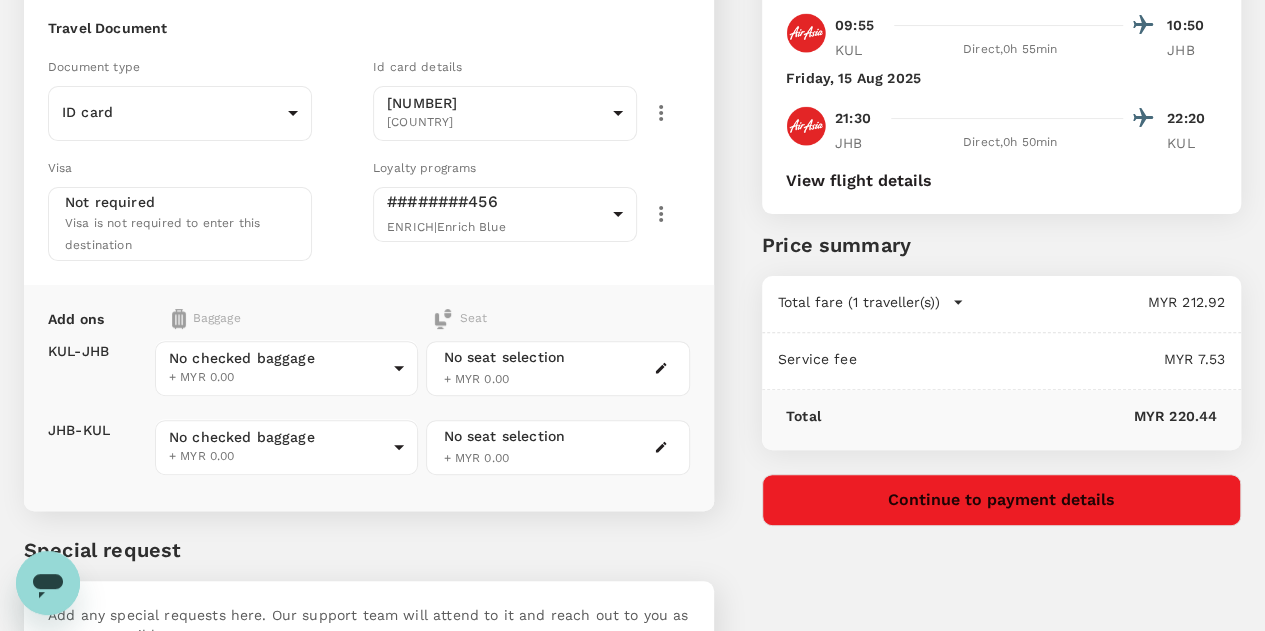 click on "Continue to payment details" at bounding box center (1001, 500) 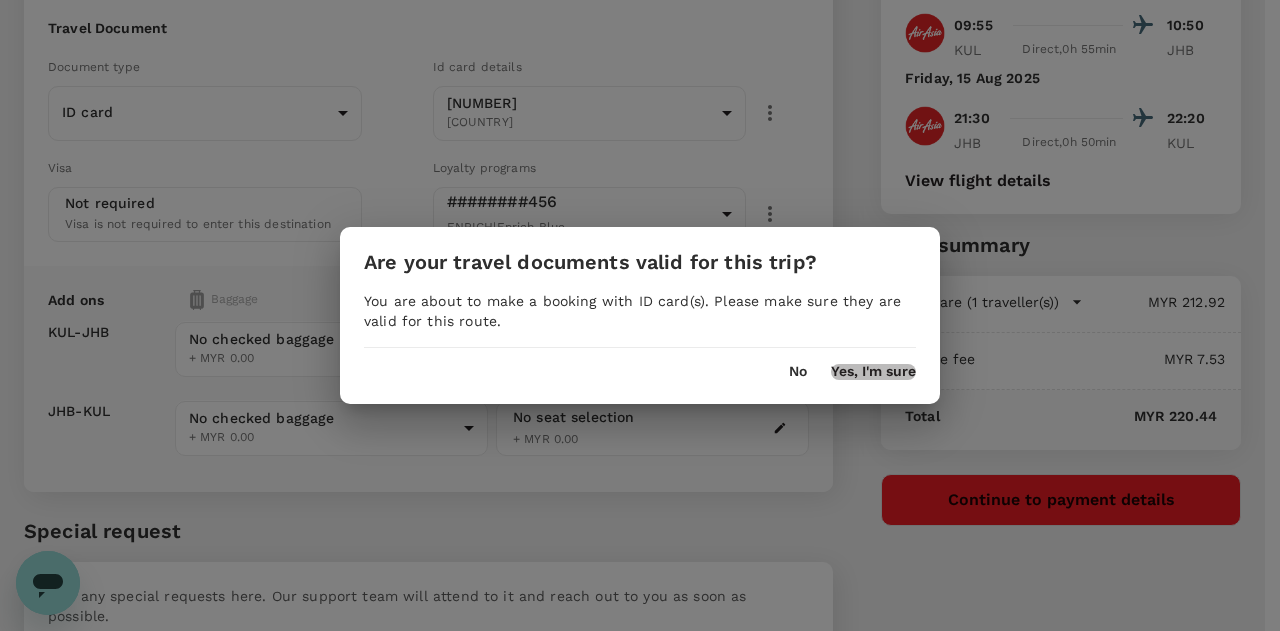 click on "Yes, I'm sure" at bounding box center [873, 372] 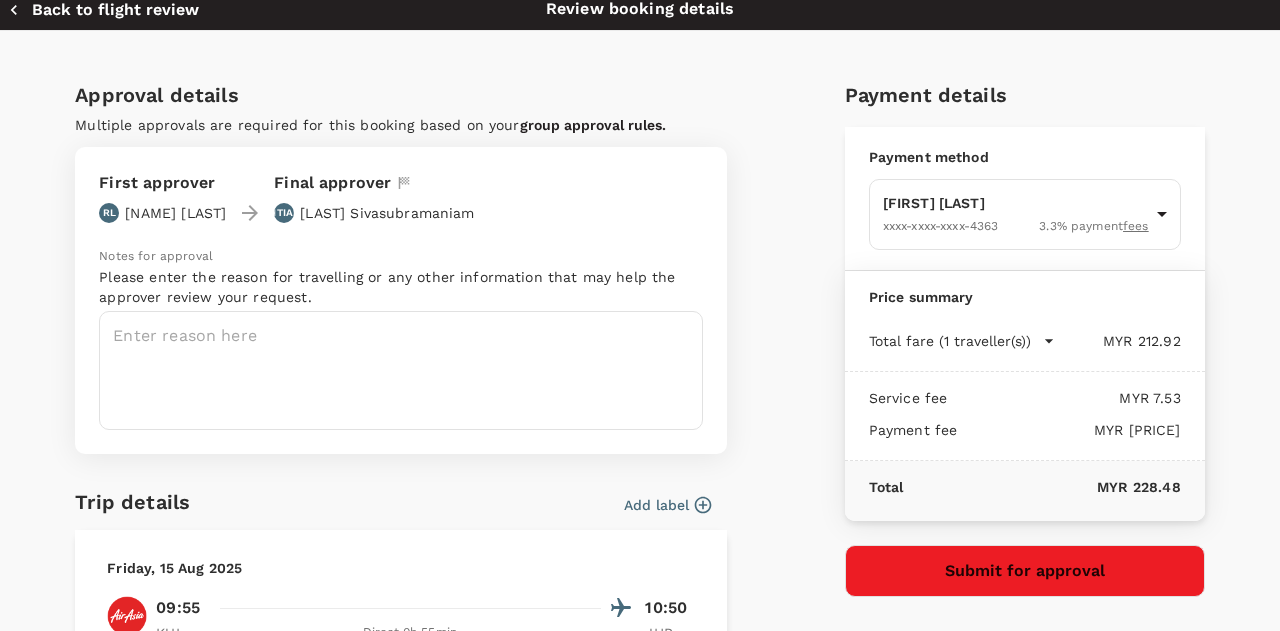 scroll, scrollTop: 13, scrollLeft: 0, axis: vertical 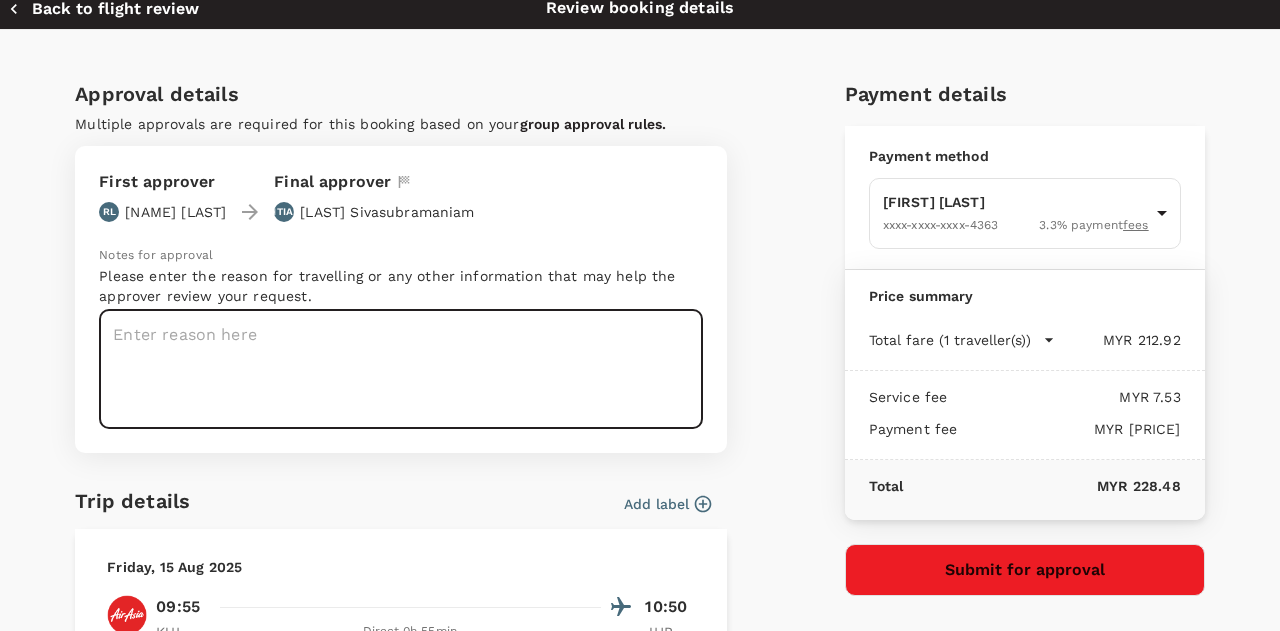 click at bounding box center [401, 369] 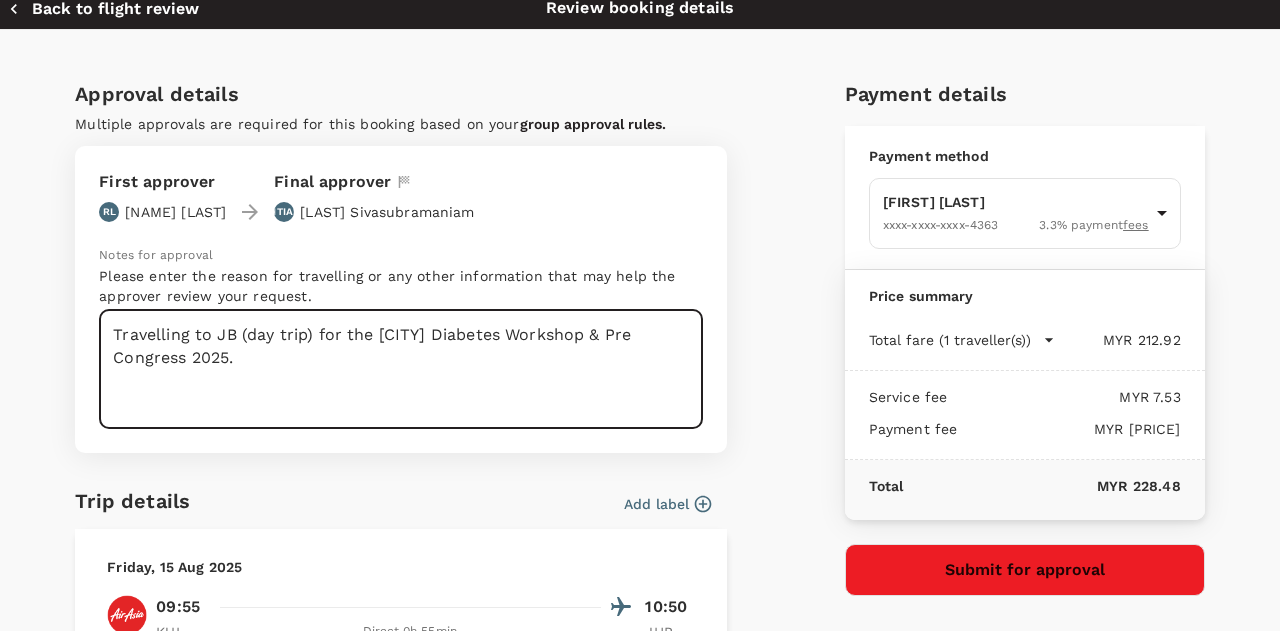scroll, scrollTop: 0, scrollLeft: 0, axis: both 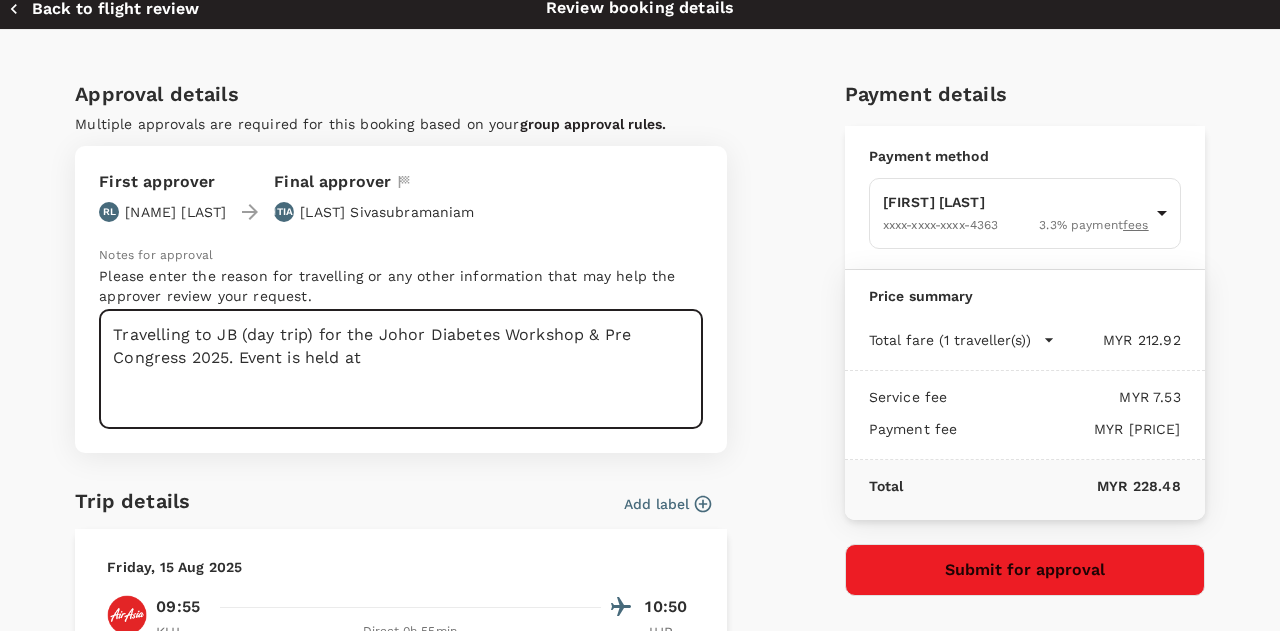 paste on "Regency Medical Care Center, Mid Valley Southkey,
[CITY]" 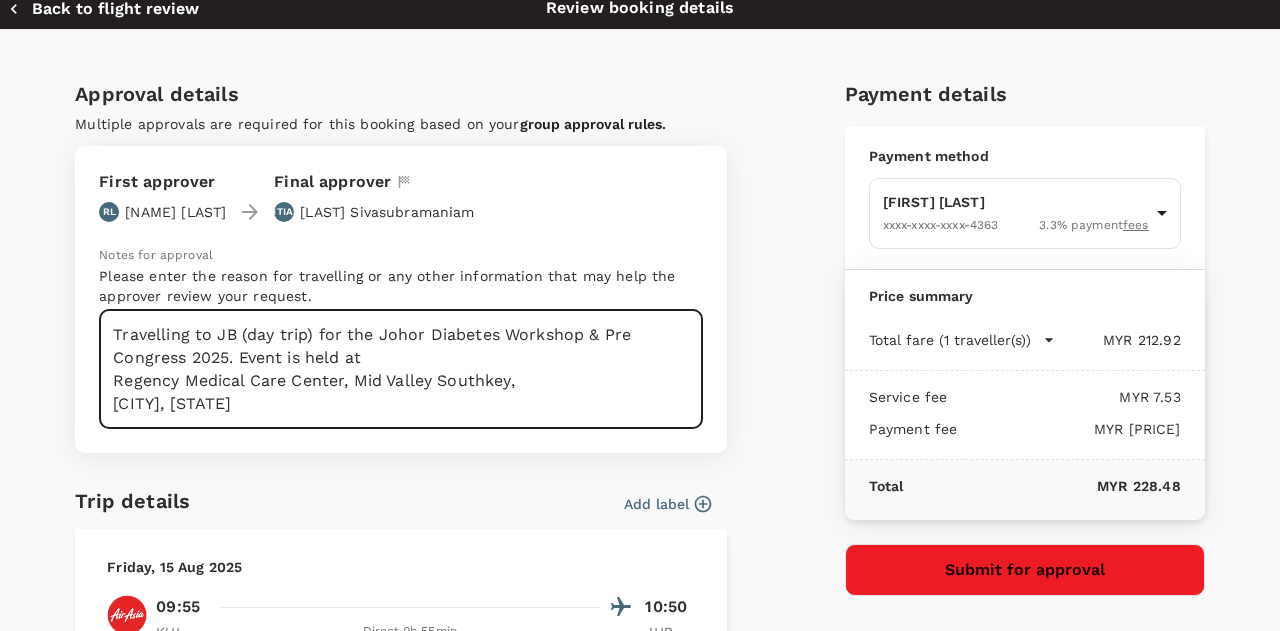 click on "Travelling to JB (day trip) for the Johor Diabetes Workshop & Pre Congress 2025. Event is held at
Regency Medical Care Center, Mid Valley Southkey,
[CITY], [STATE]" at bounding box center (401, 369) 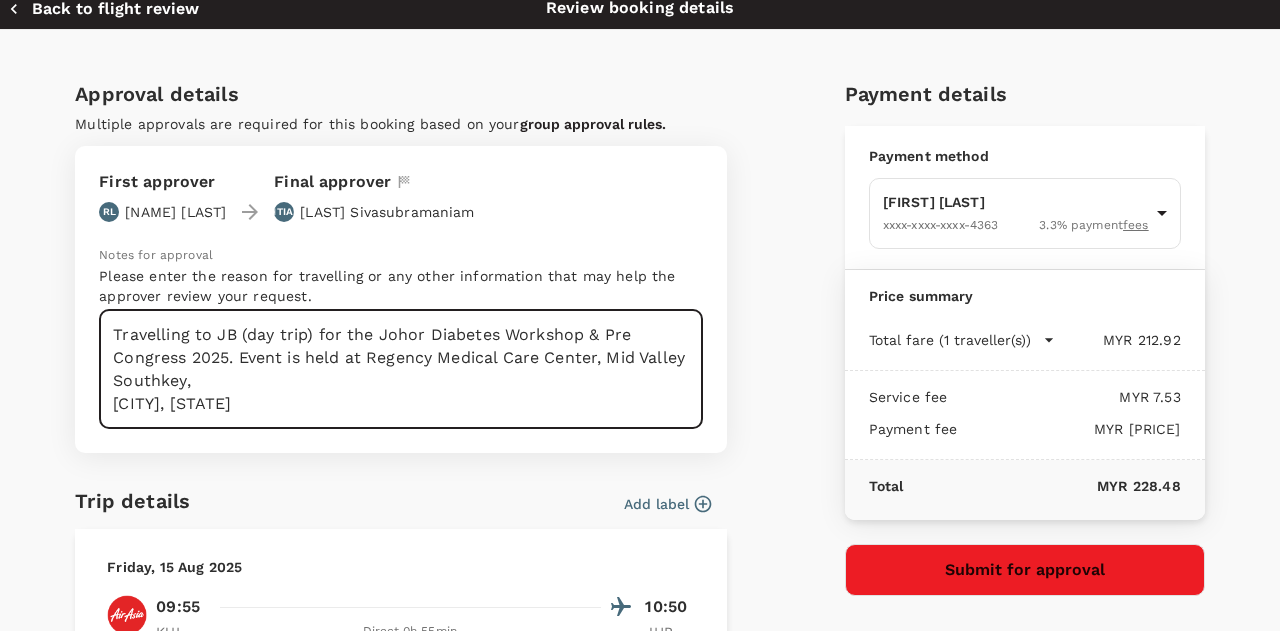 click on "Travelling to JB (day trip) for the Johor Diabetes Workshop & Pre Congress 2025. Event is held at Regency Medical Care Center, Mid Valley Southkey,
[CITY], [STATE]" at bounding box center (401, 369) 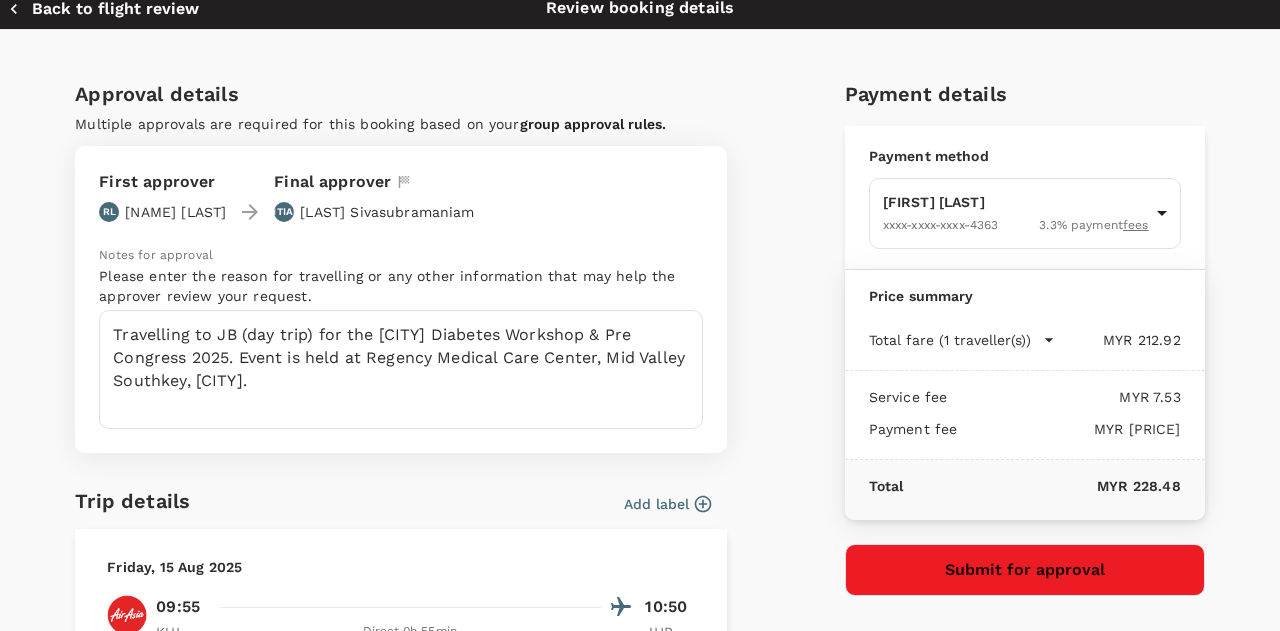 click on "Approval details Multiple approvals are required for this booking based on your  group approval rules. First approver RL [FIRST]   [LAST]   Final approver SS [FIRST]   [LAST]   Notes for approval Please enter the reason for travelling or any other information that may help the approver review your request. Travelling to JB (day trip) for the Johor Diabetes Workshop & Pre Congress 2025. Event is held at Regency Medical Care Center, Mid Valley Southkey, [CITY], [STATE]. x ​ Trip details Add label Friday, [DAY] [MONTH] 2025 [TIME] [TIME] KUL Direct ,  [DURATION] JHB Friday, [DAY] [MONTH] 2025 [TIME] [TIME] JHB Direct ,  [DURATION] KUL View flight details Booking contact details Email [EMAIL] Contact number + [COUNTRY_CODE]   [PHONE_NUMBER] Edit contact details Add to an existing trip? Yes, it's for an existing trip  - Select trip No, this is a new trip ​ Payment details Payment method [FIRST] [LAST] [CARD_NUMBER] [PERCENTAGE]   payment  fees [UUID] ​ Price summary Total fare (1 traveller(s)) MYR [PRICE]" at bounding box center [631, 579] 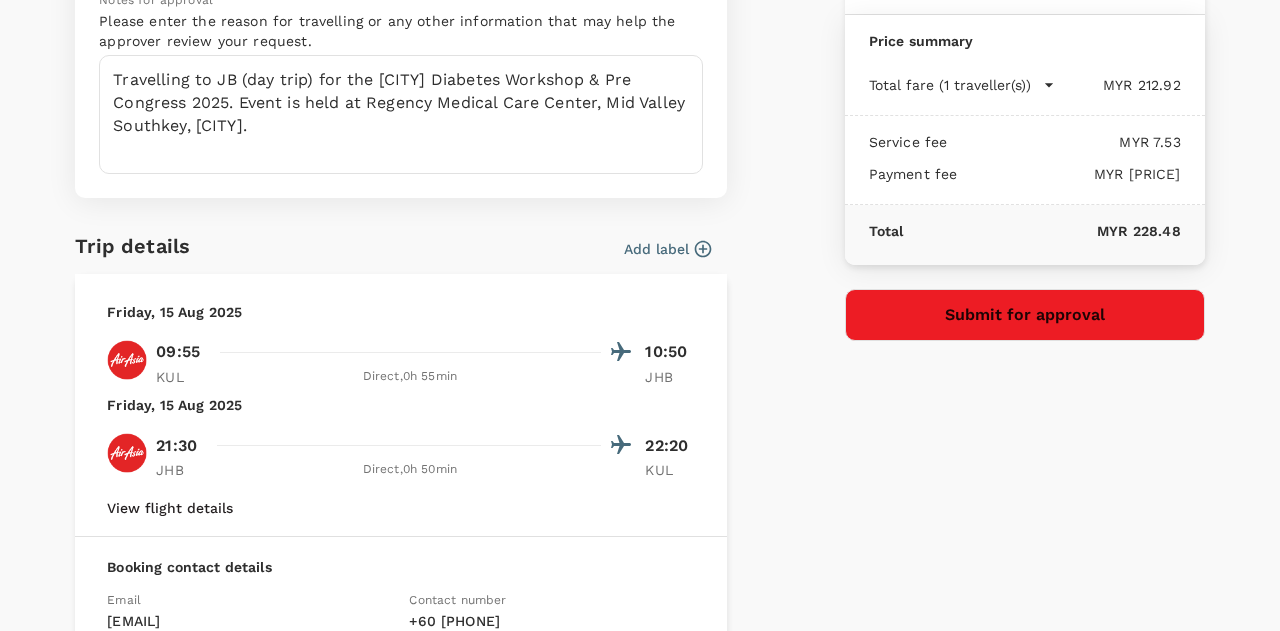 scroll, scrollTop: 313, scrollLeft: 0, axis: vertical 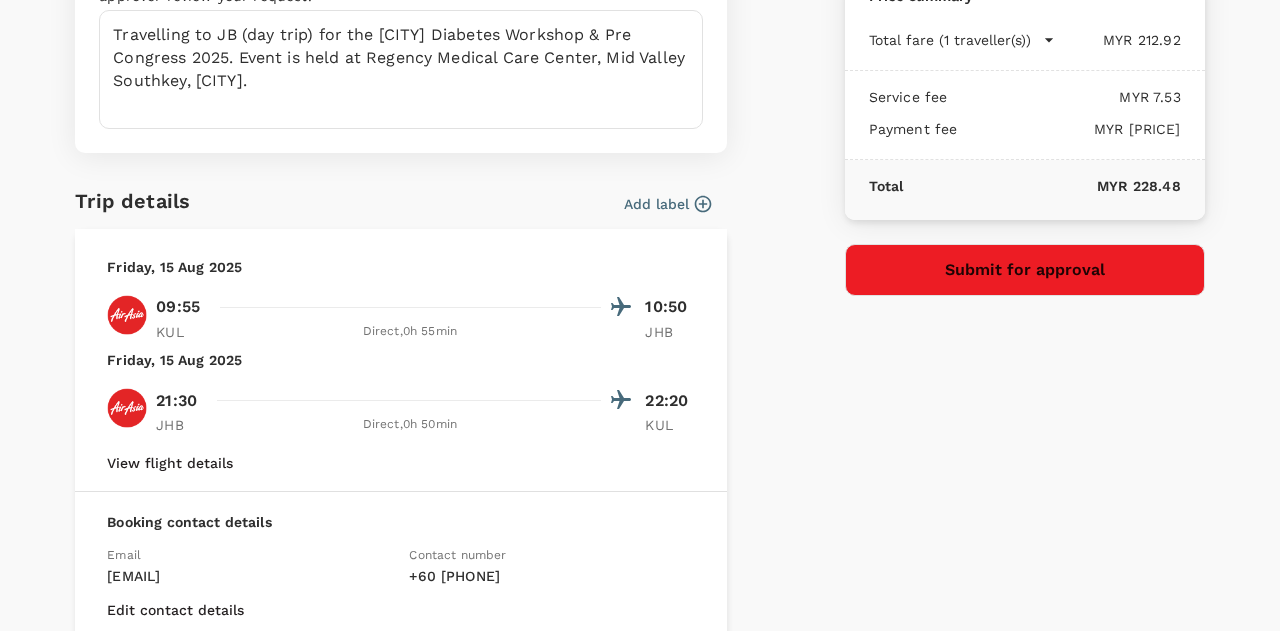 click on "Approval details Multiple approvals are required for this booking based on your  group approval rules. First approver RL [FIRST]   [LAST]   Final approver SS [FIRST]   [LAST]   Notes for approval Please enter the reason for travelling or any other information that may help the approver review your request. Travelling to JB (day trip) for the Johor Diabetes Workshop & Pre Congress 2025. Event is held at Regency Medical Care Center, Mid Valley Southkey, [CITY], [STATE]. x ​ Trip details Add label Friday, [DAY] [MONTH] 2025 [TIME] [TIME] KUL Direct ,  [DURATION] JHB Friday, [DAY] [MONTH] 2025 [TIME] [TIME] JHB Direct ,  [DURATION] KUL View flight details Booking contact details Email [EMAIL] Contact number + [COUNTRY_CODE]   [PHONE_NUMBER] Edit contact details Add to an existing trip? Yes, it's for an existing trip  - Select trip No, this is a new trip ​ Payment details Payment method [FIRST] [LAST] [CARD_NUMBER] [PERCENTAGE]   payment  fees [UUID] ​ Price summary Total fare (1 traveller(s)) MYR [PRICE]" at bounding box center (631, 279) 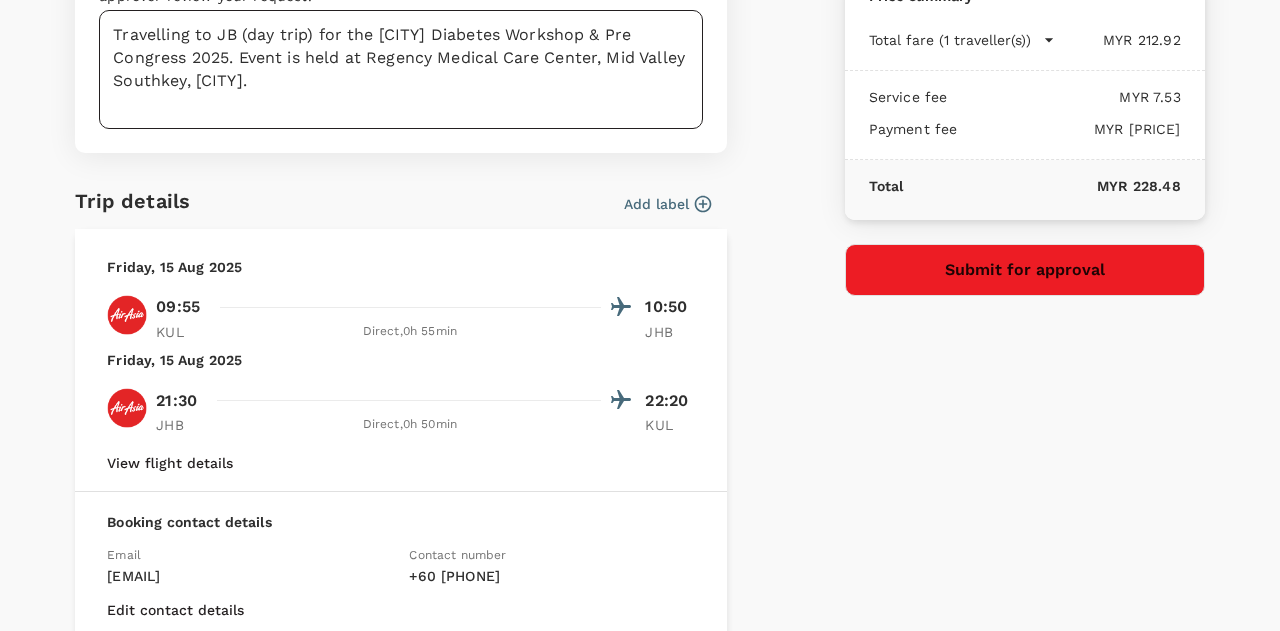 click on "Travelling to JB (day trip) for the [CITY] Diabetes Workshop & Pre Congress 2025. Event is held at Regency Medical Care Center, Mid Valley Southkey, [CITY]." at bounding box center [401, 69] 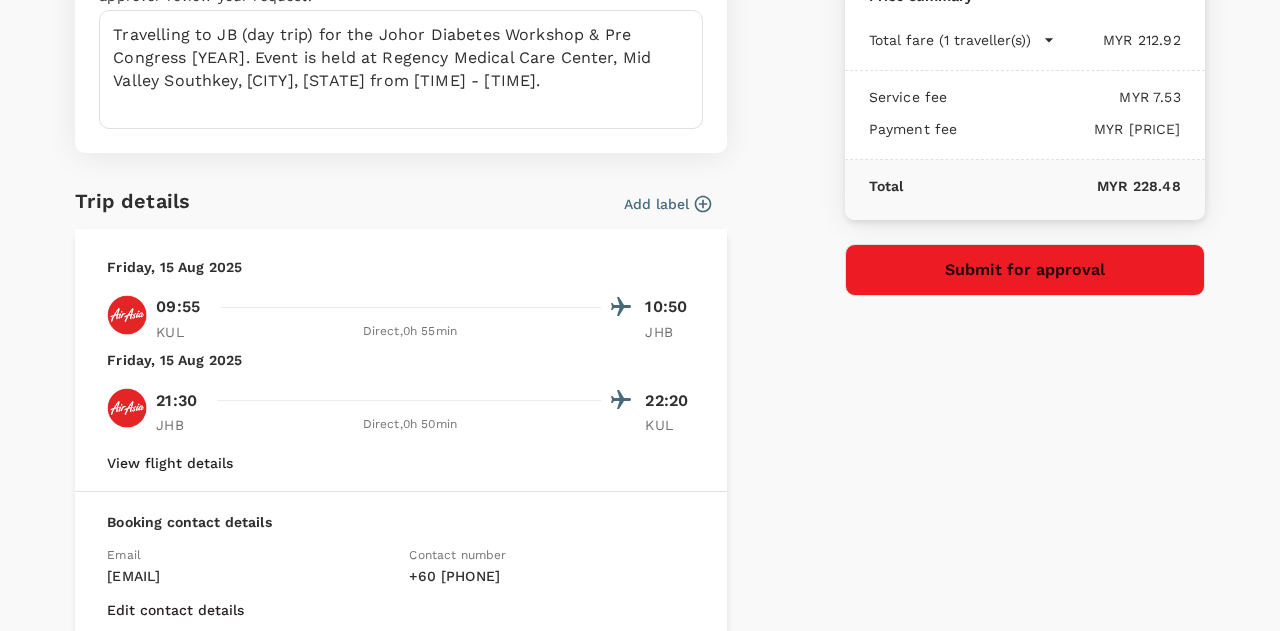 click on "Payment details Payment method [FIRST] [LAST] [CARD_NUMBER] [PERCENTAGE]   payment  fees [UUID] ​ Price summary Total fare (1 traveller(s)) MYR [PRICE] Air fare MYR [PRICE] Baggage fee MYR [PRICE] Seat fee MYR [PRICE] Service fee MYR [PRICE] Payment fee MYR [PRICE] Total MYR [PRICE] Submit for approval" at bounding box center (1017, 279) 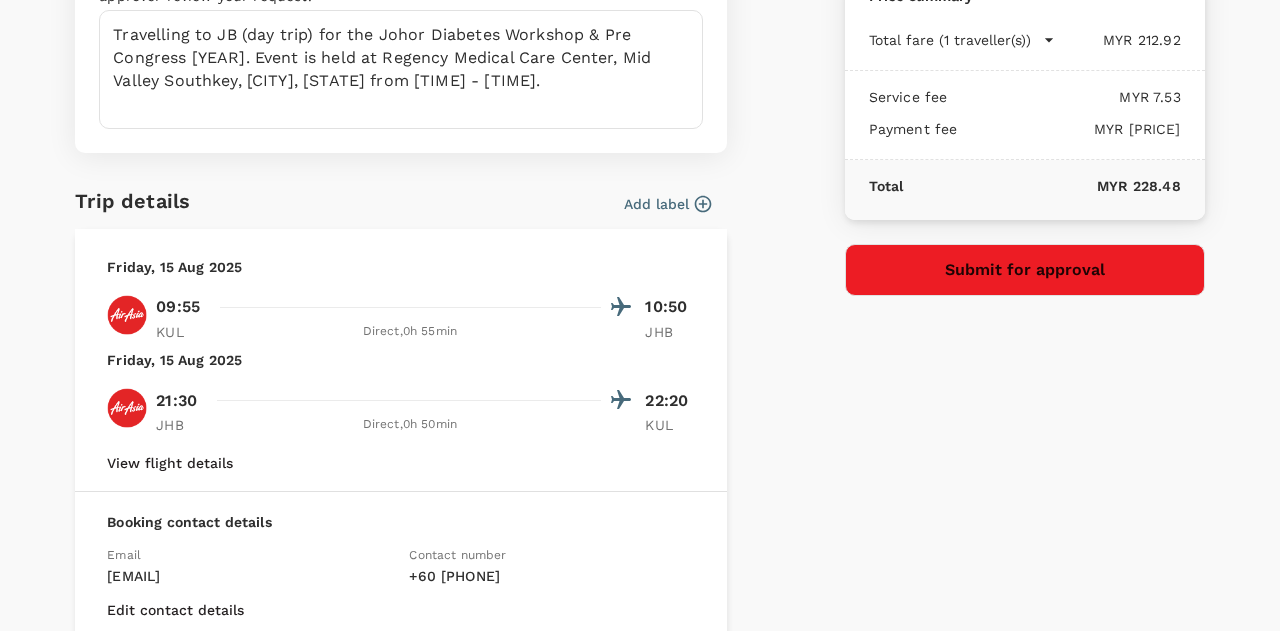 scroll, scrollTop: 567, scrollLeft: 0, axis: vertical 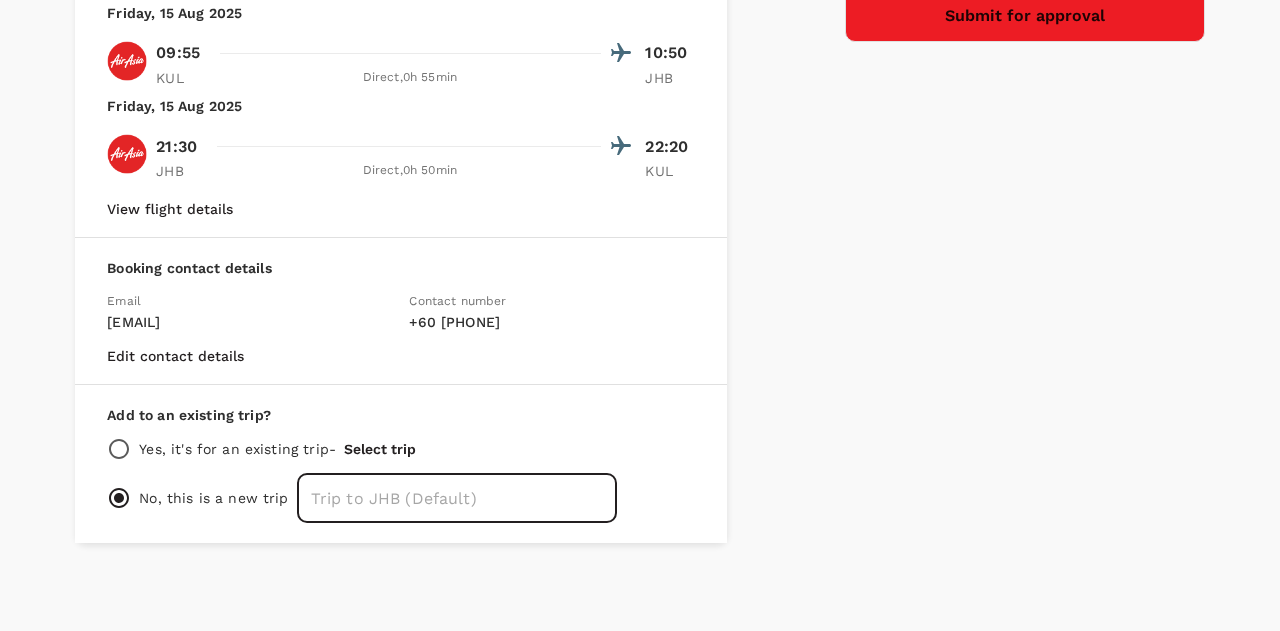 click at bounding box center (457, 498) 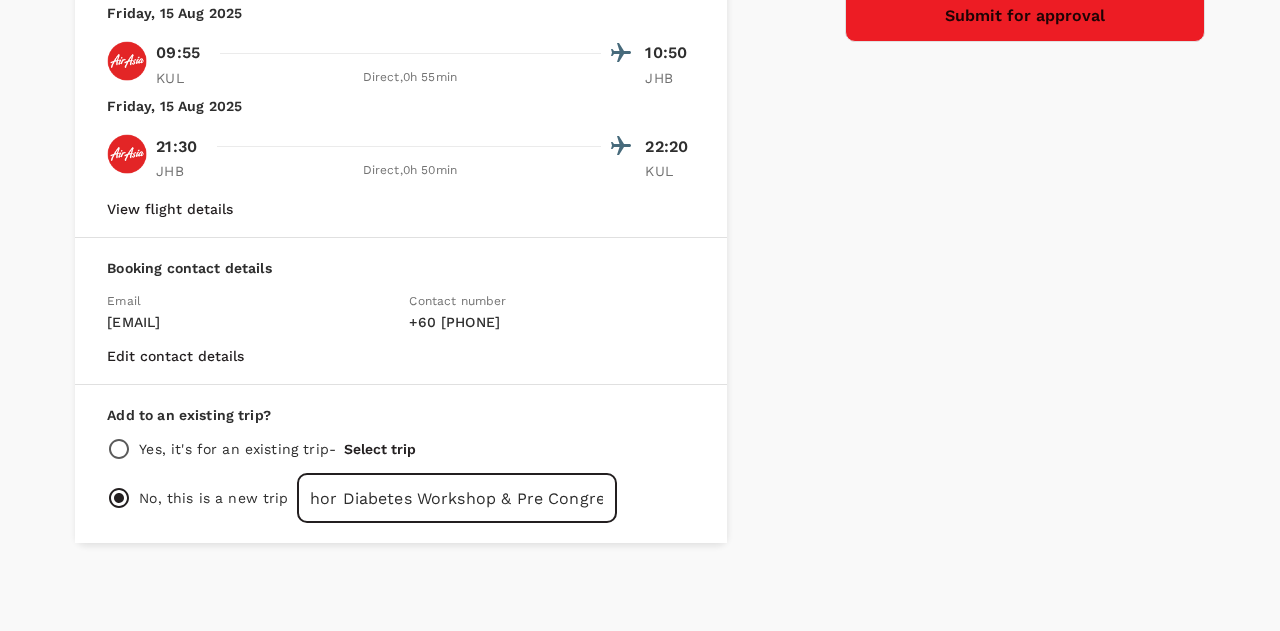 scroll, scrollTop: 0, scrollLeft: 37, axis: horizontal 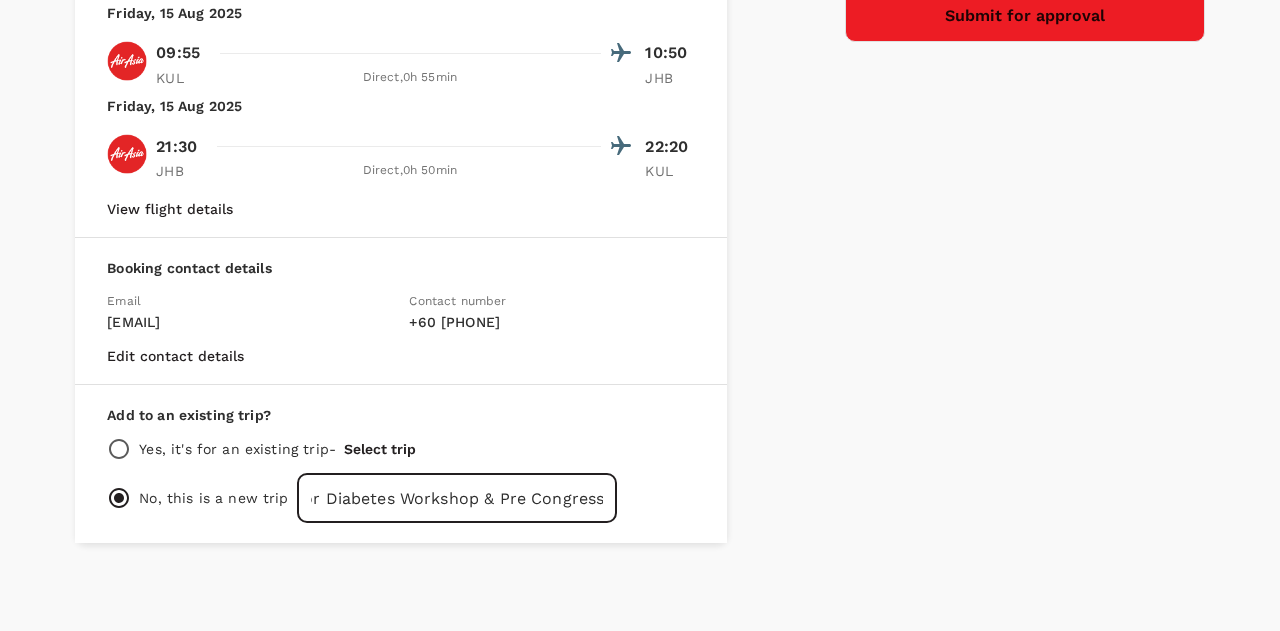 click on "Approval details Multiple approvals are required for this booking based on your group approval rules. First approver RL Ryan Lee Final approver SS Sivabalan Sivasubramaniam Notes for approval Please enter the reason for travelling or any other information that may help the approver review your request. Travelling to JB (day trip) for the [CITY] Diabetes Workshop & Pre Congress 2025. Event is held at Regency Medical Care Center, Mid Valley Southkey, [CITY] from 2pm - 6pm. x Trip details Add label Friday, 15 Aug 2025 09:55 10:50 KUL Direct , 0h 55min JHB Friday, 15 Aug 2025 21:30 22:20 JHB Direct , 0h 50min KUL View flight details Booking contact details Email e.chin@inovapharma.com Contact number + 60 163115817 Edit contact details Add to an existing trip? Yes, it's for an existing trip - Select trip No, this is a new trip Johor Diabetes Workshop & Pre Congress Payment details Payment method ELYSSIA CHIN XXXX-XXXX-XXXX-4363 3.3 % payment fees 9f5caa56-9d05-4ee6-b1ba-c7ffca059c83" at bounding box center (631, 25) 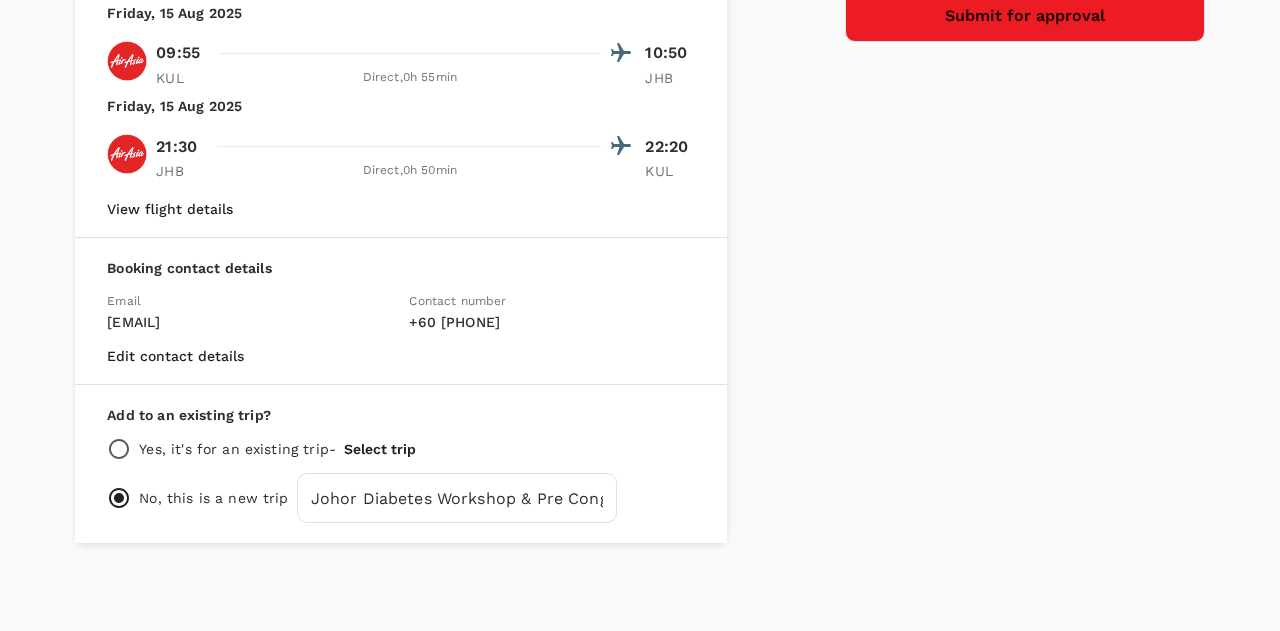 click on "Payment details Payment method [FIRST] [LAST] [CARD_NUMBER] [PERCENTAGE]   payment  fees [UUID] ​ Price summary Total fare (1 traveller(s)) MYR [PRICE] Air fare MYR [PRICE] Baggage fee MYR [PRICE] Seat fee MYR [PRICE] Service fee MYR [PRICE] Payment fee MYR [PRICE] Total MYR [PRICE] Submit for approval" at bounding box center (1017, 25) 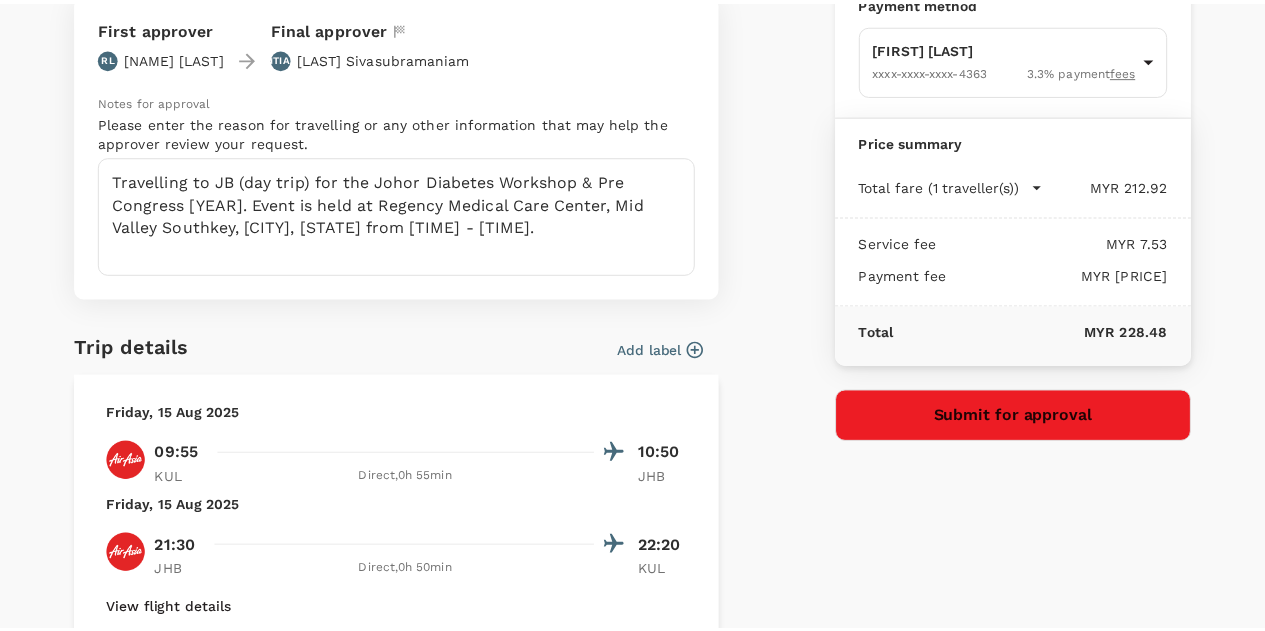 scroll, scrollTop: 0, scrollLeft: 0, axis: both 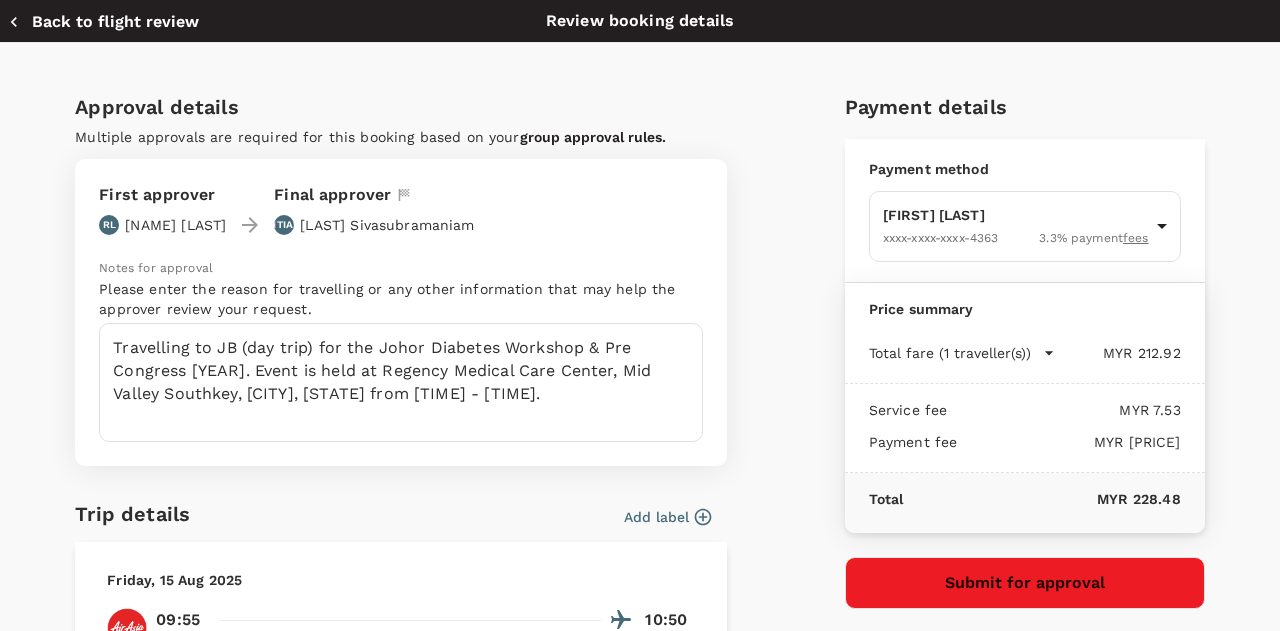 click 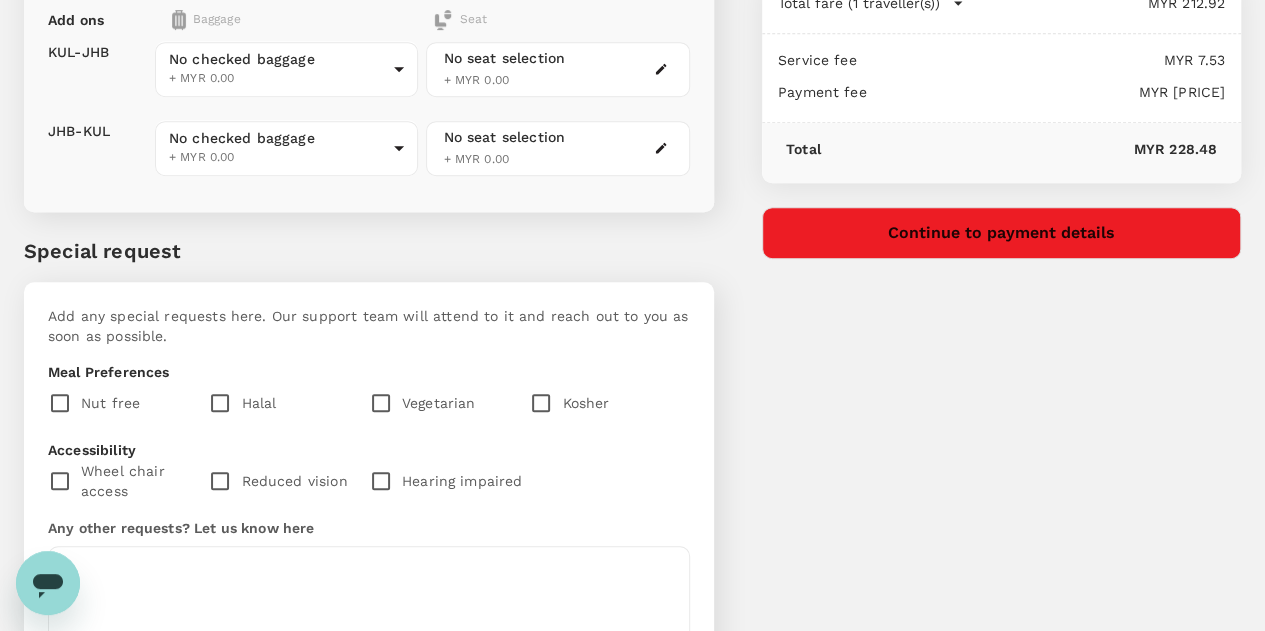 scroll, scrollTop: 402, scrollLeft: 0, axis: vertical 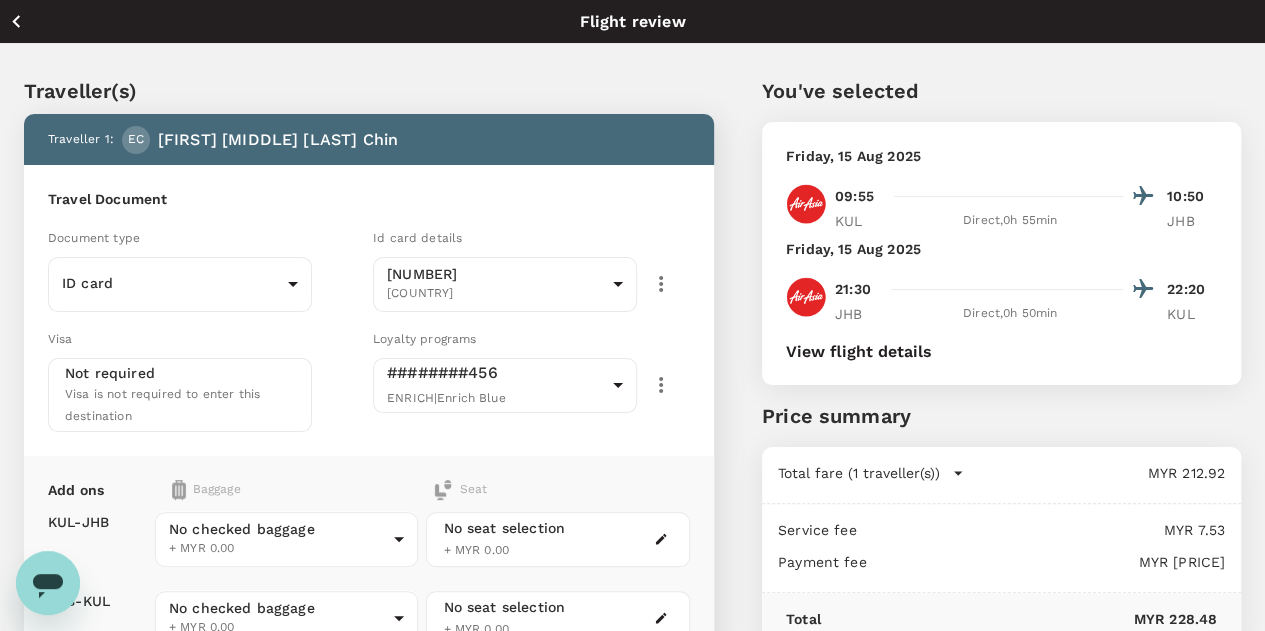 click 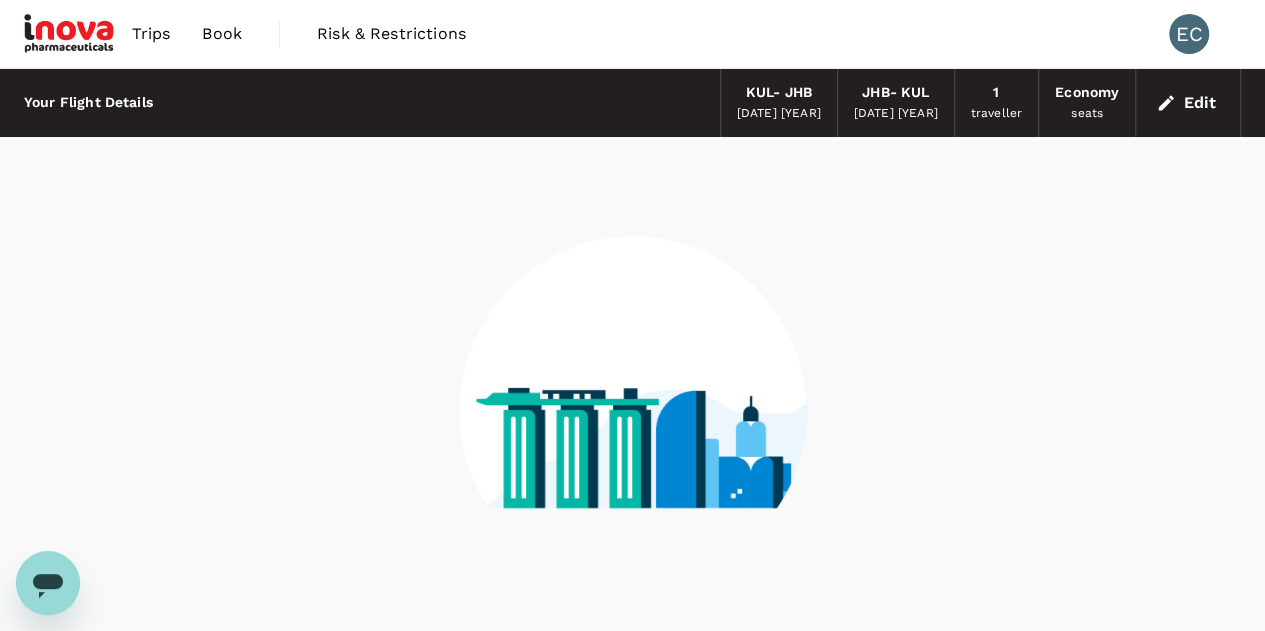scroll, scrollTop: 112, scrollLeft: 0, axis: vertical 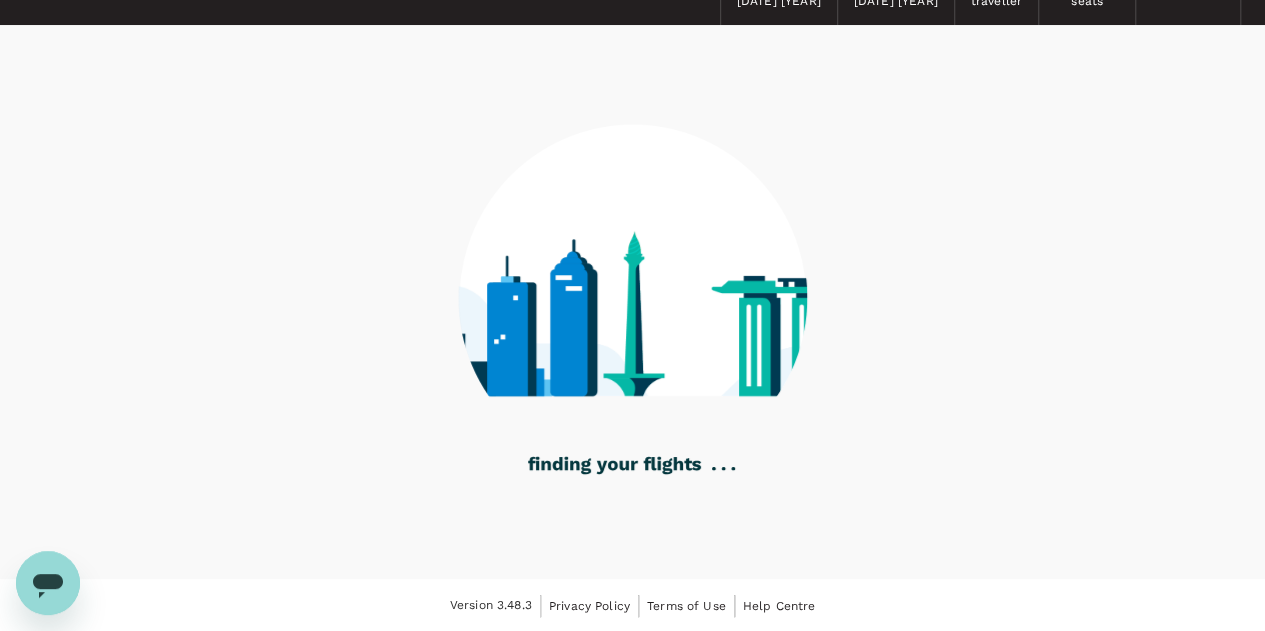 click 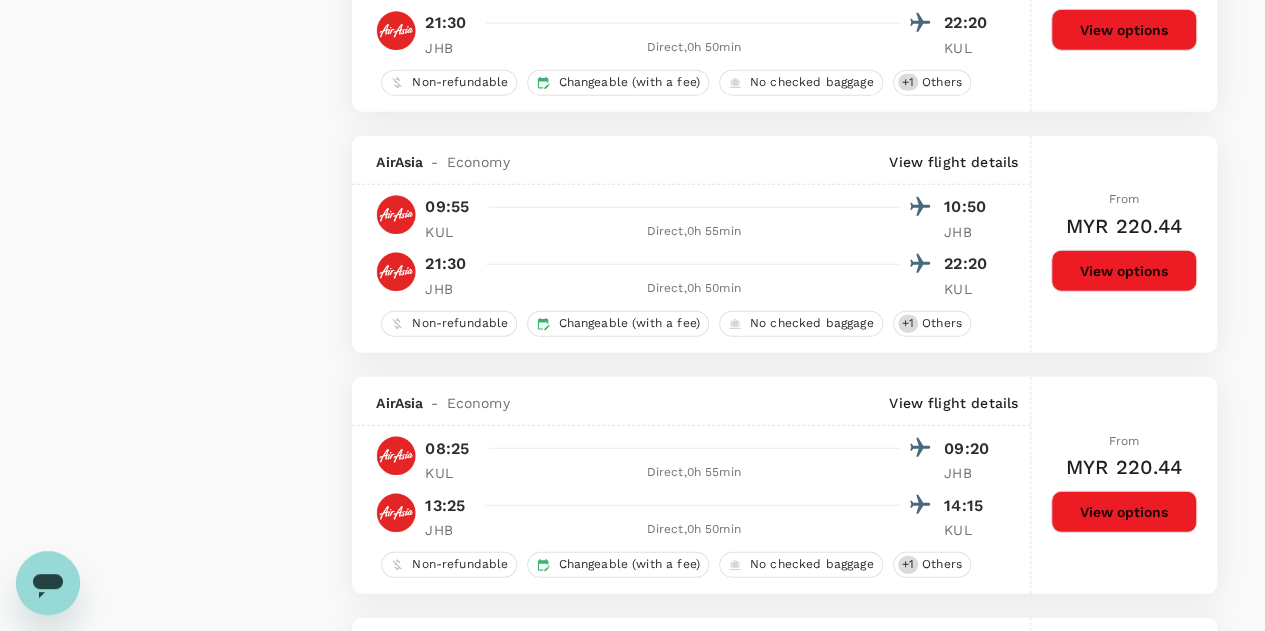 scroll, scrollTop: 2512, scrollLeft: 0, axis: vertical 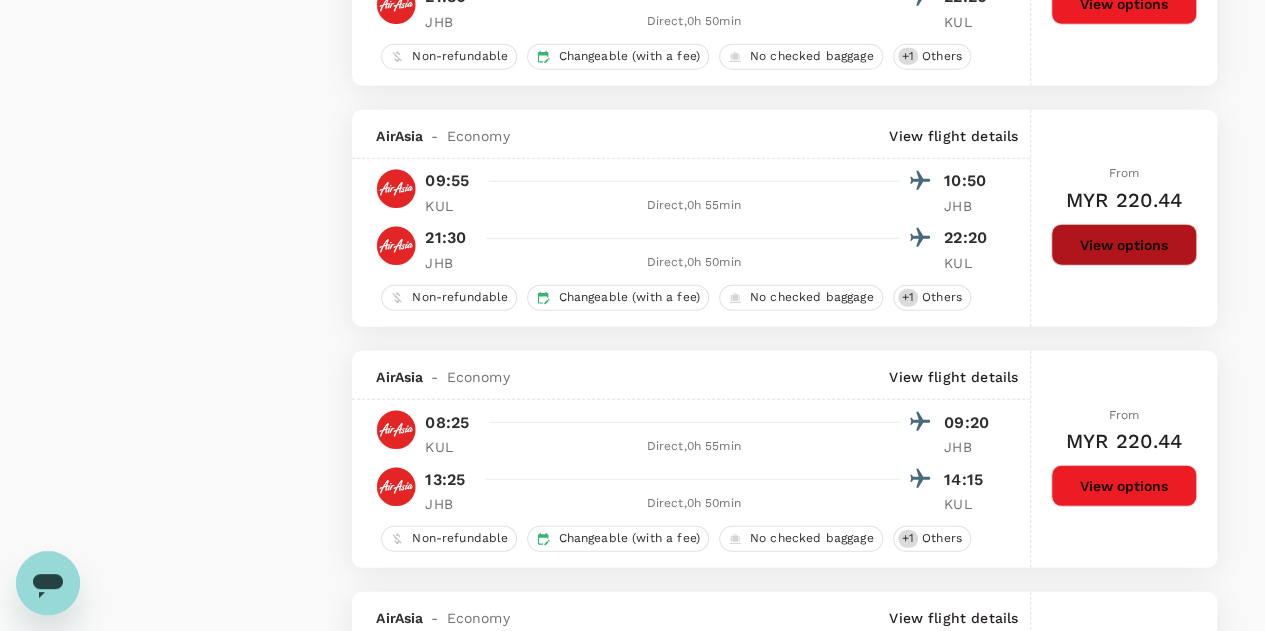 click on "View options" at bounding box center [1124, 245] 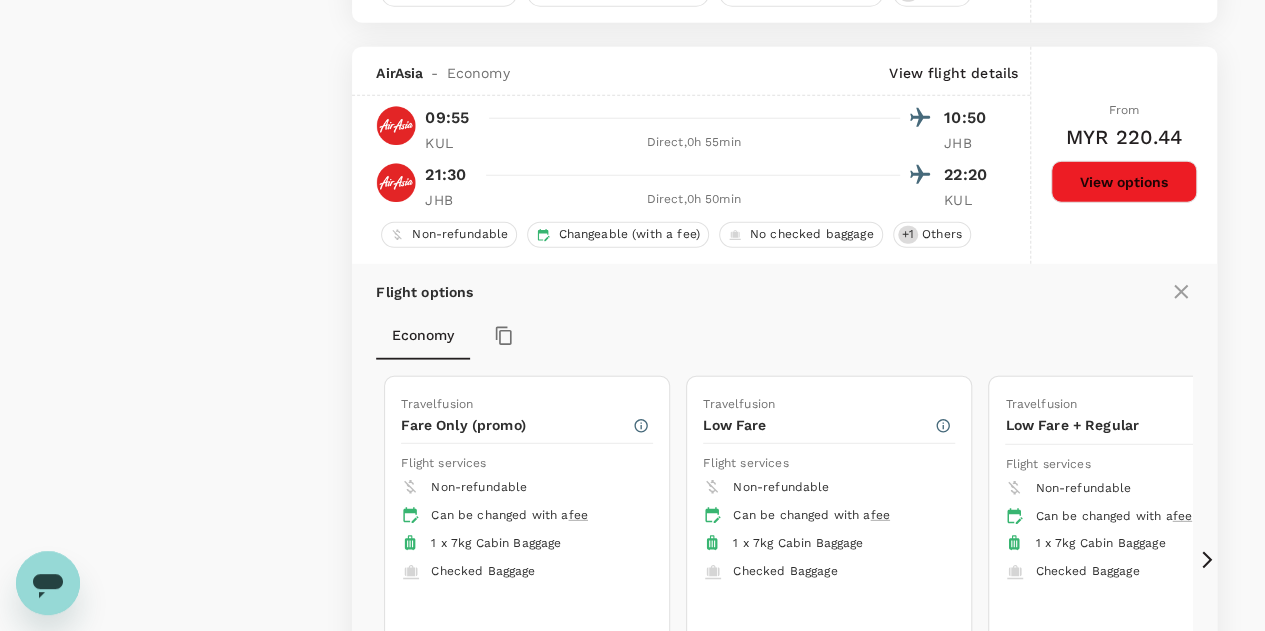 scroll, scrollTop: 2618, scrollLeft: 0, axis: vertical 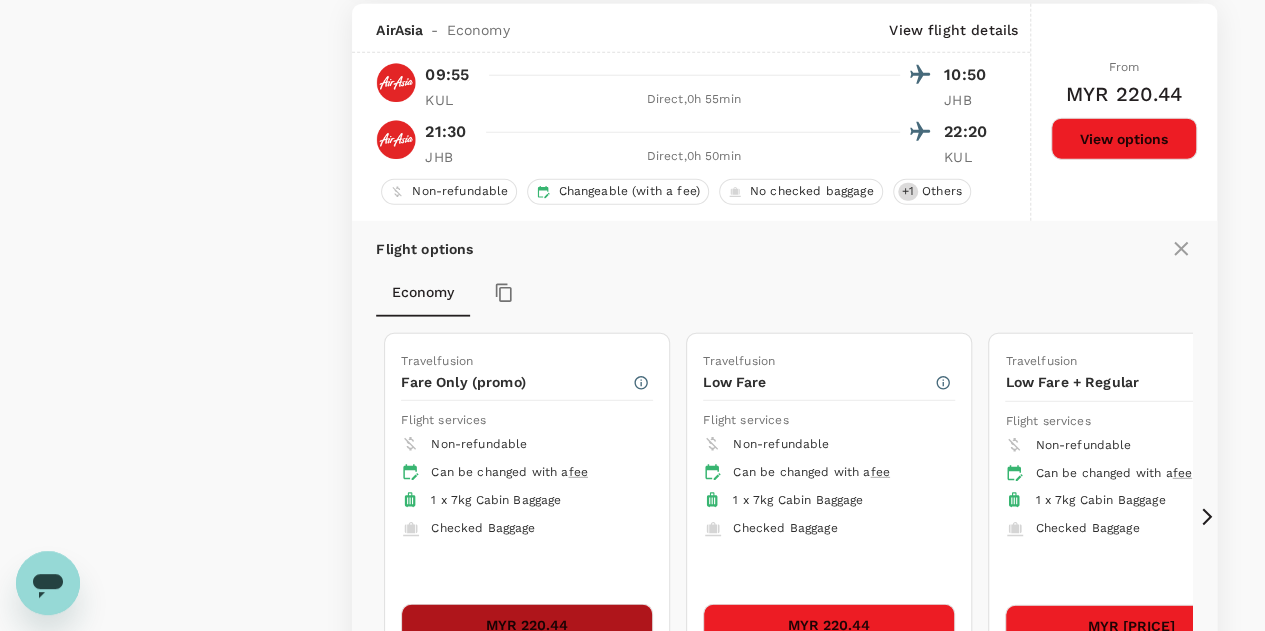 click on "MYR 220.44" at bounding box center [527, 625] 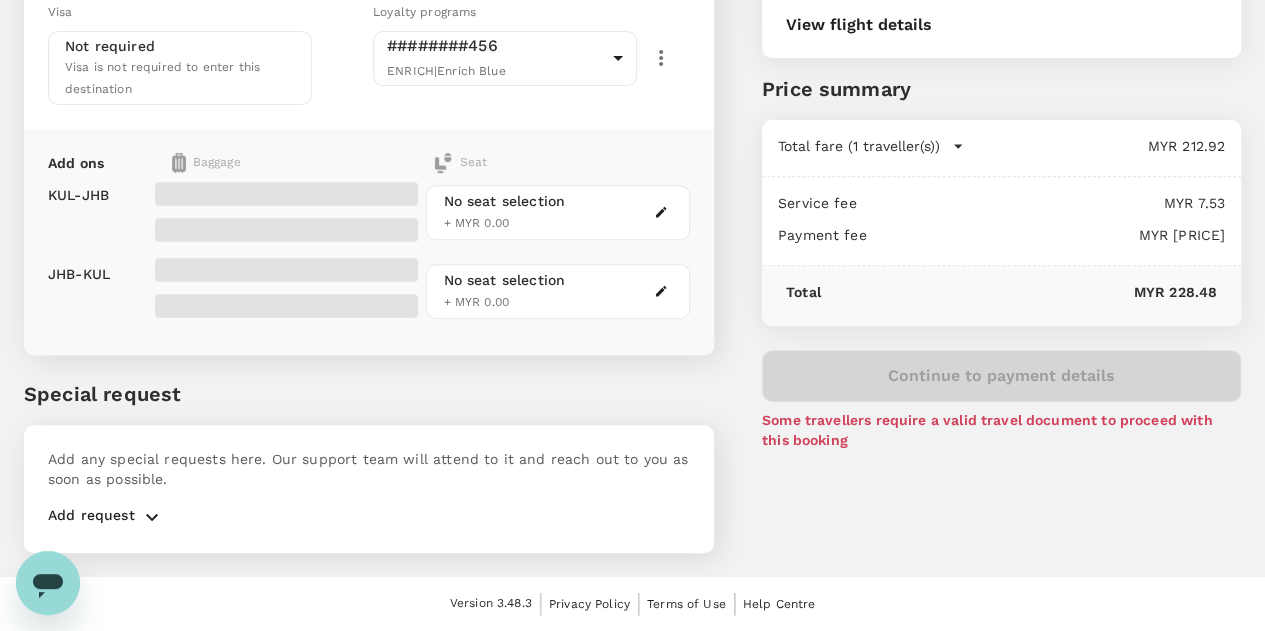 scroll, scrollTop: 0, scrollLeft: 0, axis: both 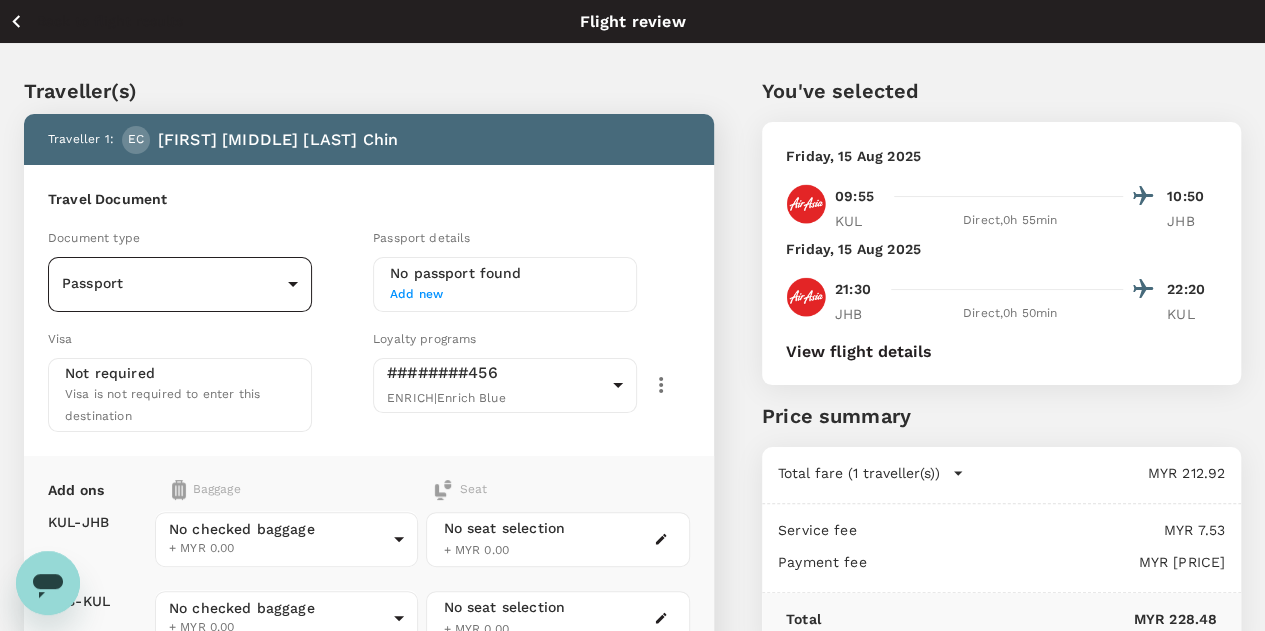 click on "Back to flight results Flight review Traveller(s) Traveller 1 : EC Elyssia Jia-Yi Chin Travel Document Document type Passport Passport Passport details No passport found Add new Visa Not required Visa is not required to enter this destination Loyalty programs ########456 ENRICH | Enrich Blue 5ada2953-b69c-4f5b-9476-b8850c29f2d9 Add ons Baggage Seat KUL - JHB JHB - KUL No checked baggage + MYR 0.00 No checked baggage + MYR 0.00 No seat selection + MYR 0.00 No seat selection + MYR 0.00 Special request Add any special requests here. Our support team will attend to it and reach out to you as soon as possible. Add request You've selected Friday, 15 Aug 2025 09:55 10:50 KUL Direct , 0h 55min JHB Friday, 15 Aug 2025 21:30 22:20 JHB Direct , 0h 50min KUL View flight details Price summary Total fare (1 traveller(s)) MYR 212.92 Air fare MYR 212.92 Baggage fee MYR 0.00 Seat fee MYR 0.00 Service fee MYR 7.53 Payment fee MYR 8.04 Total MYR 228.48 Continue to payment details Version 3.48.3 Edit" at bounding box center (632, 479) 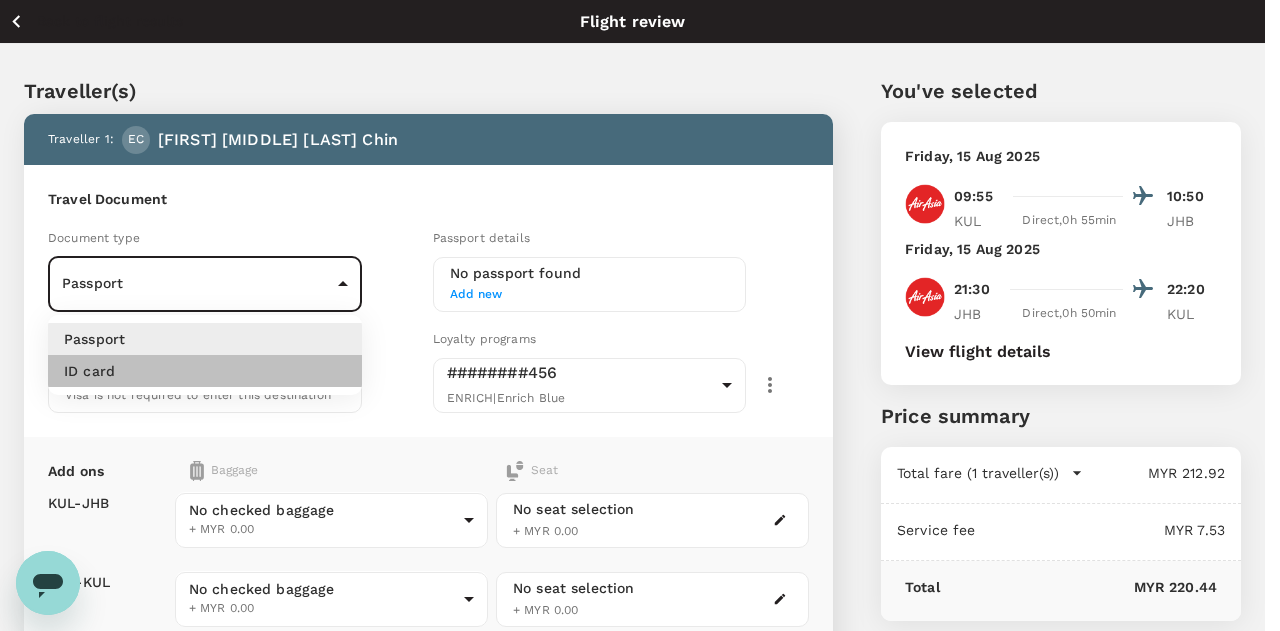click on "ID card" at bounding box center (205, 371) 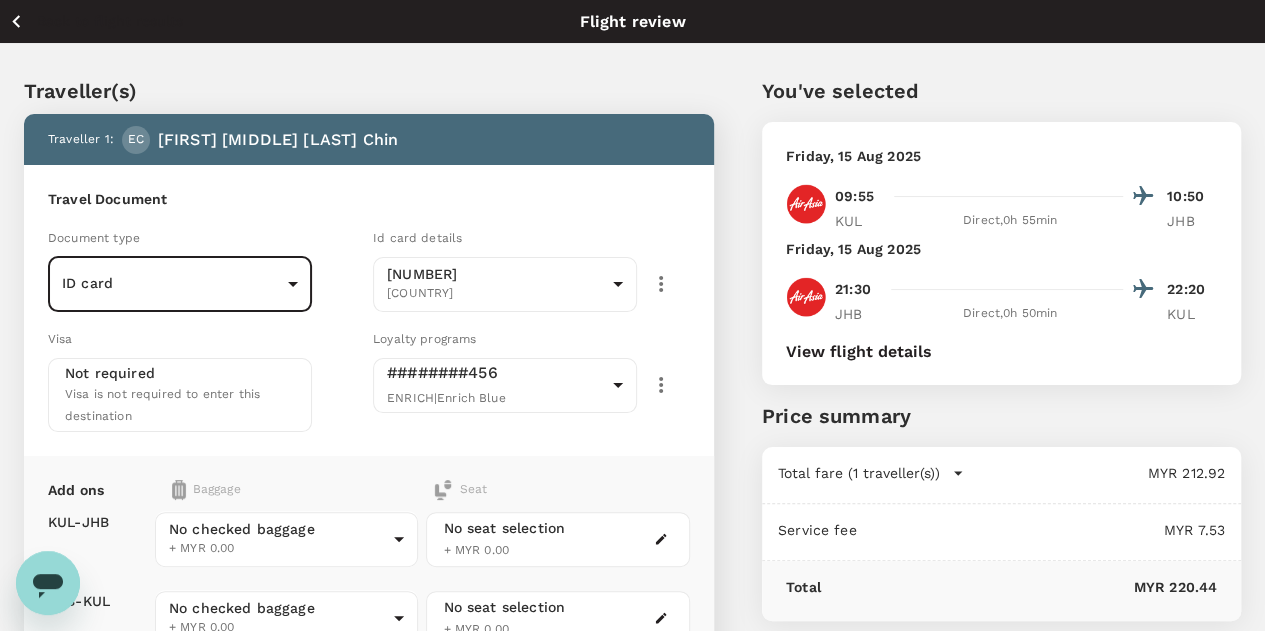 click on "Document type ID card Id card &nbsp; Id card details 921212146316 [COUNTRY] 9f56d20e-b35b-4dcc-8f06-c54bd36f5513 &nbsp; Visa Not required Visa is not required to enter this destination Loyalty programs ########456 ENRICH | &nbsp; Enrich Blue 5ada2953-b69c-4f5b-9476-b8850c29f2d9 &nbsp;" at bounding box center (365, 325) 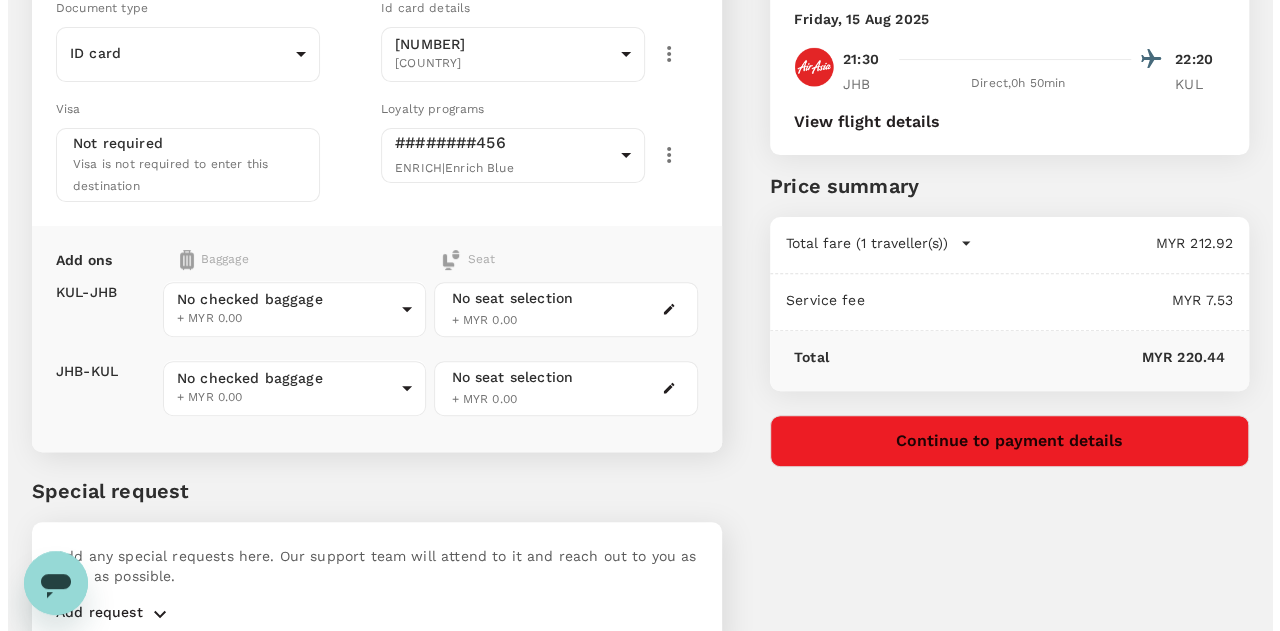 scroll, scrollTop: 283, scrollLeft: 0, axis: vertical 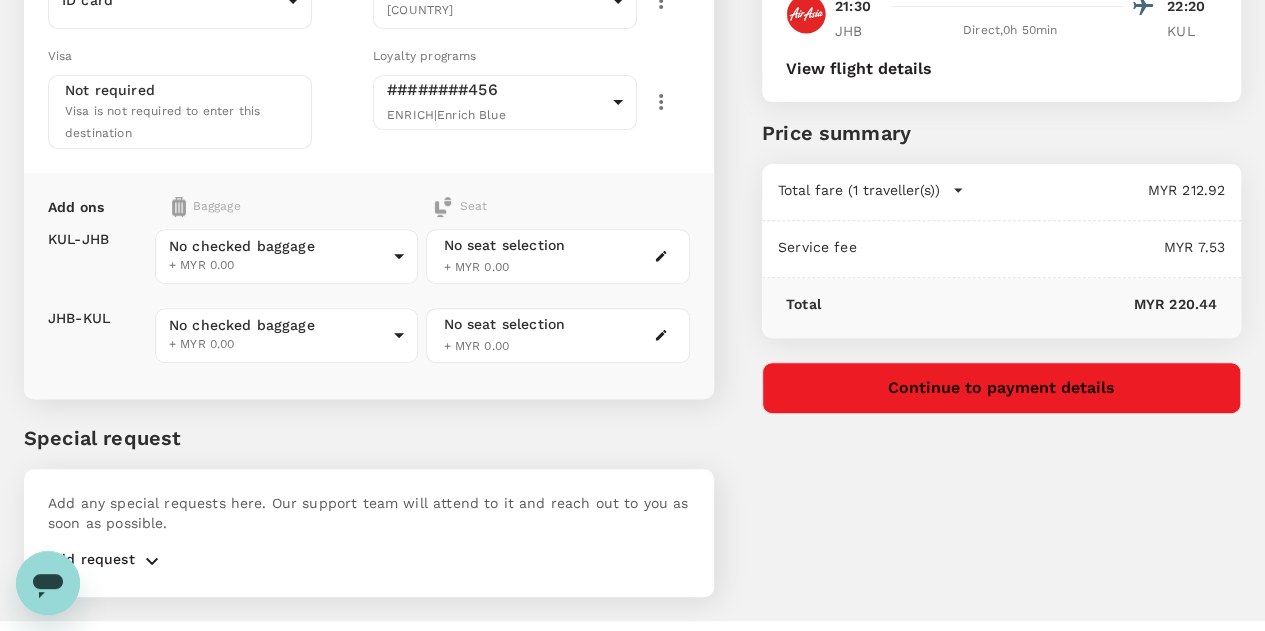 click on "Continue to payment details" at bounding box center (1001, 388) 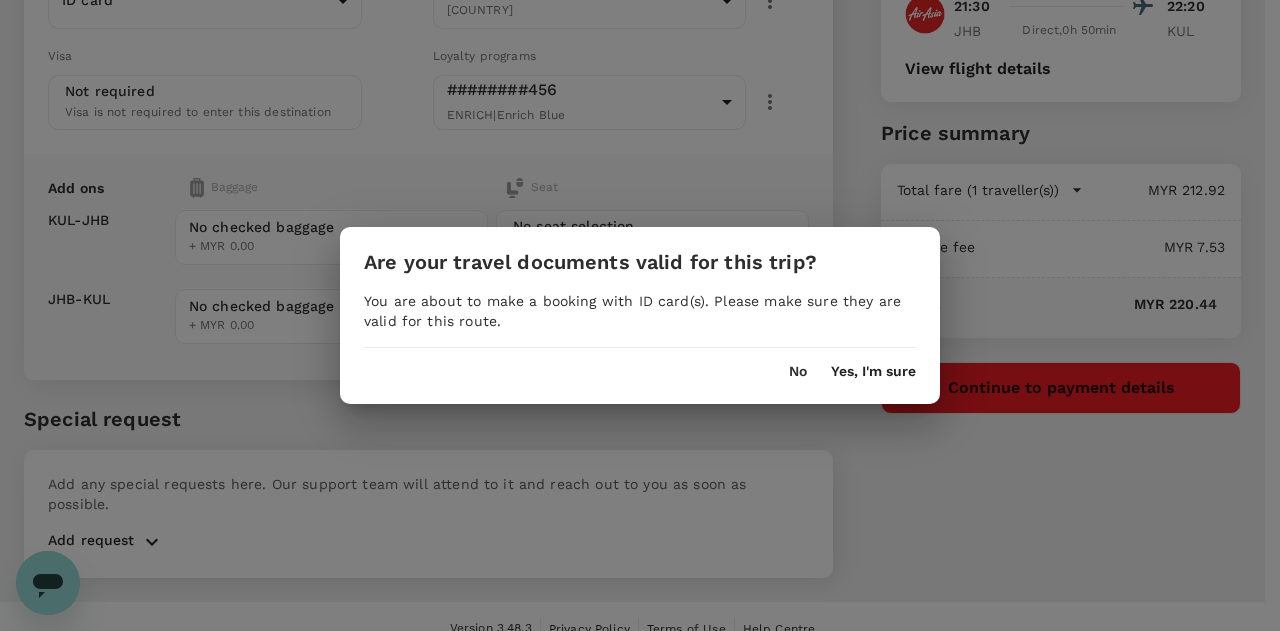click on "Yes, I'm sure" at bounding box center [873, 372] 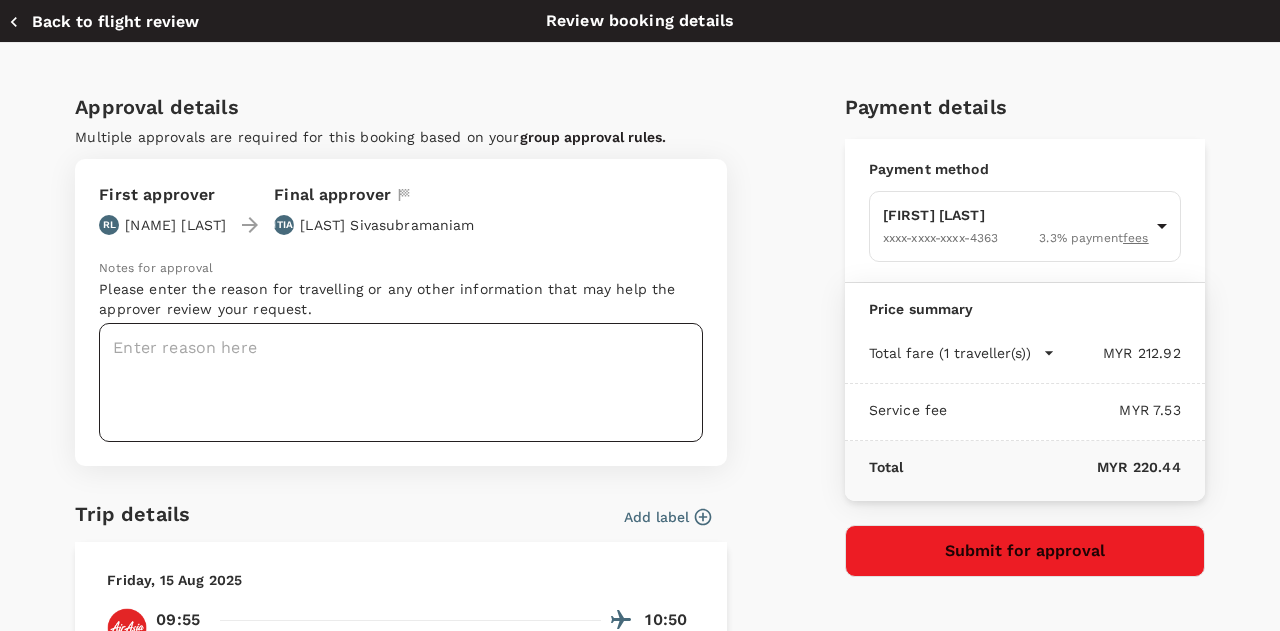 click at bounding box center (401, 382) 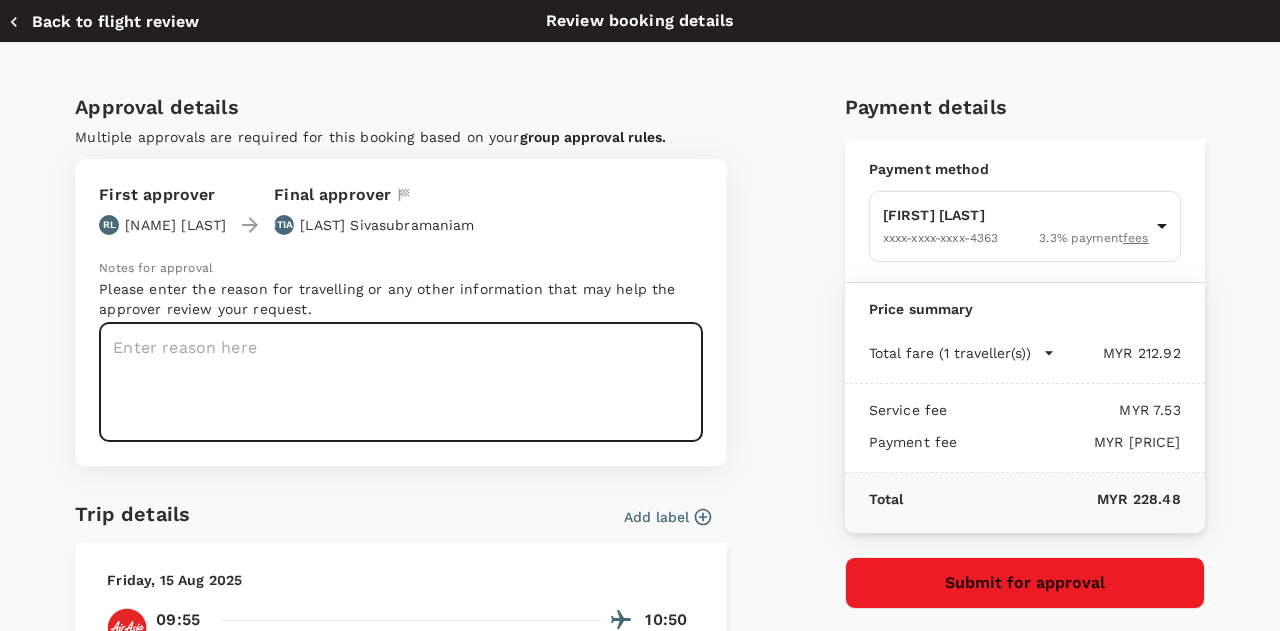 click at bounding box center (401, 382) 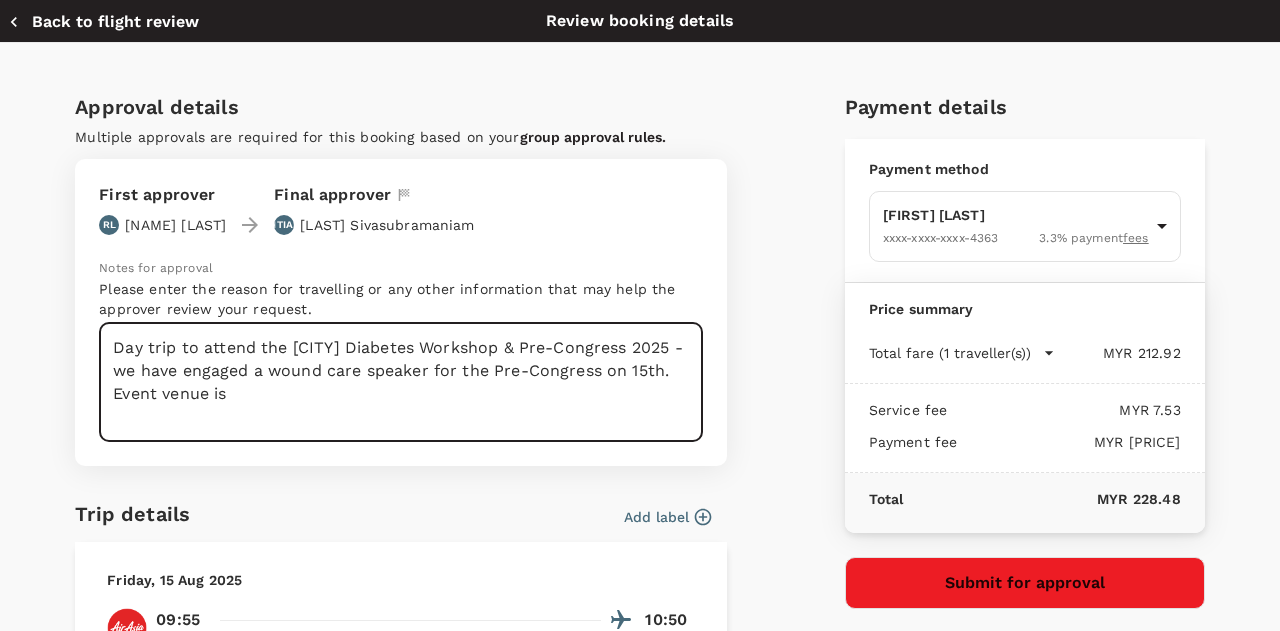 paste on "Regency Medical Care Center, Mid Valley Southkey,
[CITY]" 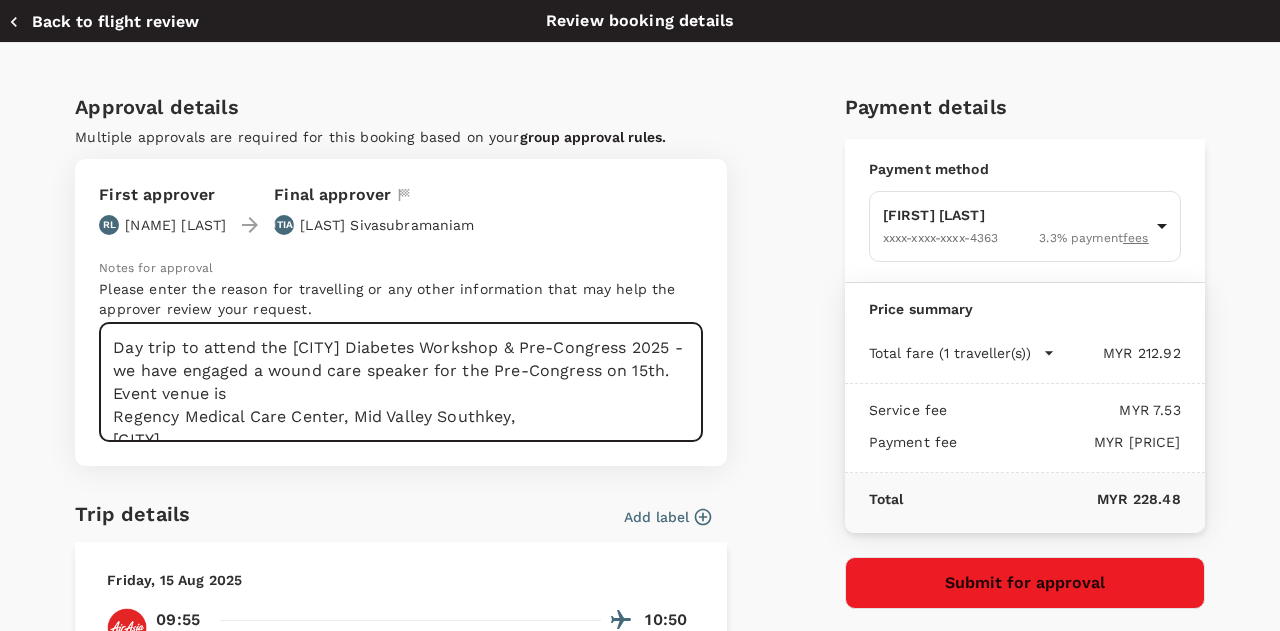 scroll, scrollTop: 8, scrollLeft: 0, axis: vertical 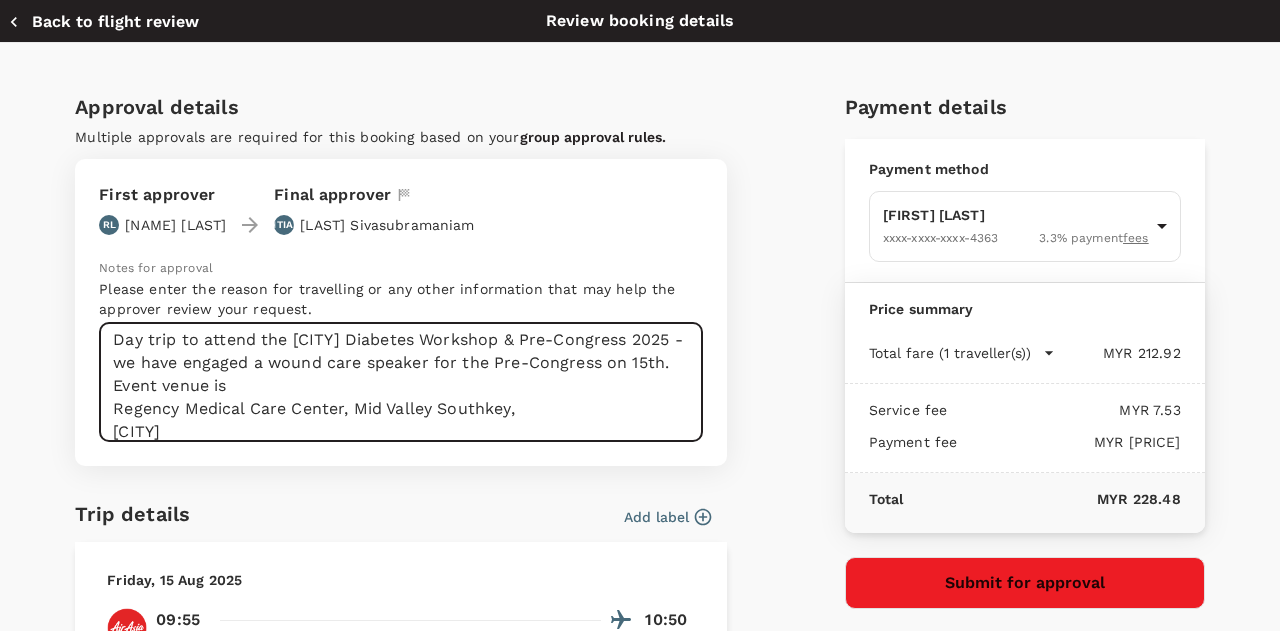 click on "Day trip to attend the [CITY] Diabetes Workshop & Pre-Congress 2025 - we have engaged a wound care speaker for the Pre-Congress on 15th. Event venue is
Regency Medical Care Center, Mid Valley Southkey,
[CITY]" at bounding box center [401, 382] 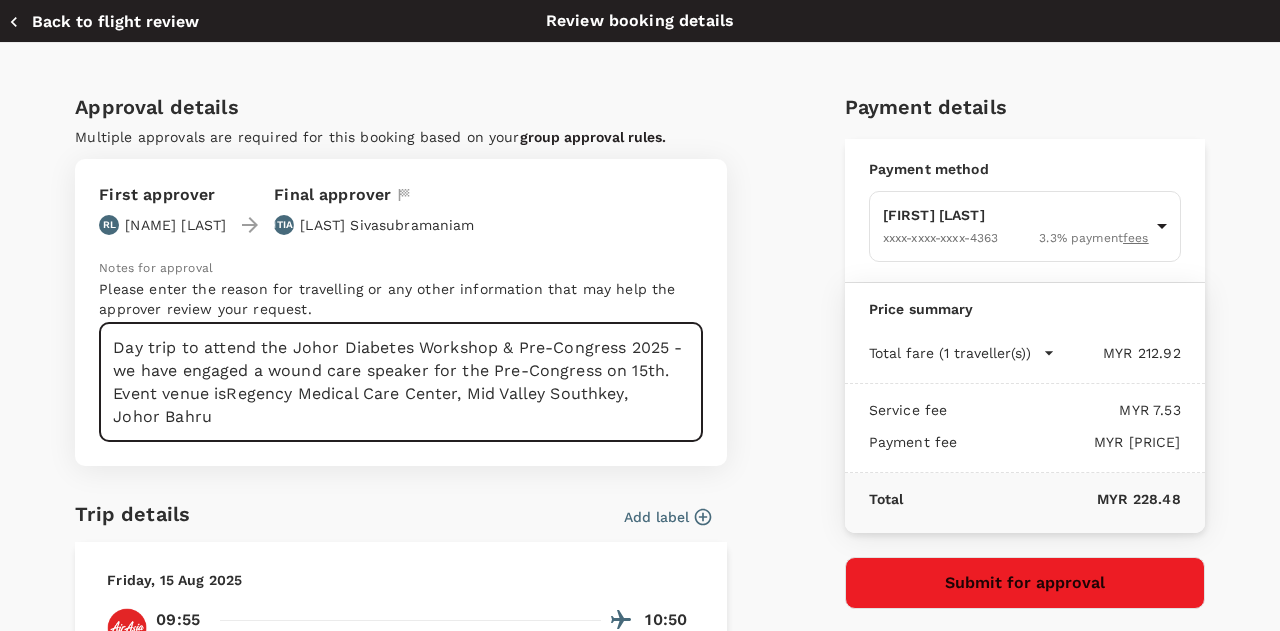 scroll, scrollTop: 0, scrollLeft: 0, axis: both 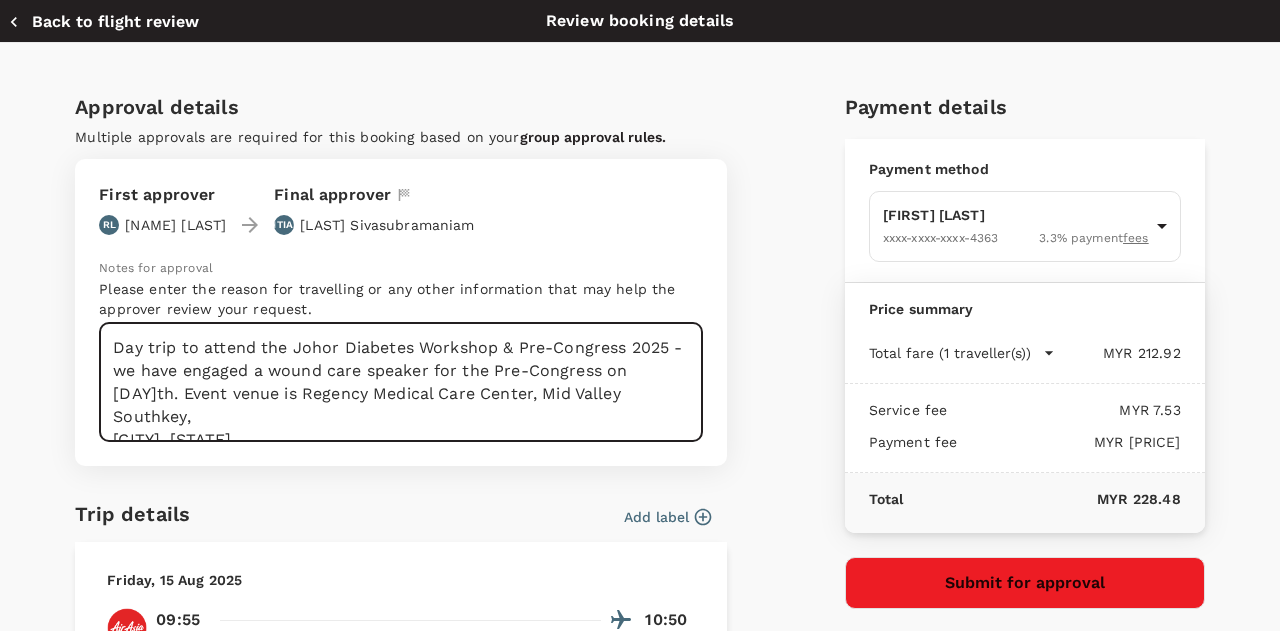 click on "Day trip to attend the Johor Diabetes Workshop & Pre-Congress 2025 - we have engaged a wound care speaker for the Pre-Congress on [DAY]th. Event venue is Regency Medical Care Center, Mid Valley Southkey,
[CITY], [STATE]" at bounding box center (401, 382) 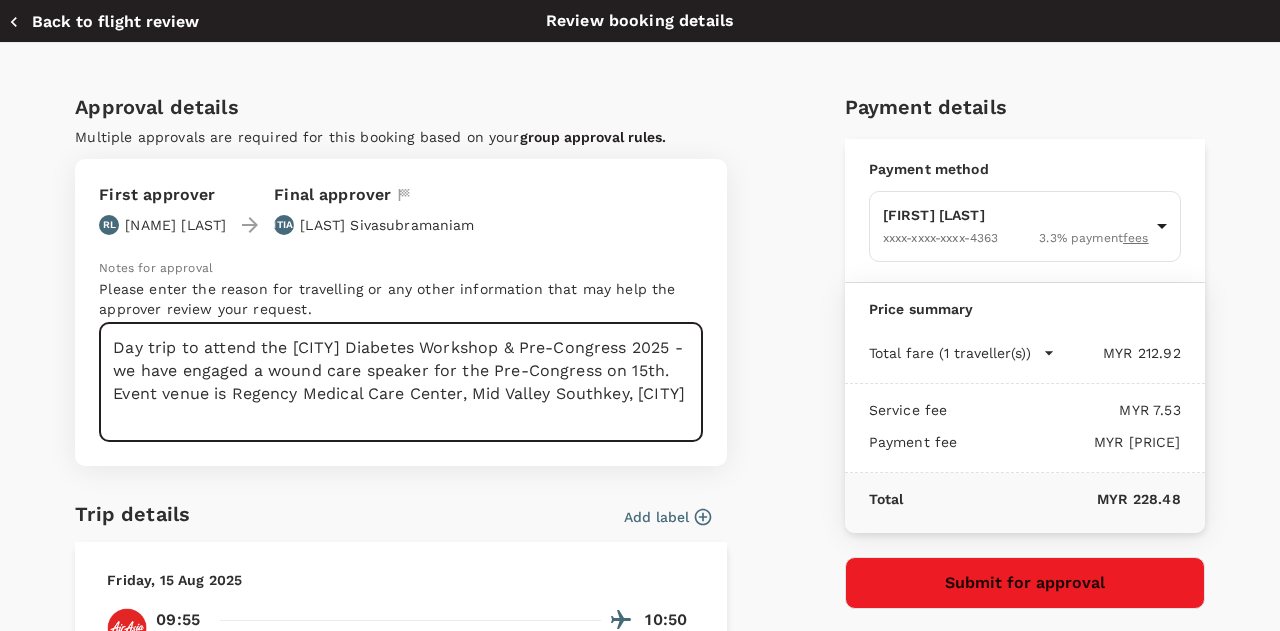 click on "Day trip to attend the [CITY] Diabetes Workshop & Pre-Congress 2025 - we have engaged a wound care speaker for the Pre-Congress on 15th. Event venue is Regency Medical Care Center, Mid Valley Southkey, [CITY]" at bounding box center [401, 382] 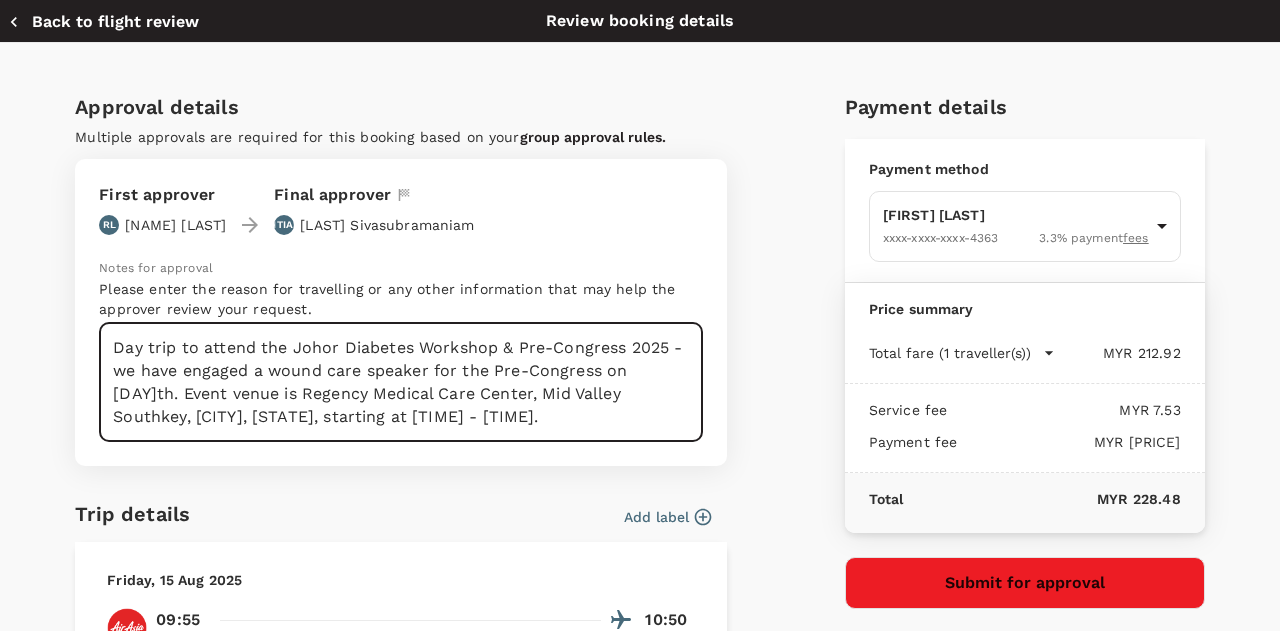 click on "Approval details Multiple approvals are required for this booking based on your  group approval rules. First approver RL [FIRST]   [LAST]   Final approver SS [FIRST]   [LAST]   Notes for approval Please enter the reason for travelling or any other information that may help the approver review your request. Day trip to attend the Johor Diabetes Workshop & Pre-Congress 2025 - we have engaged a wound care speaker for the Pre-Congress on [DAY]th. Event venue is Regency Medical Care Center, Mid Valley Southkey, [CITY], [STATE], starting at [TIME] - [TIME]. x ​ Trip details Add label Friday, [DAY] [MONTH] 2025 [TIME] [TIME] KUL Direct ,  [DURATION] JHB Friday, [DAY] [MONTH] 2025 [TIME] [TIME] JHB Direct ,  [DURATION] KUL View flight details Booking contact details Email [EMAIL] Contact number + [COUNTRY_CODE]   [PHONE_NUMBER] Edit contact details Add to an existing trip? Yes, it's for an existing trip  - Select trip No, this is a new trip ​ Payment details Payment method [FIRST] [LAST] [CARD_NUMBER] [PERCENTAGE]   payment  fees ​ Price summary" at bounding box center (640, 600) 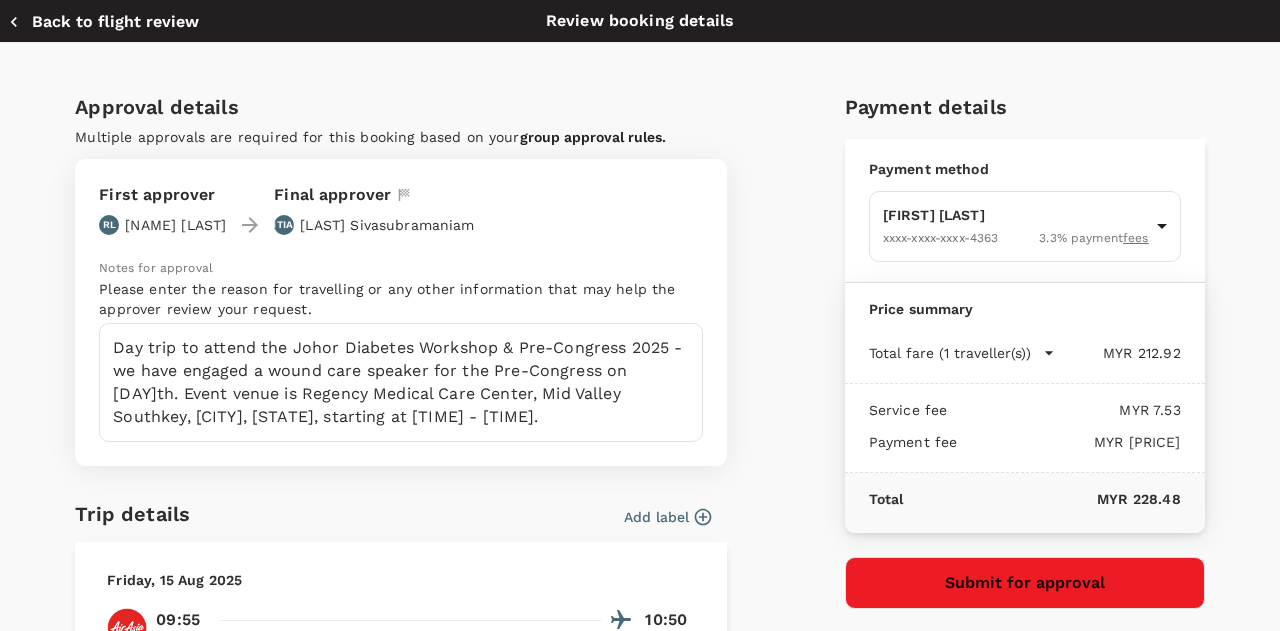 click on "Approval details Multiple approvals are required for this booking based on your  group approval rules. First approver RL [FIRST]   [LAST]   Final approver SS [FIRST]   [LAST]   Notes for approval Please enter the reason for travelling or any other information that may help the approver review your request. Day trip to attend the Johor Diabetes Workshop & Pre-Congress 2025 - we have engaged a wound care speaker for the Pre-Congress on [DAY]th. Event venue is Regency Medical Care Center, Mid Valley Southkey, [CITY], [STATE], starting at [TIME] - [TIME]. x ​ Trip details Add label Friday, [DAY] [MONTH] 2025 [TIME] [TIME] KUL Direct ,  [DURATION] JHB Friday, [DAY] [MONTH] 2025 [TIME] [TIME] JHB Direct ,  [DURATION] KUL View flight details Booking contact details Email [EMAIL] Contact number + [COUNTRY_CODE]   [PHONE_NUMBER] Edit contact details Add to an existing trip? Yes, it's for an existing trip  - Select trip No, this is a new trip ​ Payment details Payment method [FIRST] [LAST] [CARD_NUMBER] [PERCENTAGE]   payment  fees ​ Price summary" at bounding box center [640, 600] 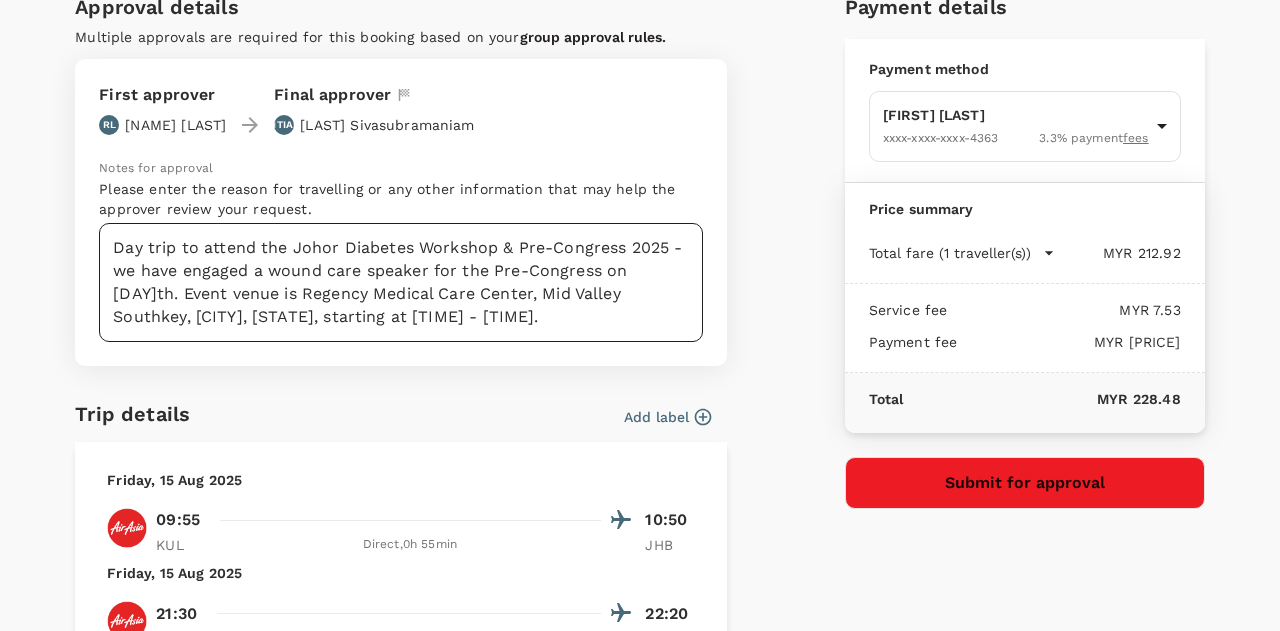 click on "Day trip to attend the Johor Diabetes Workshop & Pre-Congress 2025 - we have engaged a wound care speaker for the Pre-Congress on [DAY]th. Event venue is Regency Medical Care Center, Mid Valley Southkey, [CITY], [STATE], starting at [TIME] - [TIME]." at bounding box center (401, 282) 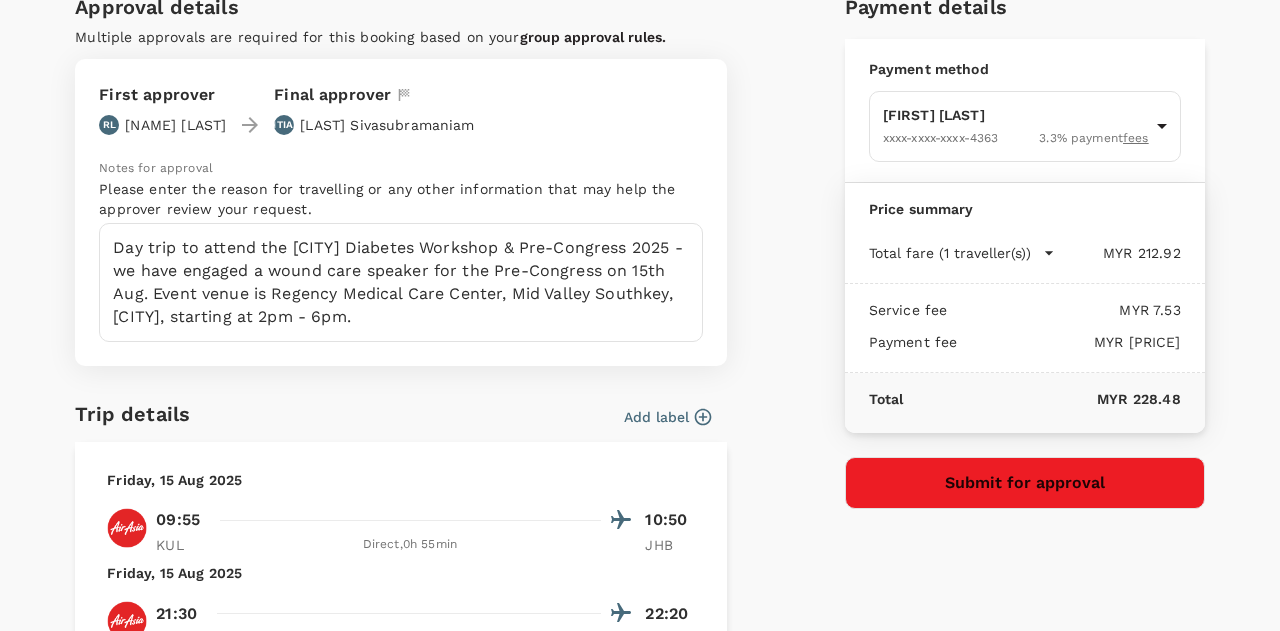 click on "Approval details Multiple approvals are required for this booking based on your  group approval rules. First approver RL [FIRST]   [LAST]   Final approver SS [FIRST]   [LAST]   Notes for approval Please enter the reason for travelling or any other information that may help the approver review your request. Day trip to attend the Johor Diabetes Workshop & Pre-Congress 2025 - we have engaged a wound care speaker for the Pre-Congress on [DAY] [MONTH]. Event venue is Regency Medical Care Center, Mid Valley Southkey, [CITY], [STATE], starting at [TIME] - [TIME]. x ​ Trip details Add label Friday, [DAY] [MONTH] 2025 [TIME] [TIME] KUL Direct ,  [DURATION] JHB Friday, [DAY] [MONTH] 2025 [TIME] [TIME] JHB Direct ,  [DURATION] KUL View flight details Booking contact details Email [EMAIL] Contact number + [COUNTRY_CODE]   [PHONE_NUMBER] Edit contact details Add to an existing trip? Yes, it's for an existing trip  - Select trip No, this is a new trip ​ Payment details Payment method [FIRST] [LAST] [CARD_NUMBER] [PERCENTAGE]   payment  fees ​ Air fare" at bounding box center [640, 500] 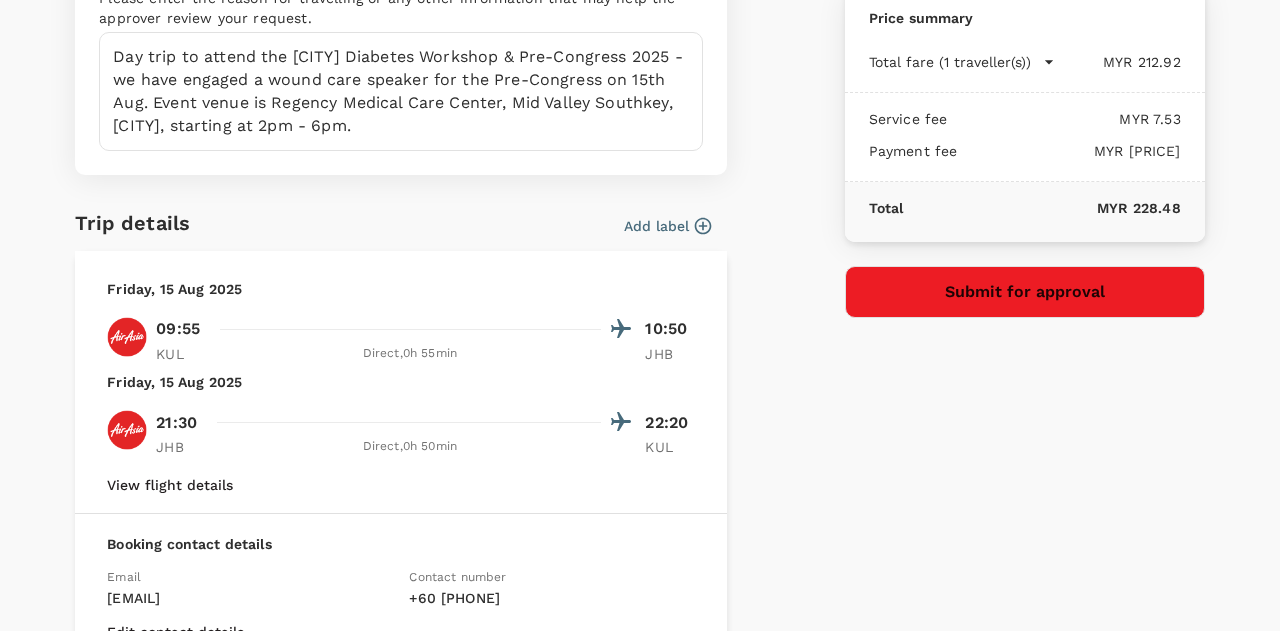 scroll, scrollTop: 300, scrollLeft: 0, axis: vertical 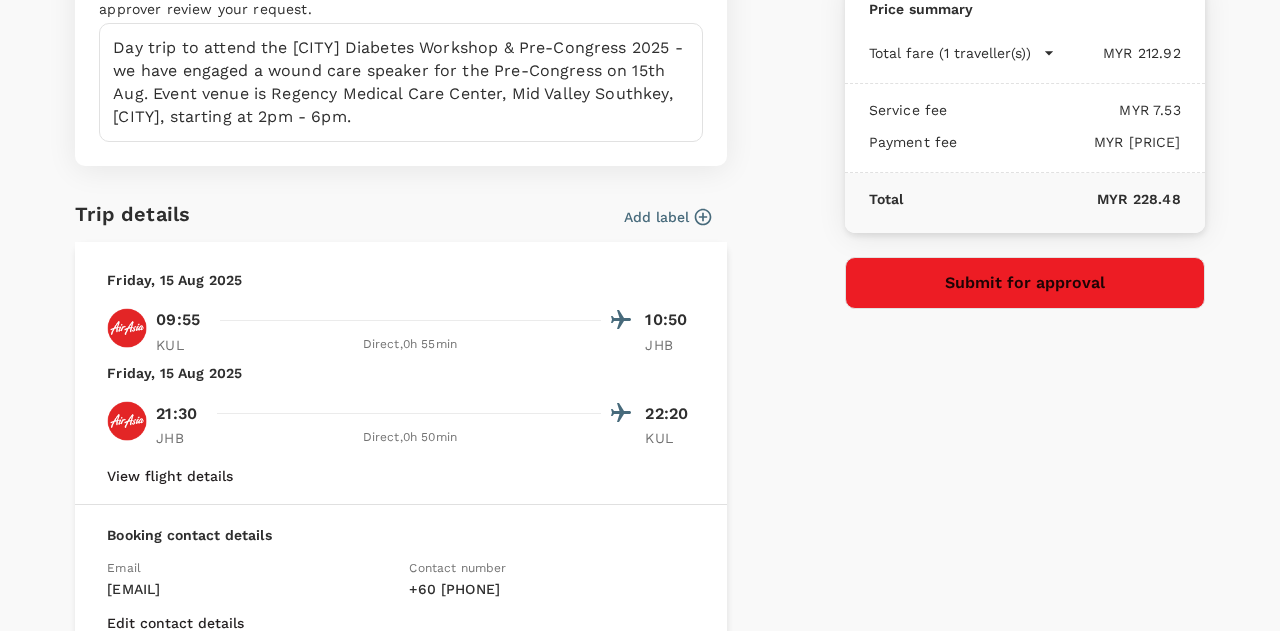 click on "Approval details Multiple approvals are required for this booking based on your  group approval rules. First approver RL [FIRST]   [LAST]   Final approver SS [FIRST]   [LAST]   Notes for approval Please enter the reason for travelling or any other information that may help the approver review your request. Day trip to attend the Johor Diabetes Workshop & Pre-Congress 2025 - we have engaged a wound care speaker for the Pre-Congress on [DAY] [MONTH]. Event venue is Regency Medical Care Center, Mid Valley Southkey, [CITY], [STATE], starting at [TIME] - [TIME]. x ​ Trip details Add label Friday, [DAY] [MONTH] 2025 [TIME] [TIME] KUL Direct ,  [DURATION] JHB Friday, [DAY] [MONTH] 2025 [TIME] [TIME] JHB Direct ,  [DURATION] KUL View flight details Booking contact details Email [EMAIL] Contact number + [COUNTRY_CODE]   [PHONE_NUMBER] Edit contact details Add to an existing trip? Yes, it's for an existing trip  - Select trip No, this is a new trip ​ Payment details Payment method [FIRST] [LAST] [CARD_NUMBER] [PERCENTAGE]   payment  fees ​ Air fare" at bounding box center (640, 300) 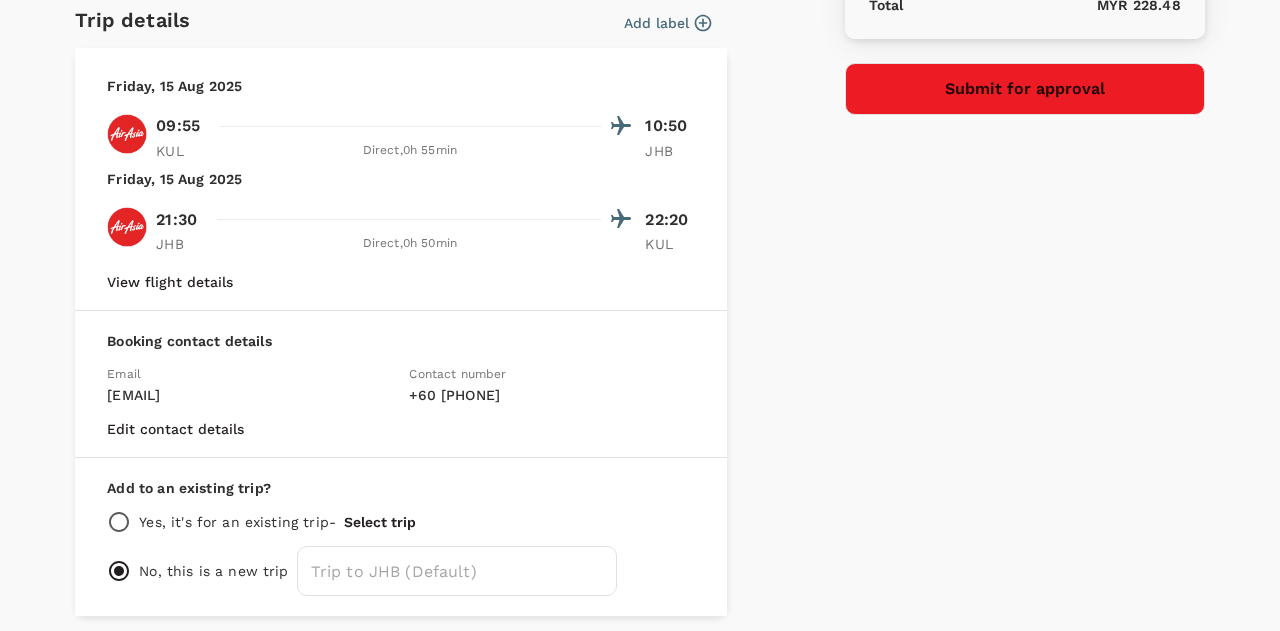 scroll, scrollTop: 500, scrollLeft: 0, axis: vertical 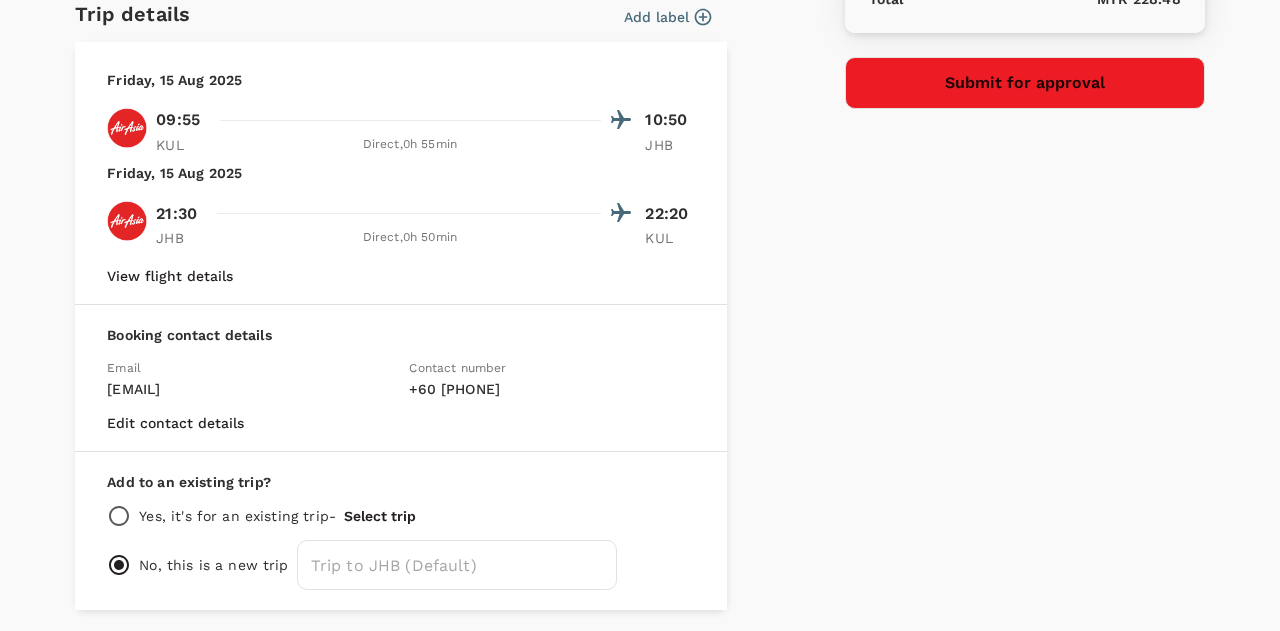 click on "Approval details Multiple approvals are required for this booking based on your  group approval rules. First approver RL [FIRST]   [LAST]   Final approver SS [FIRST]   [LAST]   Notes for approval Please enter the reason for travelling or any other information that may help the approver review your request. Day trip to attend the Johor Diabetes Workshop & Pre-Congress 2025 - we have engaged a wound care speaker for the Pre-Congress on [DAY] [MONTH]. Event venue is Regency Medical Care Center, Mid Valley Southkey, [CITY], [STATE], starting at [TIME] - [TIME]. x ​ Trip details Add label Friday, [DAY] [MONTH] 2025 [TIME] [TIME] KUL Direct ,  [DURATION] JHB Friday, [DAY] [MONTH] 2025 [TIME] [TIME] JHB Direct ,  [DURATION] KUL View flight details Booking contact details Email [EMAIL] Contact number + [COUNTRY_CODE]   [PHONE_NUMBER] Edit contact details Add to an existing trip? Yes, it's for an existing trip  - Select trip No, this is a new trip ​ Payment details Payment method [FIRST] [LAST] [CARD_NUMBER] [PERCENTAGE]   payment  fees ​ Air fare" at bounding box center (640, 100) 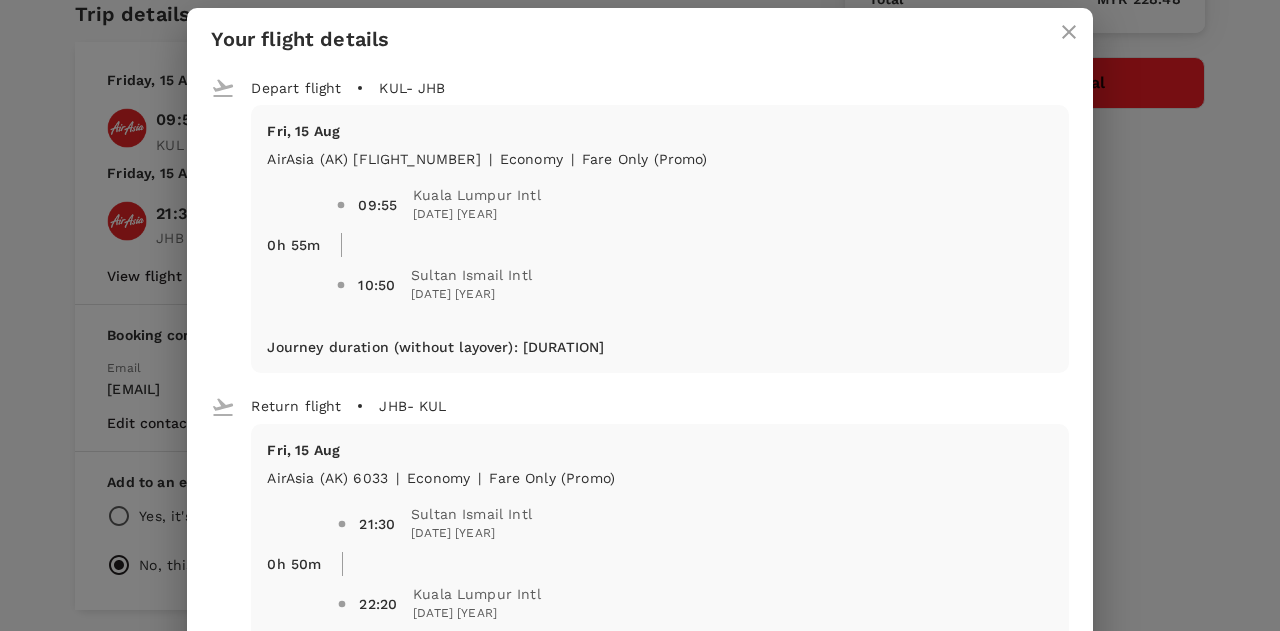 scroll, scrollTop: 29, scrollLeft: 0, axis: vertical 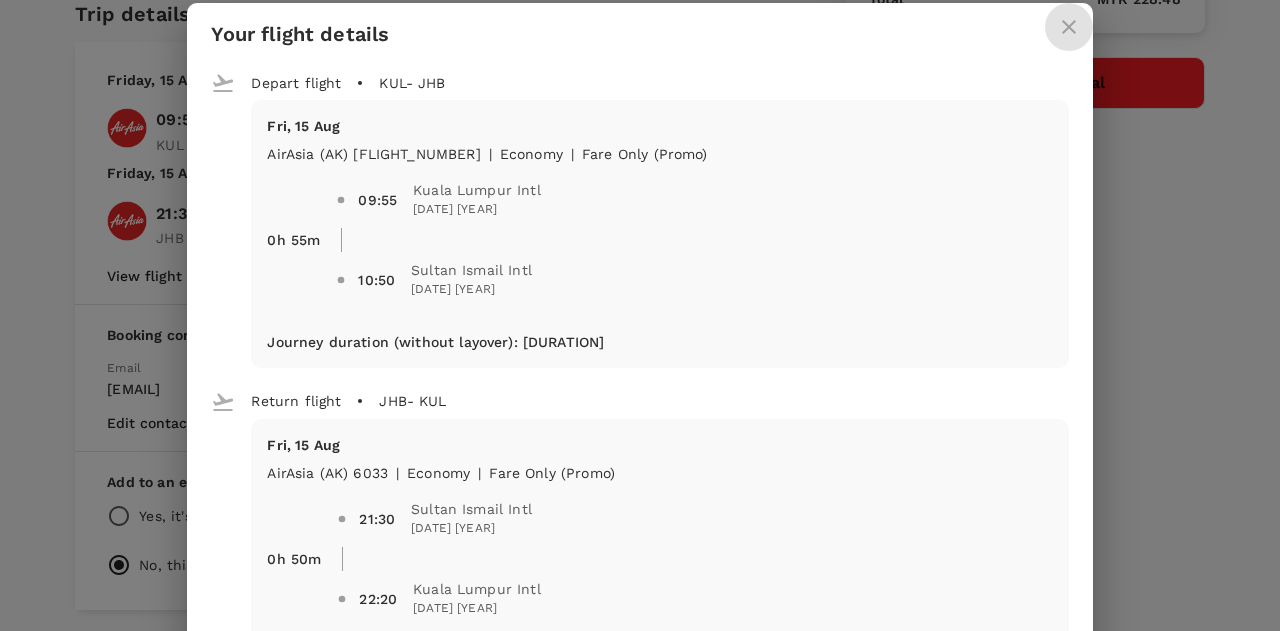 click 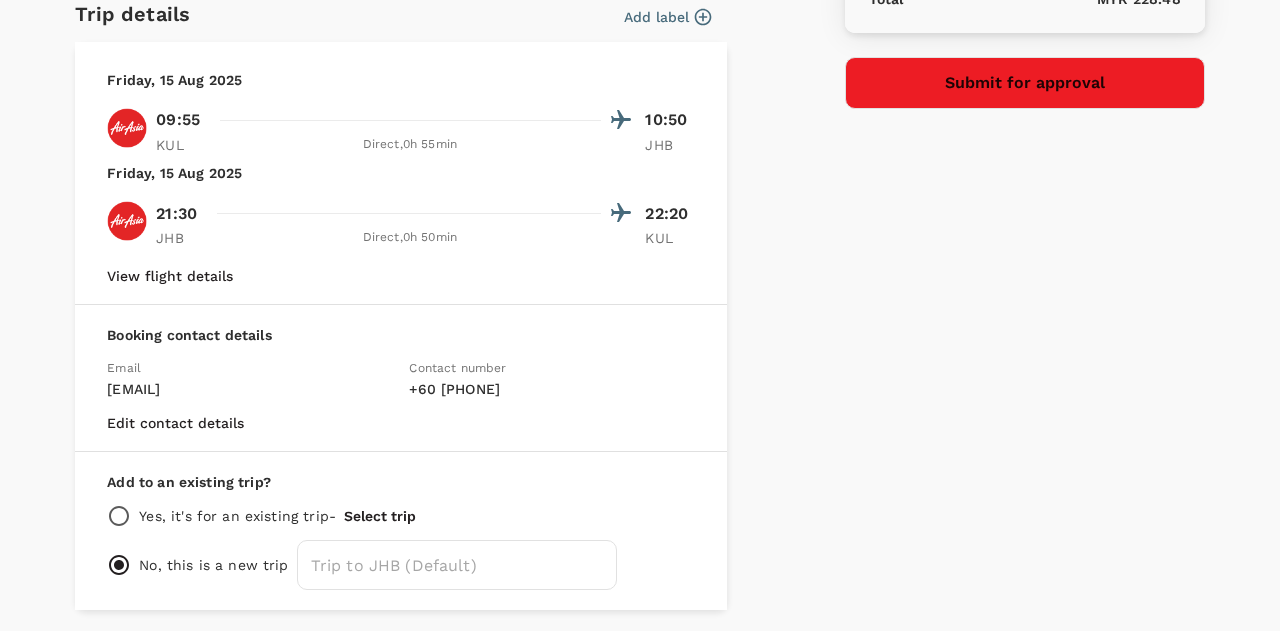 click on "Approval details Multiple approvals are required for this booking based on your  group approval rules. First approver RL [FIRST]   [LAST]   Final approver SS [FIRST]   [LAST]   Notes for approval Please enter the reason for travelling or any other information that may help the approver review your request. Day trip to attend the Johor Diabetes Workshop & Pre-Congress 2025 - we have engaged a wound care speaker for the Pre-Congress on [DAY] [MONTH]. Event venue is Regency Medical Care Center, Mid Valley Southkey, [CITY], [STATE], starting at [TIME] - [TIME]. x ​ Trip details Add label Friday, [DAY] [MONTH] 2025 [TIME] [TIME] KUL Direct ,  [DURATION] JHB Friday, [DAY] [MONTH] 2025 [TIME] [TIME] JHB Direct ,  [DURATION] KUL View flight details Booking contact details Email [EMAIL] Contact number + [COUNTRY_CODE]   [PHONE_NUMBER] Edit contact details Add to an existing trip? Yes, it's for an existing trip  - Select trip No, this is a new trip ​ Payment details Payment method [FIRST] [LAST] [CARD_NUMBER] [PERCENTAGE]   payment  fees ​ Air fare" at bounding box center [640, 100] 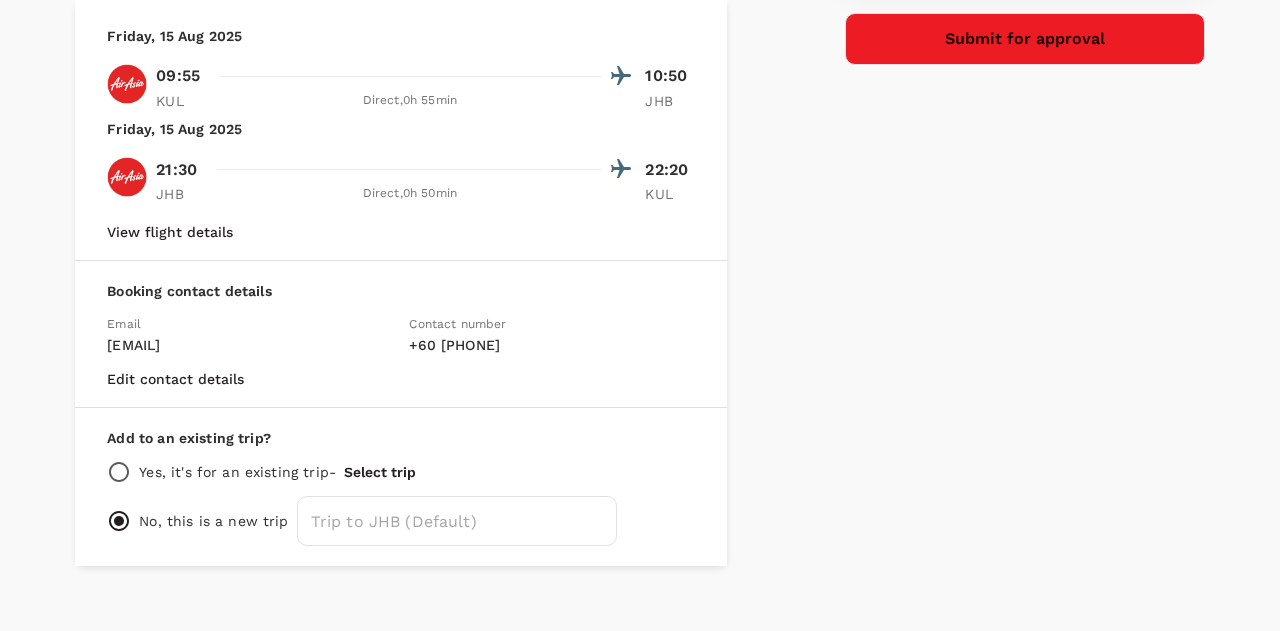 scroll, scrollTop: 567, scrollLeft: 0, axis: vertical 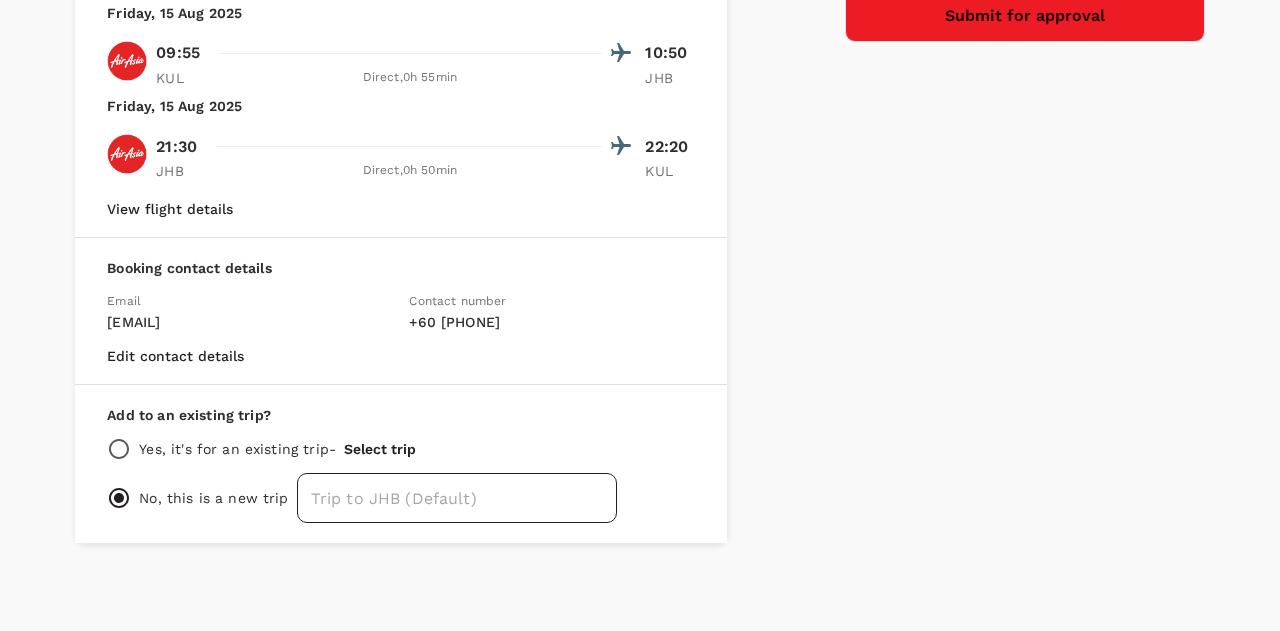 click at bounding box center (457, 498) 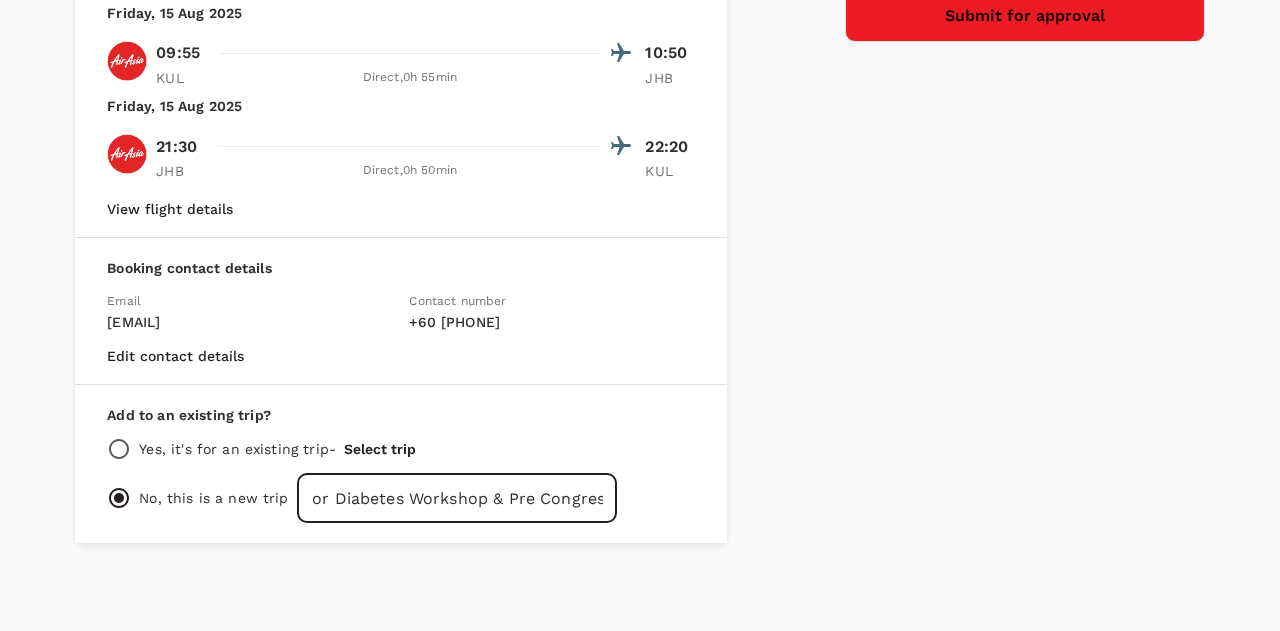 scroll, scrollTop: 0, scrollLeft: 37, axis: horizontal 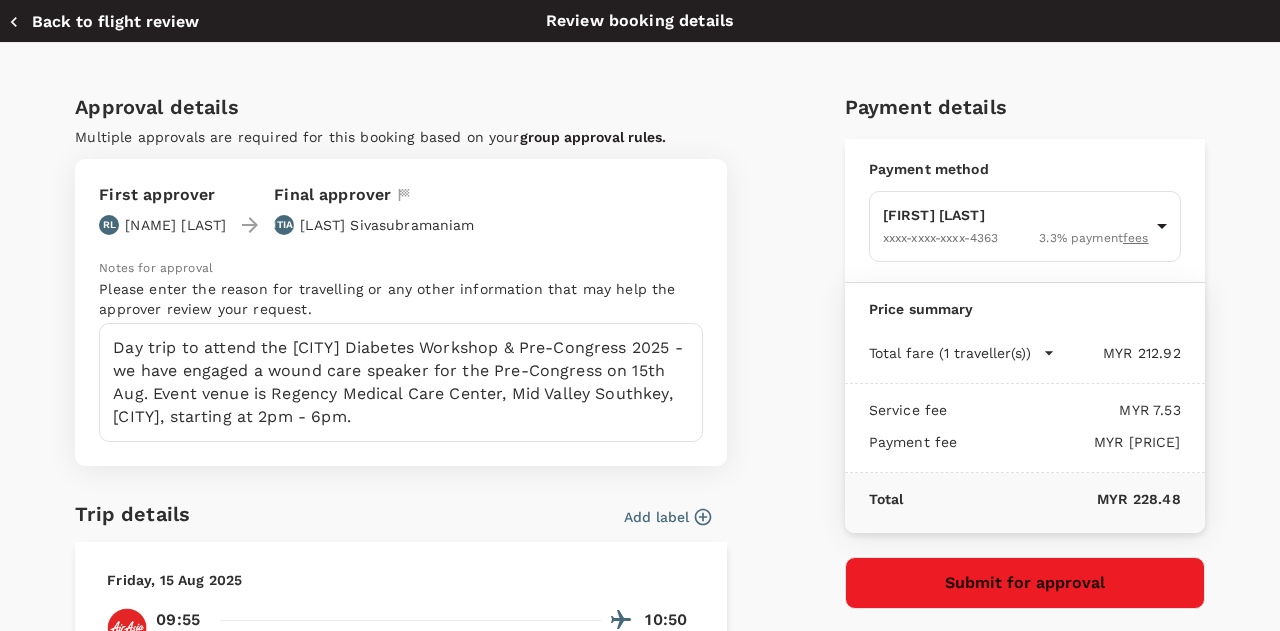 click on "Approval details Multiple approvals are required for this booking based on your  group approval rules. First approver [FIRST] [LAST]   Final approver [FIRST] [LAST]   Notes for approval Please enter the reason for travelling or any other information that may help the approver review your request. Day trip to attend the Johor Diabetes Workshop & Pre-Congress 2025 - we have engaged a wound care speaker for the Pre-Congress on 15th Aug. Event venue is Regency Medical Care Center, Mid Valley Southkey, Johor Bahru, starting at 2pm - 6pm. x ​ Trip details Add label Friday, 15 Aug 2025 09:55 10:50 KUL Direct ,  0h 55min JHB Friday, 15 Aug 2025 21:30 22:20 JHB Direct ,  0h 50min KUL View flight details Booking contact details Email [EMAIL] Contact number + 60   [PHONE] Edit contact details Add to an existing trip? Yes, it's for an existing trip  - Select trip No, this is a new trip Flight - Johor Diabetes Workshop & Pre Congress ​ Payment details Payment method [FIRST] [LAST] 3.3 %" at bounding box center (631, 592) 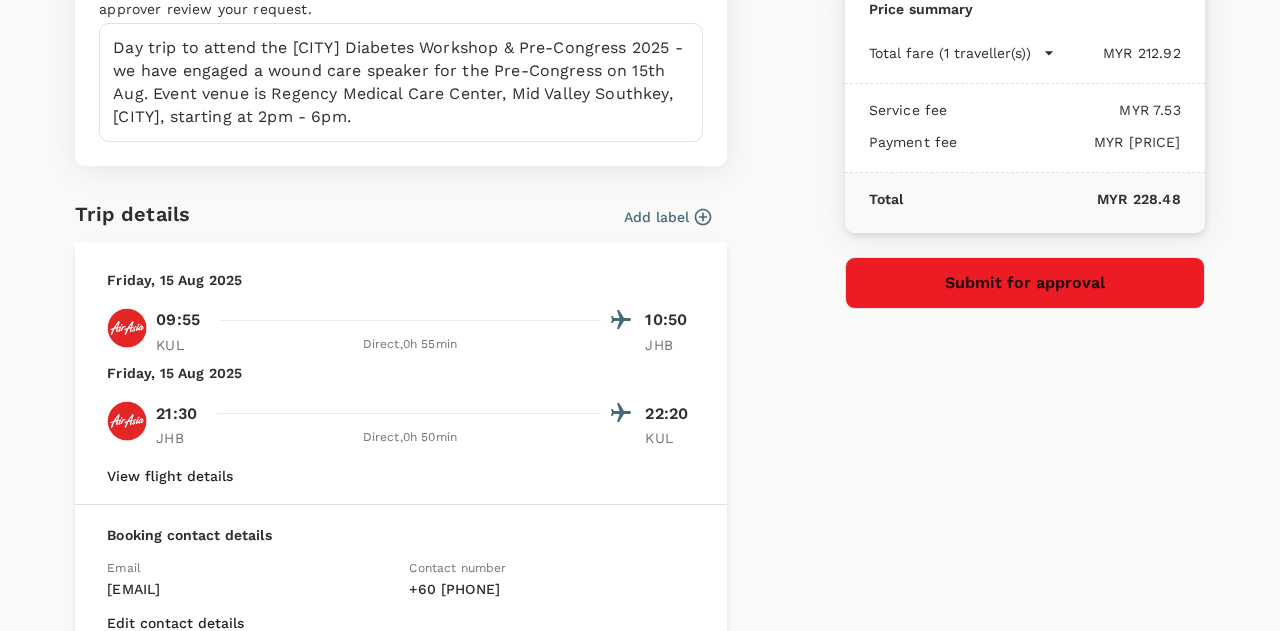 click on "Submit for approval" at bounding box center (1025, 283) 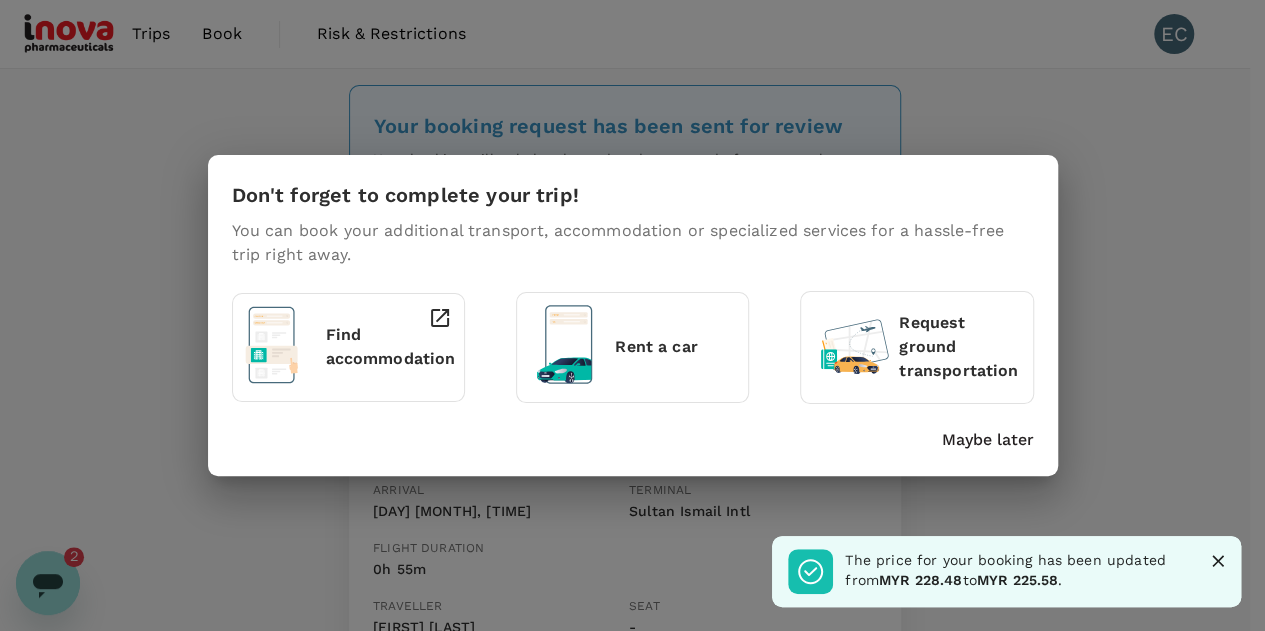 scroll, scrollTop: 50, scrollLeft: 0, axis: vertical 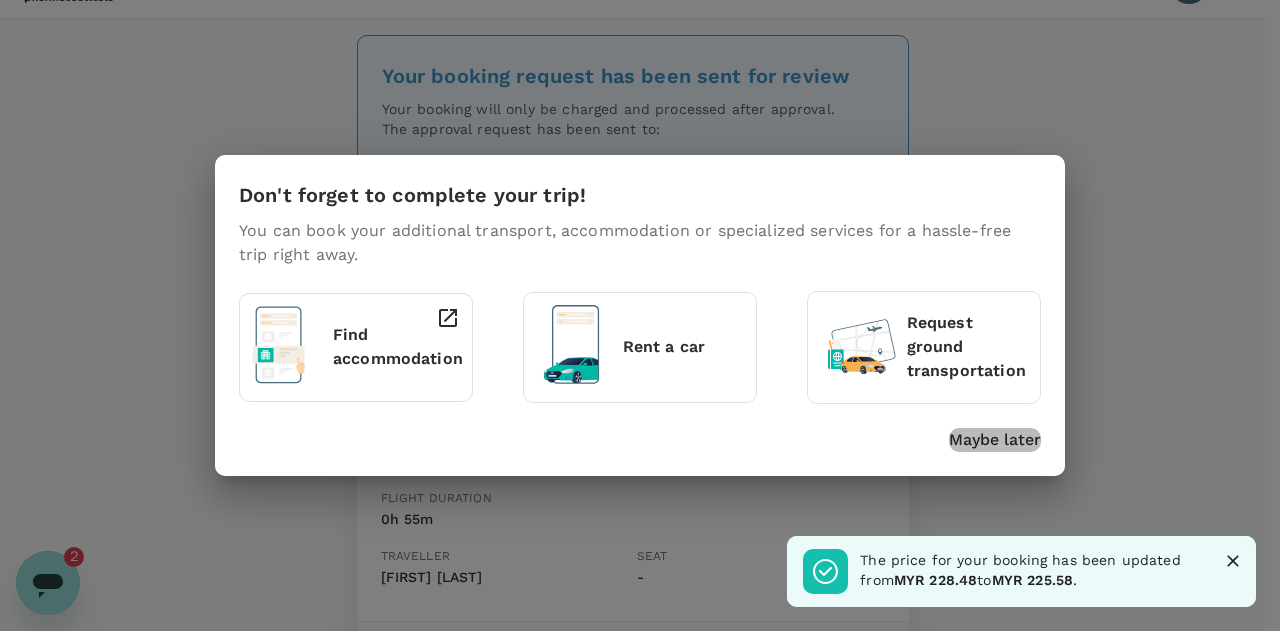 click on "Maybe later" at bounding box center (995, 440) 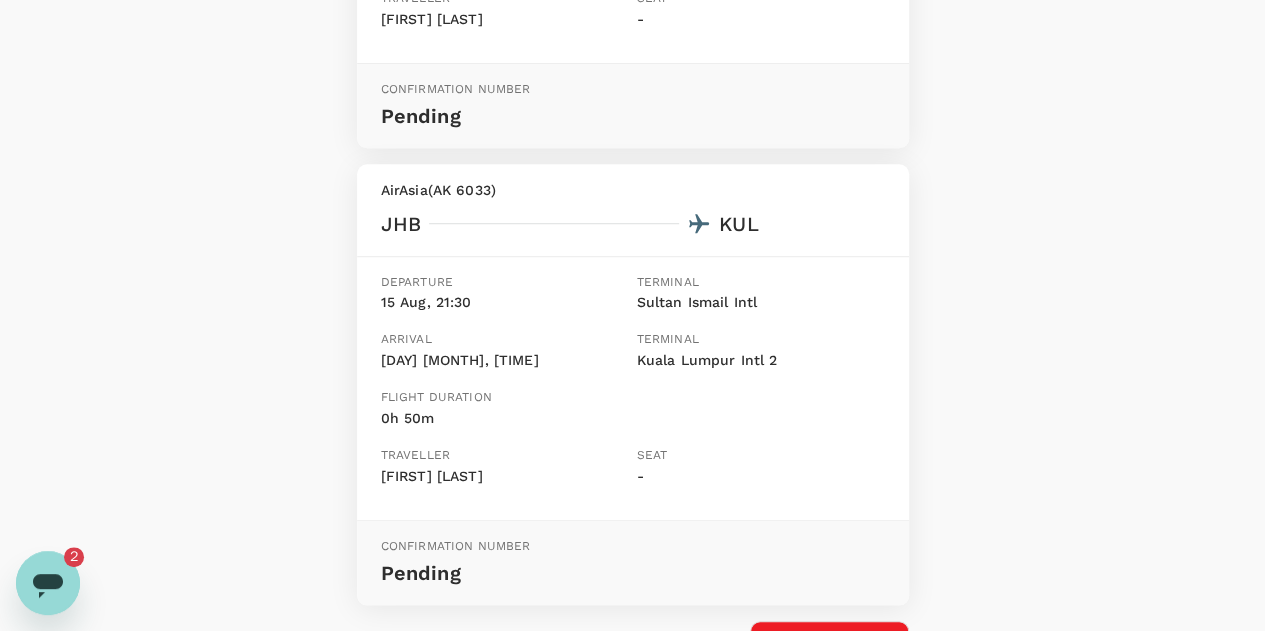 scroll, scrollTop: 754, scrollLeft: 0, axis: vertical 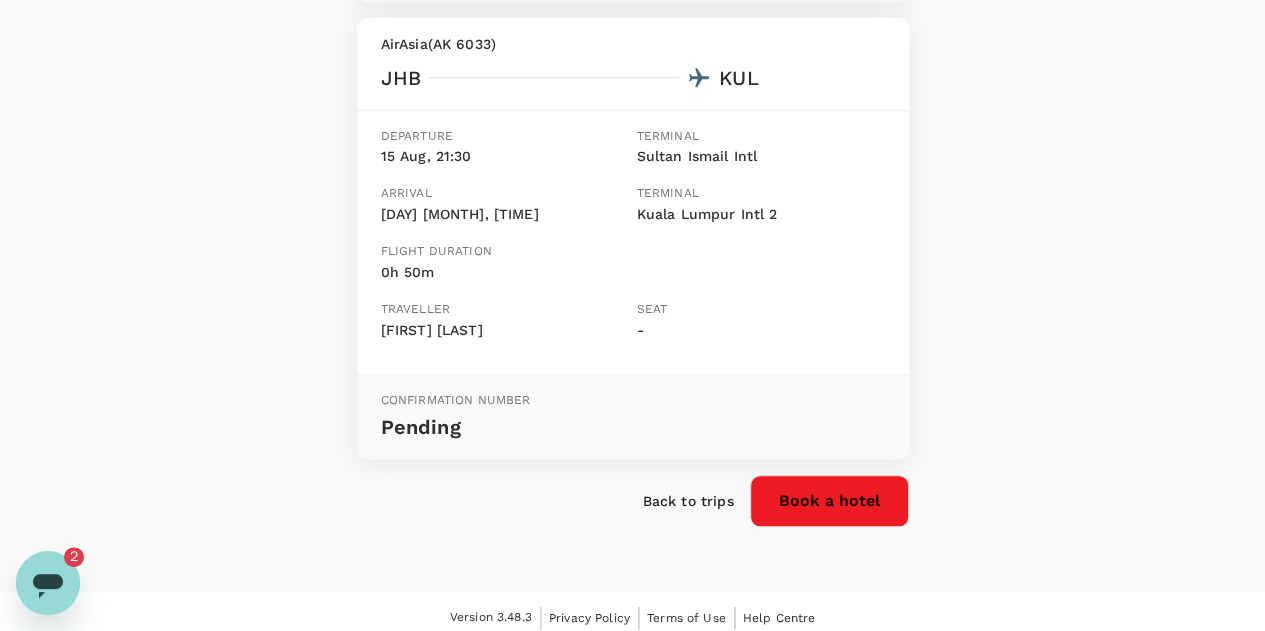 click on "Your booking request has been sent for review Your booking will only be charged and processed after approval. The approval request has been sent to: First approver [FIRST] [LAST] Final approver [LAST]   [LAST] You can check the status of your booking request  here AirAsia  ( AK   6042 ) KUL JHB Departure 15 Aug, 09:55 Terminal Kuala Lumpur Intl   2 Arrival 15 Aug, 10:50 Terminal Sultan Ismail Intl   Flight duration 0h 55m Traveller [FIRST] [LAST] Seat - Confirmation number Pending AirAsia  ( AK   6033 ) JHB KUL Departure 15 Aug, 21:30 Terminal Sultan Ismail Intl   Arrival 15 Aug, 22:20 Terminal Kuala Lumpur Intl   2 Flight duration 0h 50m Traveller [FIRST] [LAST] Seat - Confirmation number Pending Back to trips Book a hotel" at bounding box center [632, -47] 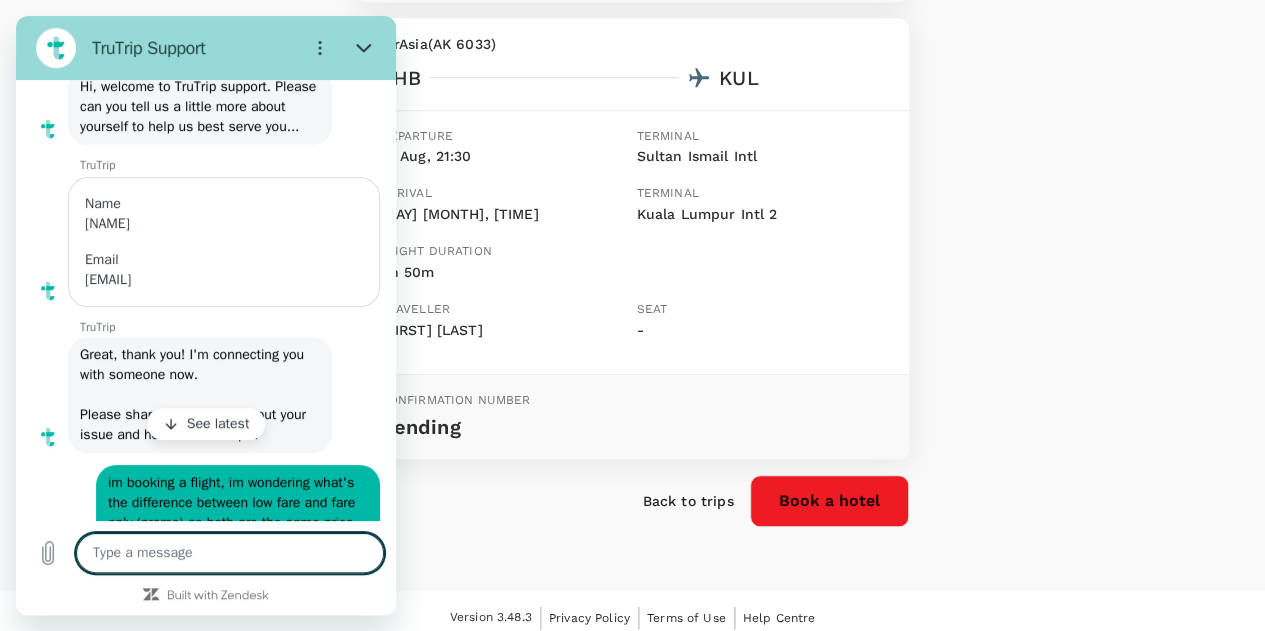 scroll, scrollTop: 100, scrollLeft: 0, axis: vertical 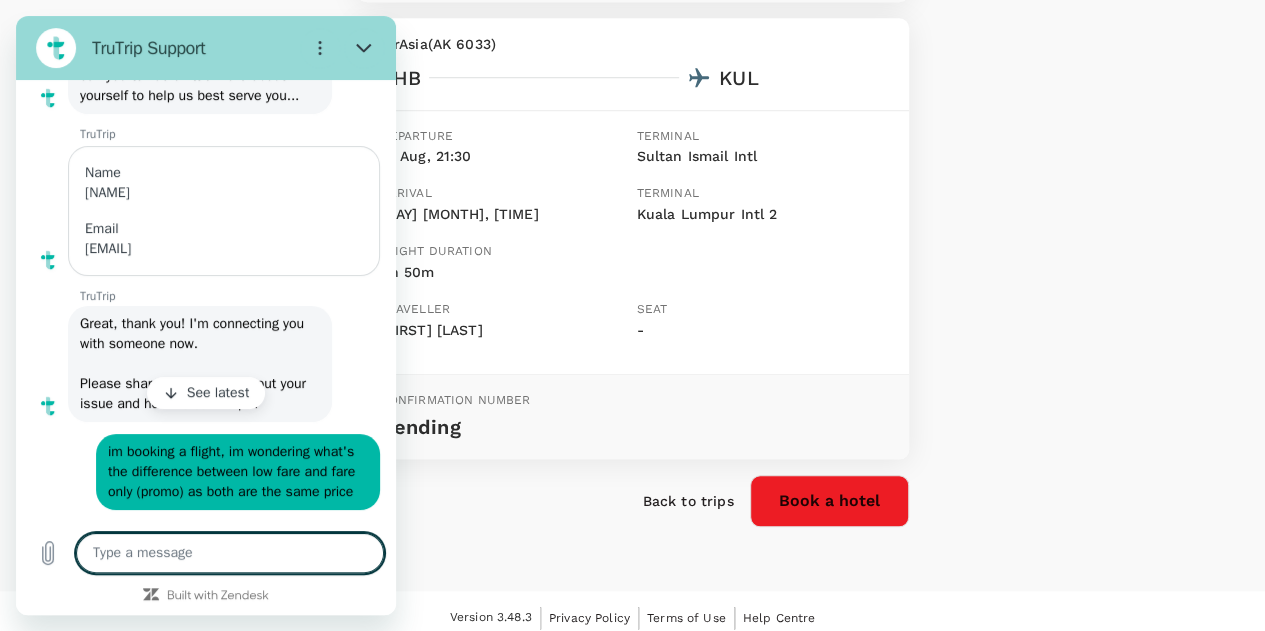 click on "See latest" at bounding box center [218, 393] 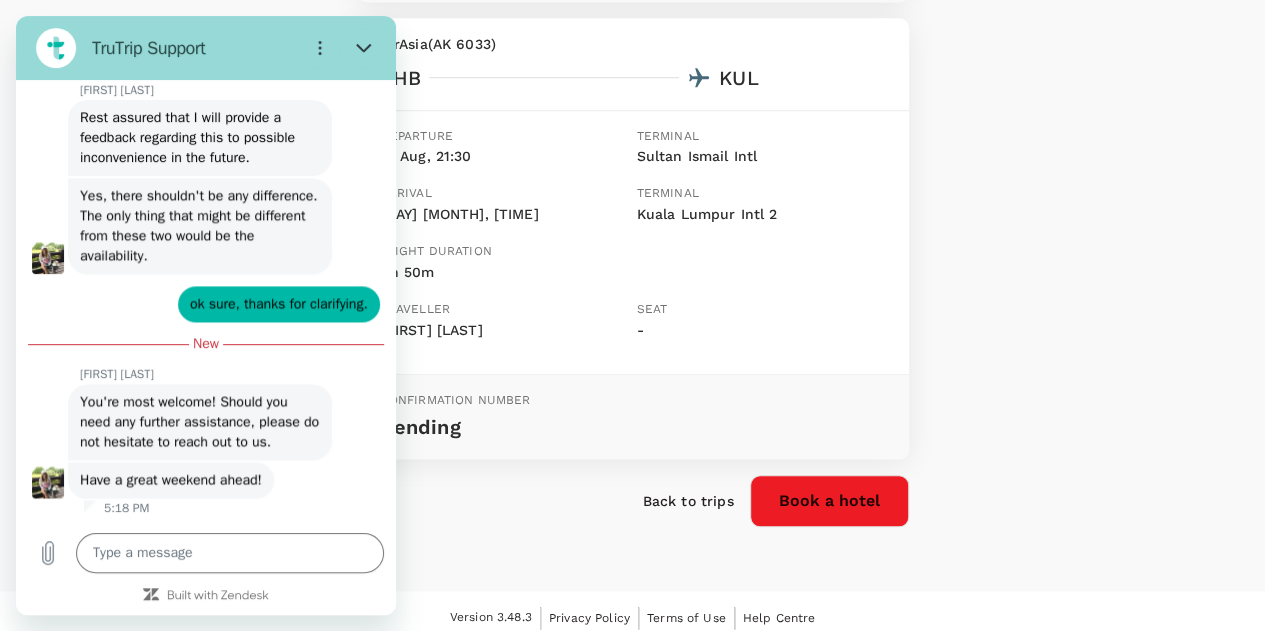 scroll, scrollTop: 1449, scrollLeft: 0, axis: vertical 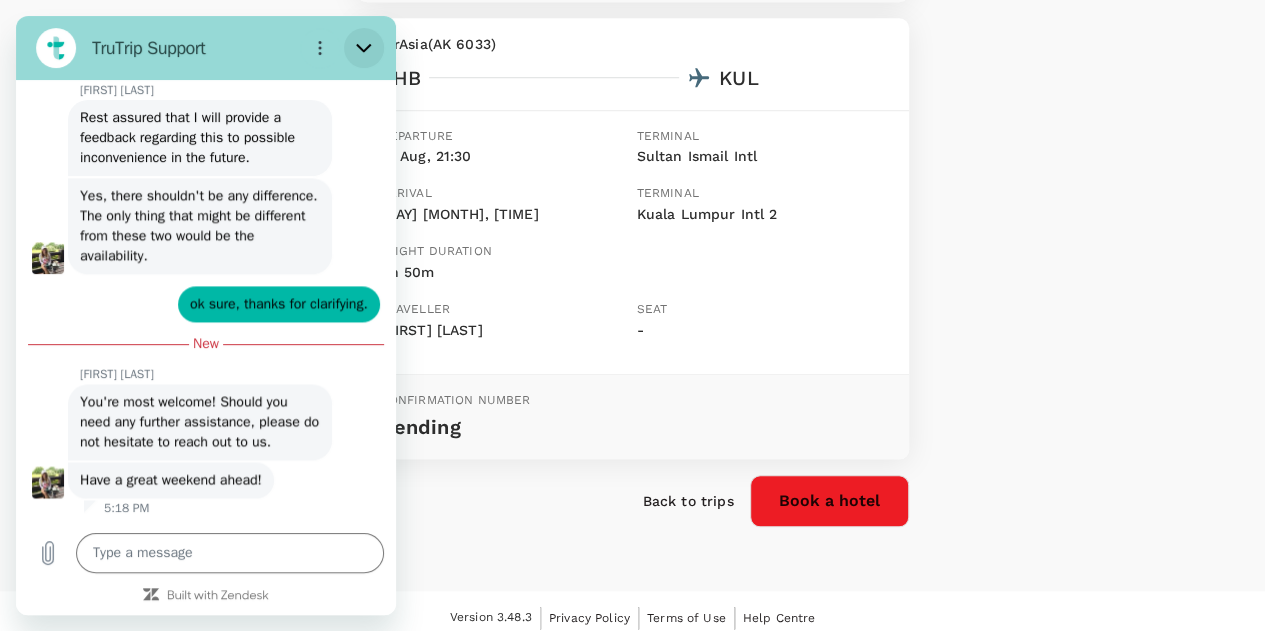 click at bounding box center (364, 48) 